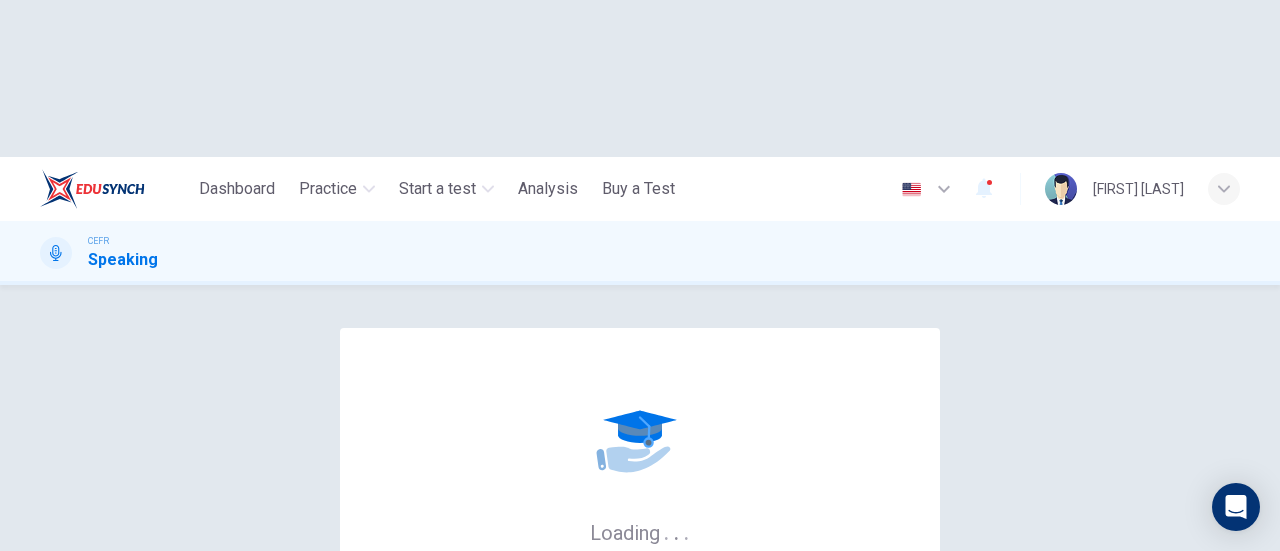 scroll, scrollTop: 0, scrollLeft: 0, axis: both 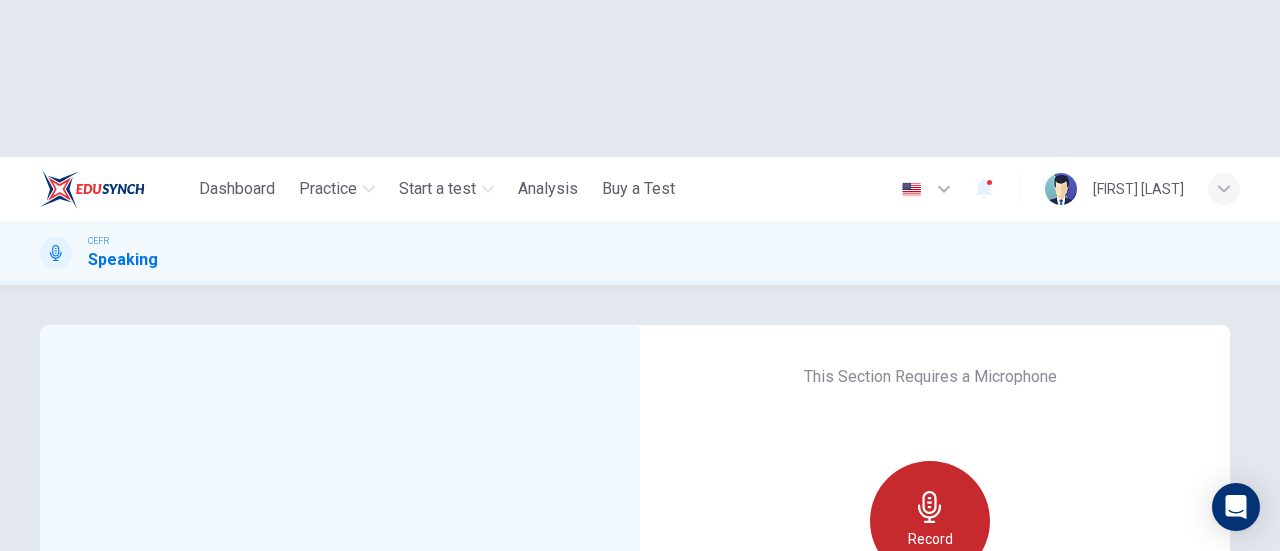click on "Record" at bounding box center (930, 539) 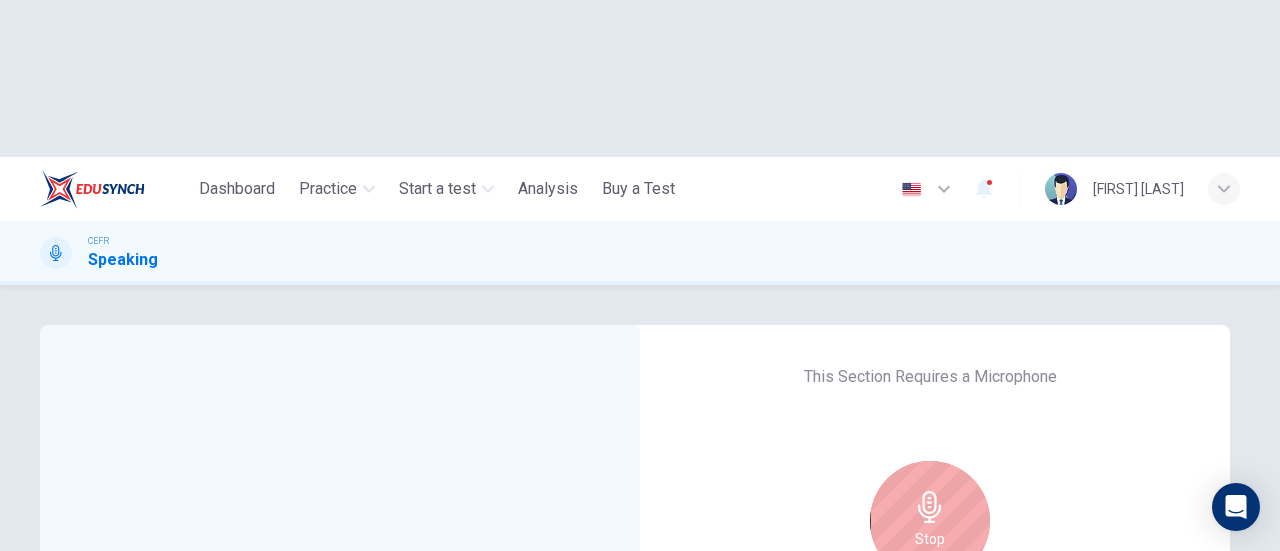 click 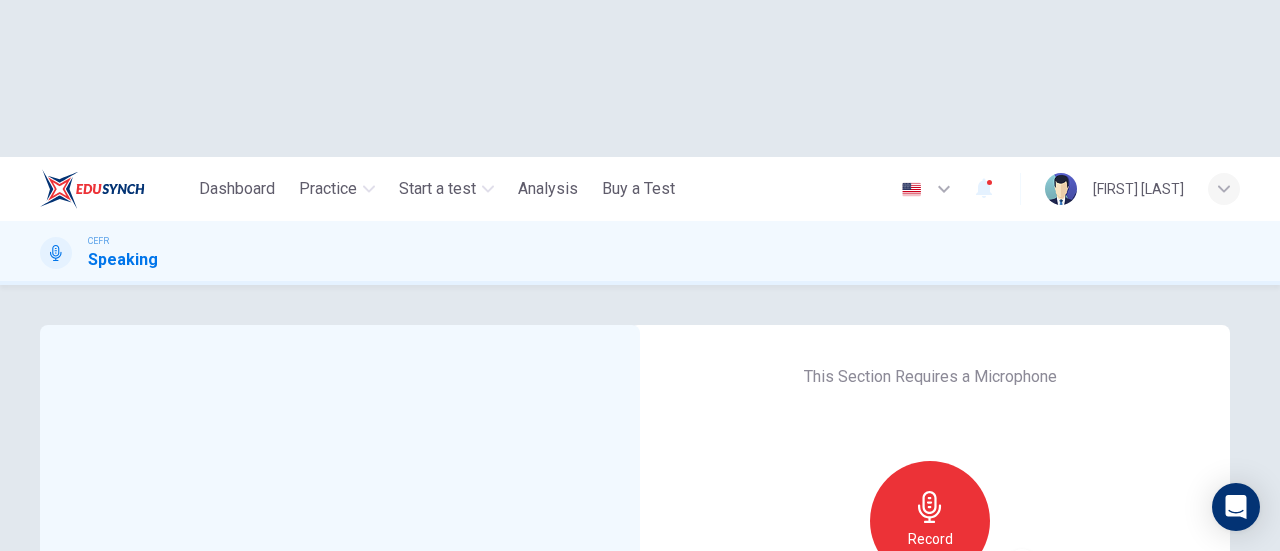 click 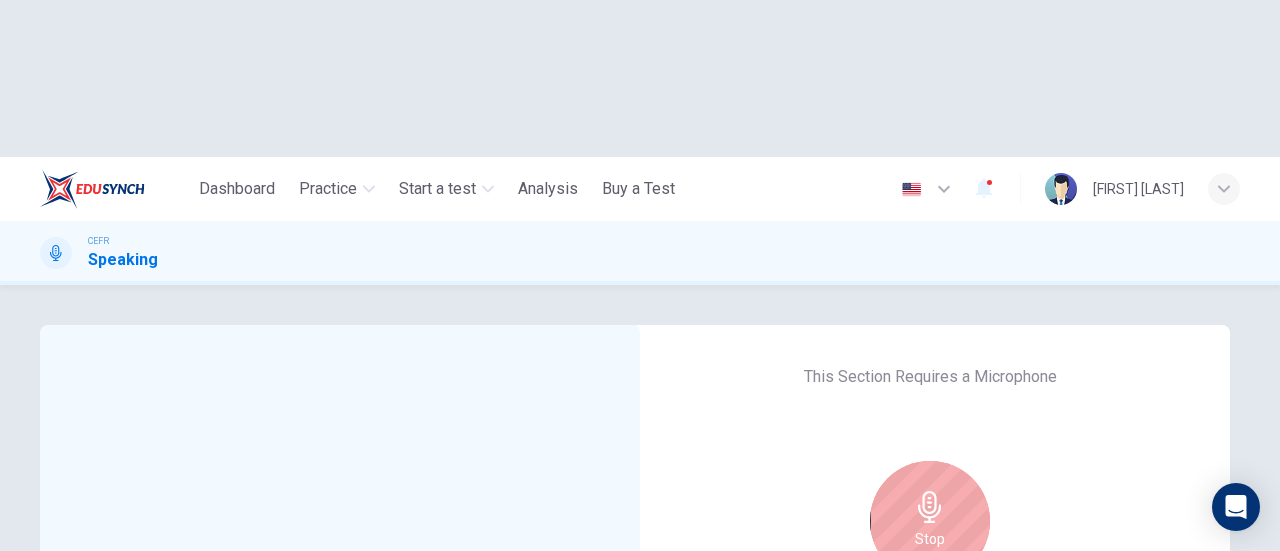 click on "Stop" at bounding box center (930, 521) 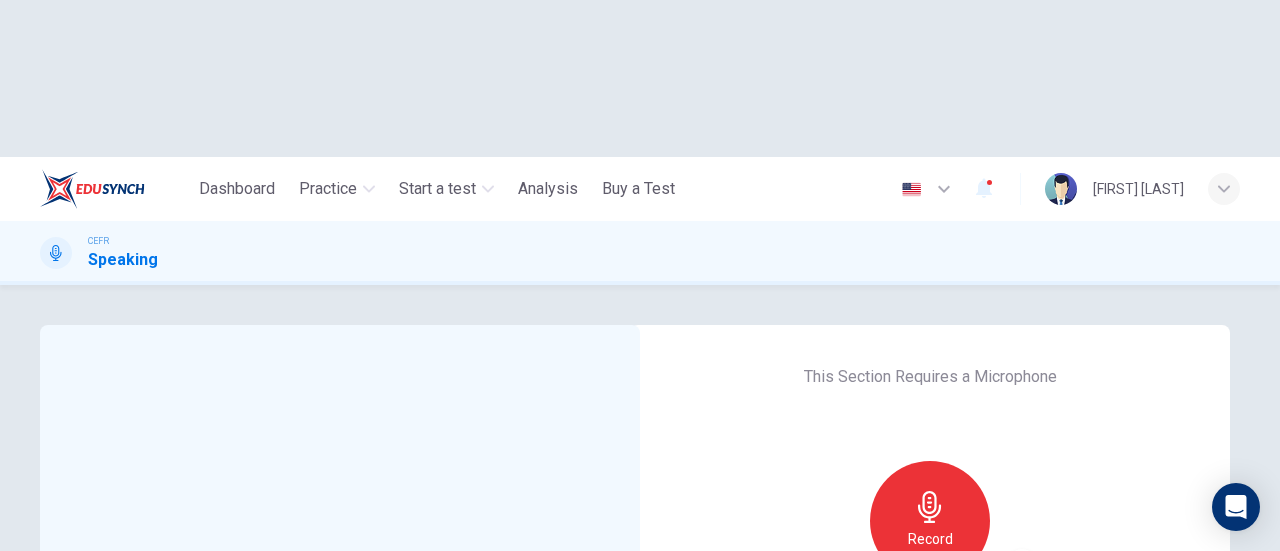click 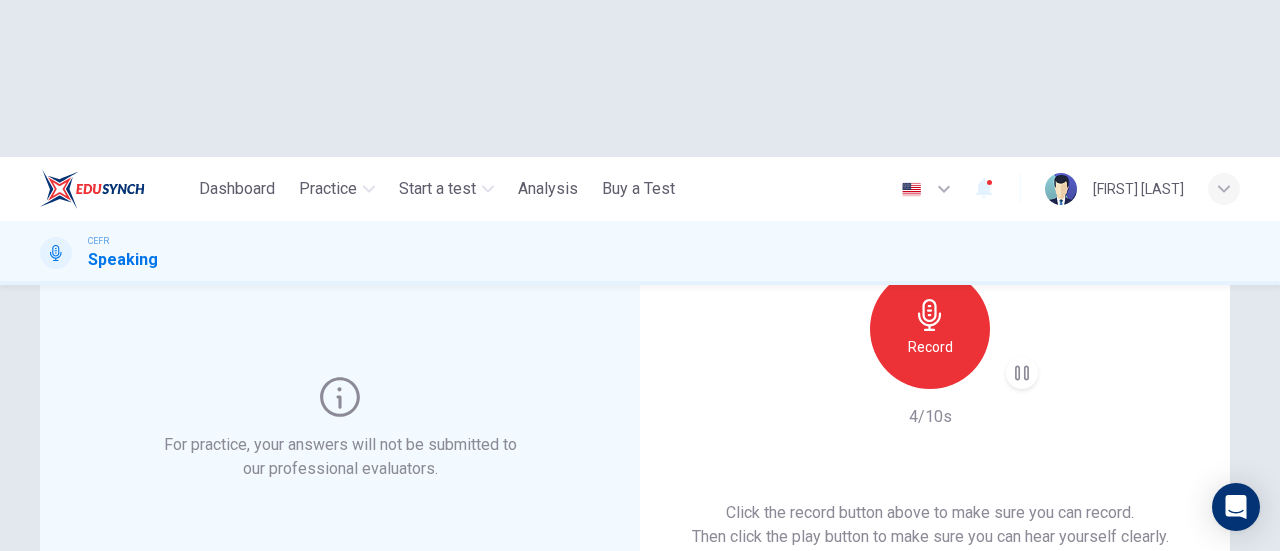 scroll, scrollTop: 300, scrollLeft: 0, axis: vertical 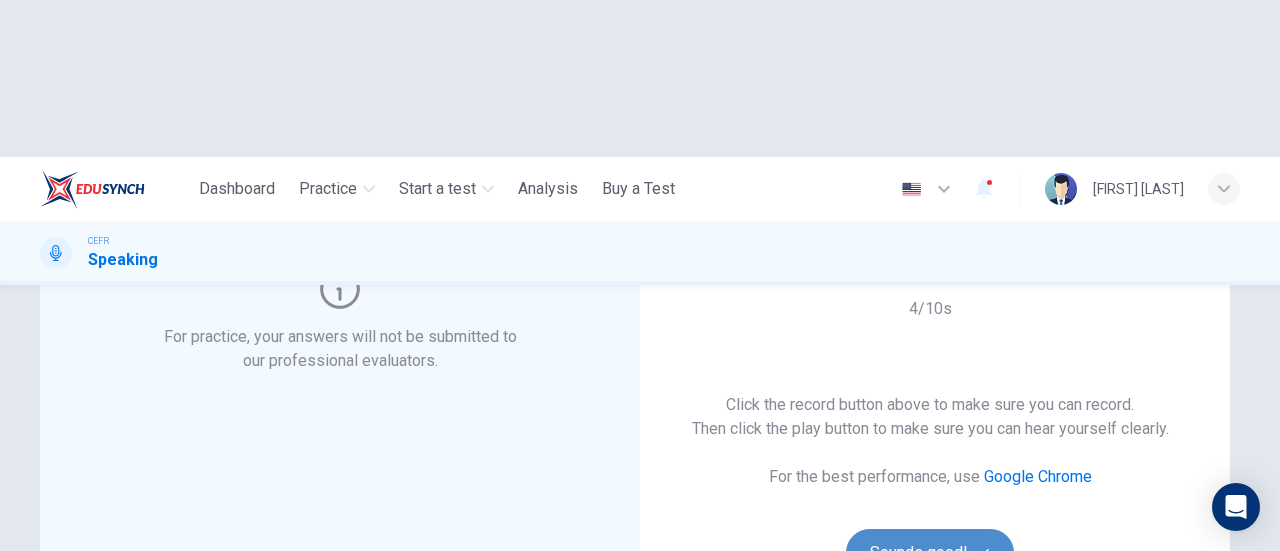 click on "Sounds good!" at bounding box center (930, 553) 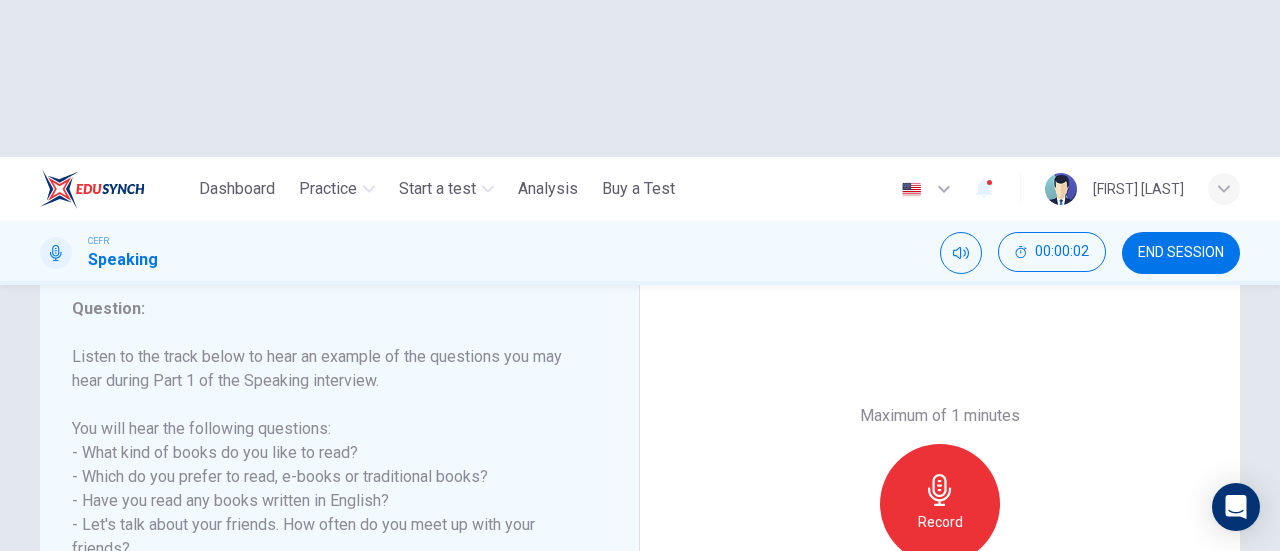 scroll, scrollTop: 300, scrollLeft: 0, axis: vertical 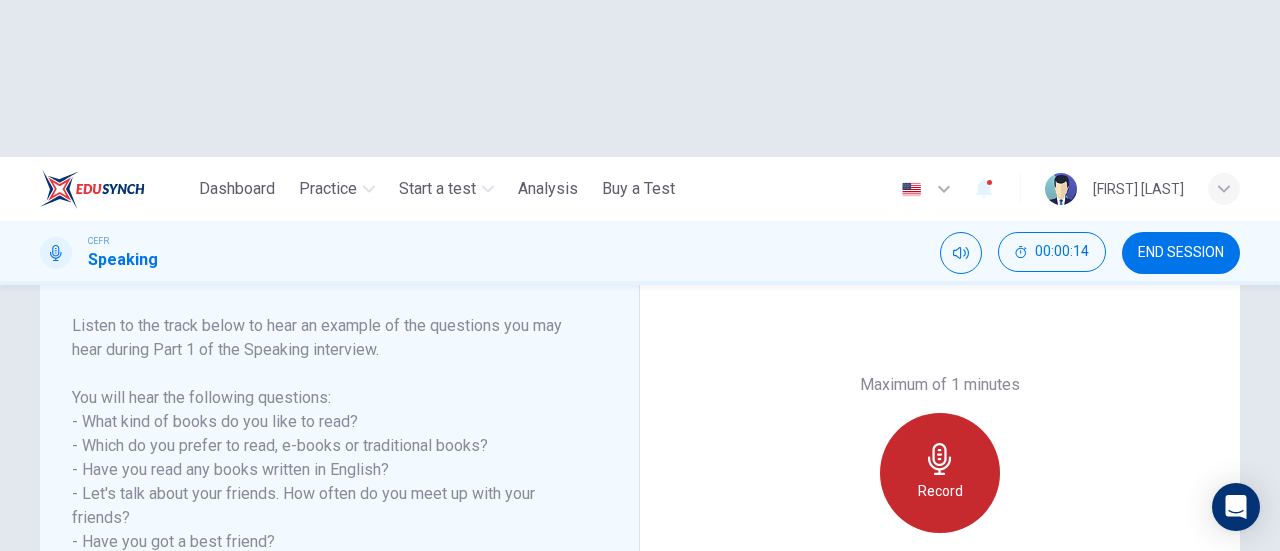 click 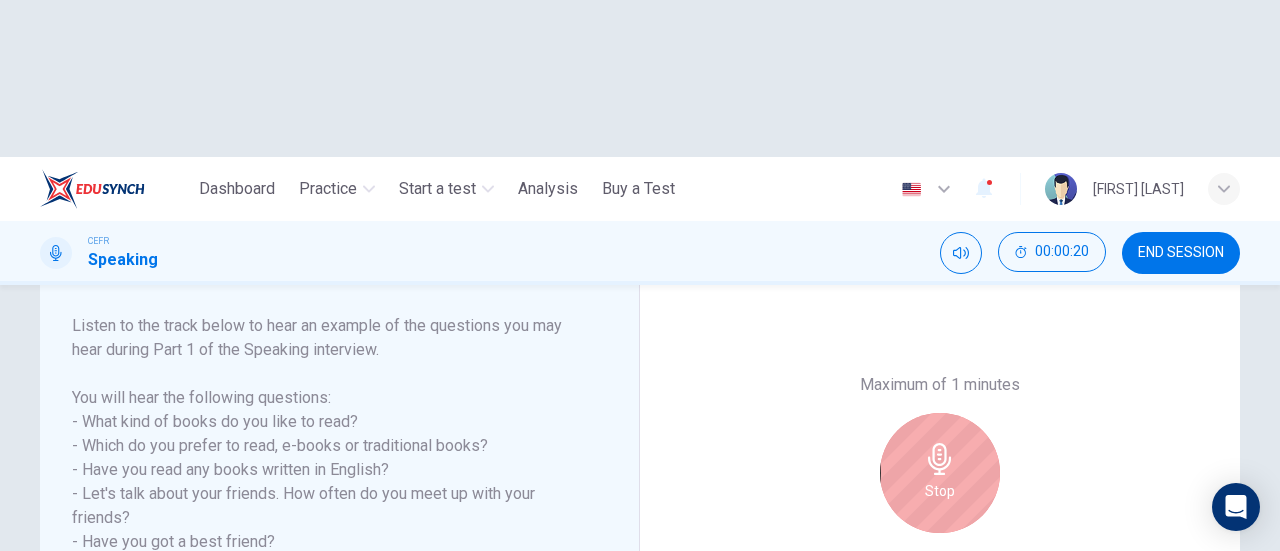 click on "Stop" at bounding box center (940, 473) 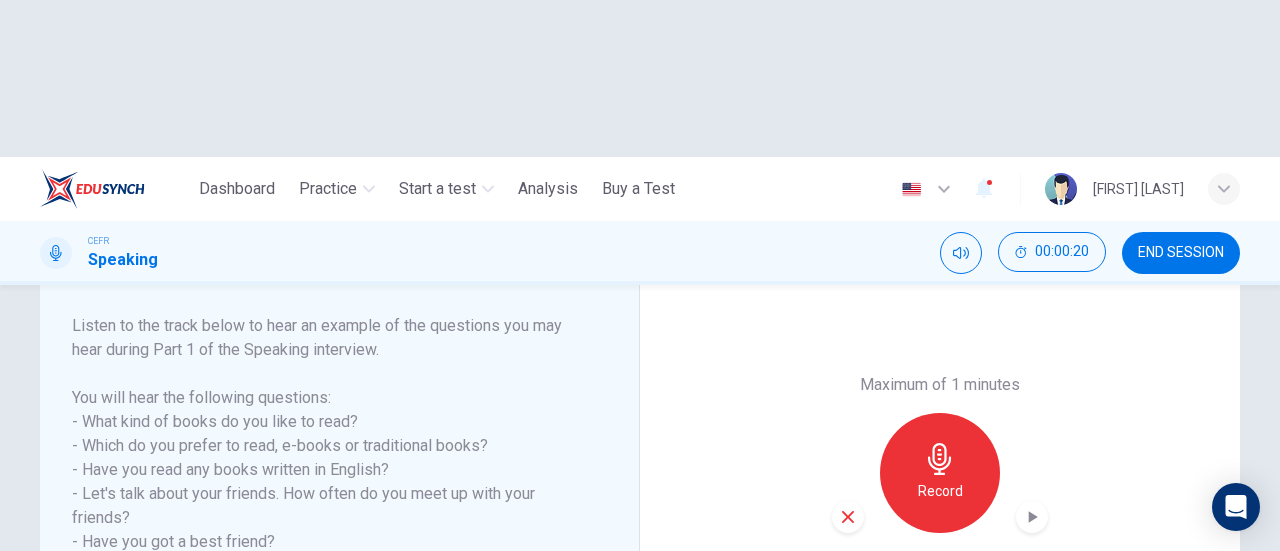 click 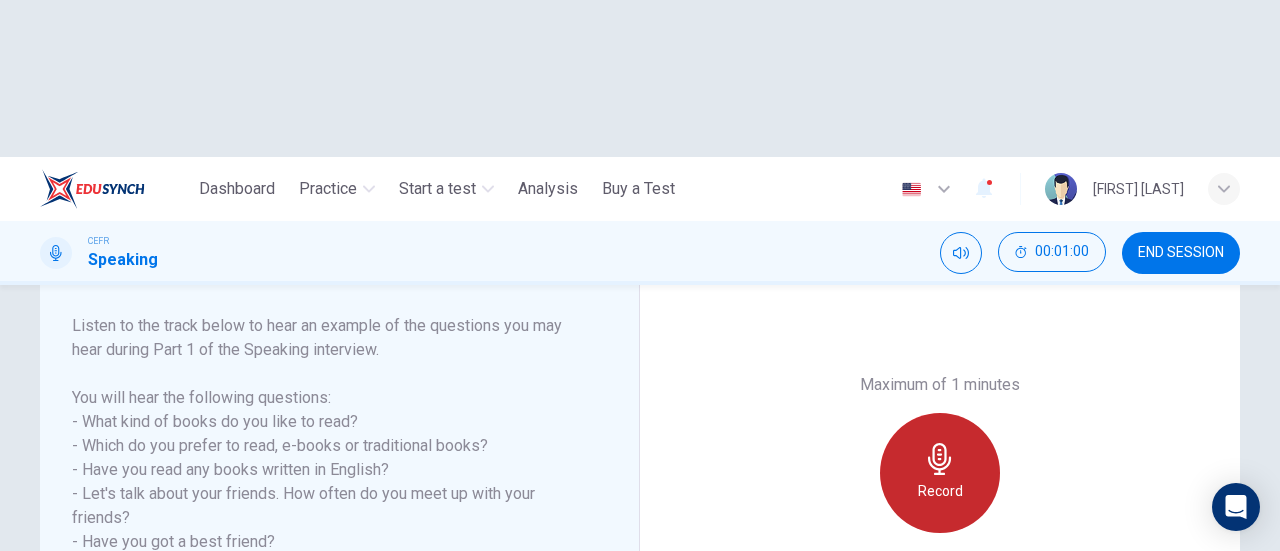 click 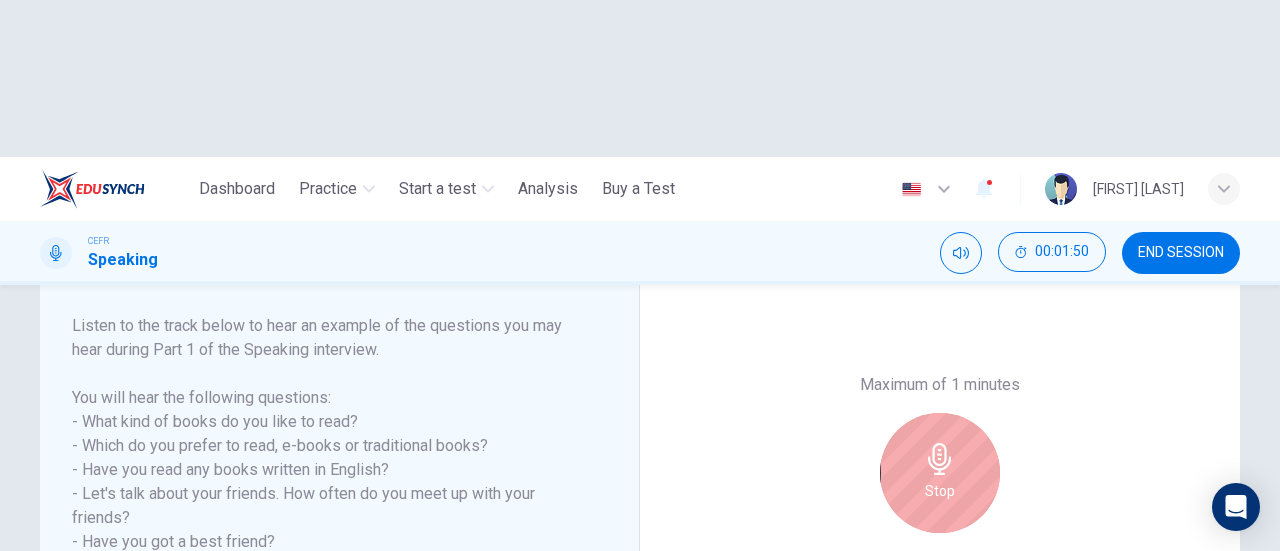 click 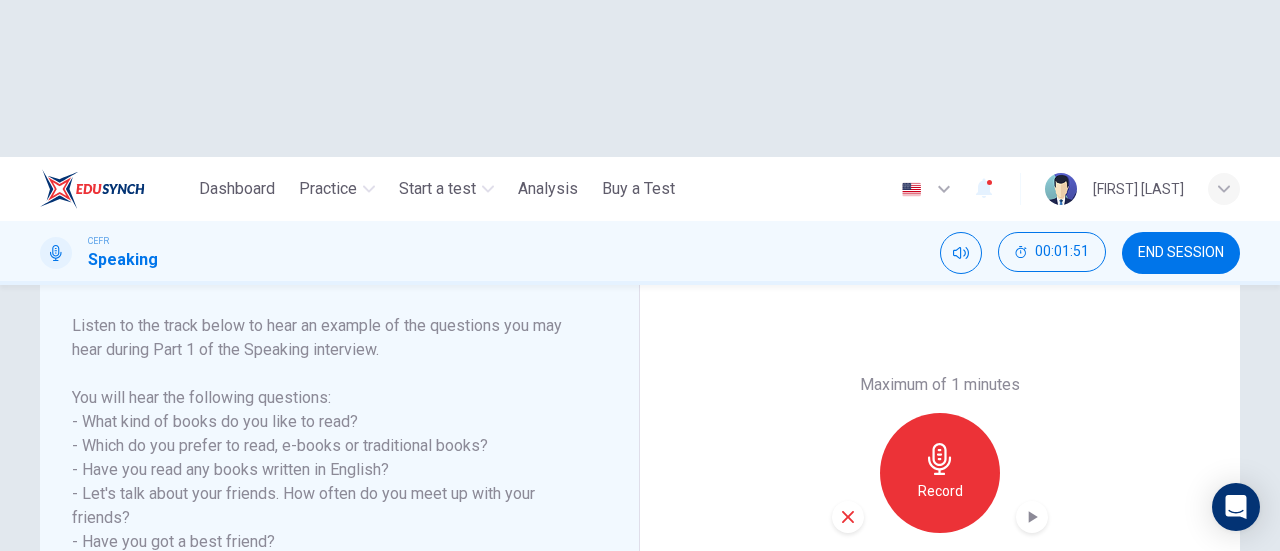 click 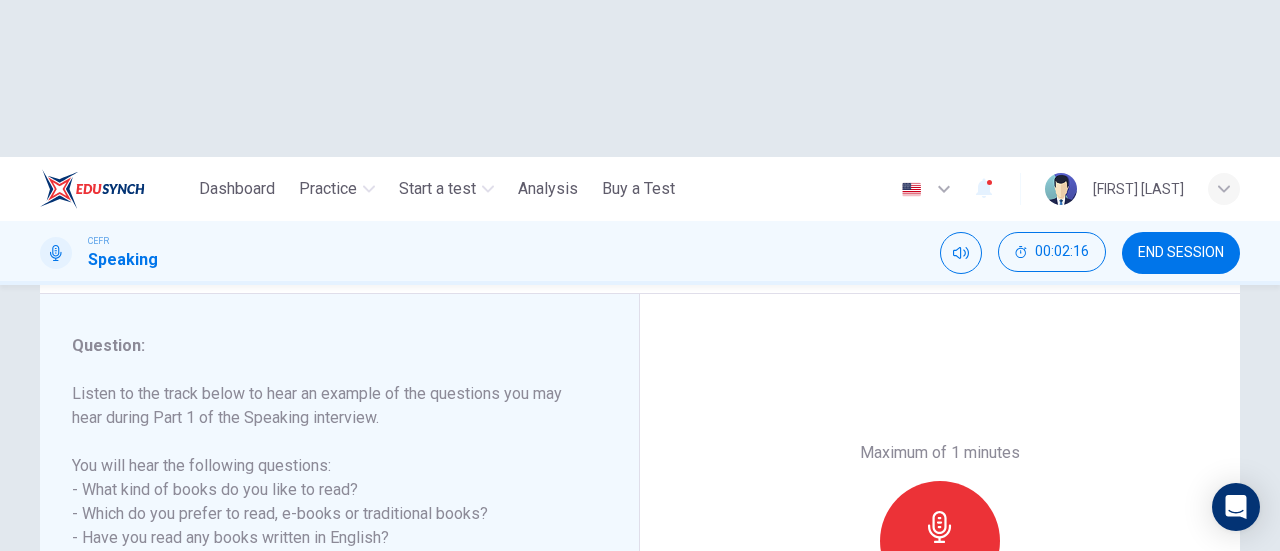 scroll, scrollTop: 332, scrollLeft: 0, axis: vertical 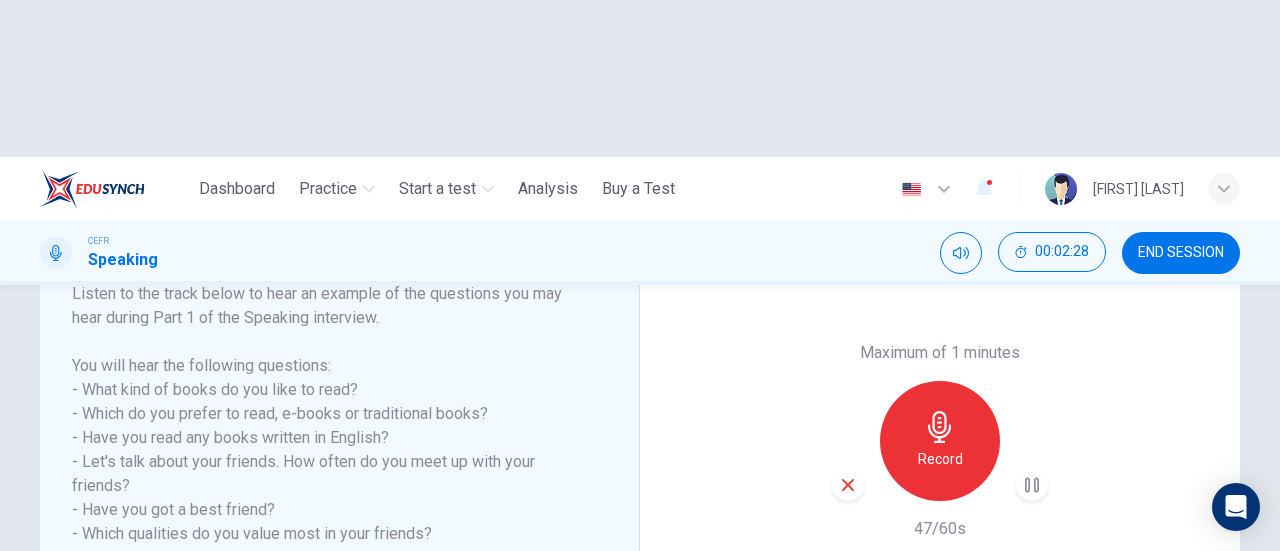 click 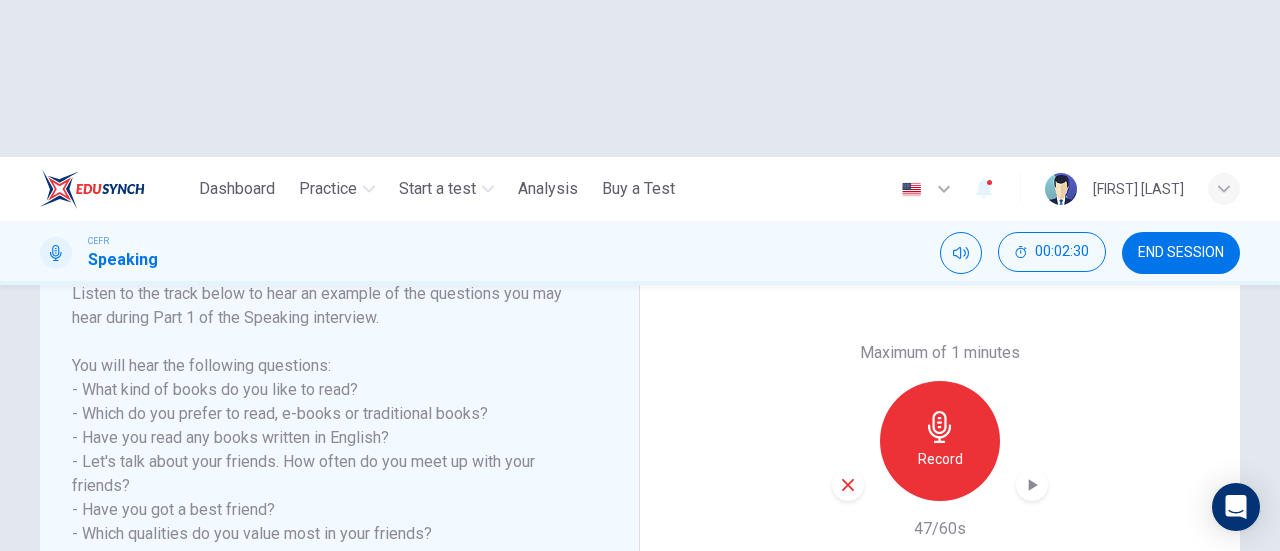click 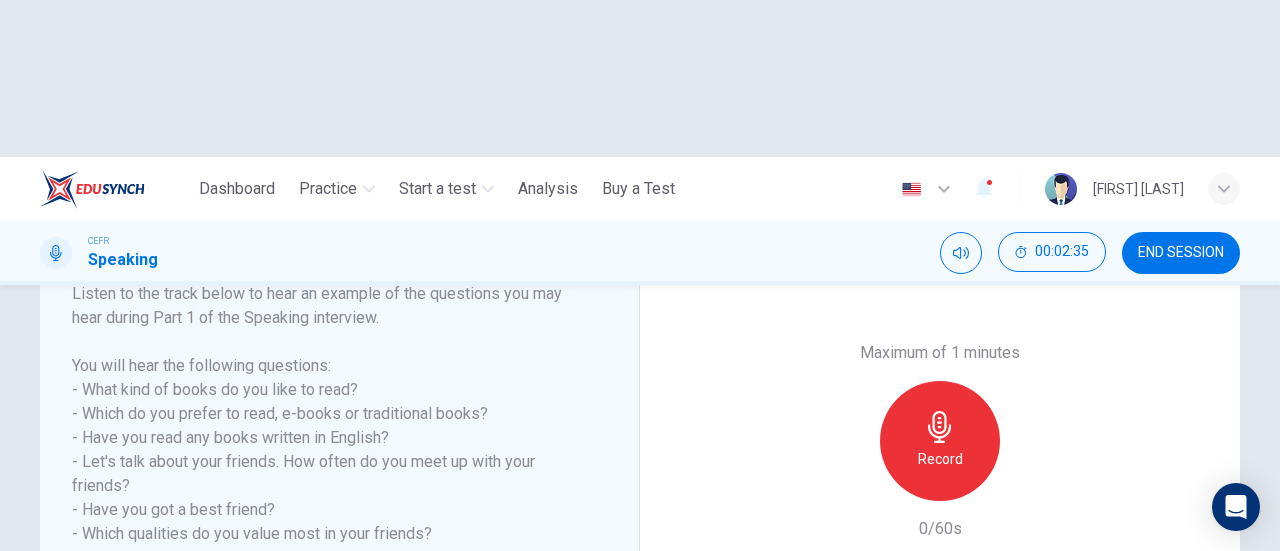 click on "Record" at bounding box center [940, 441] 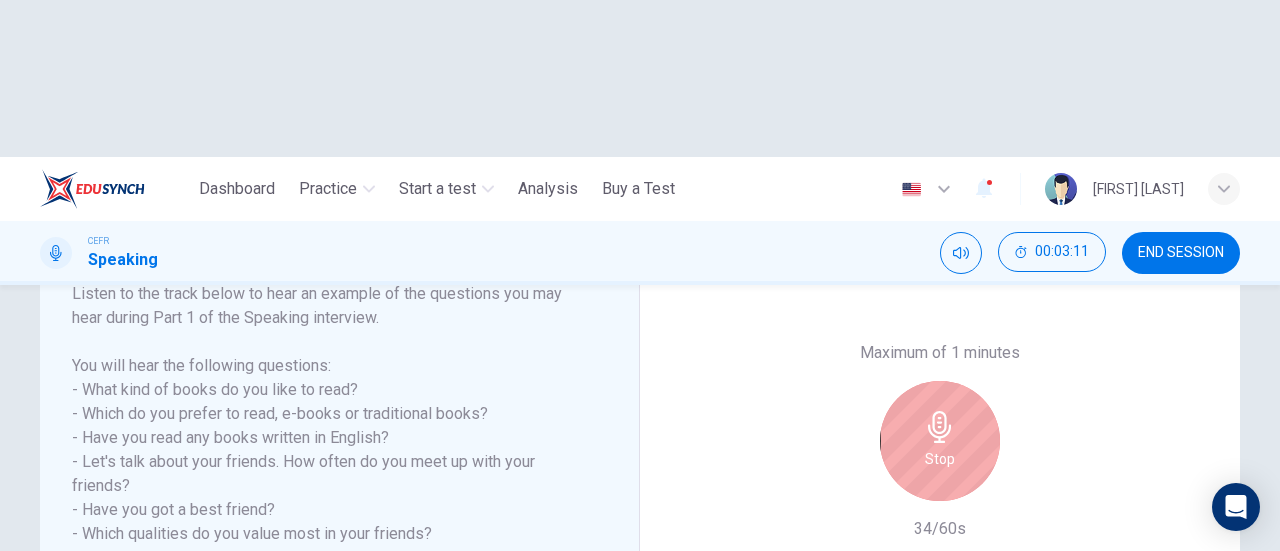 click 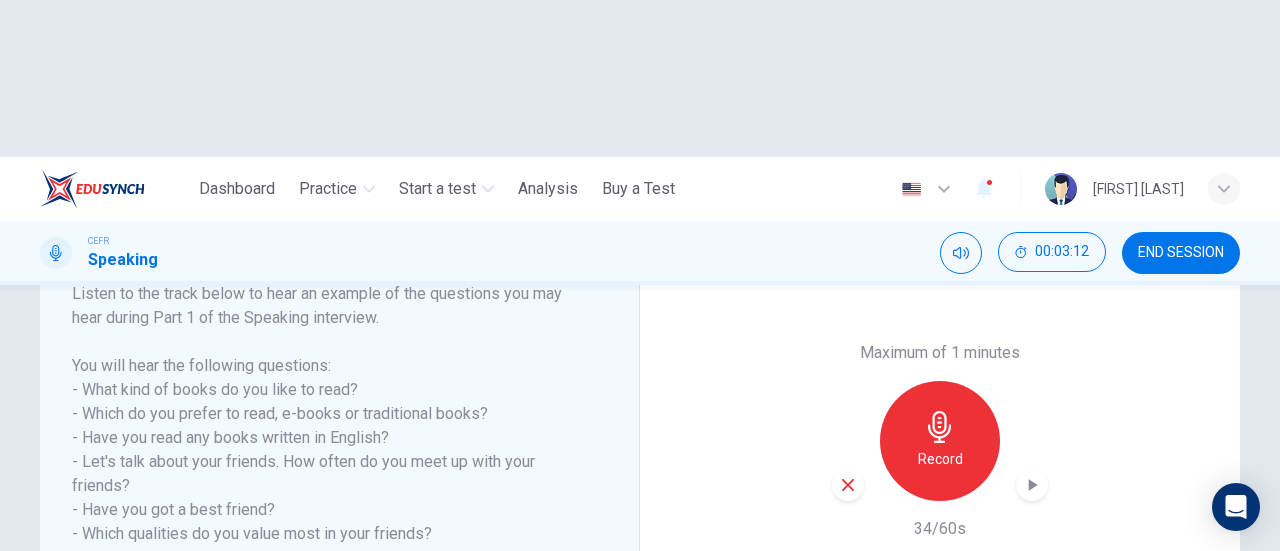 click at bounding box center (1032, 485) 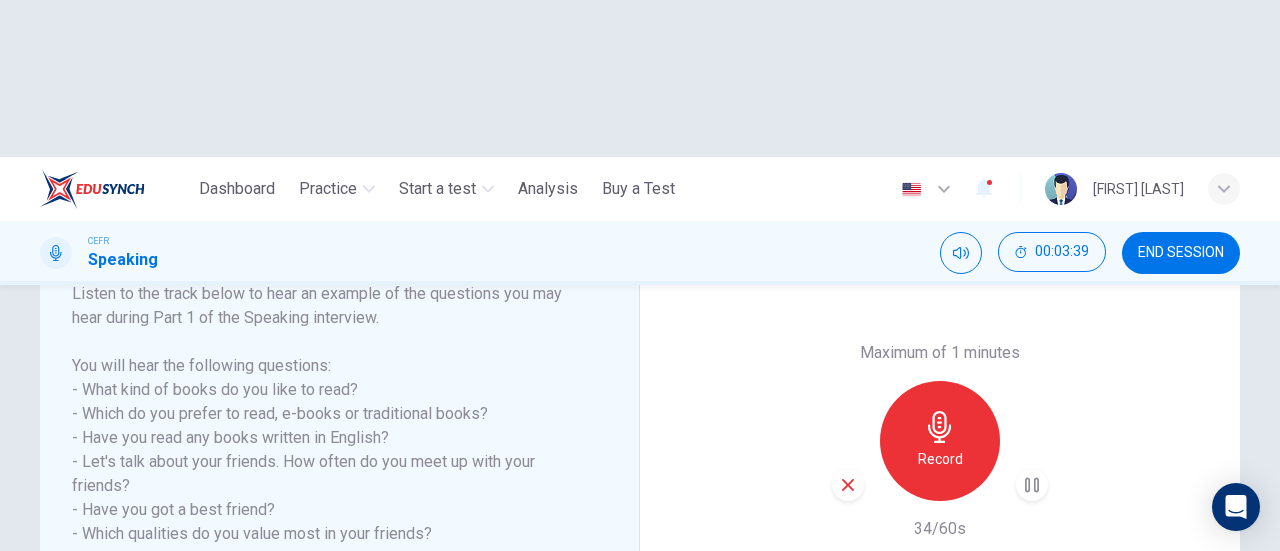 click at bounding box center (848, 485) 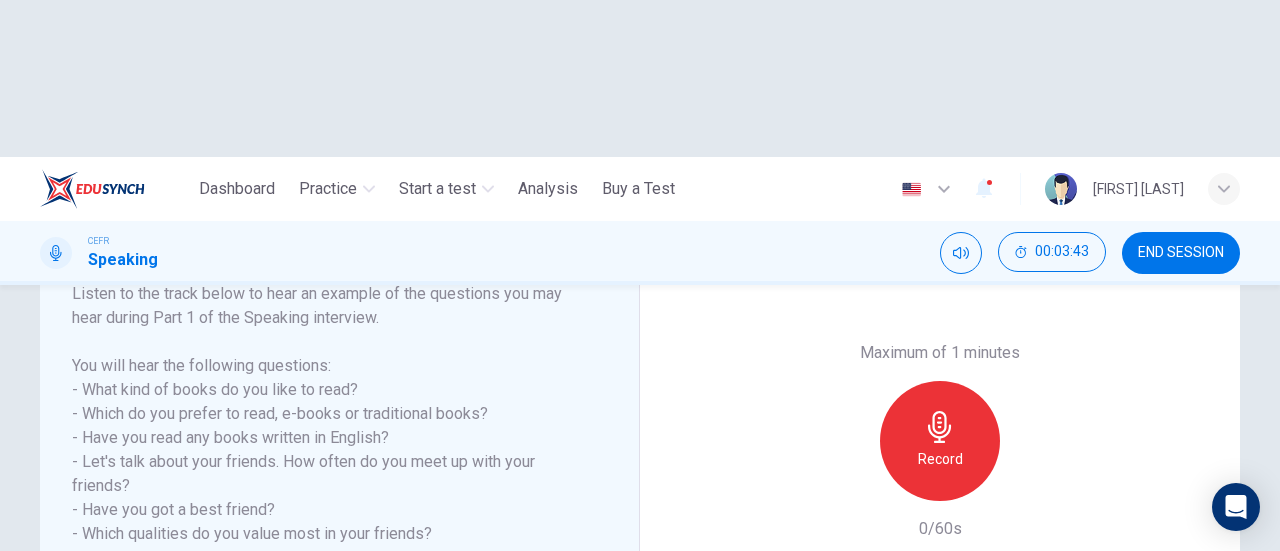 click 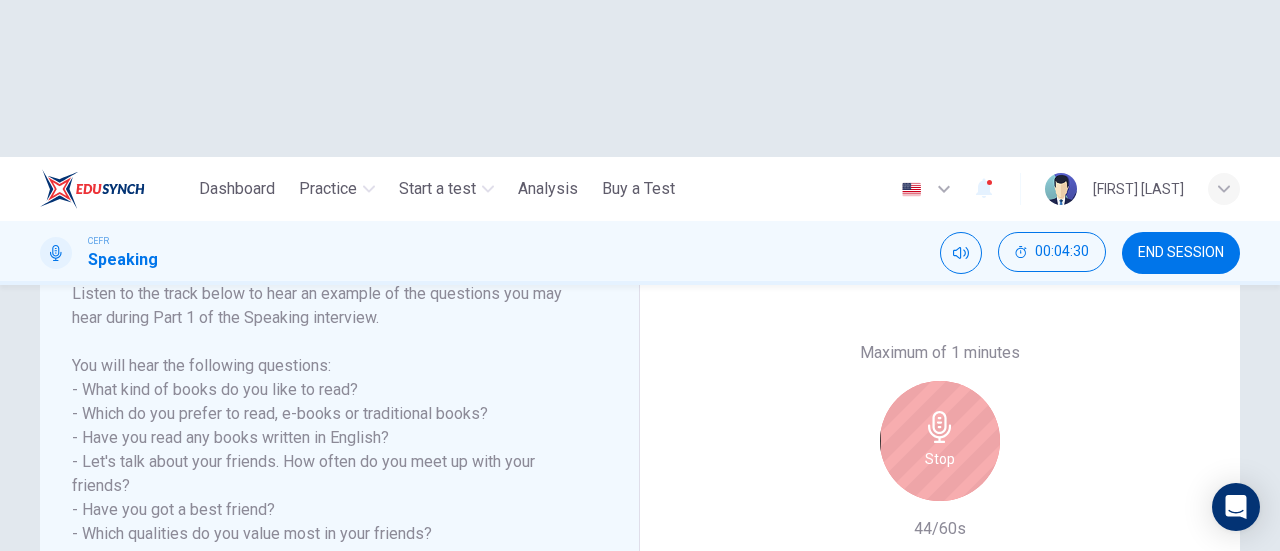 click on "Stop" at bounding box center [940, 441] 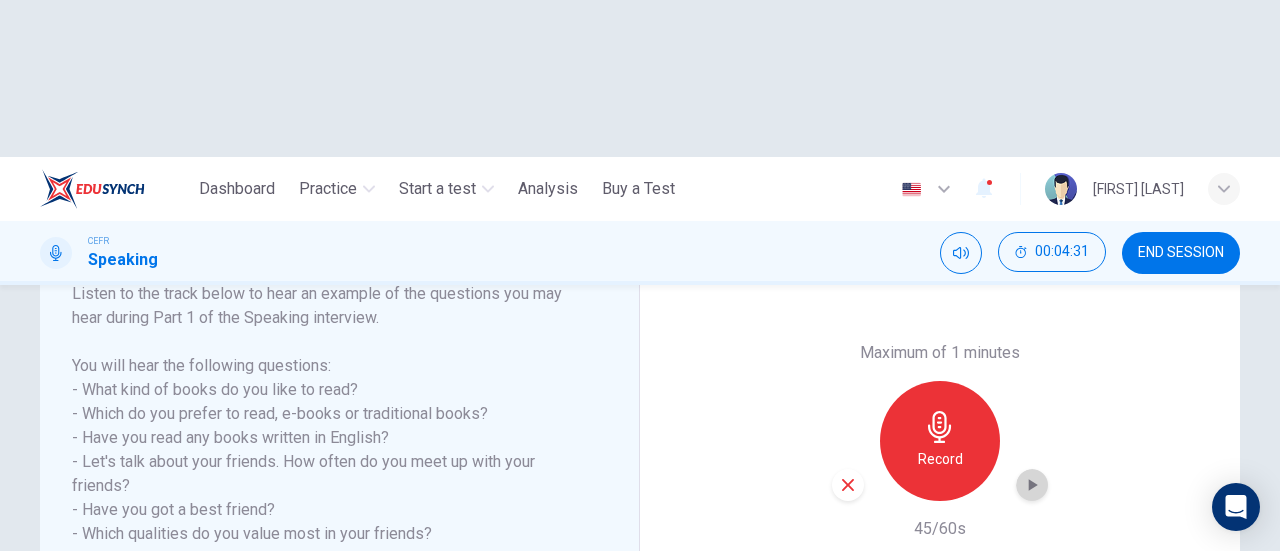 click at bounding box center [1032, 485] 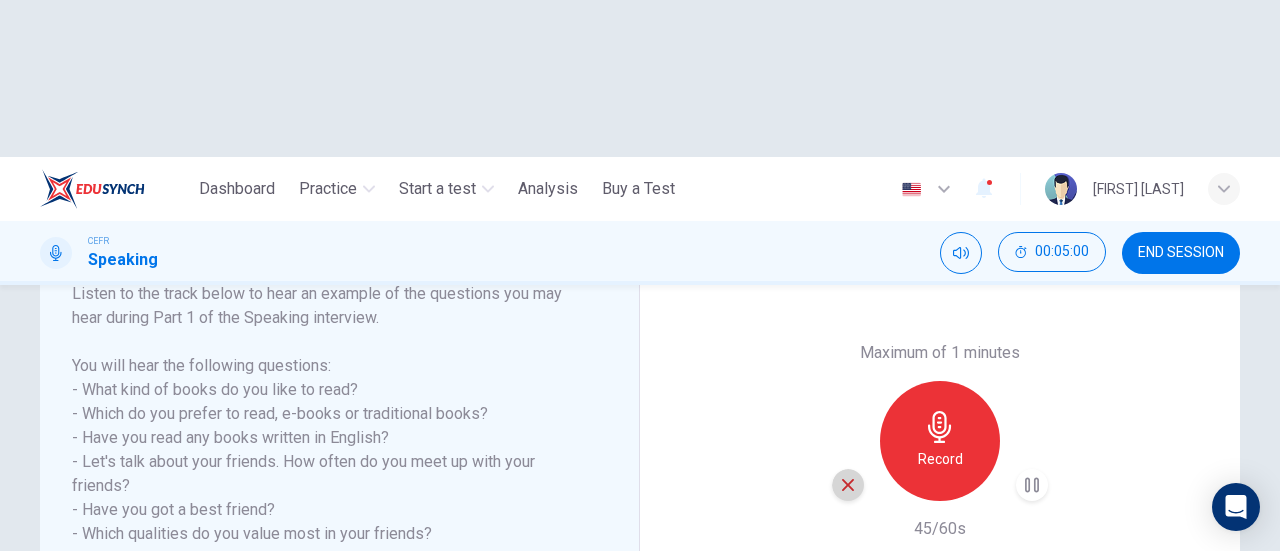 click 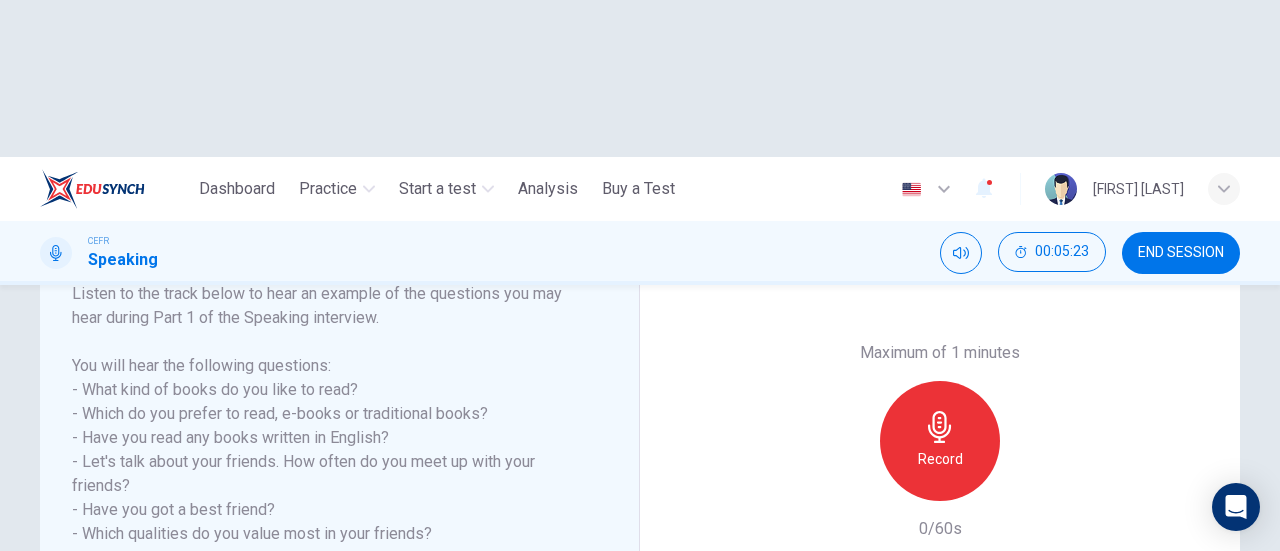 click 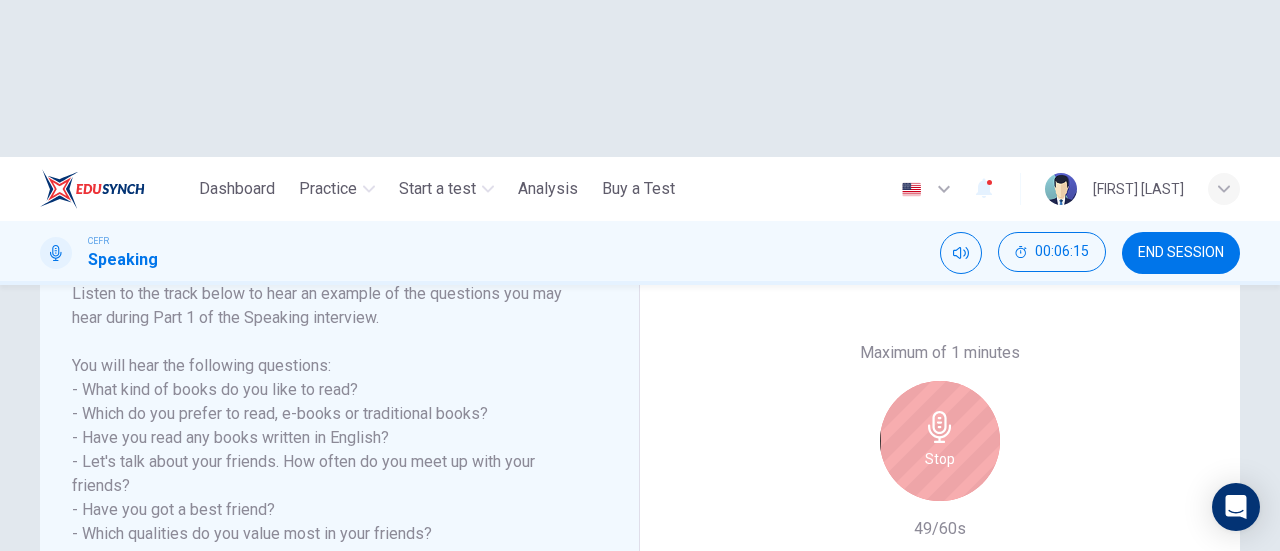 click on "Stop" at bounding box center (940, 441) 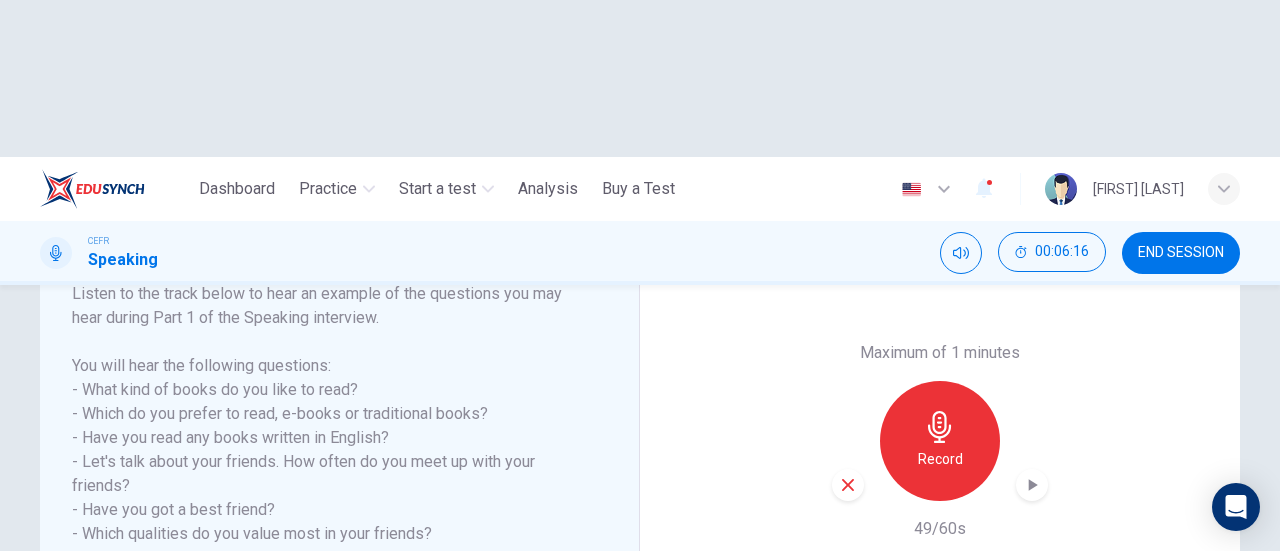 click at bounding box center [1032, 485] 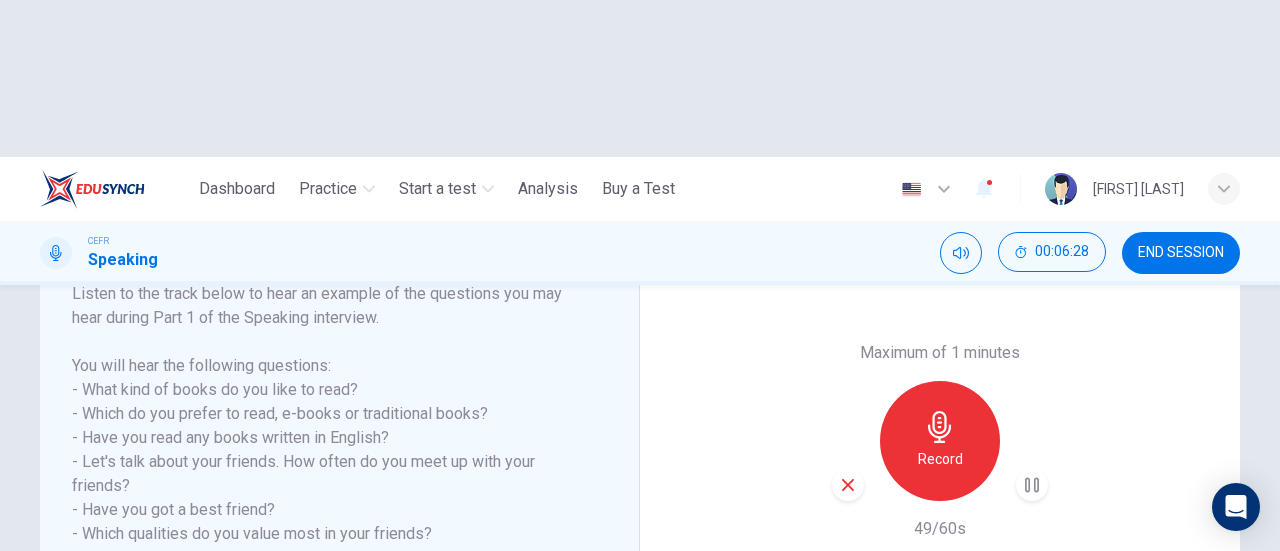 click 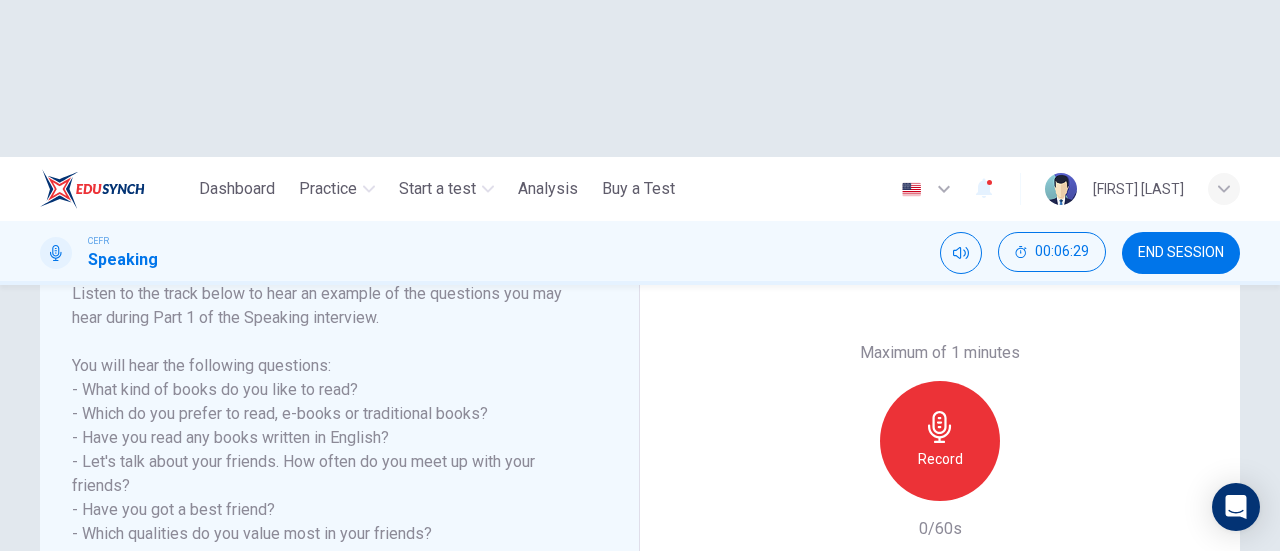 click 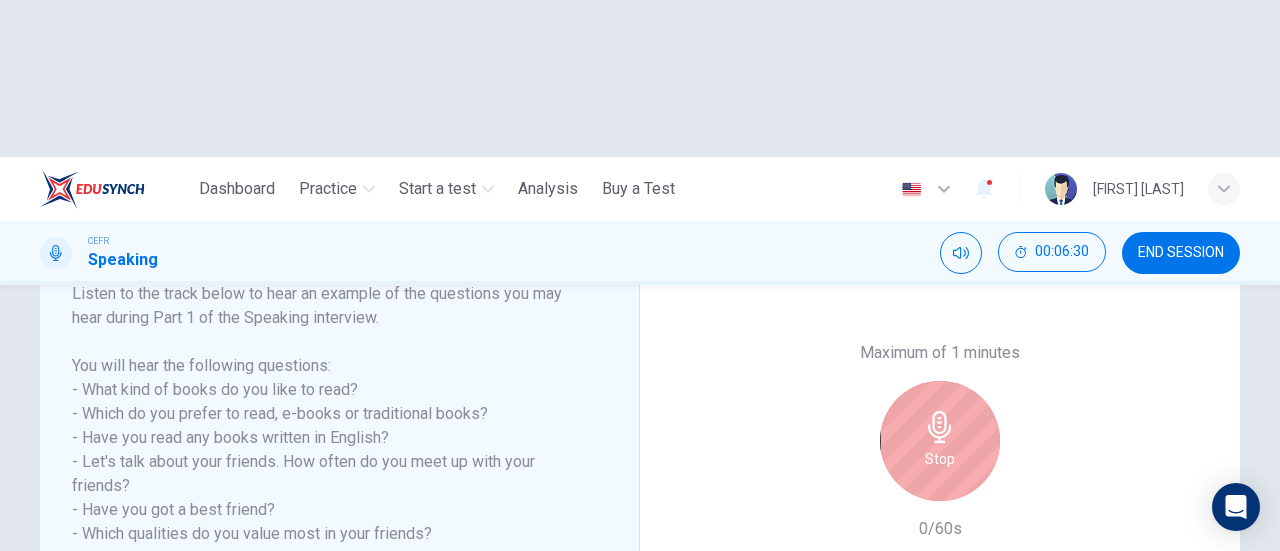 click on "Stop" at bounding box center (940, 441) 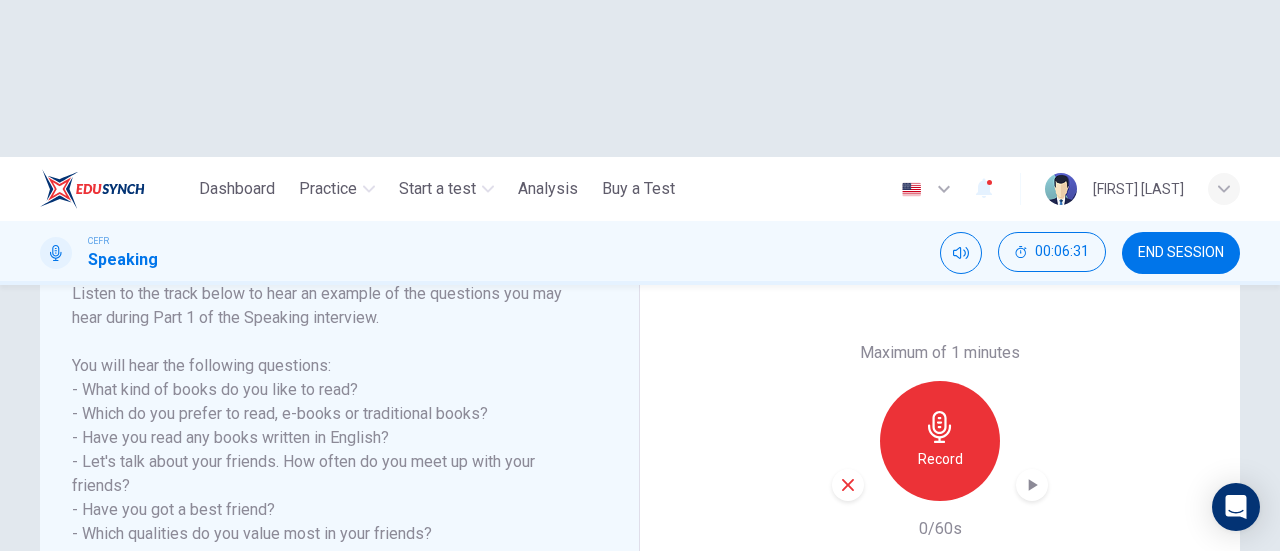 click 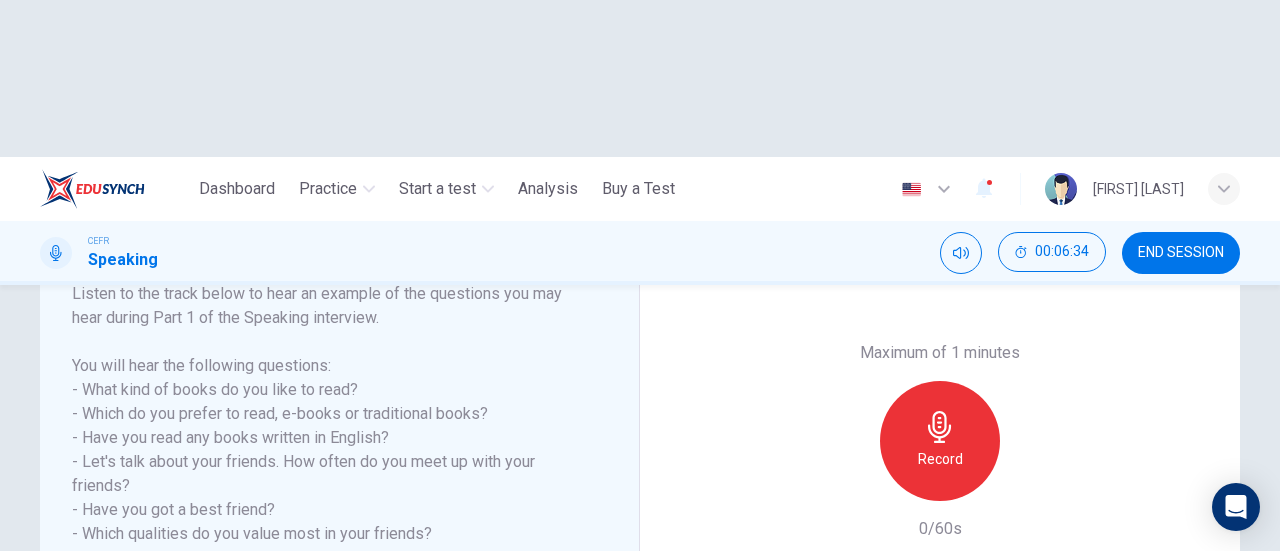 click on "Record" at bounding box center [940, 459] 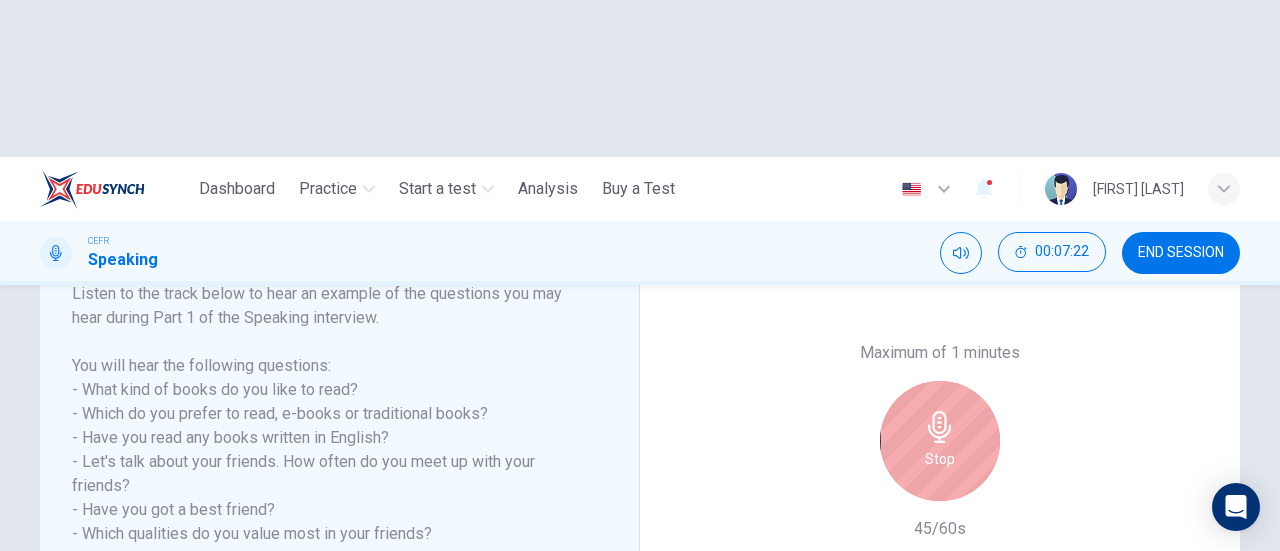 click 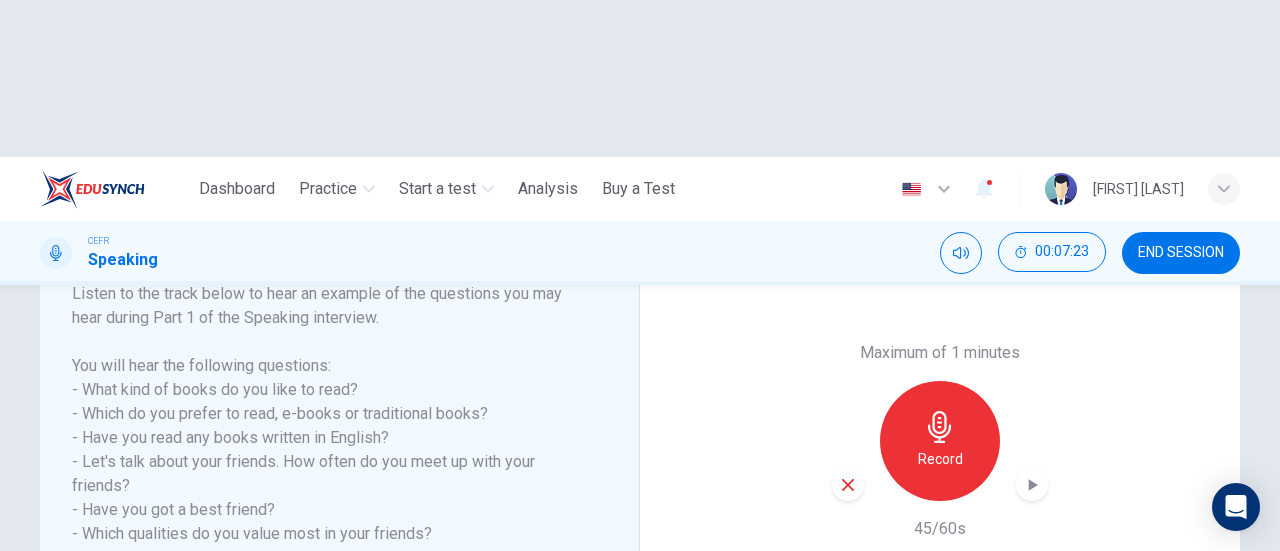 click 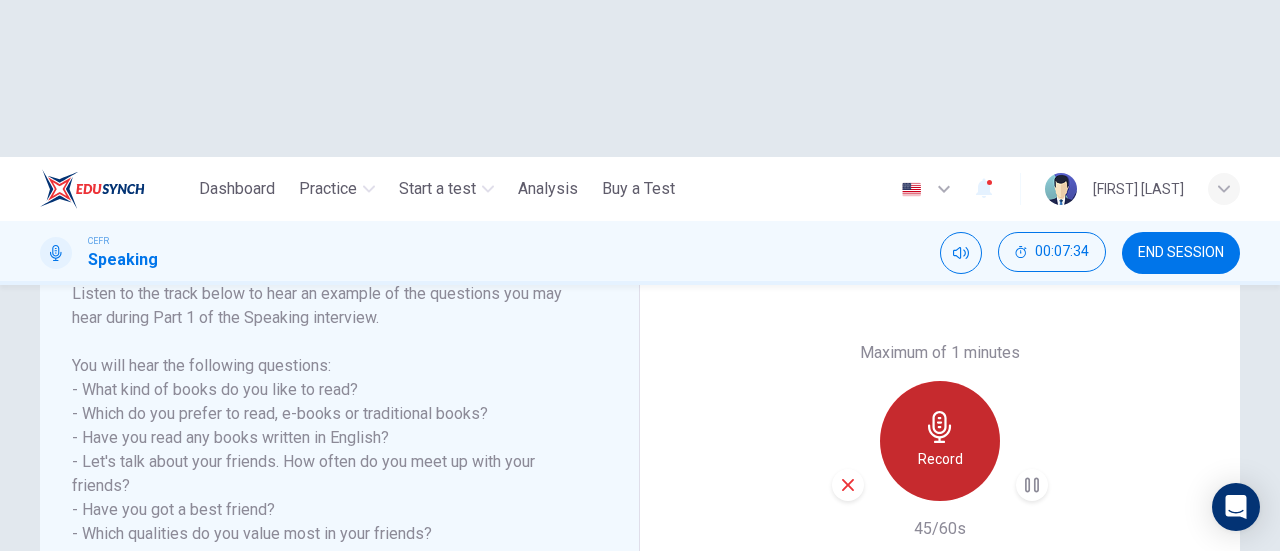 click on "Record" at bounding box center [940, 441] 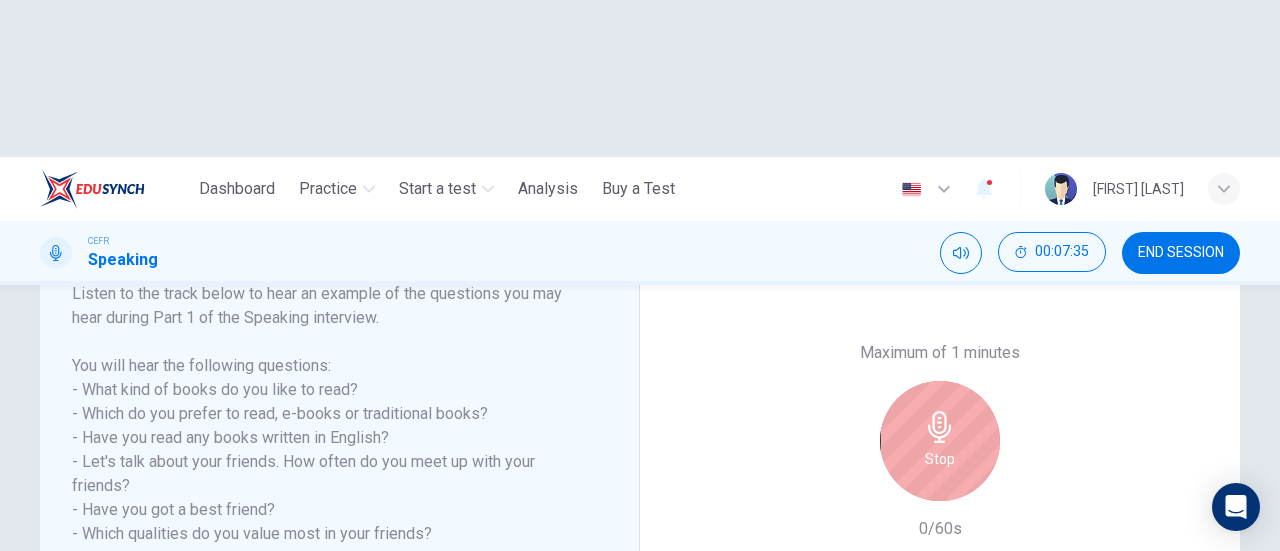 click 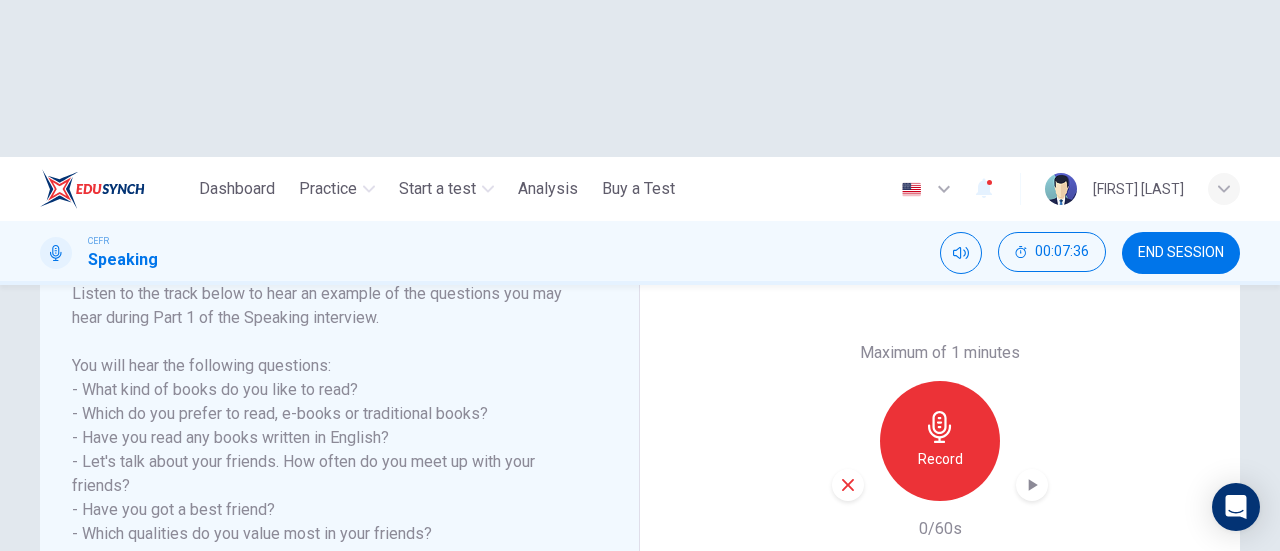 click 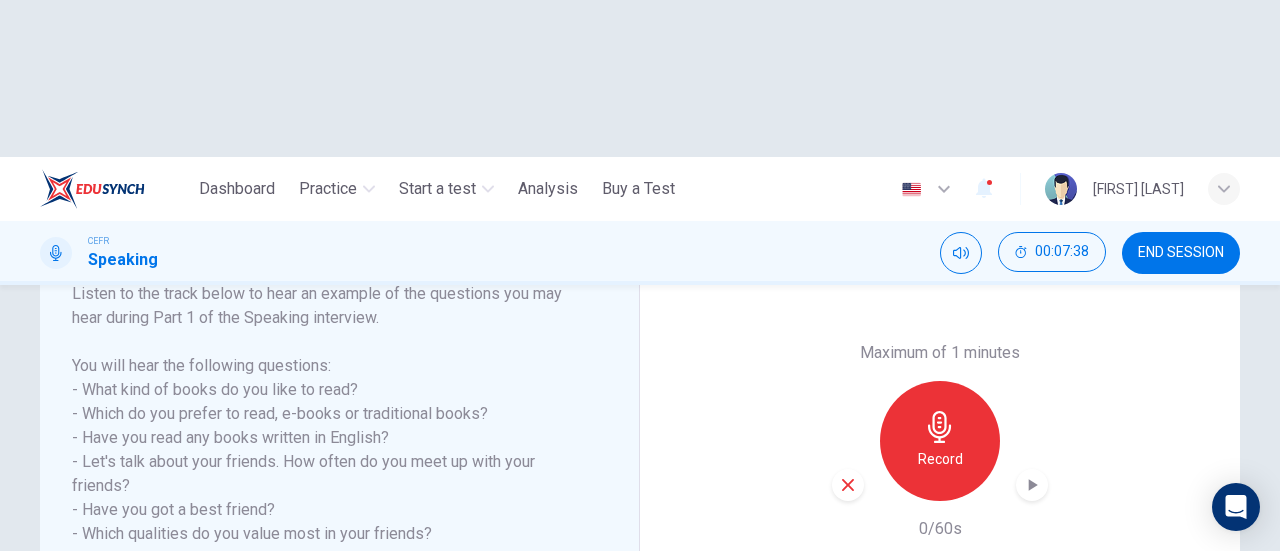 click on "Maximum of 1 minutes Record 0/60s" at bounding box center (940, 441) 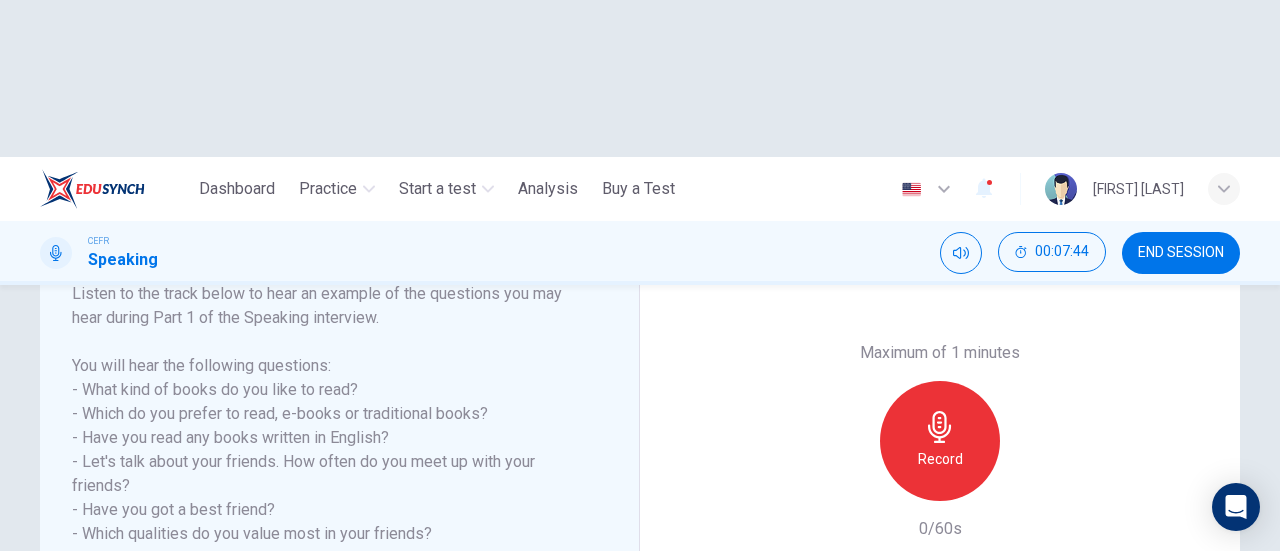 click 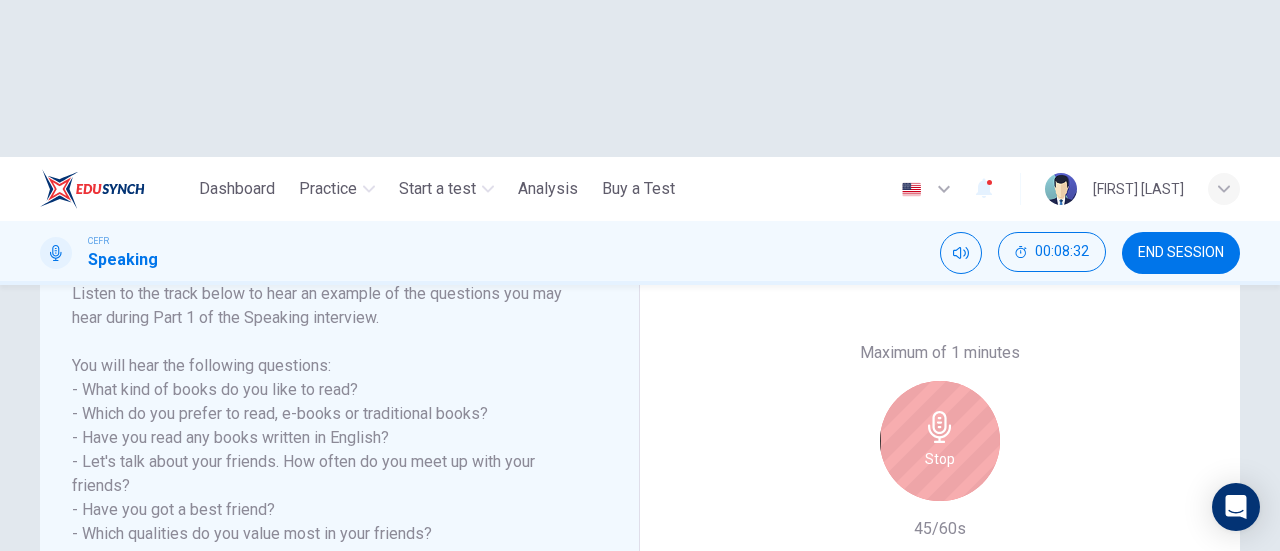 click 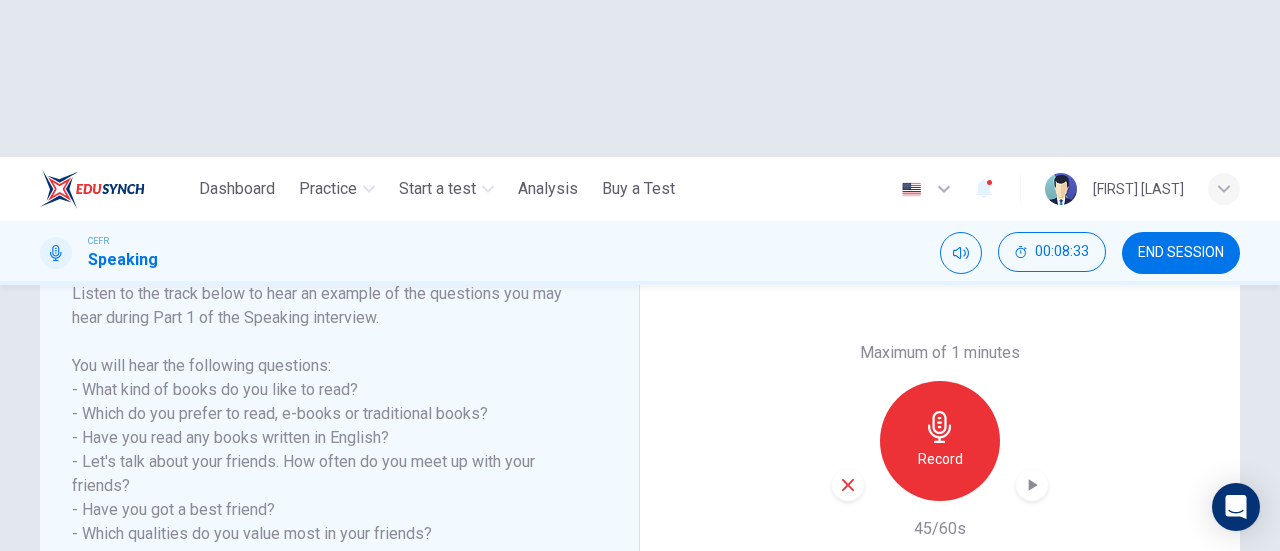 click 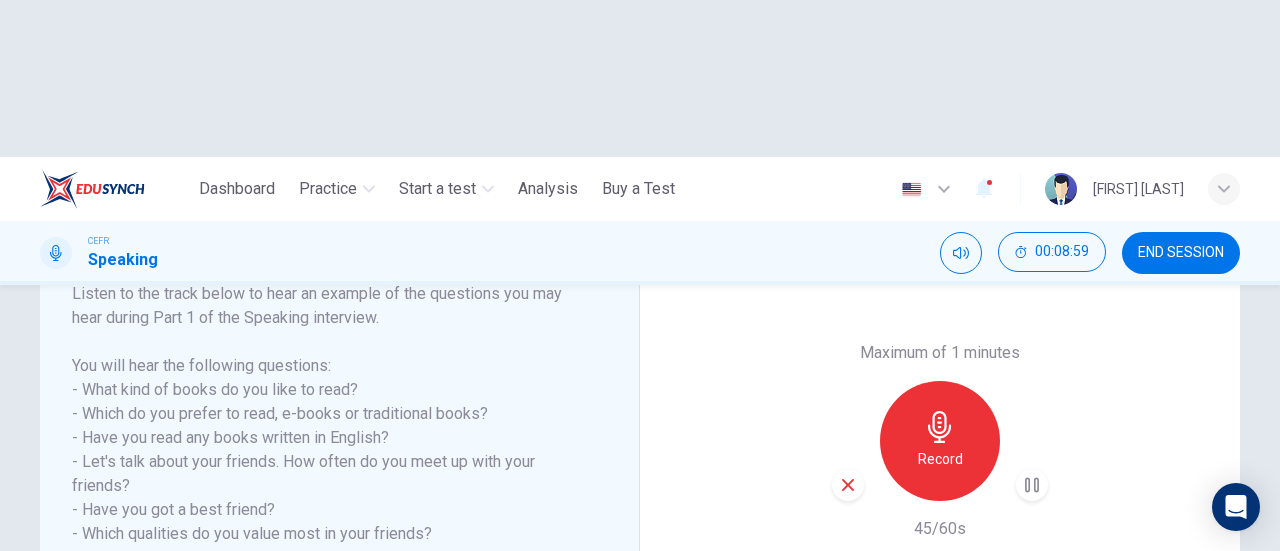 click at bounding box center (848, 485) 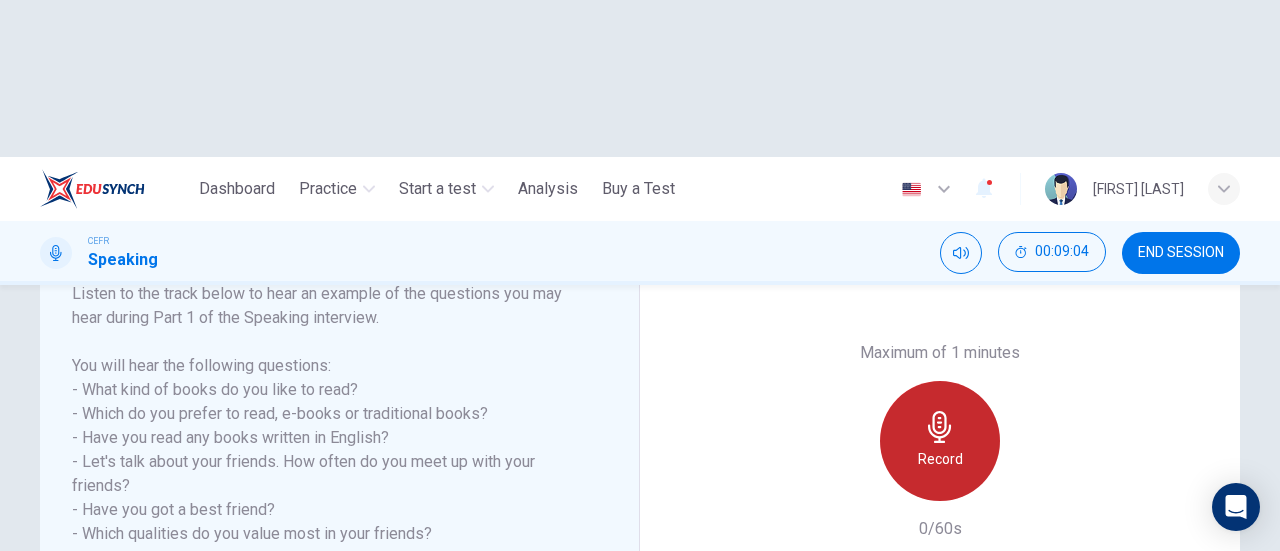 click on "Record" at bounding box center (940, 459) 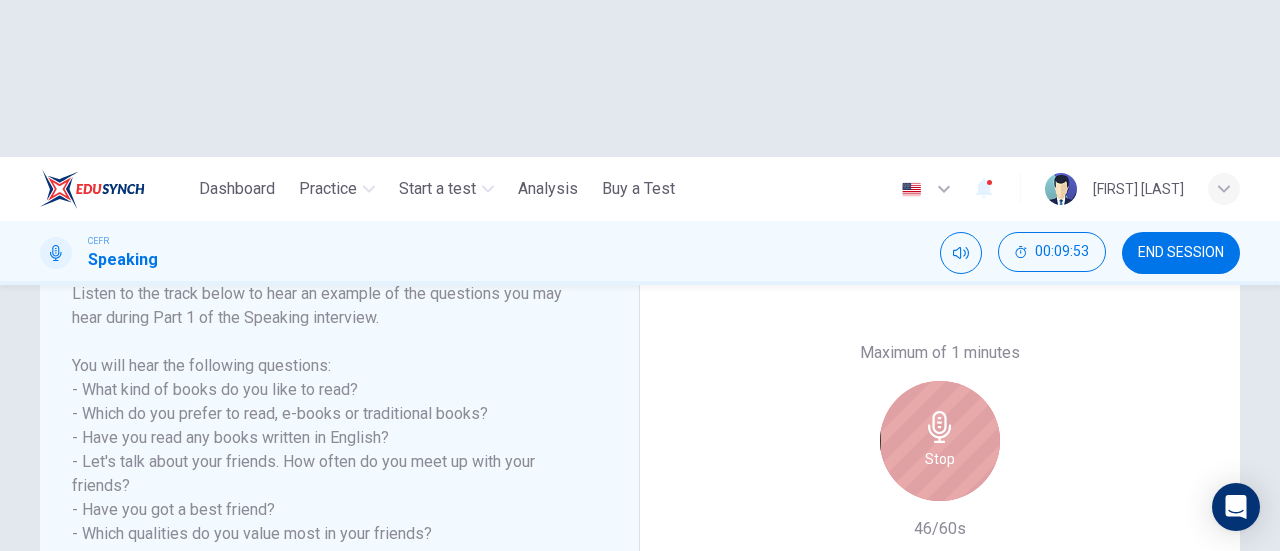 click on "Stop" at bounding box center (940, 441) 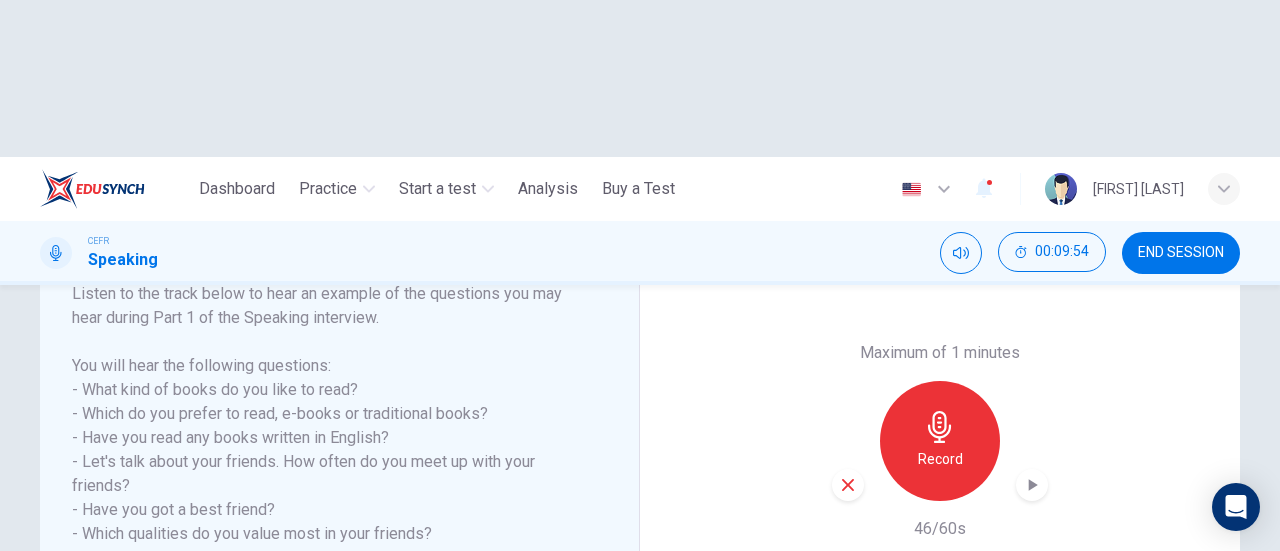 click on "SUBMIT" at bounding box center [709, 668] 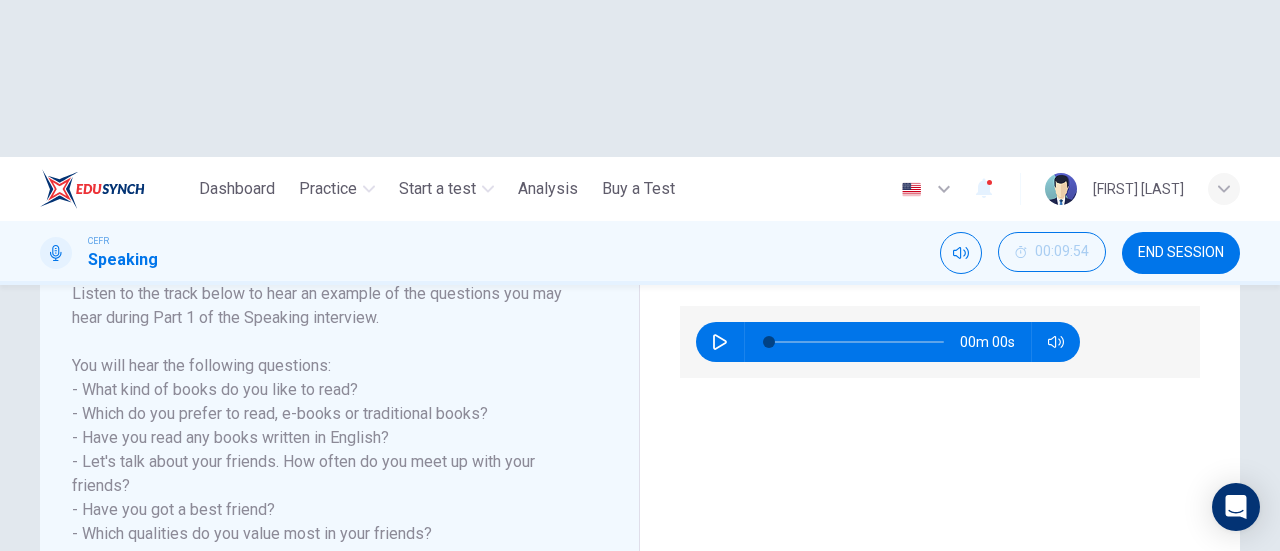 scroll, scrollTop: 232, scrollLeft: 0, axis: vertical 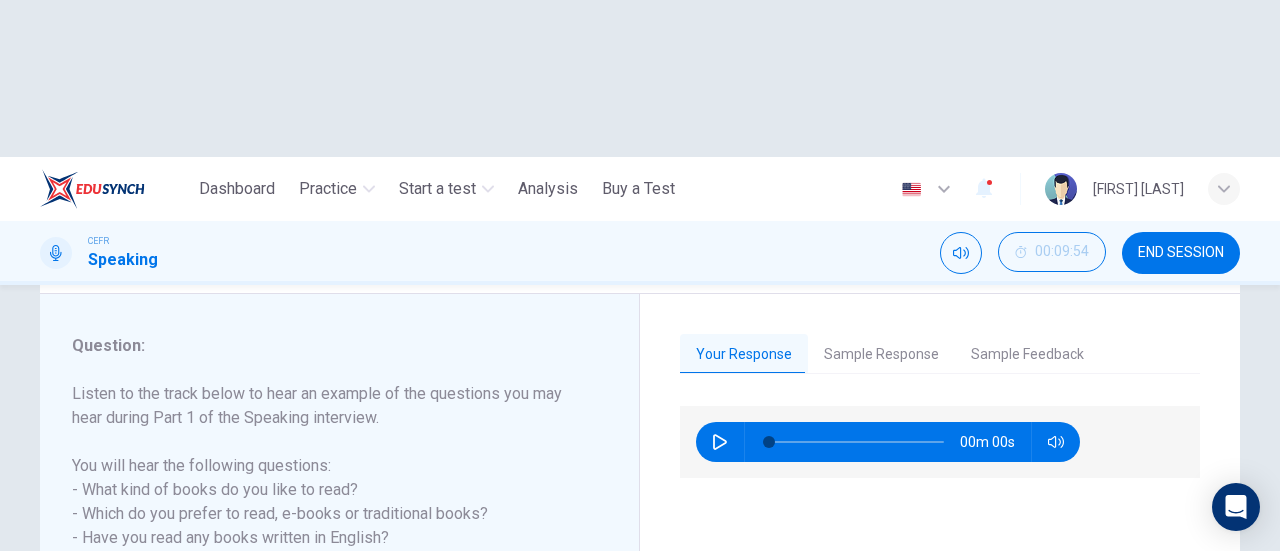 click at bounding box center [720, 442] 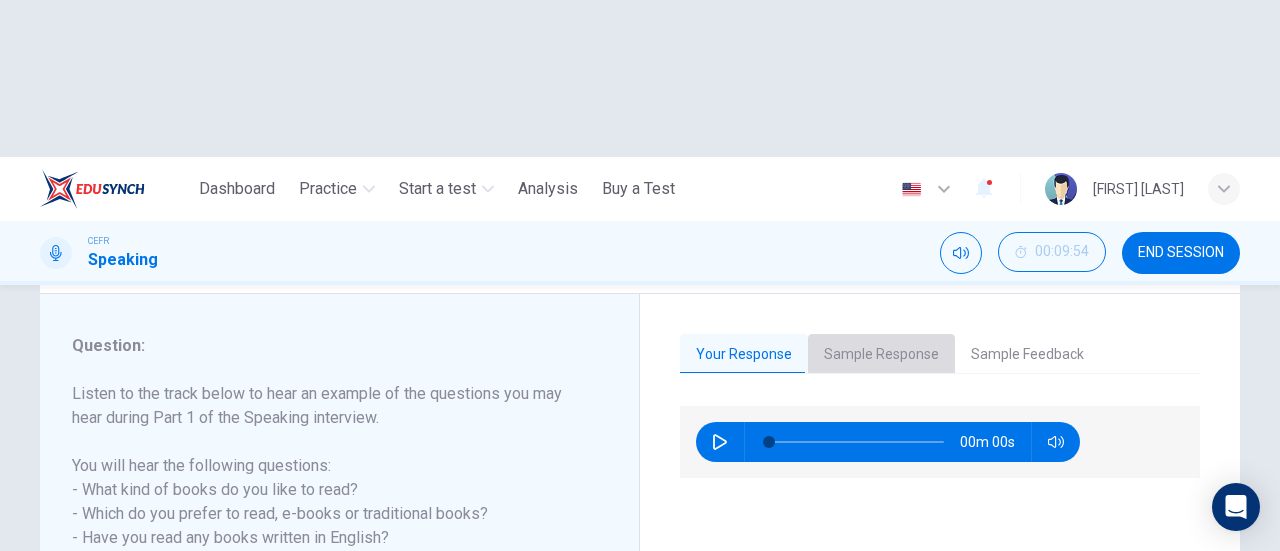 click on "Sample Response" at bounding box center [881, 355] 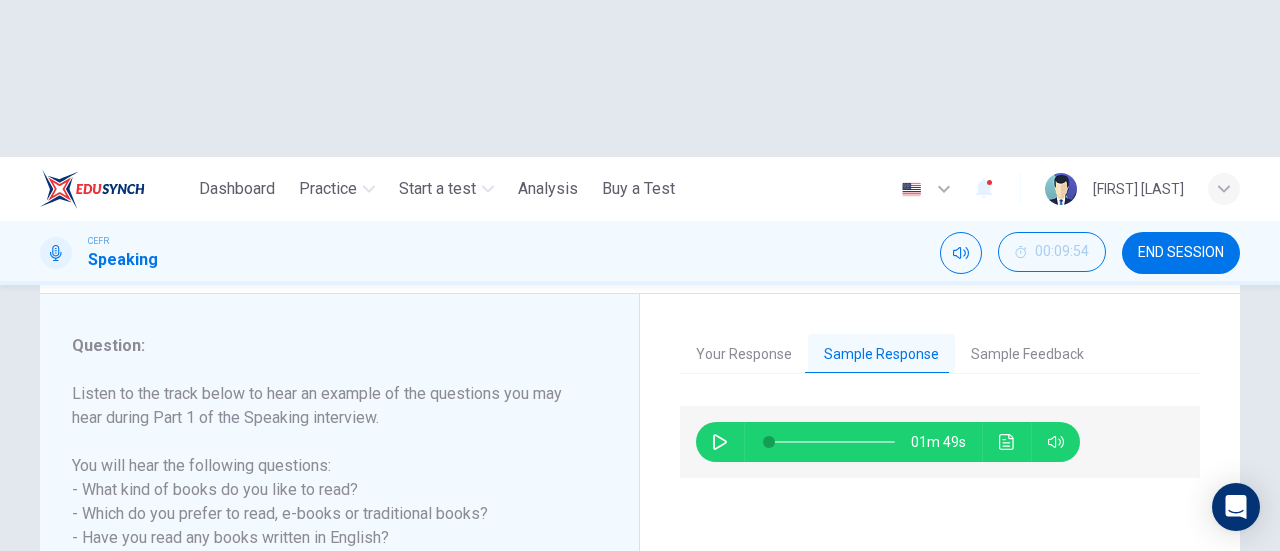 click on "Your Response" at bounding box center (744, 355) 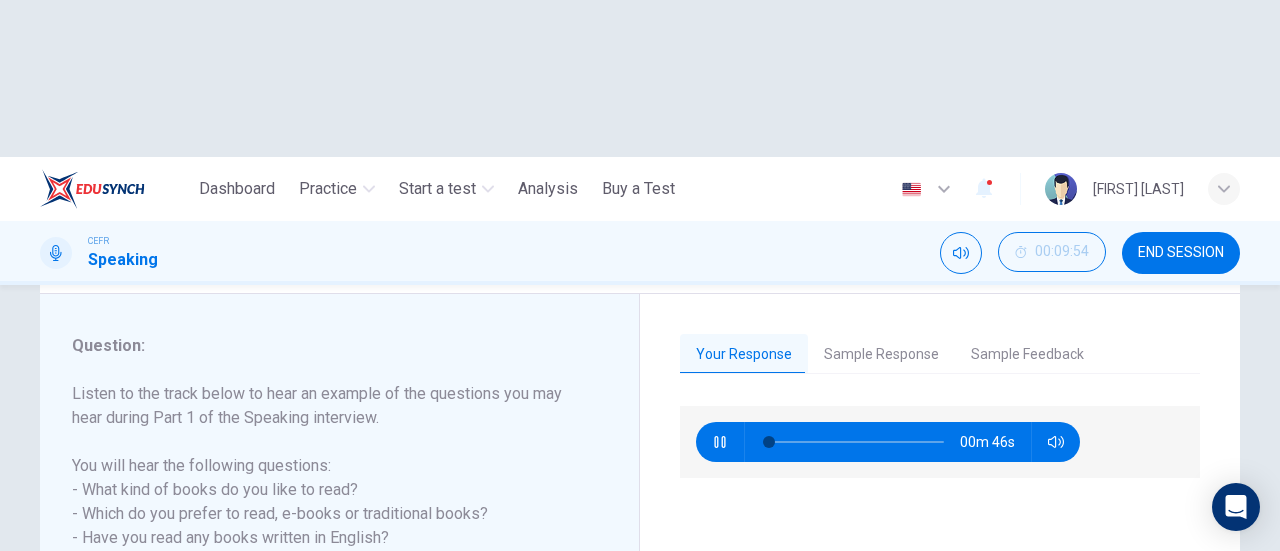 click at bounding box center (720, 442) 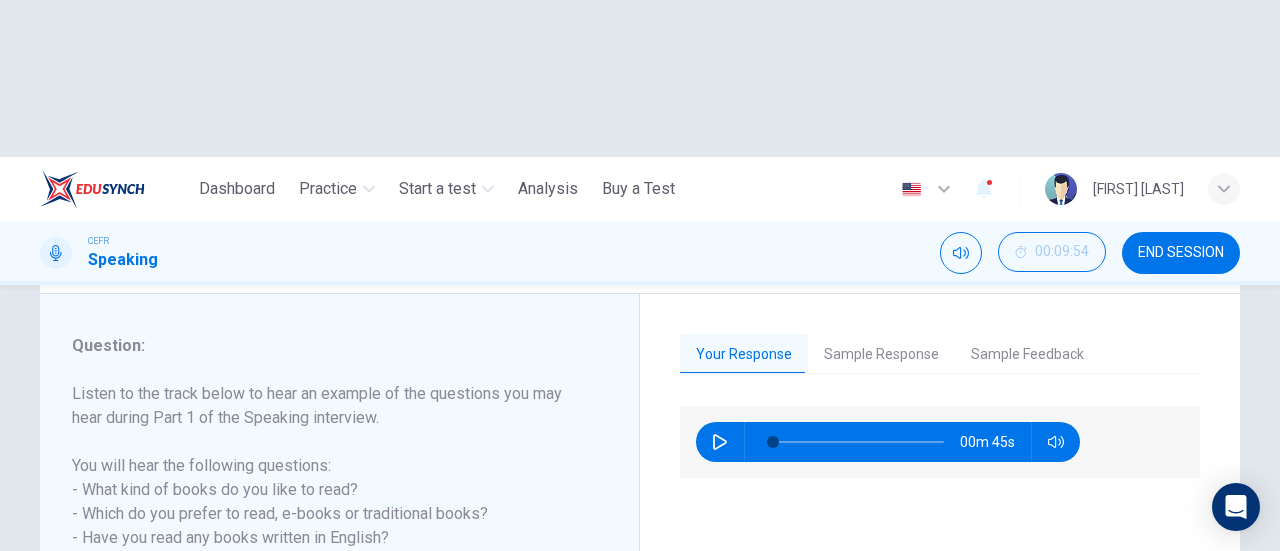 click on "Sample Response" at bounding box center [881, 355] 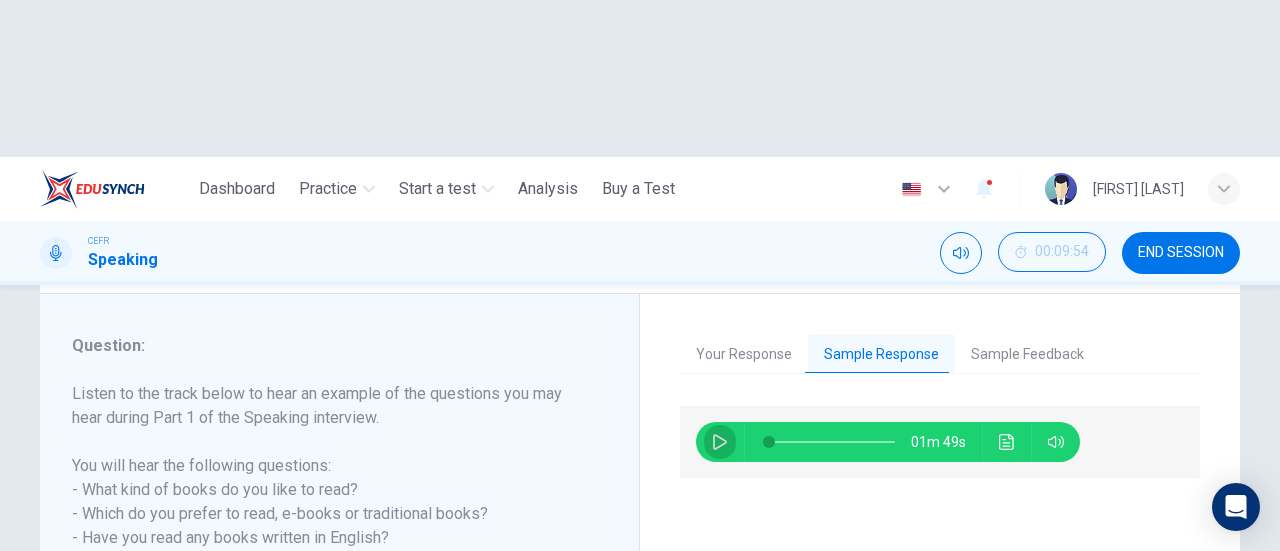 click at bounding box center [720, 442] 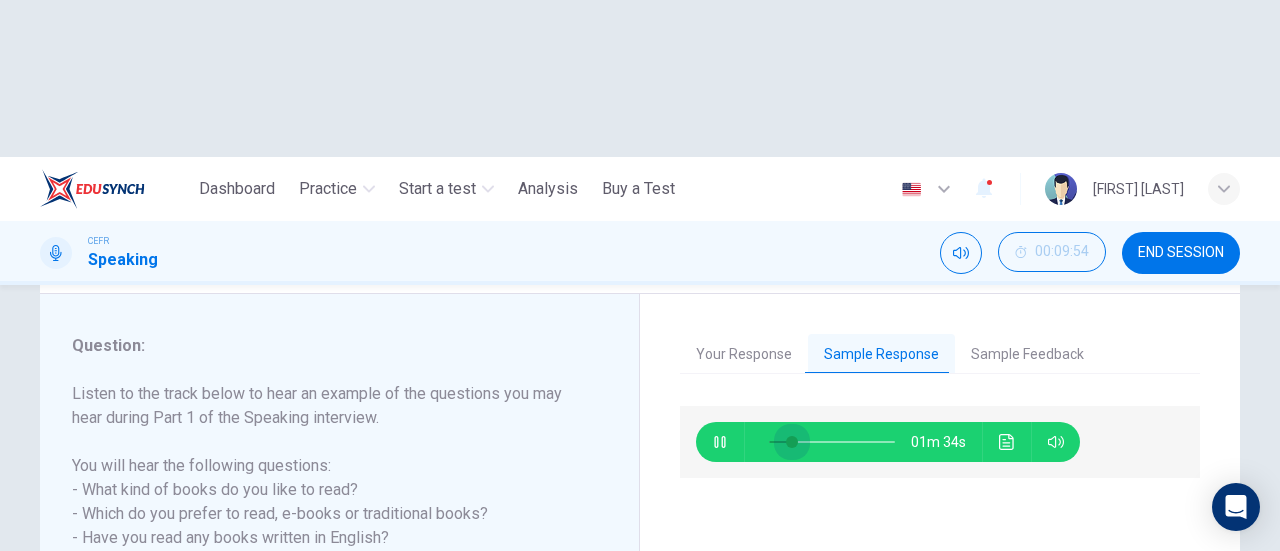 click at bounding box center (792, 442) 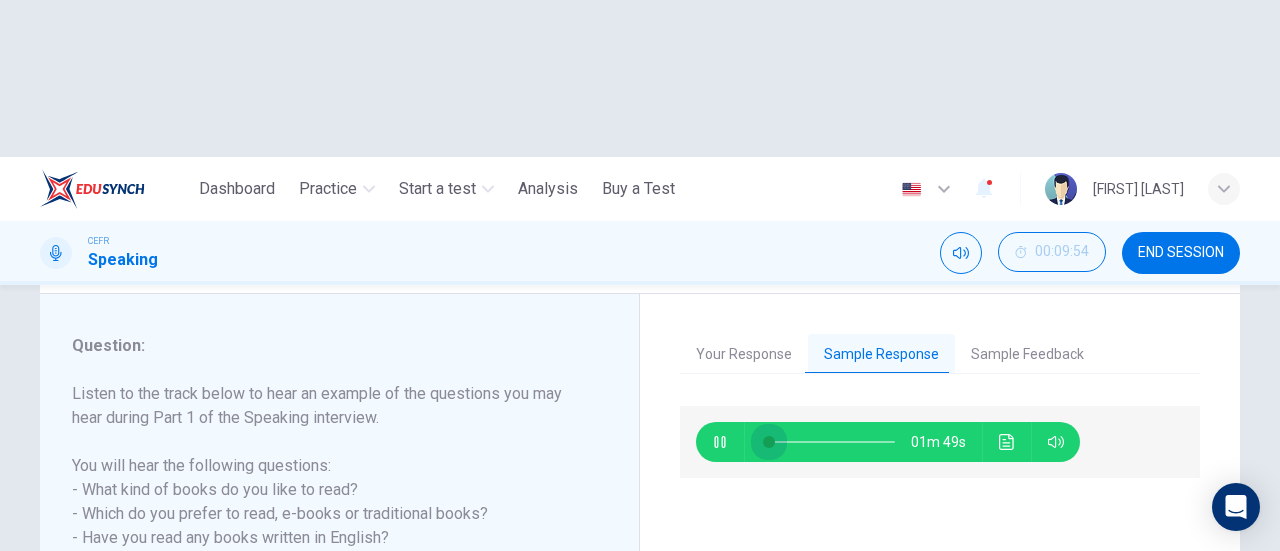 drag, startPoint x: 781, startPoint y: 290, endPoint x: 728, endPoint y: 281, distance: 53.75872 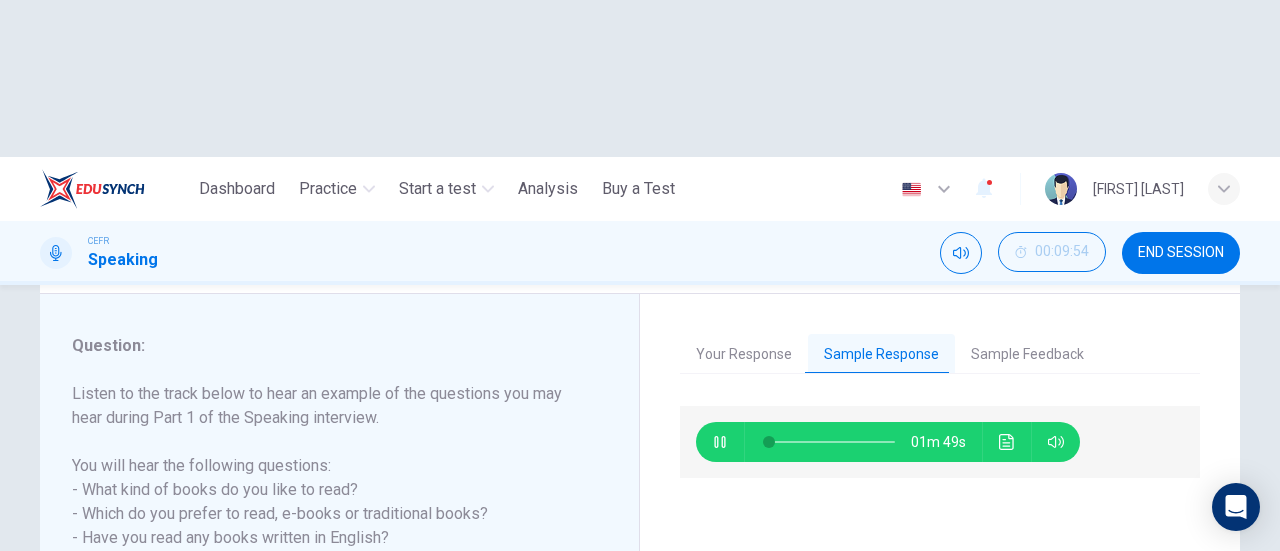 click 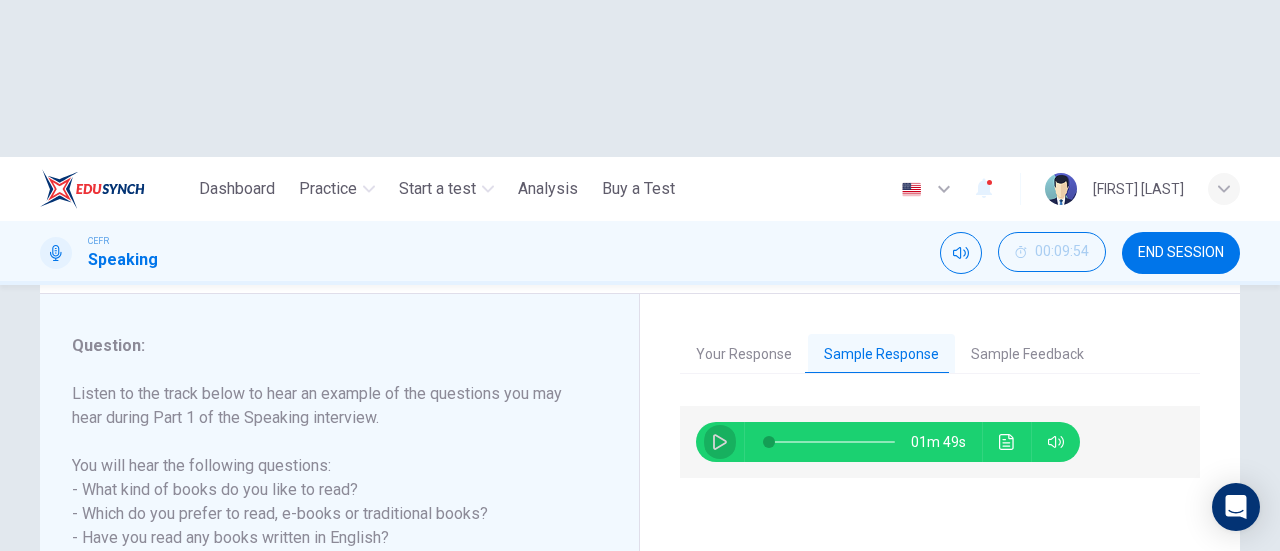 click 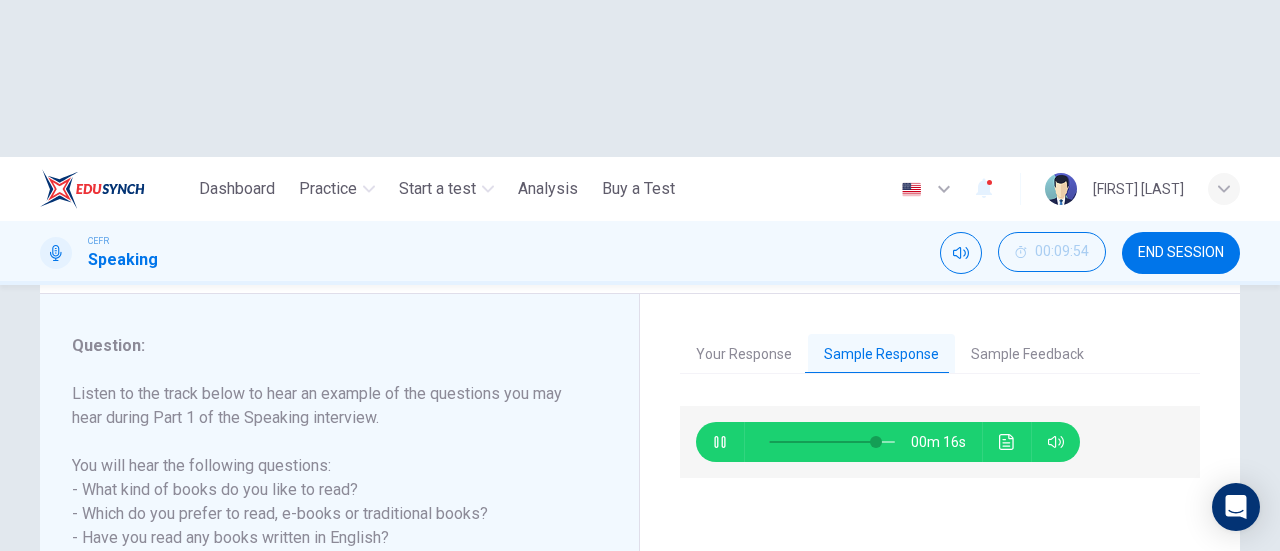 click at bounding box center (720, 442) 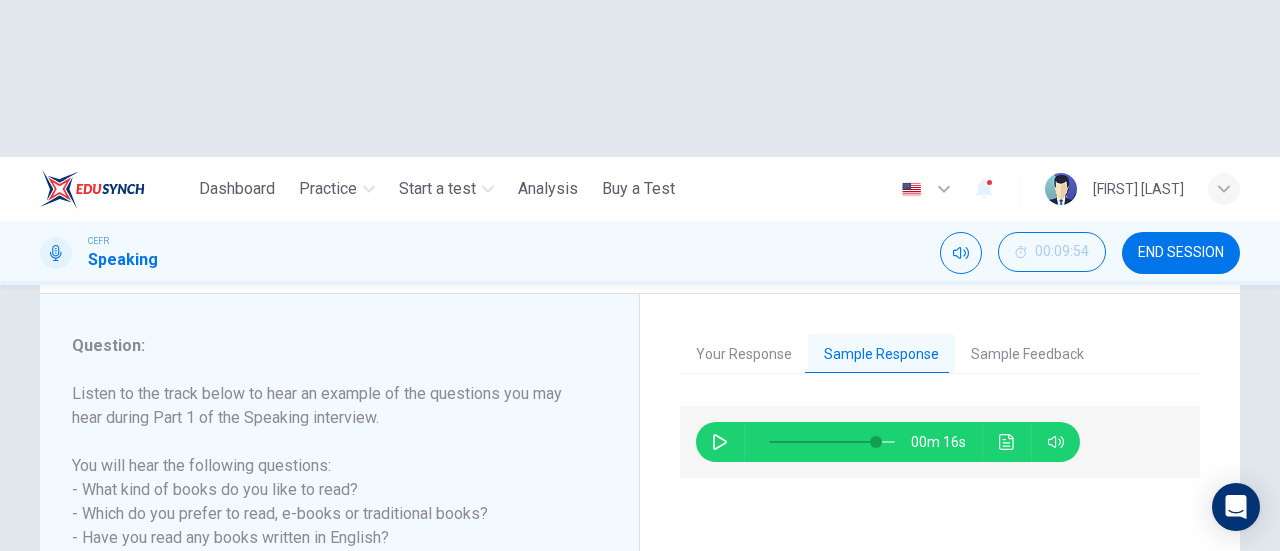 click on "NEXT" at bounding box center (630, 668) 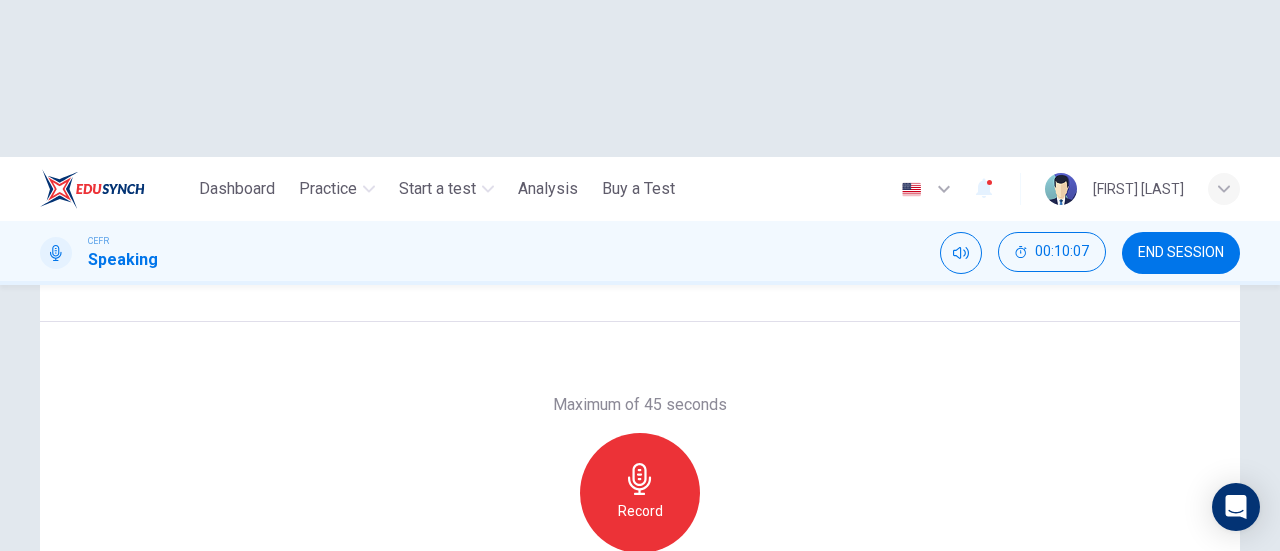 scroll, scrollTop: 232, scrollLeft: 0, axis: vertical 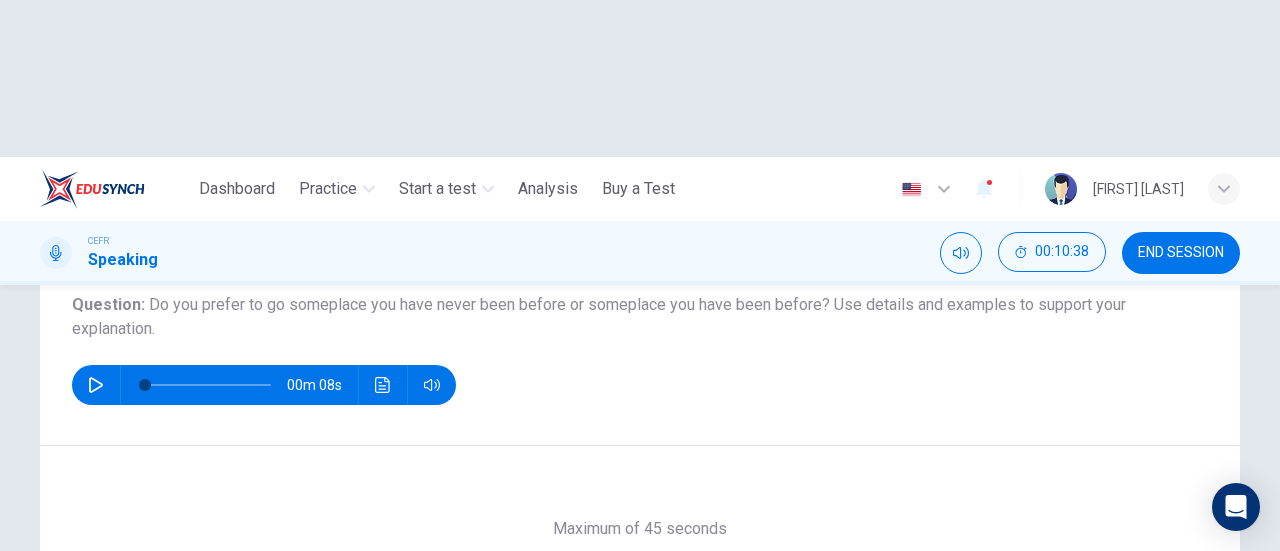 click 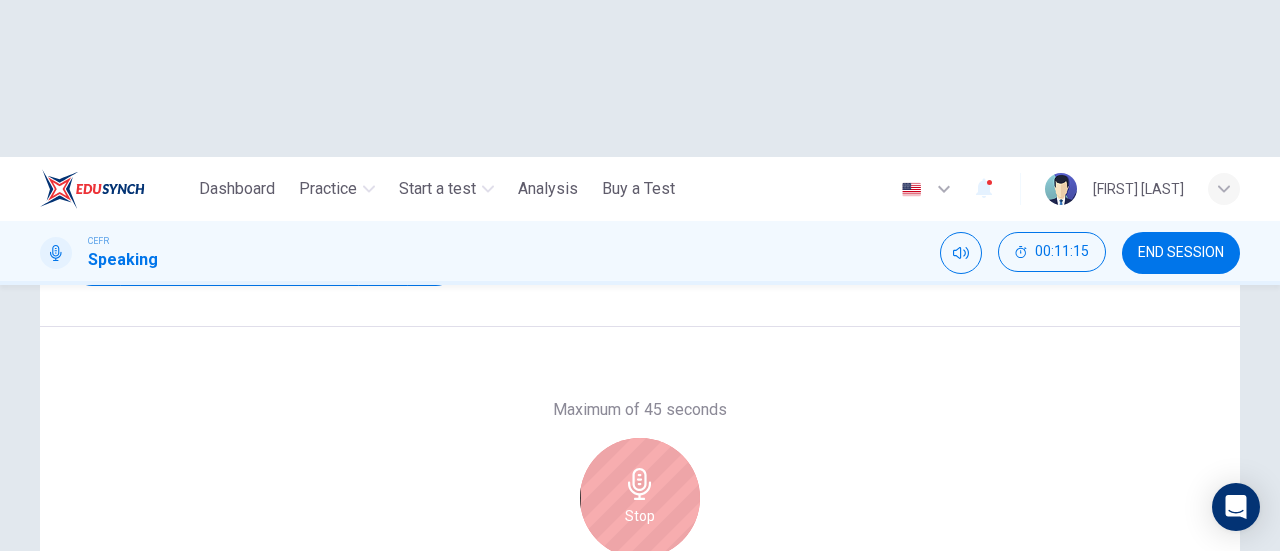 scroll, scrollTop: 332, scrollLeft: 0, axis: vertical 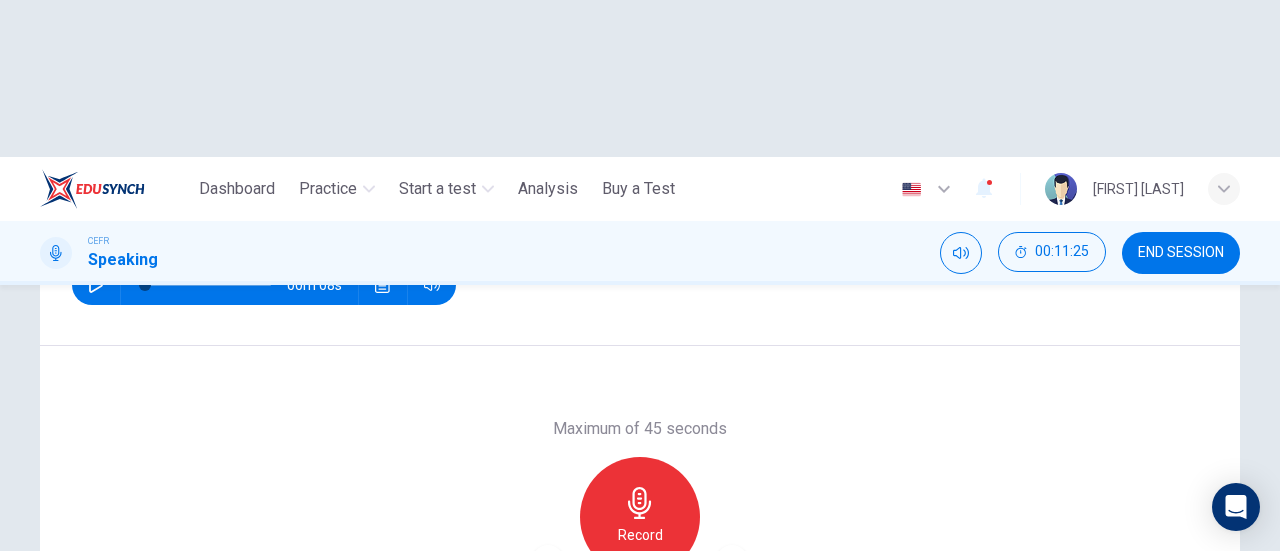 click 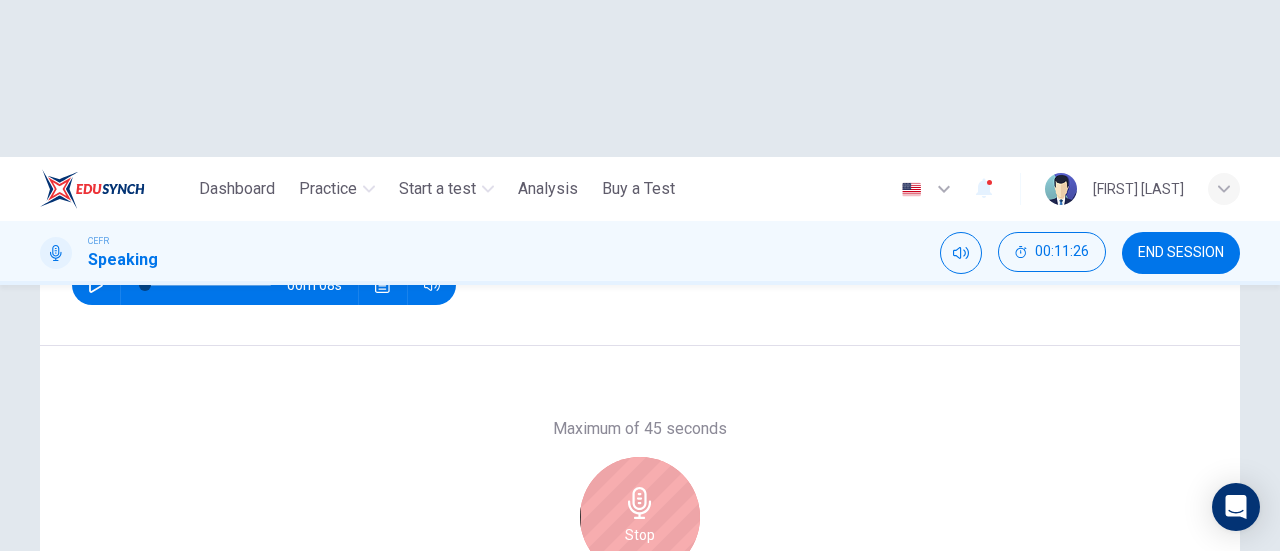 click 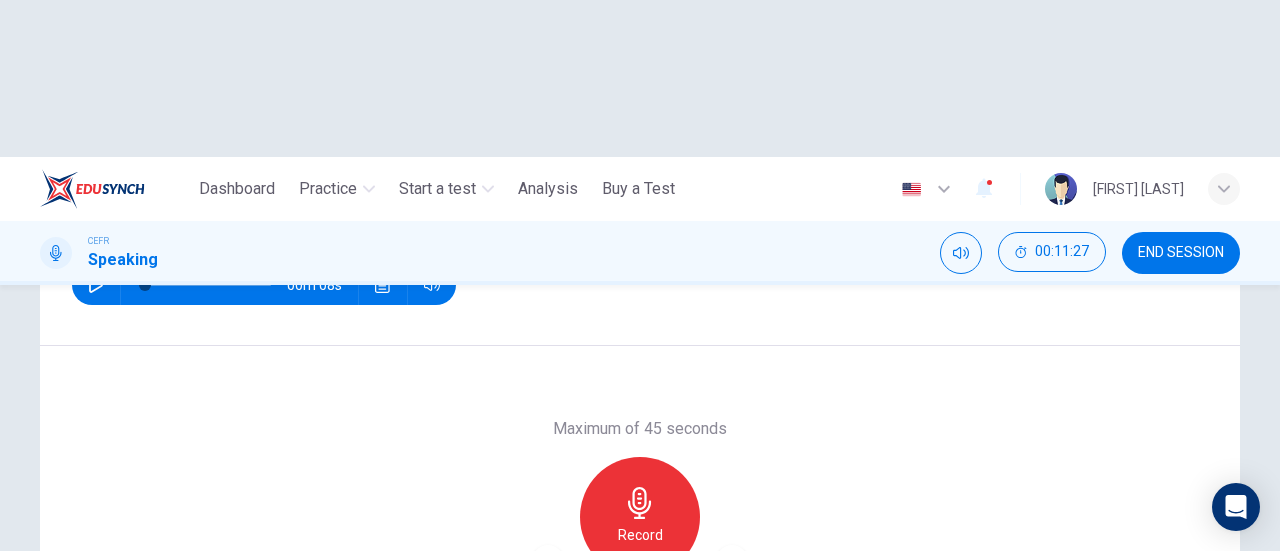 click at bounding box center (732, 561) 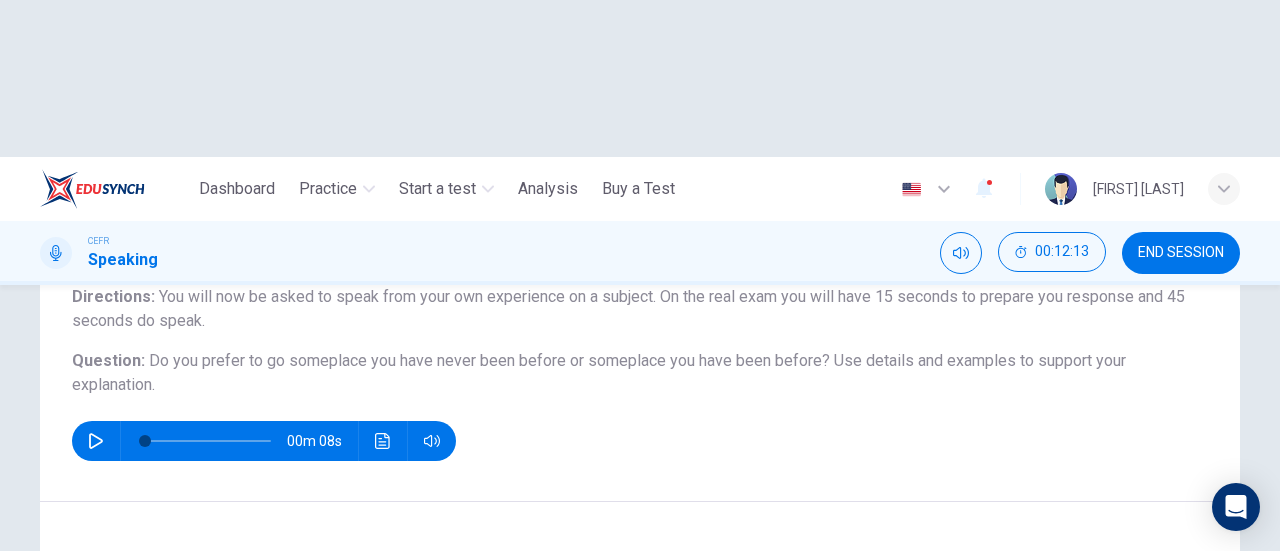 scroll, scrollTop: 132, scrollLeft: 0, axis: vertical 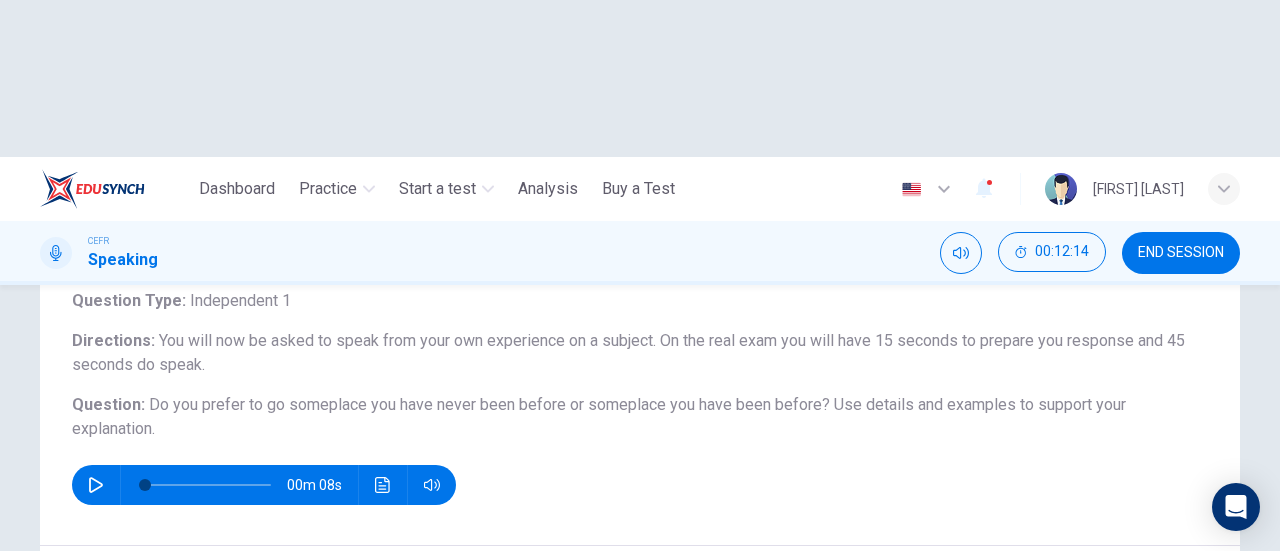 click on "SUBMIT" at bounding box center (709, 668) 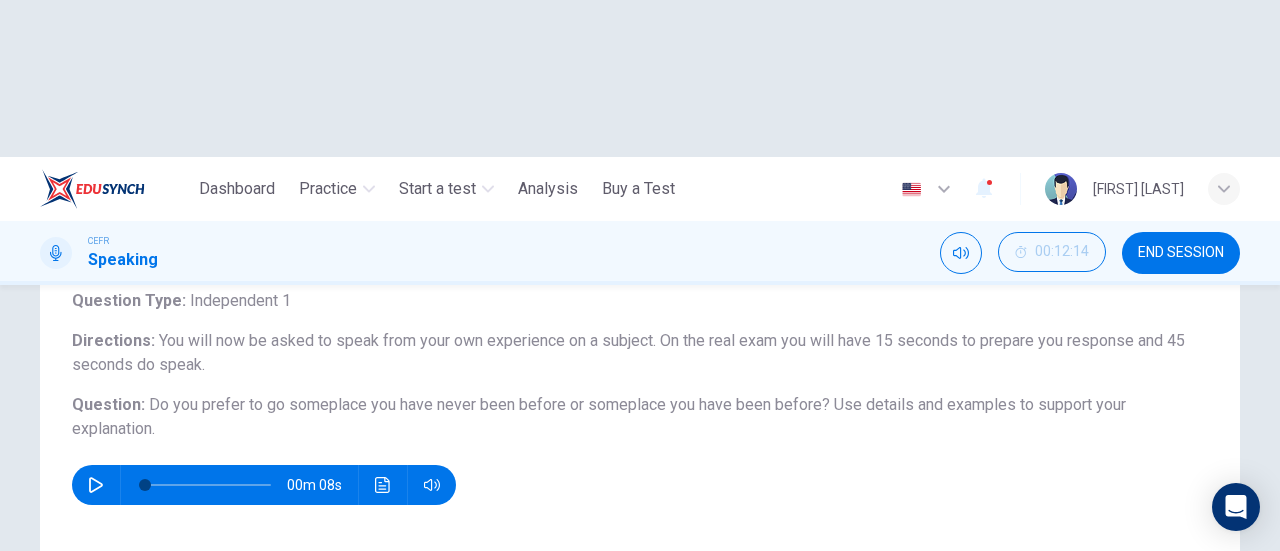scroll, scrollTop: 332, scrollLeft: 0, axis: vertical 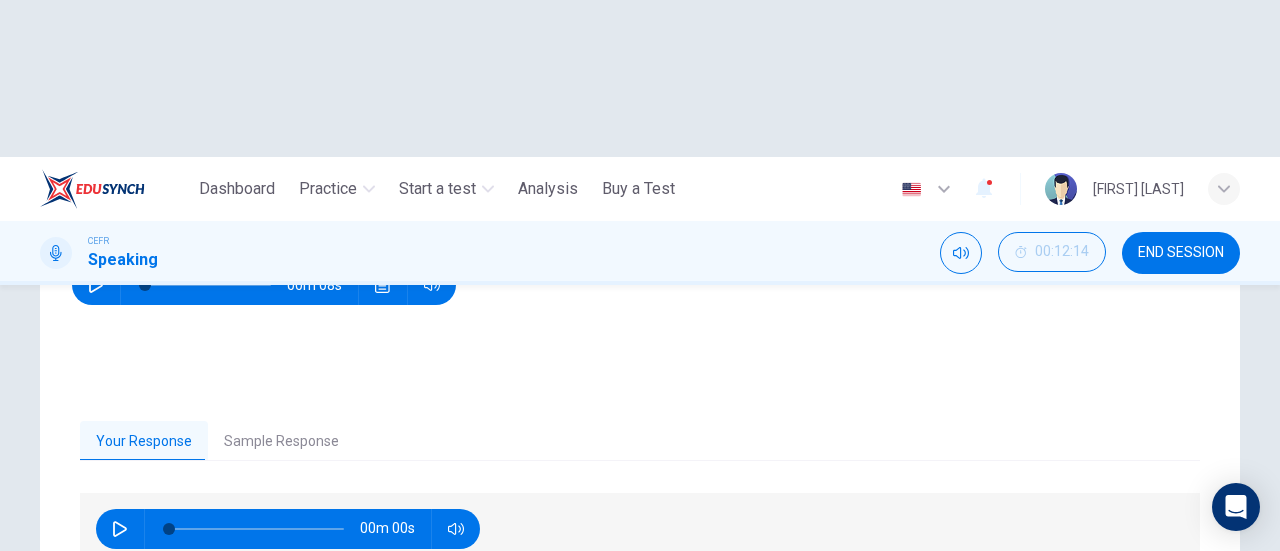 click on "Sample Response" at bounding box center (281, 442) 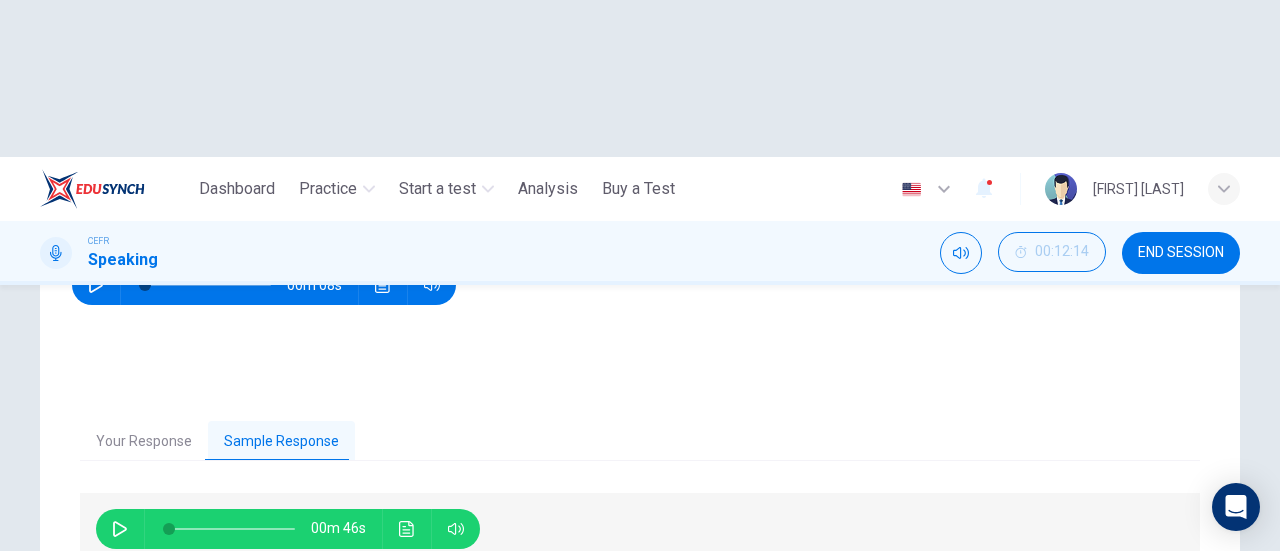 click 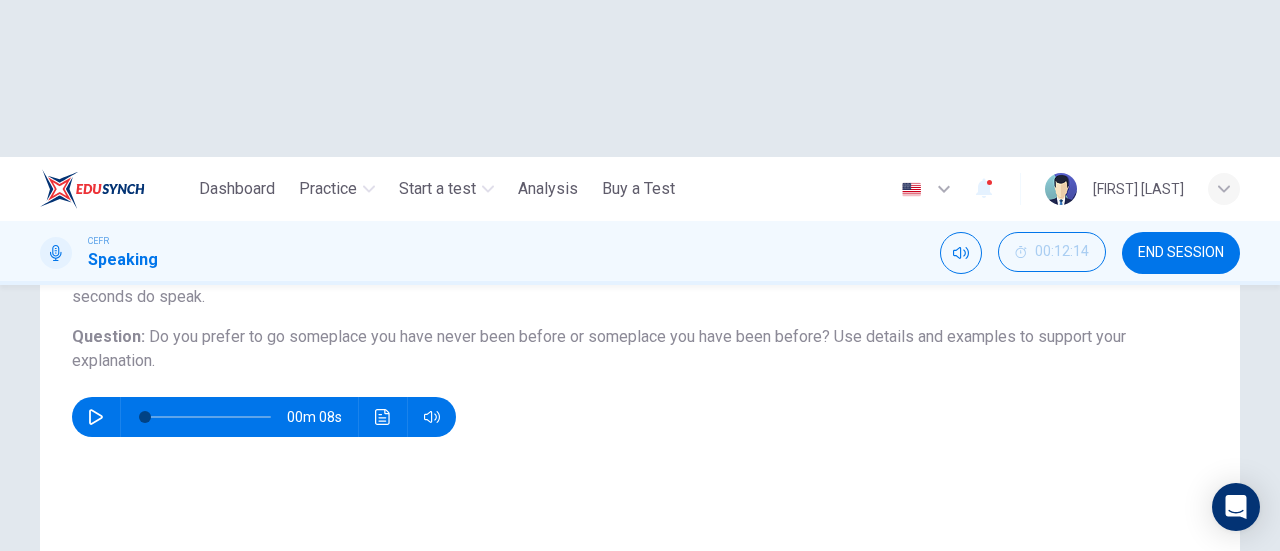 scroll, scrollTop: 100, scrollLeft: 0, axis: vertical 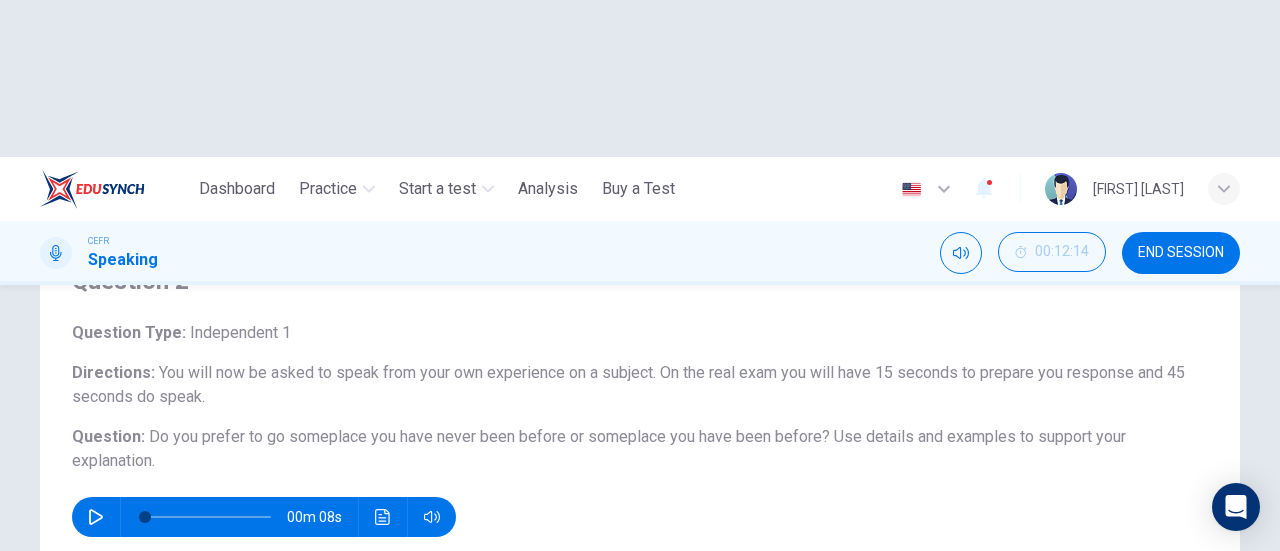 type on "*" 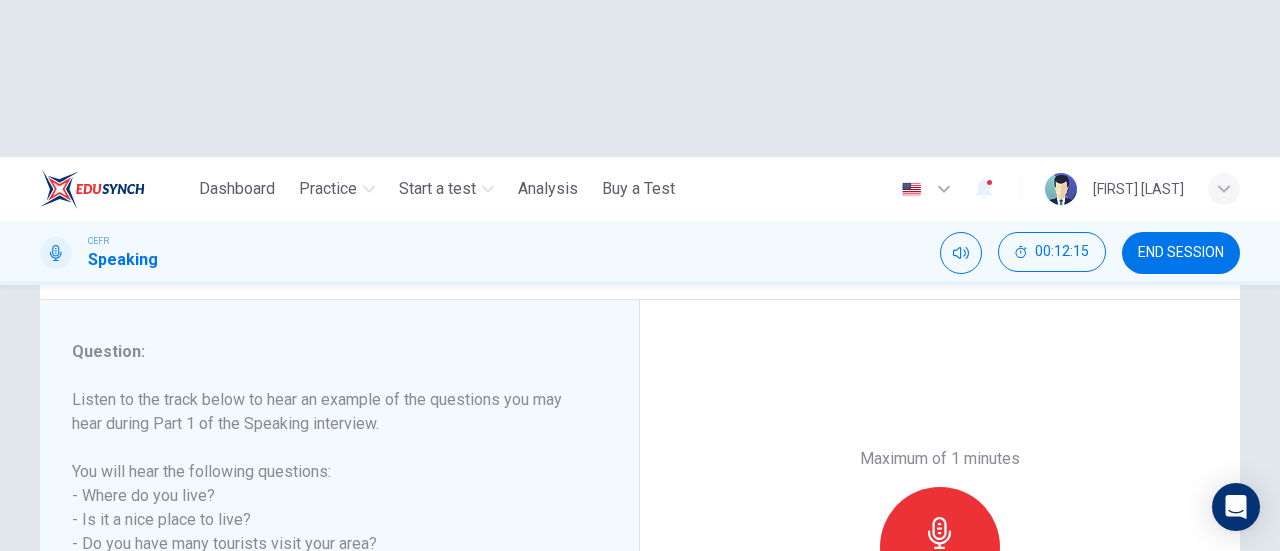 scroll, scrollTop: 300, scrollLeft: 0, axis: vertical 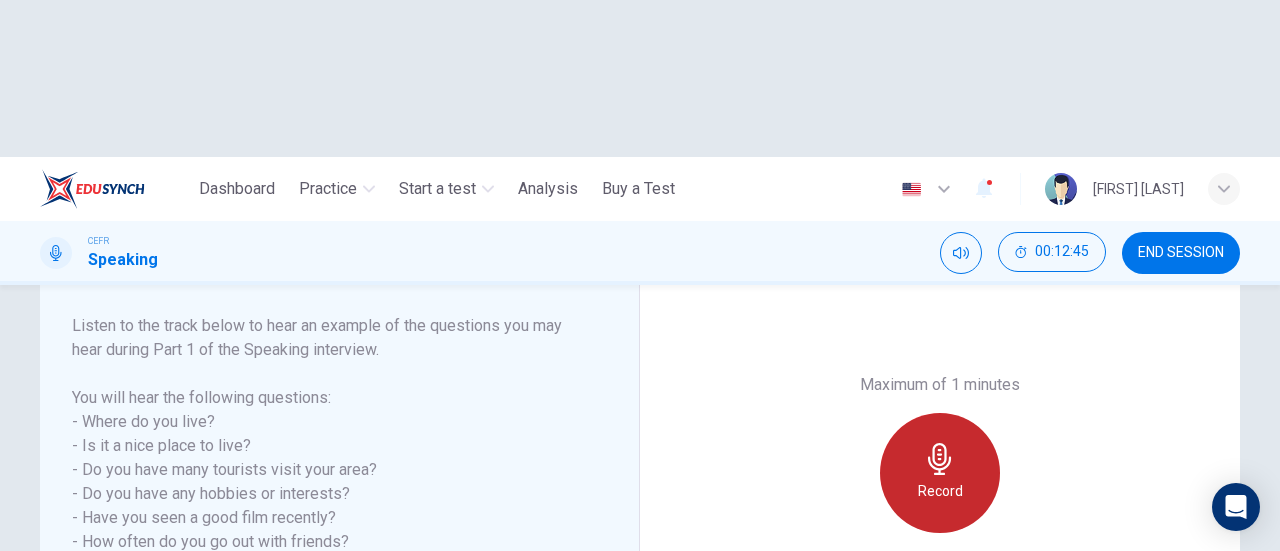 click on "Record" at bounding box center [940, 473] 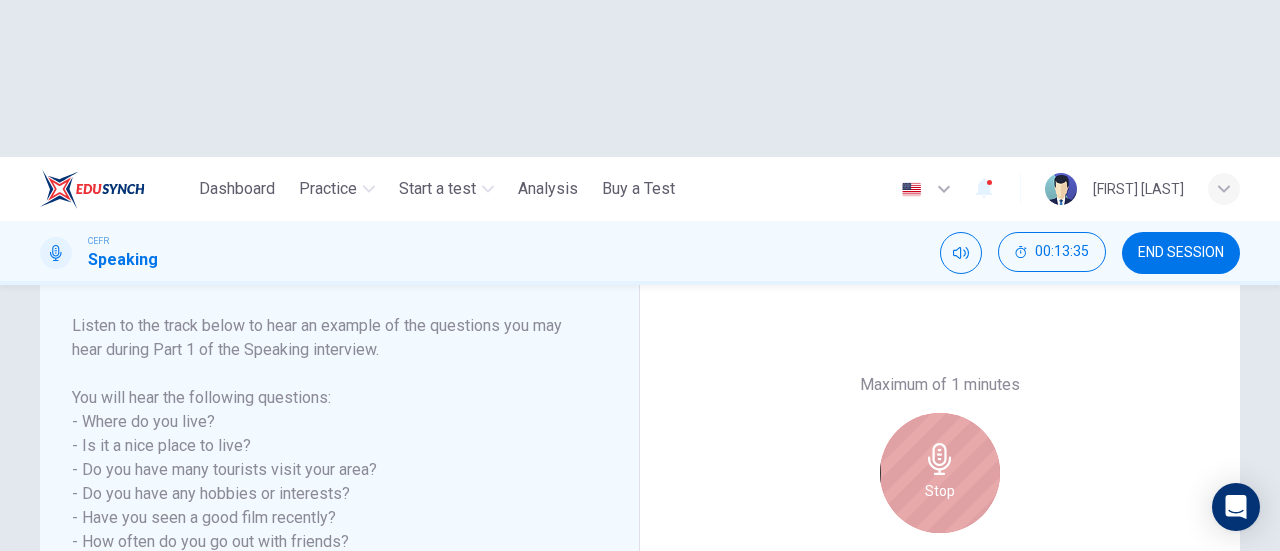 click on "Stop" at bounding box center (940, 491) 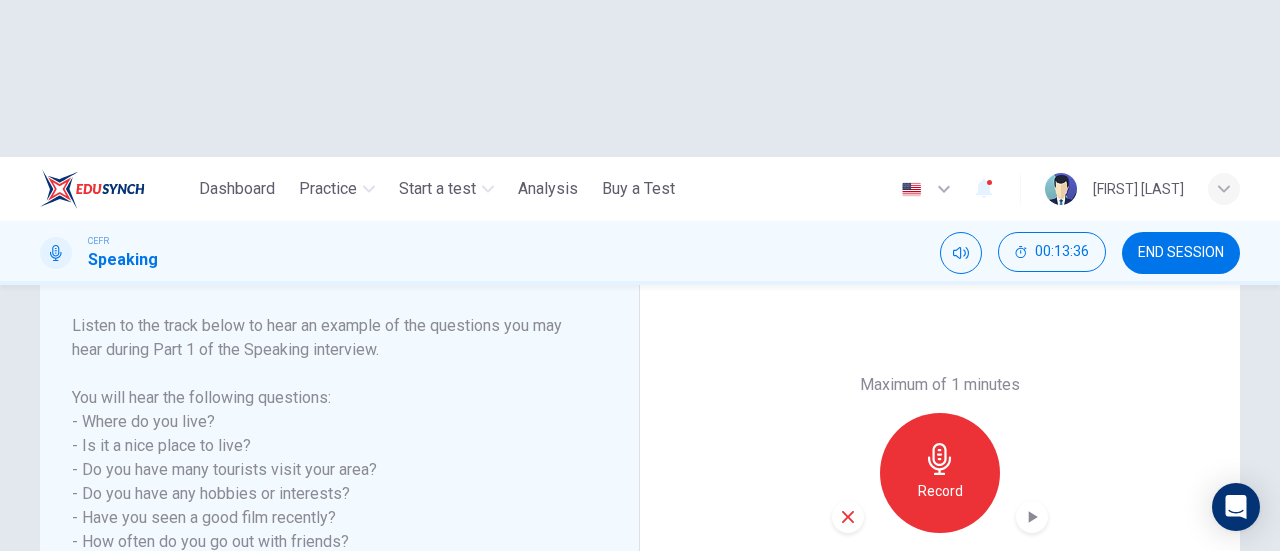 click 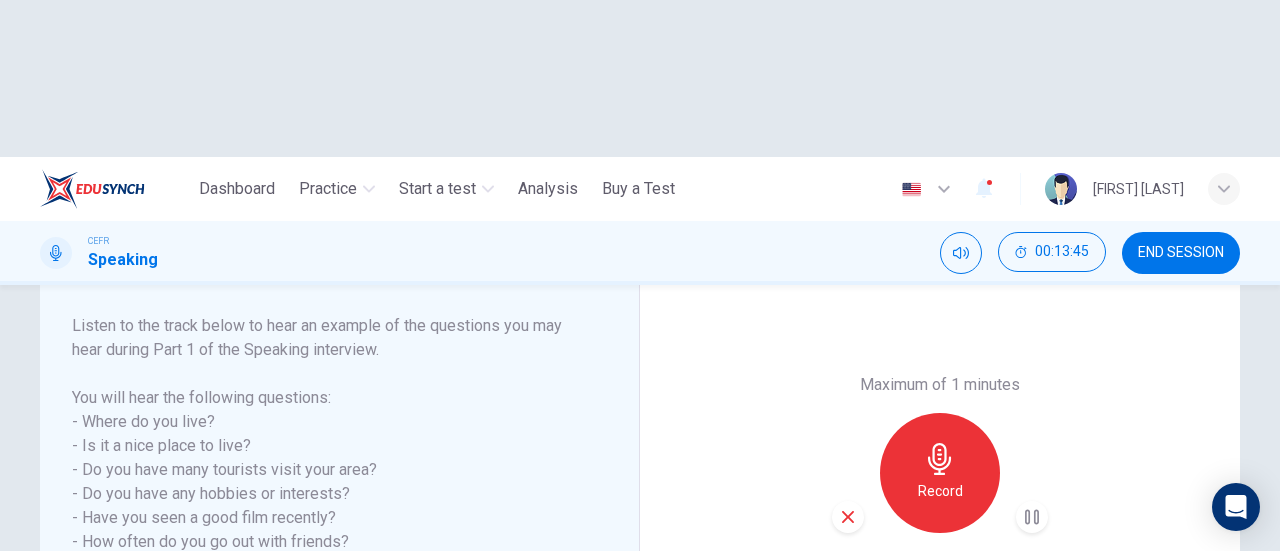 click 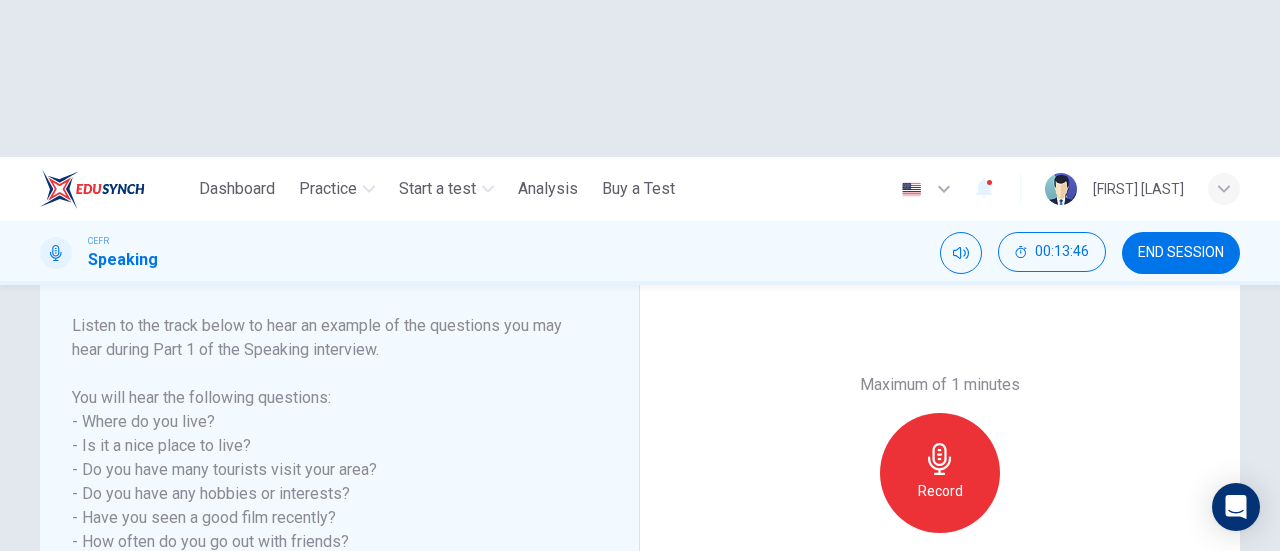 click on "Record" at bounding box center [940, 491] 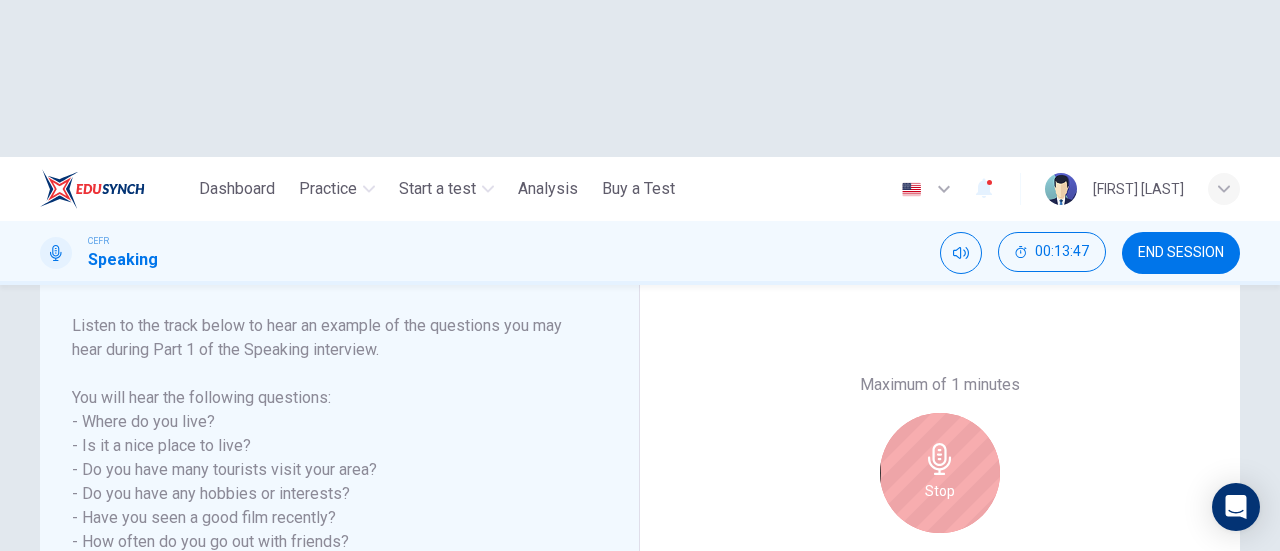 click on "Stop" at bounding box center (940, 491) 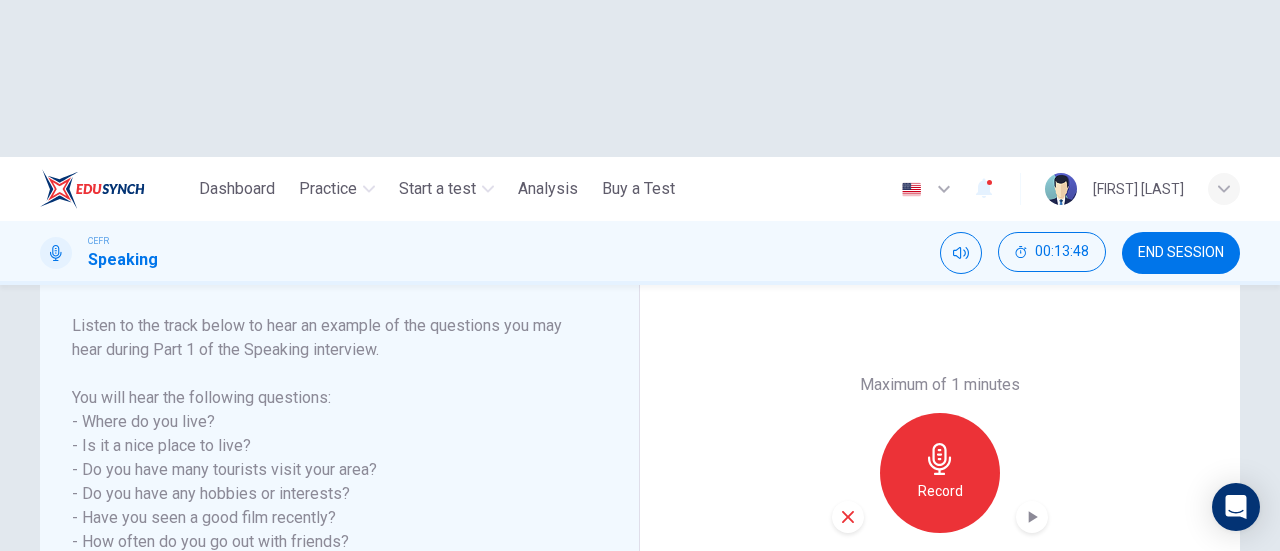 click 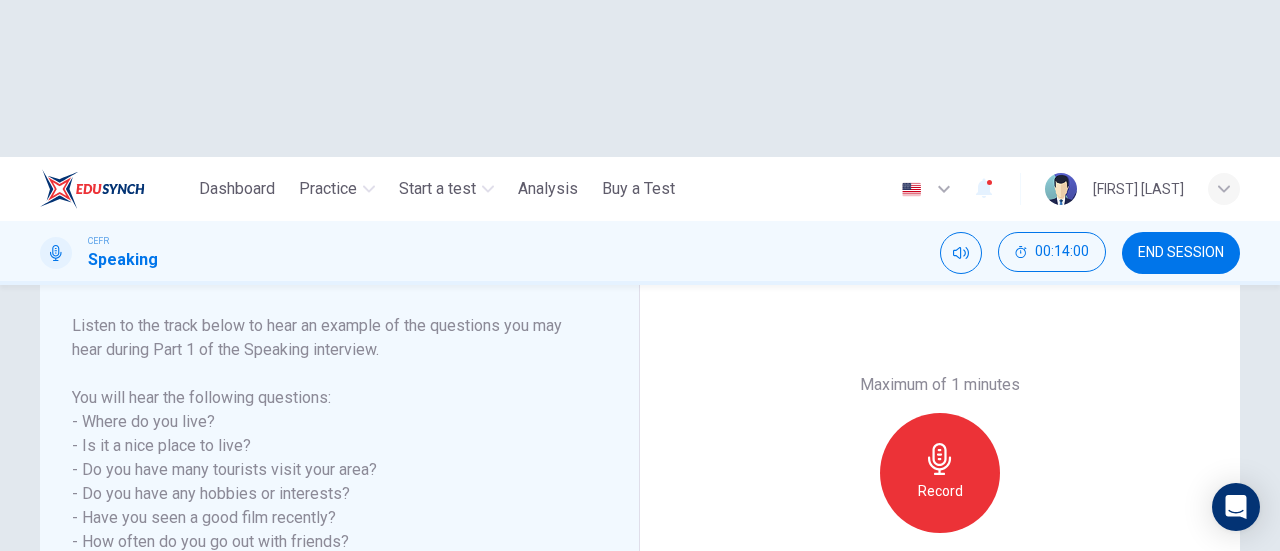 click 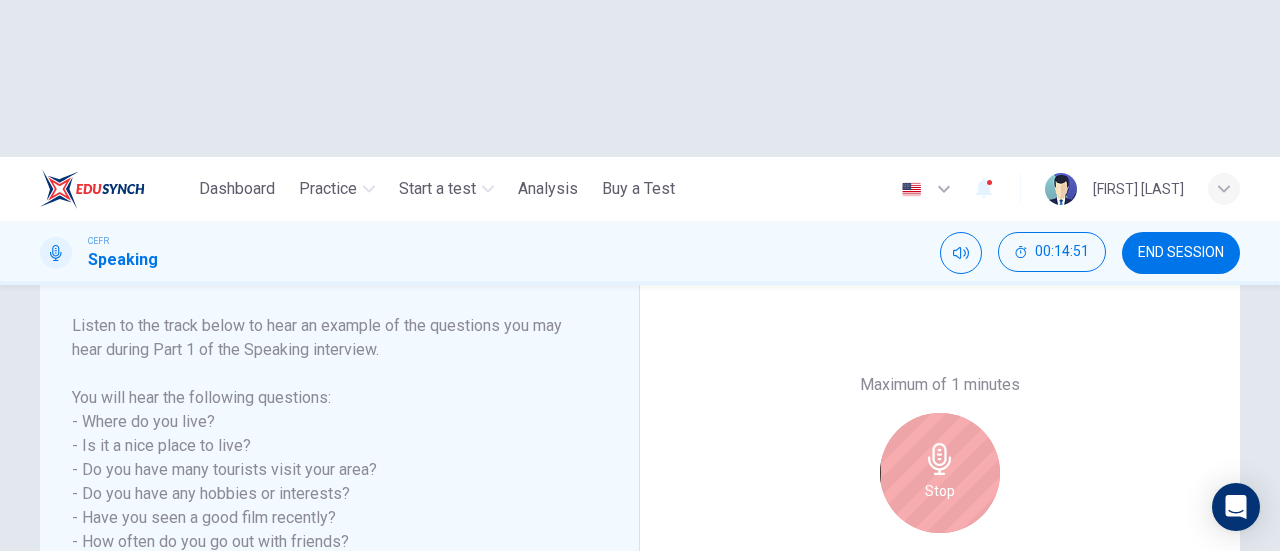 click 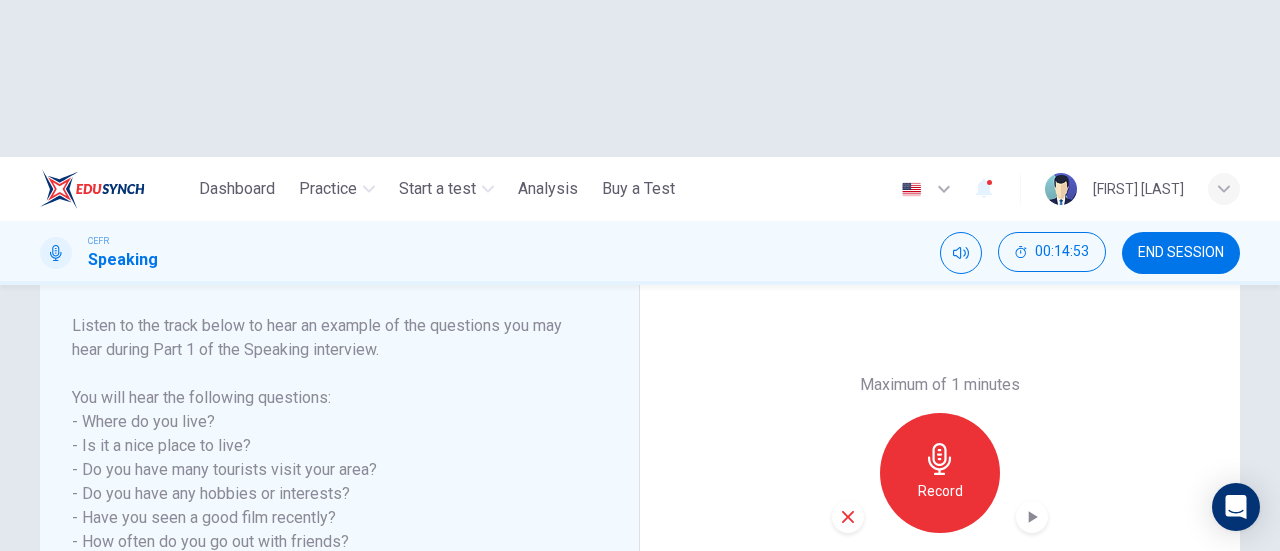 click at bounding box center (1032, 517) 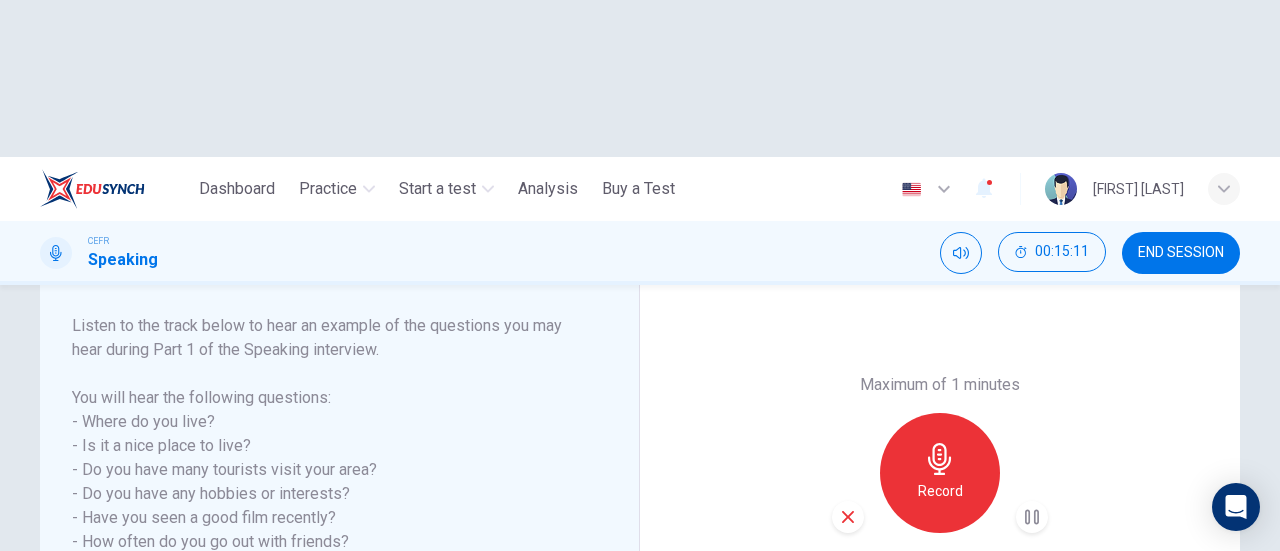 click 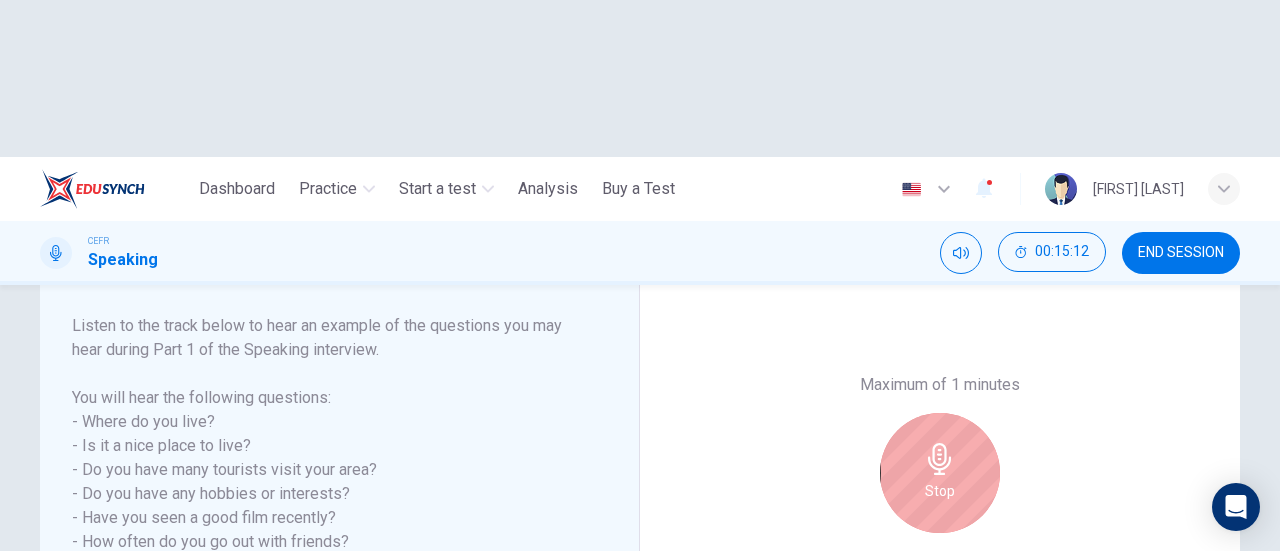 click on "Stop" at bounding box center [940, 491] 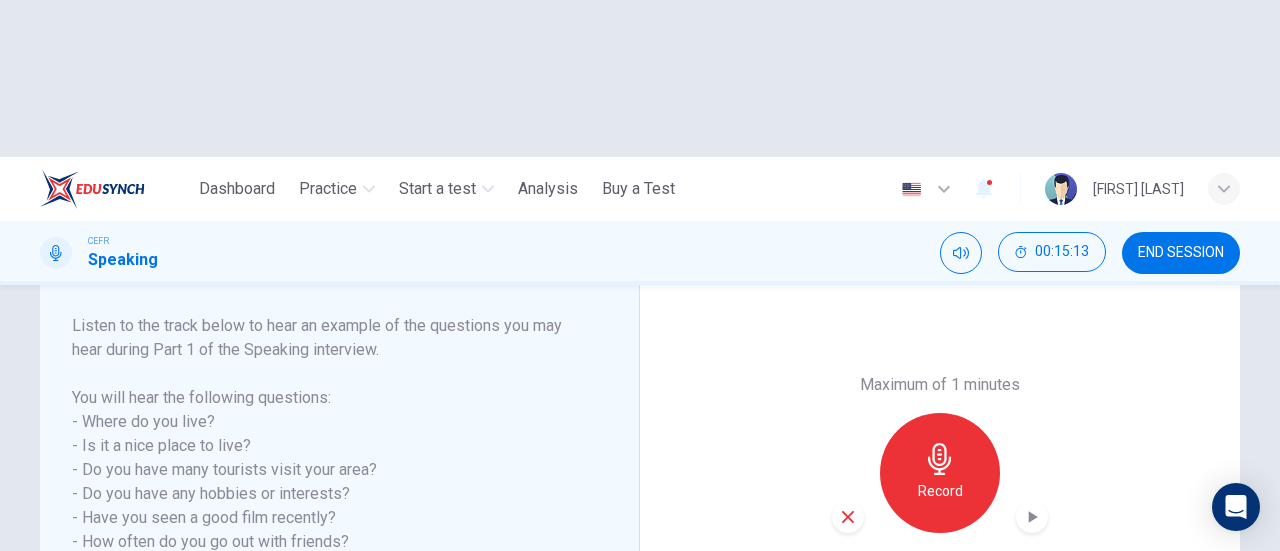 click 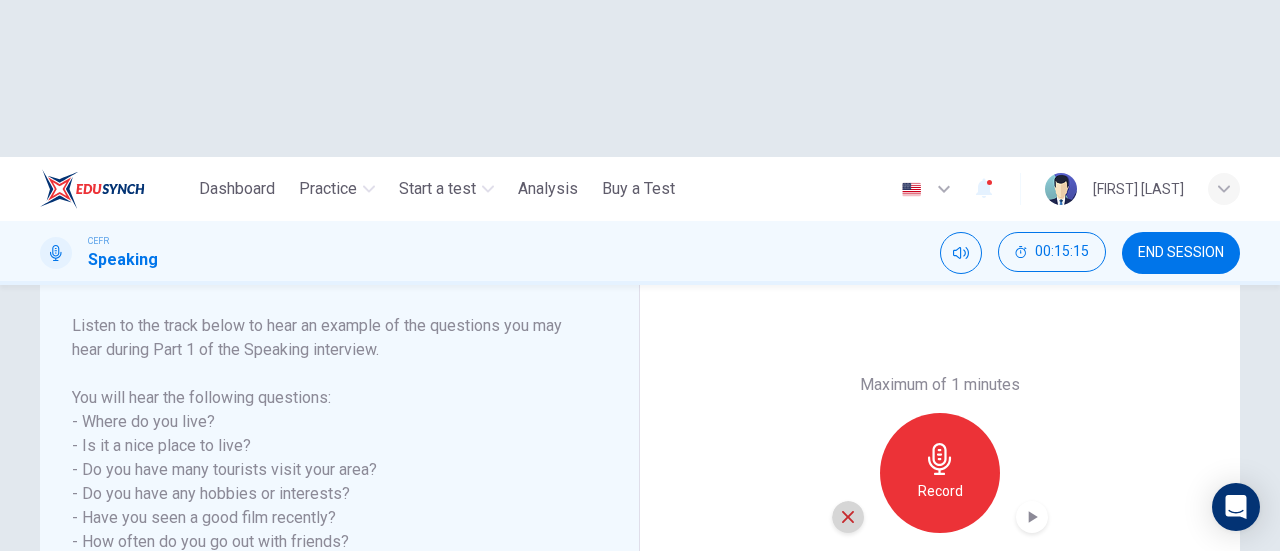 click 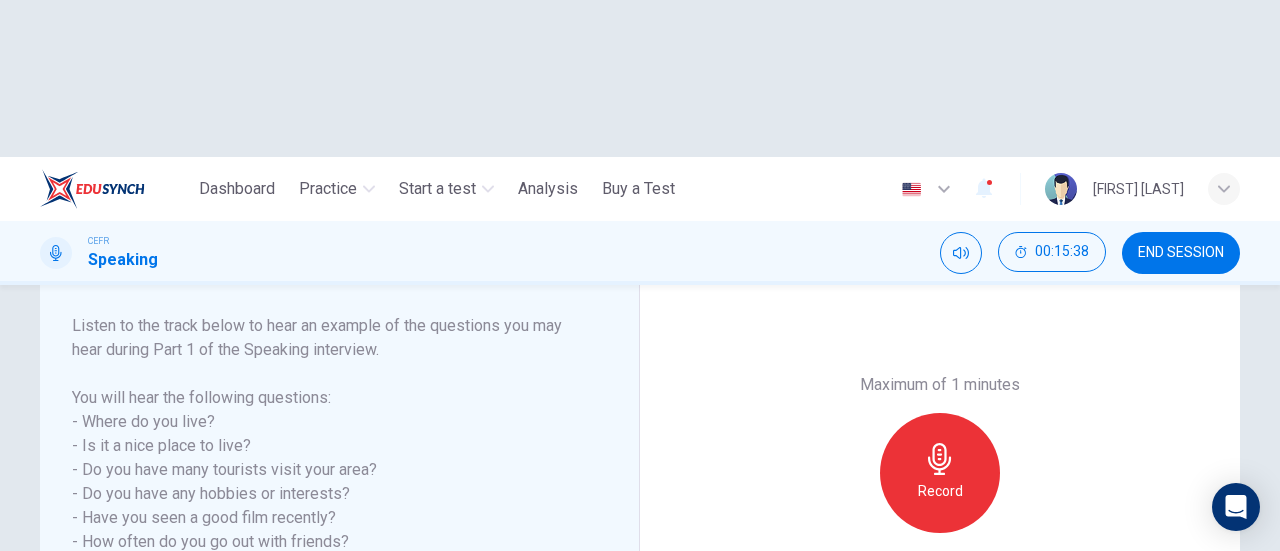 click 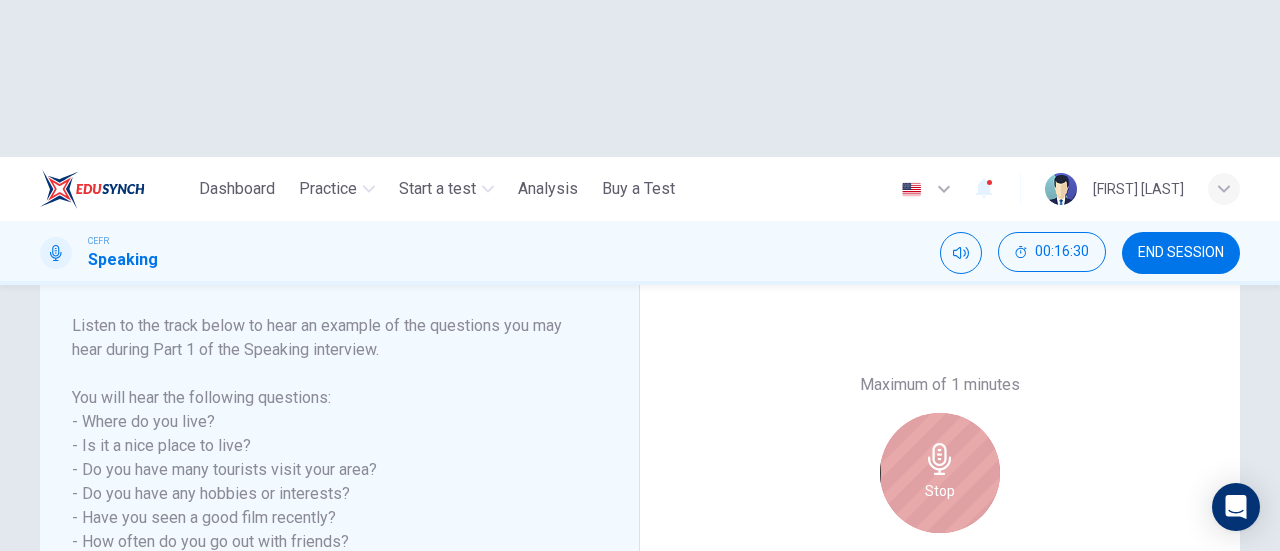 click on "Stop" at bounding box center (940, 473) 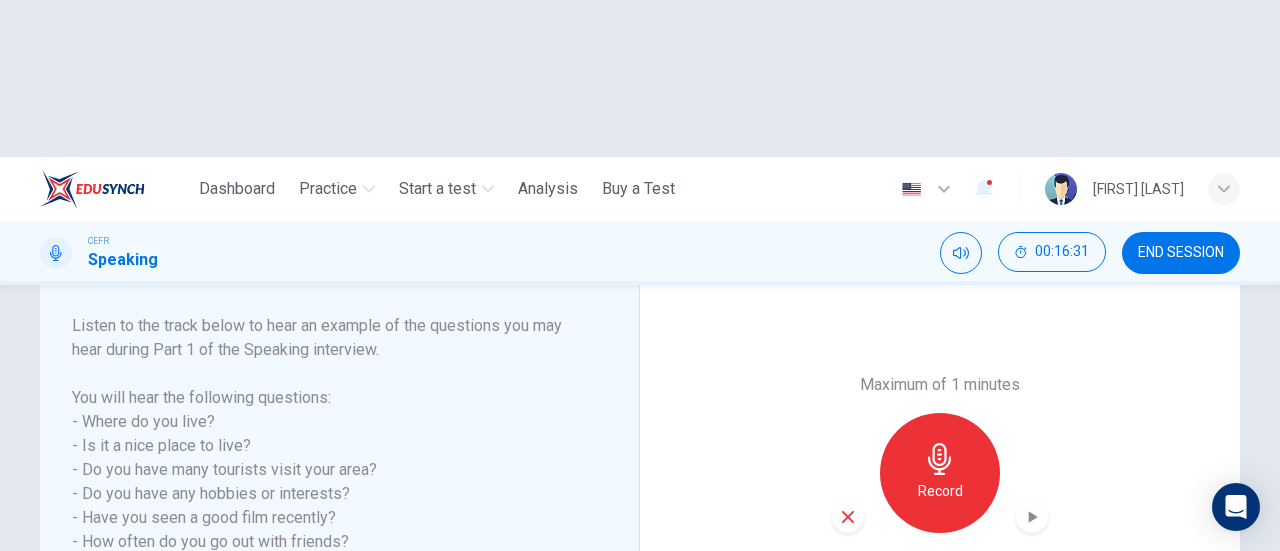 click 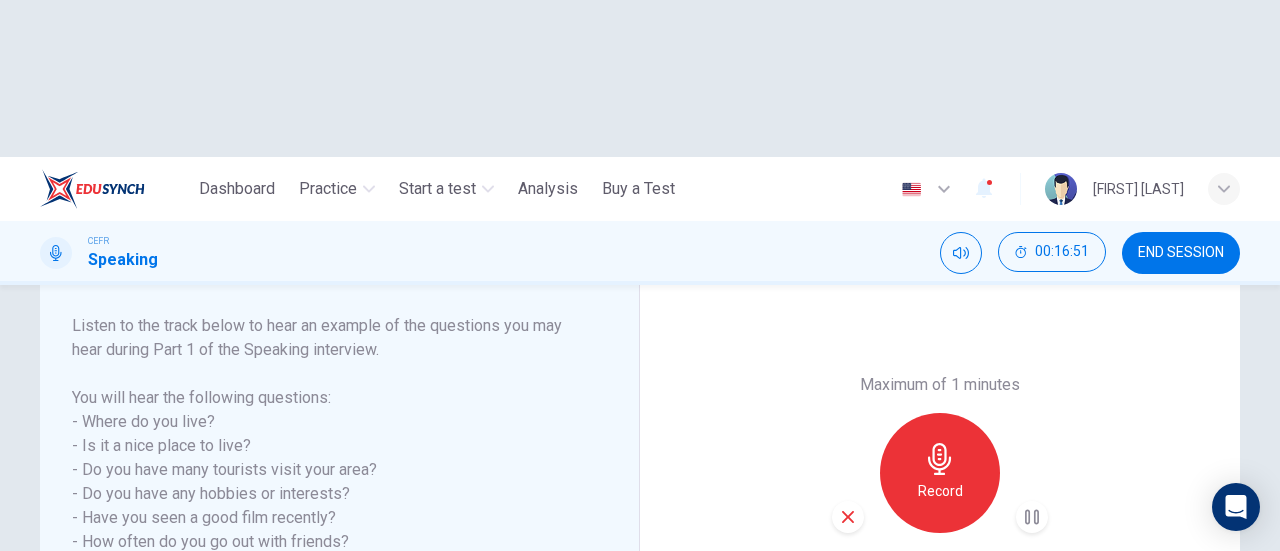 click on "SUBMIT" at bounding box center (709, 668) 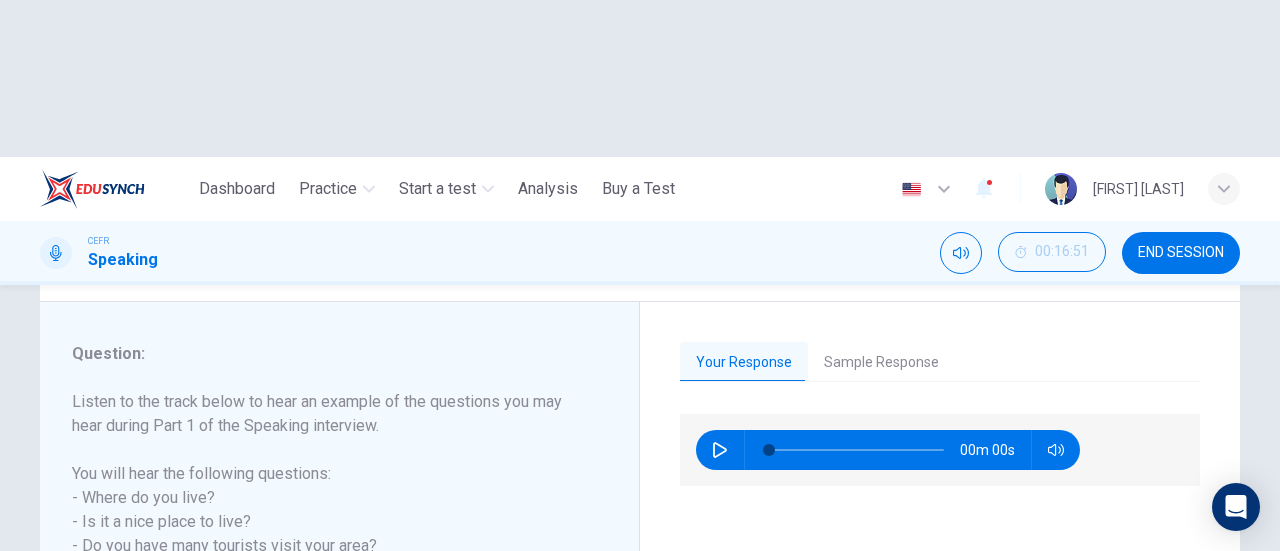 scroll, scrollTop: 100, scrollLeft: 0, axis: vertical 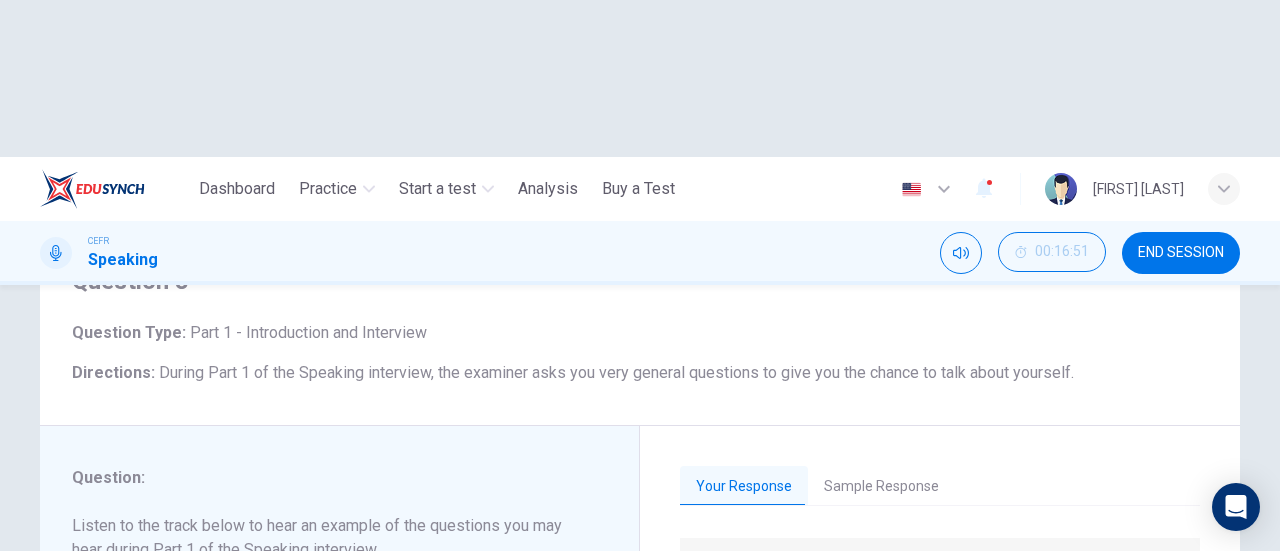 click on "NEXT" at bounding box center [630, 668] 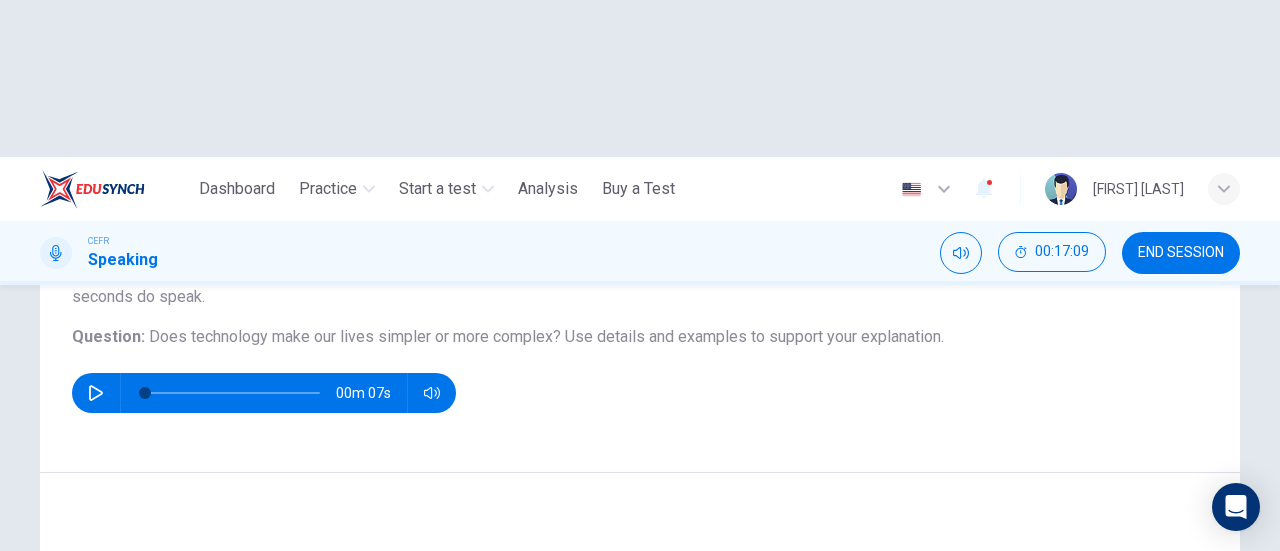 scroll, scrollTop: 300, scrollLeft: 0, axis: vertical 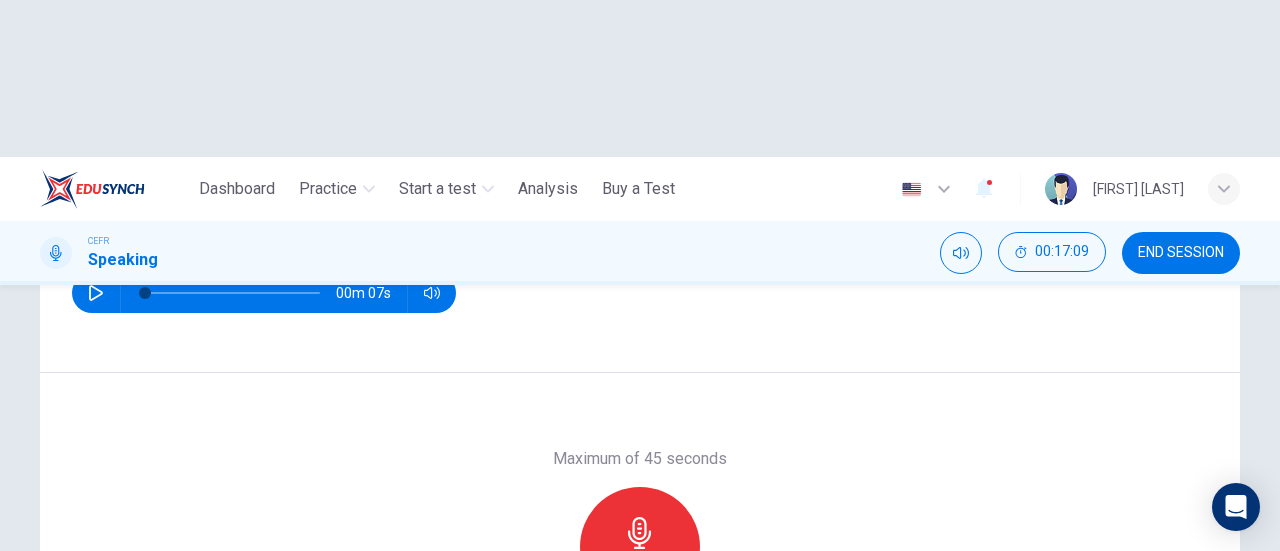 click 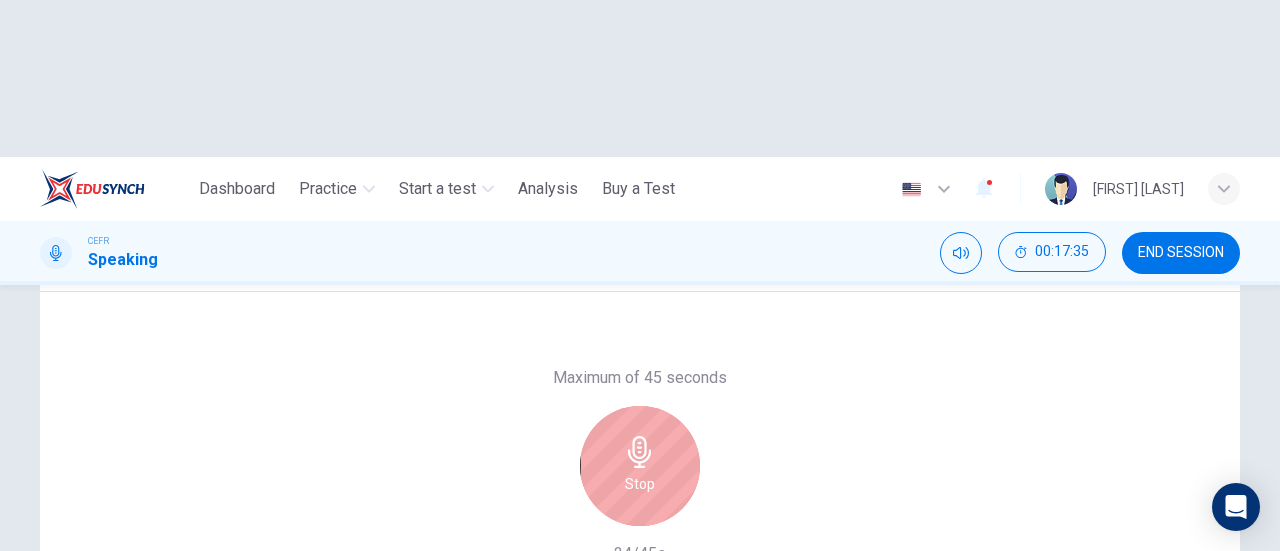 scroll, scrollTop: 400, scrollLeft: 0, axis: vertical 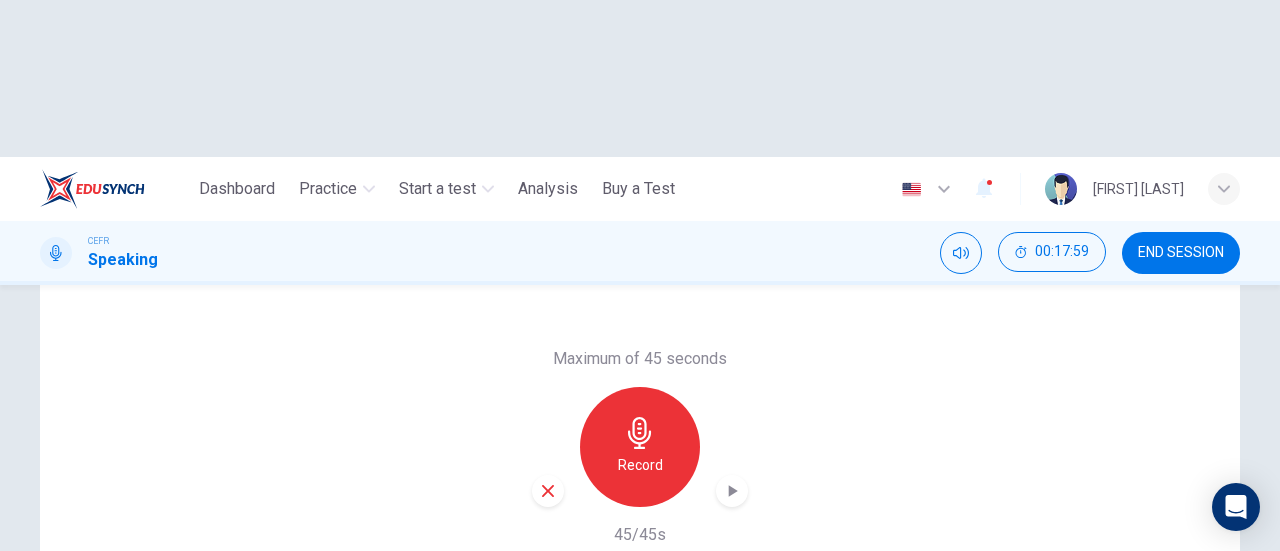 click 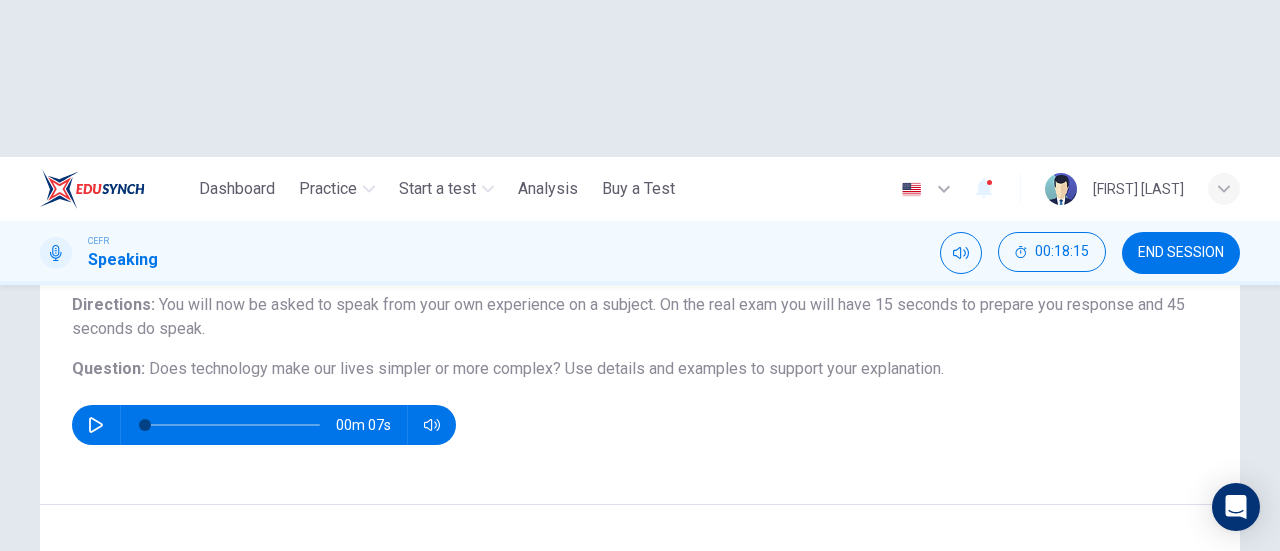 scroll, scrollTop: 200, scrollLeft: 0, axis: vertical 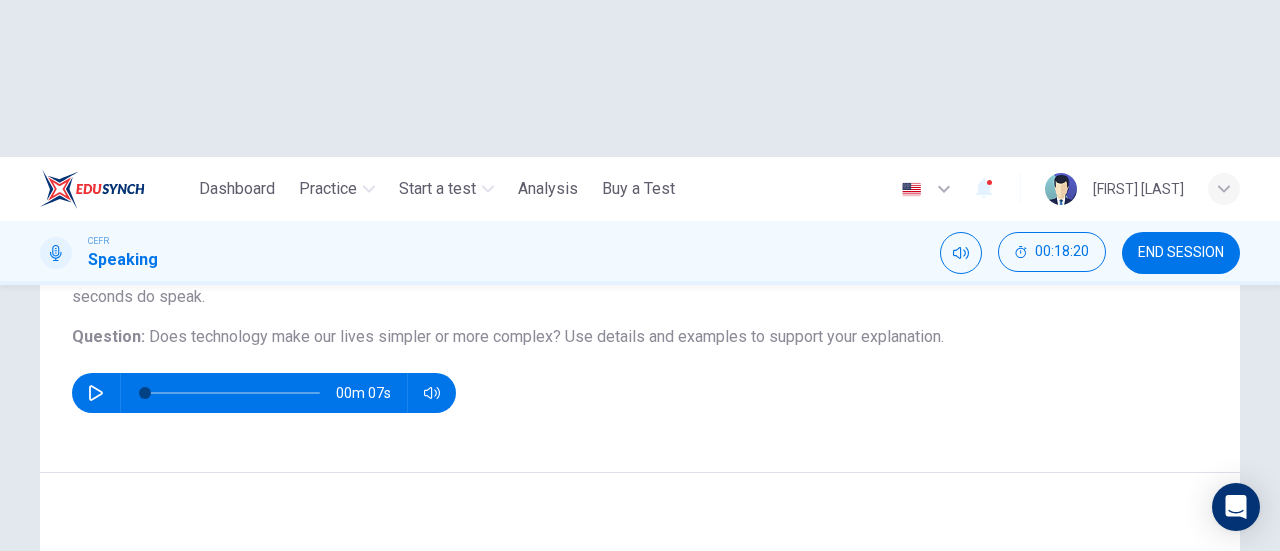 click on "SUBMIT" at bounding box center (709, 668) 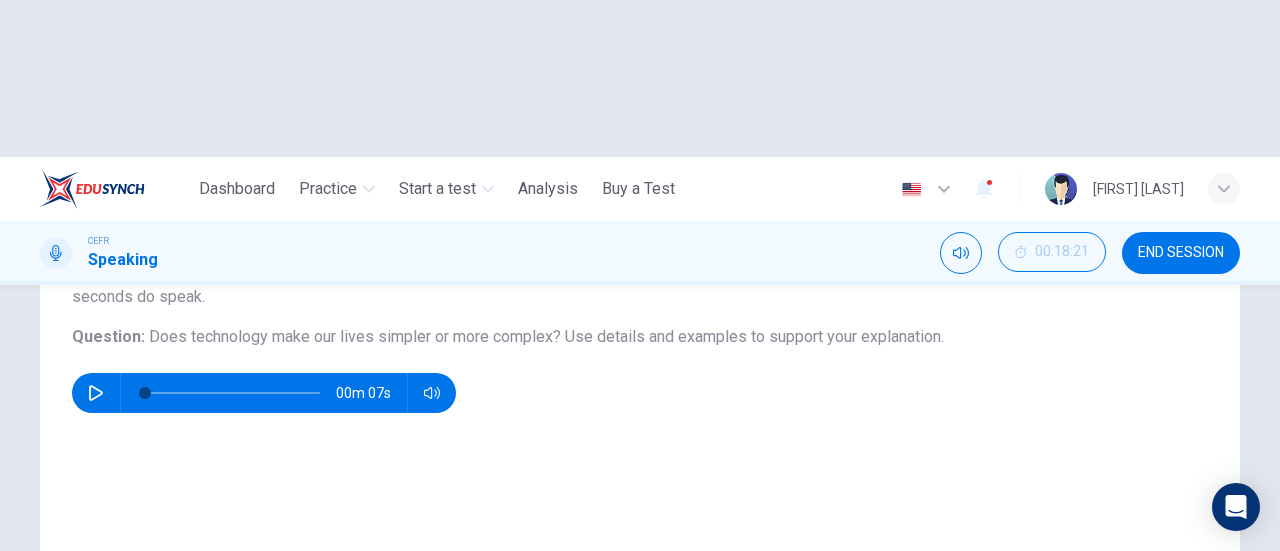 click on "Sample Response" at bounding box center (281, 574) 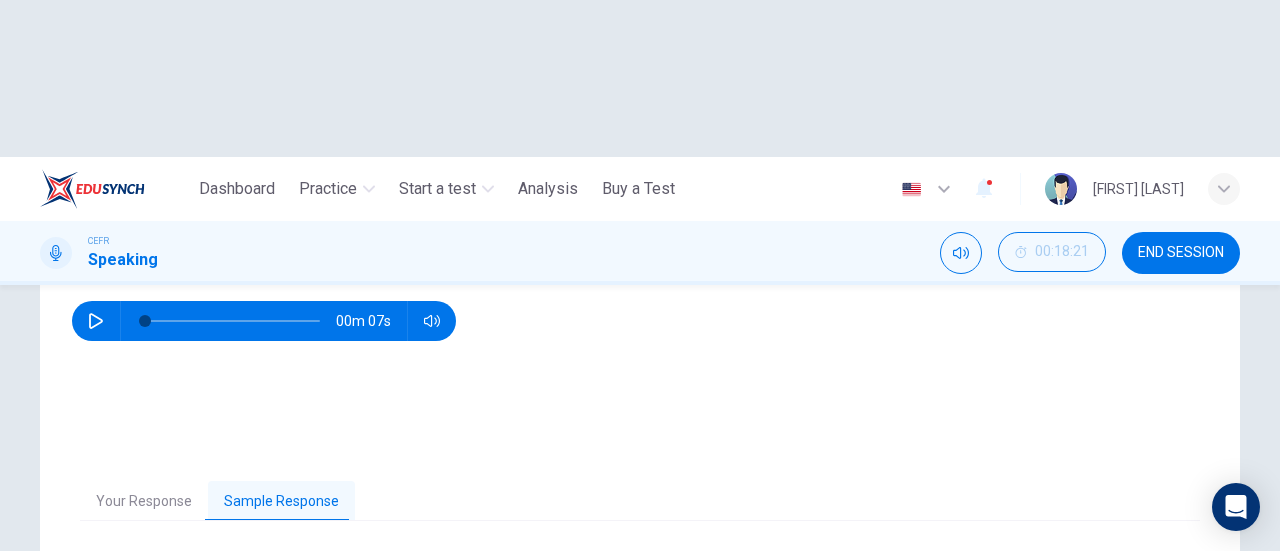 scroll, scrollTop: 400, scrollLeft: 0, axis: vertical 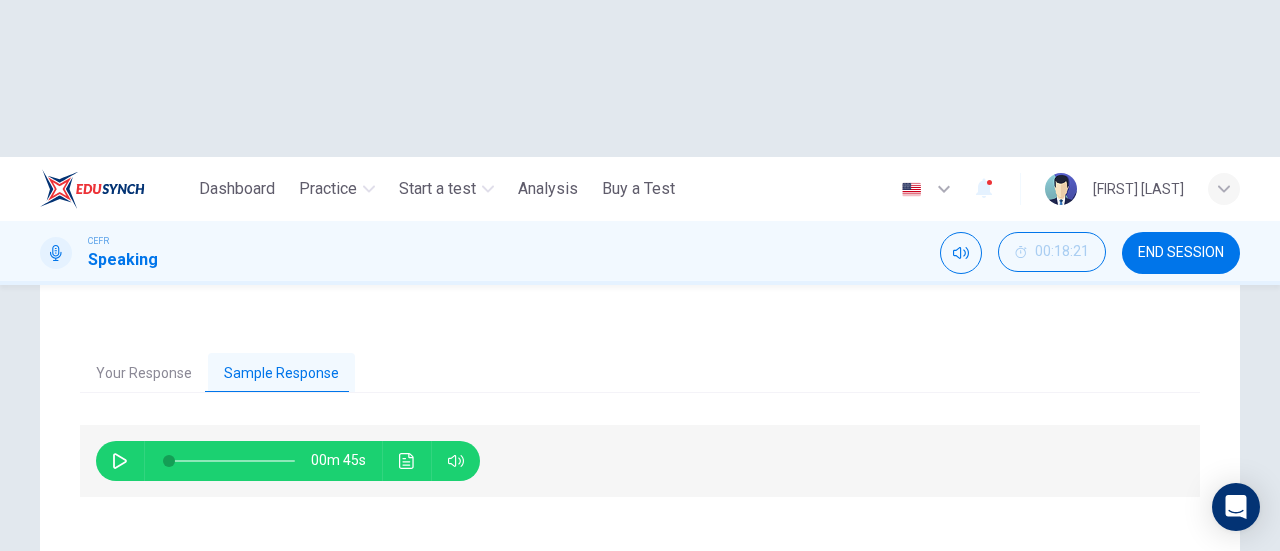 click 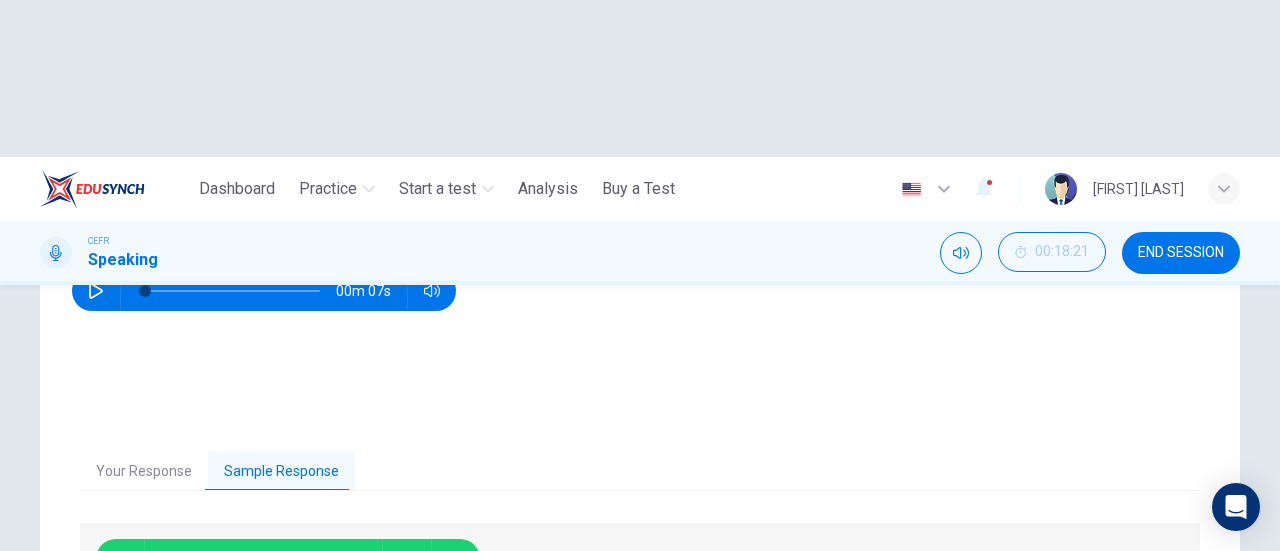 scroll, scrollTop: 400, scrollLeft: 0, axis: vertical 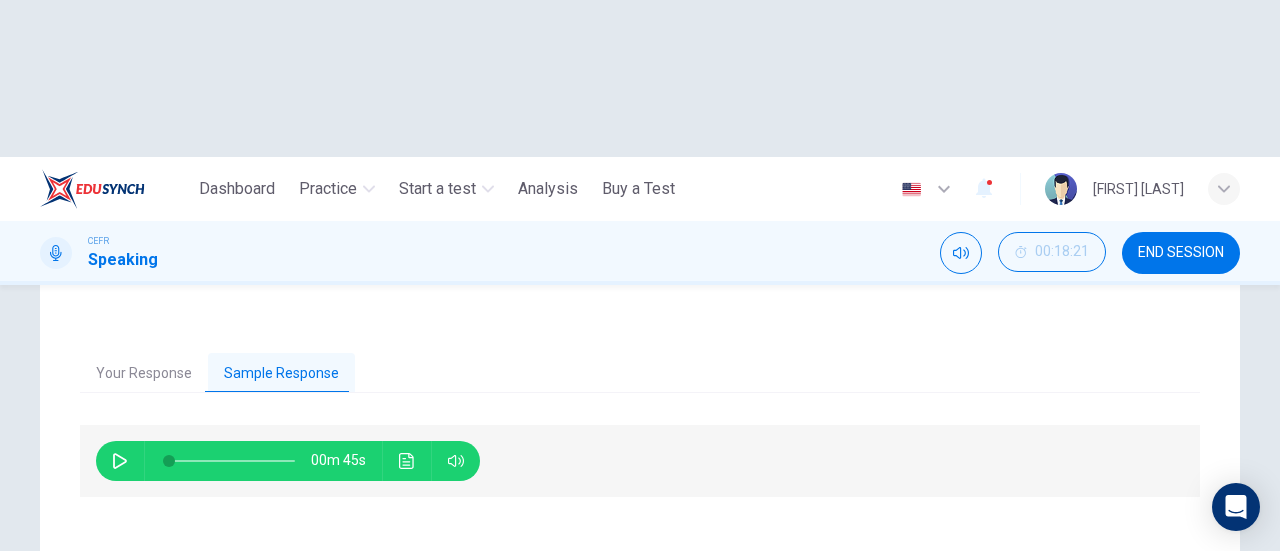 type on "*" 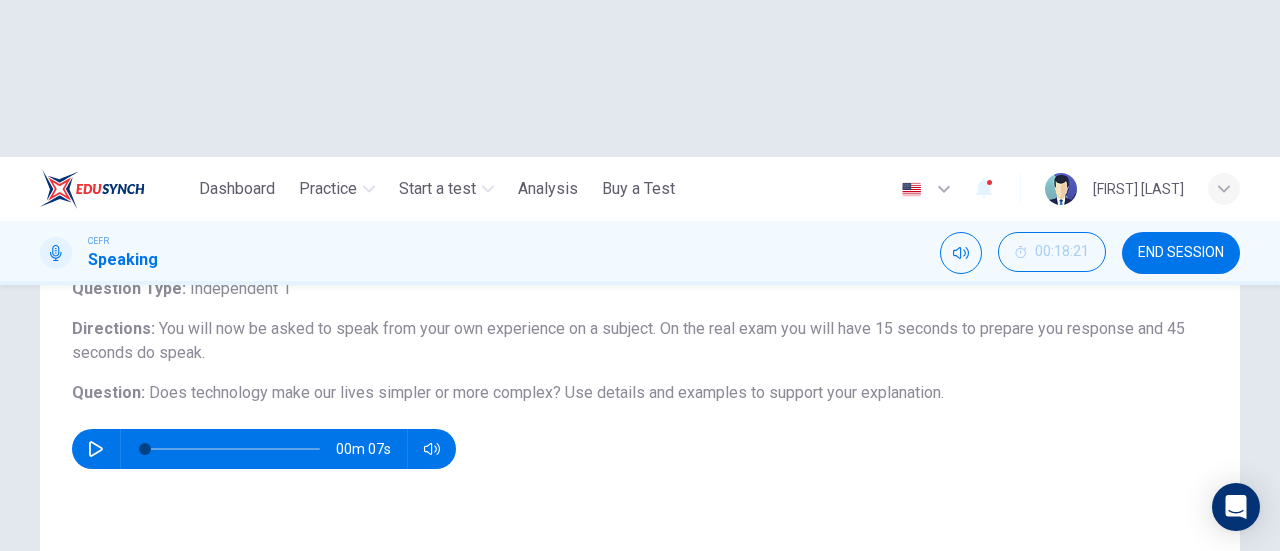 scroll, scrollTop: 100, scrollLeft: 0, axis: vertical 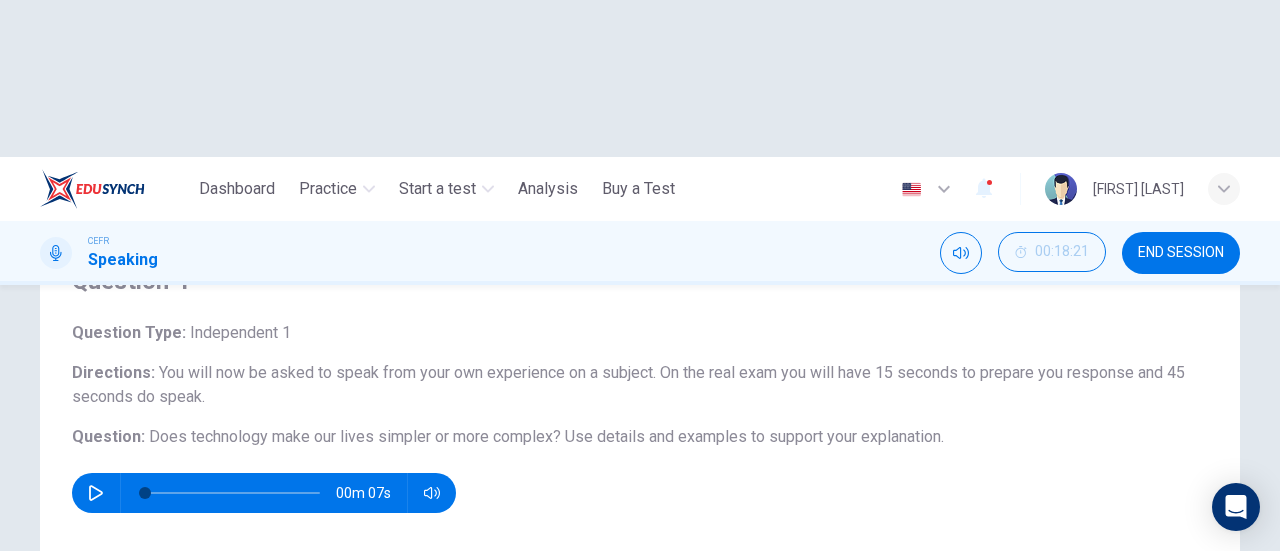 click on "NEXT" at bounding box center [630, 668] 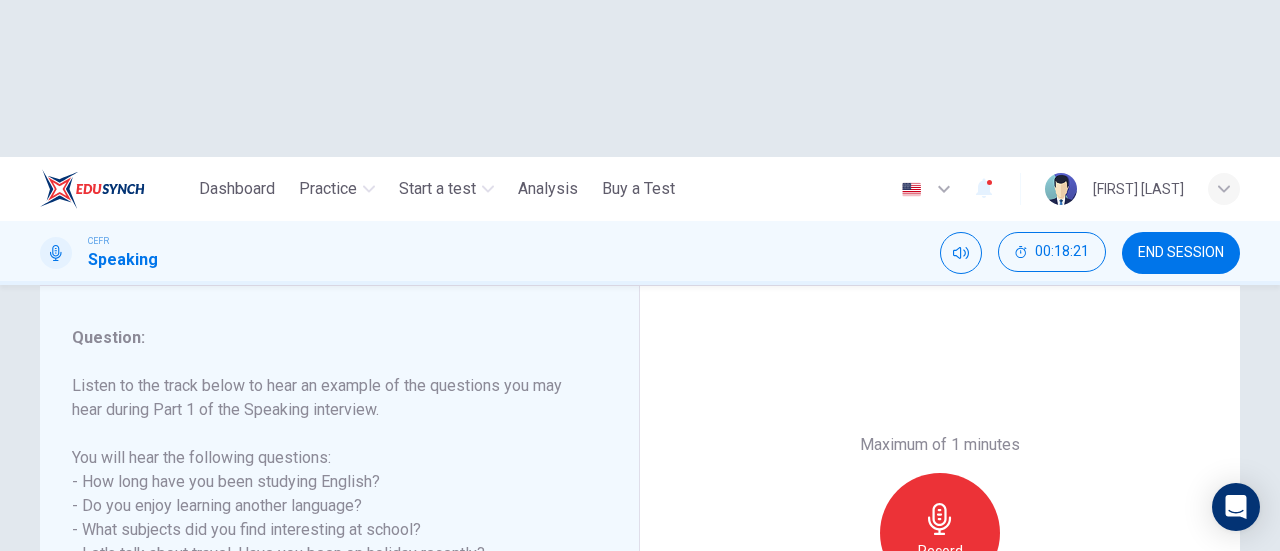 scroll, scrollTop: 300, scrollLeft: 0, axis: vertical 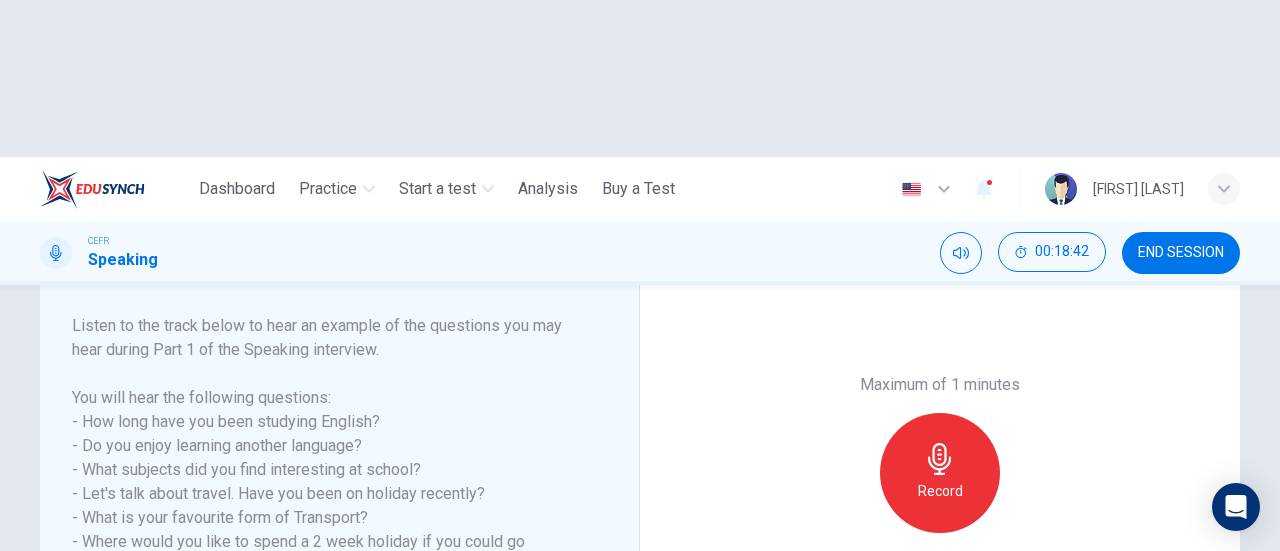 click 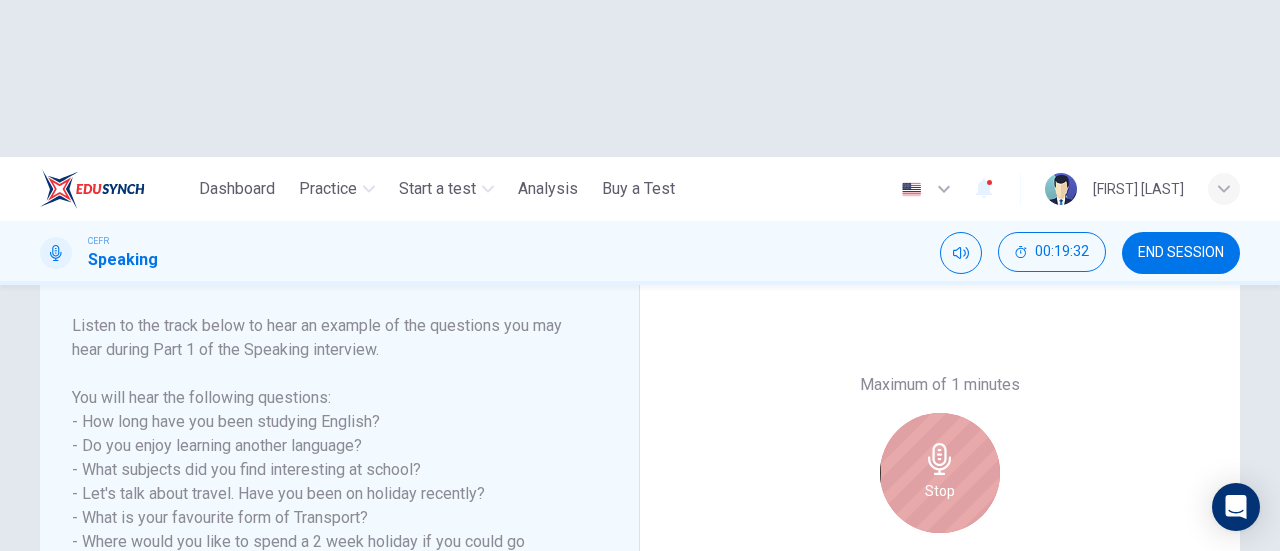 click on "Stop" at bounding box center (940, 473) 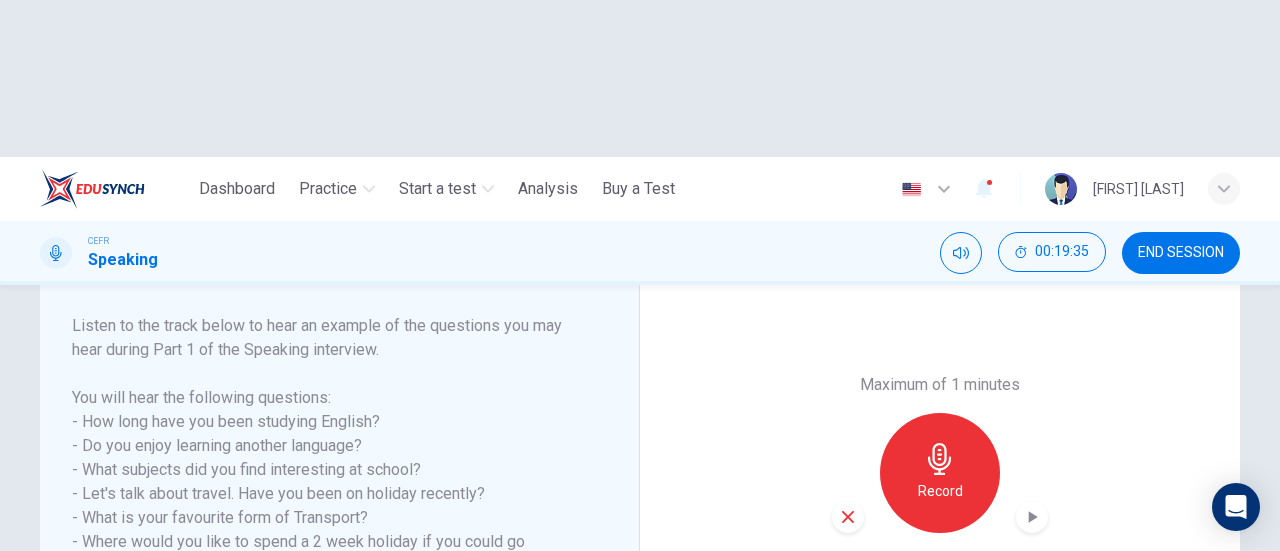 click 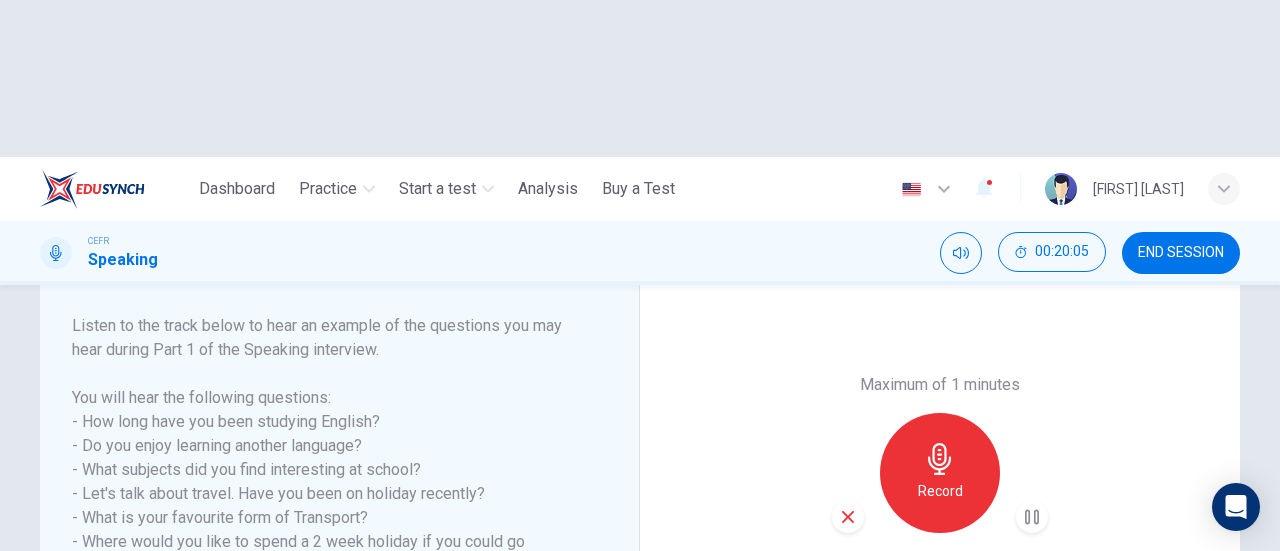 click at bounding box center [848, 517] 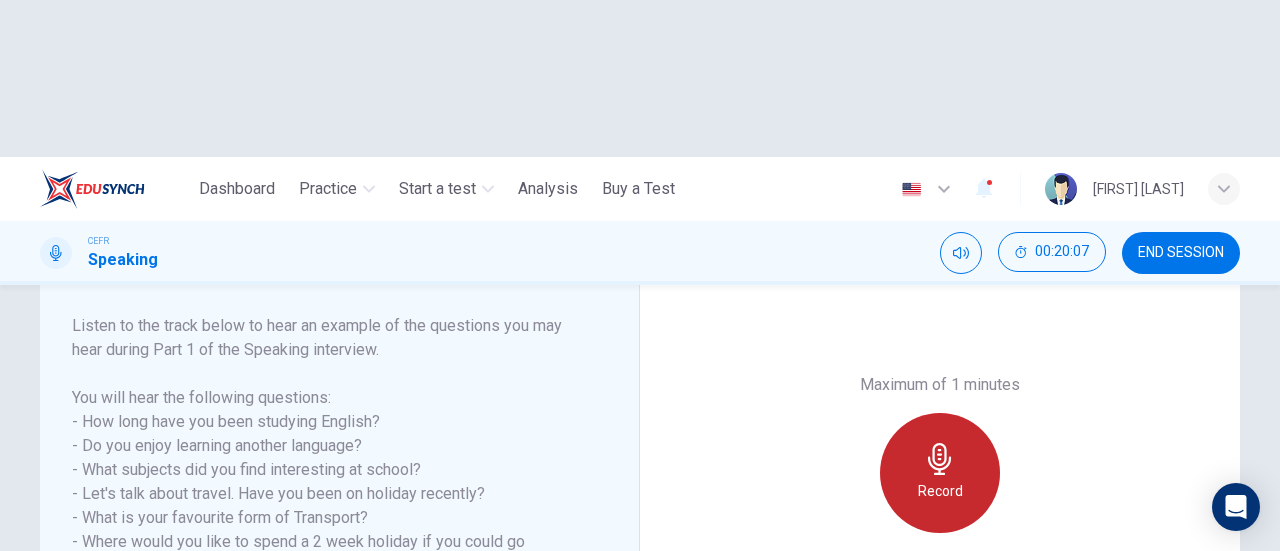 click on "Record" at bounding box center (940, 491) 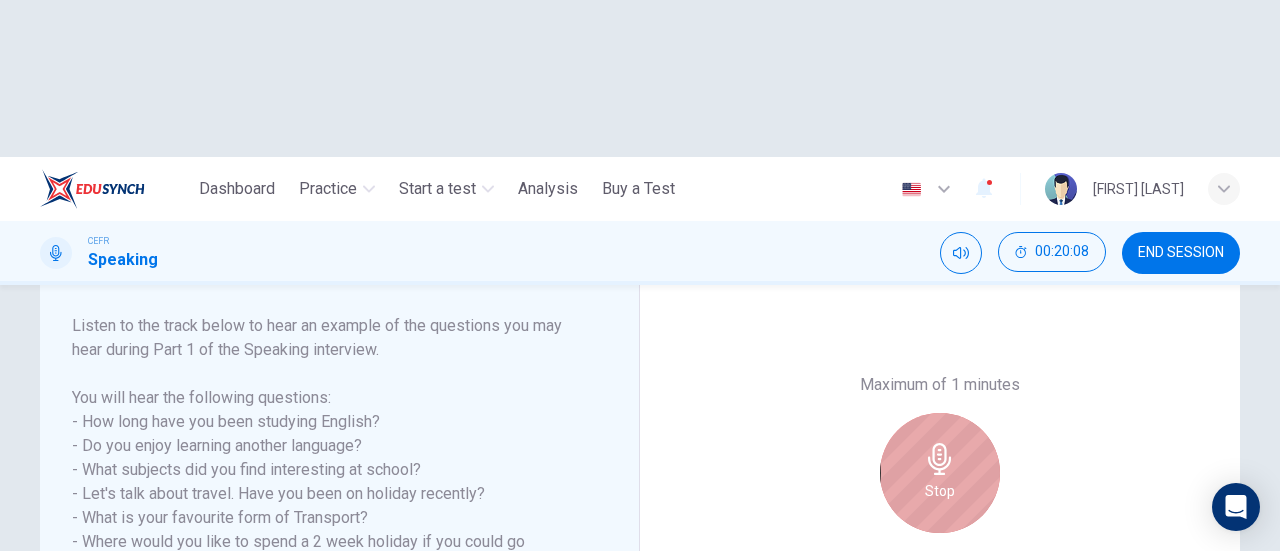 click on "Stop" at bounding box center [940, 491] 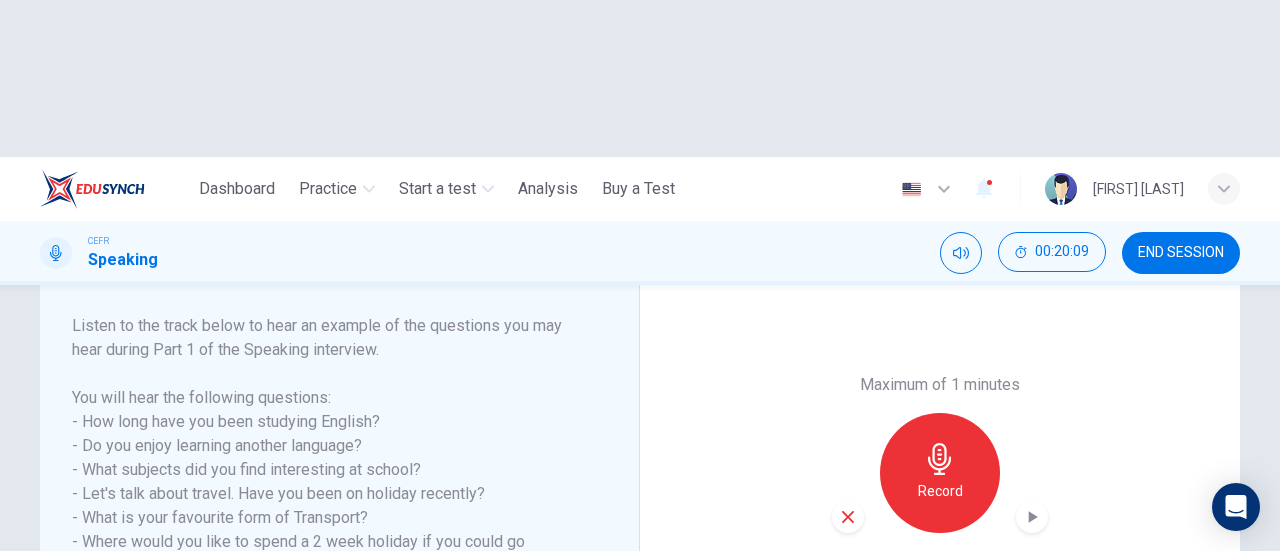 click at bounding box center (848, 517) 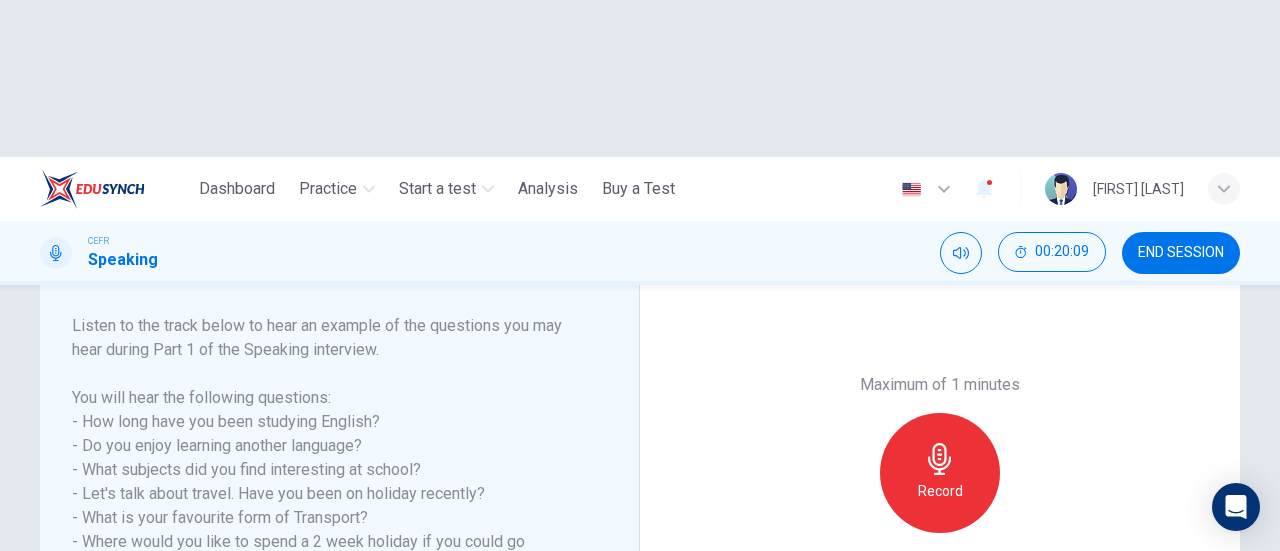 click on "Record" at bounding box center [940, 491] 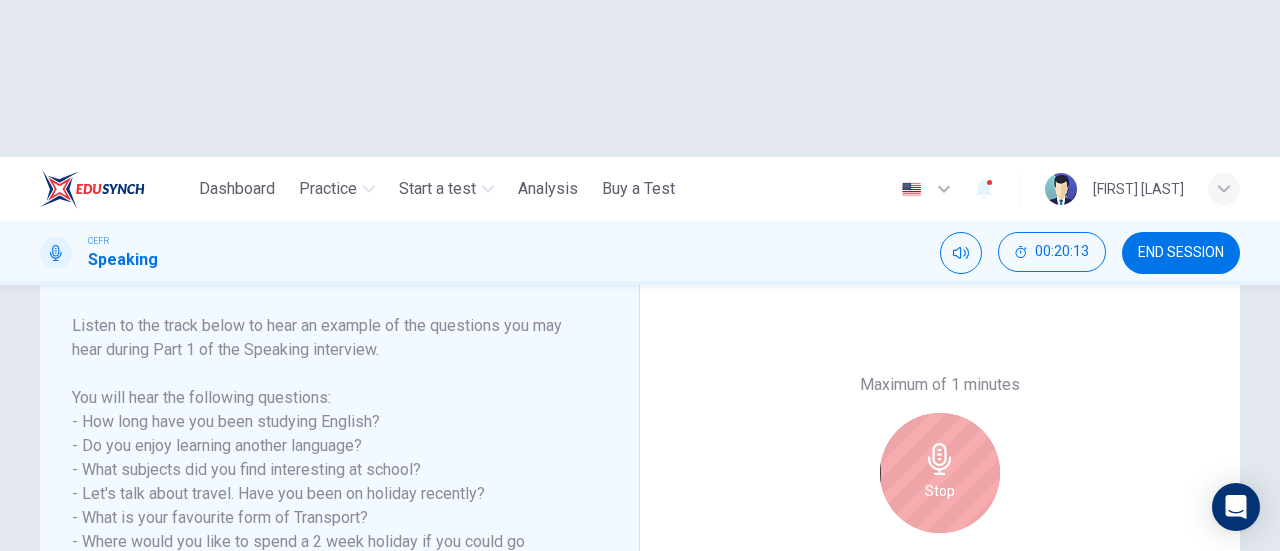 click on "Stop" at bounding box center [940, 473] 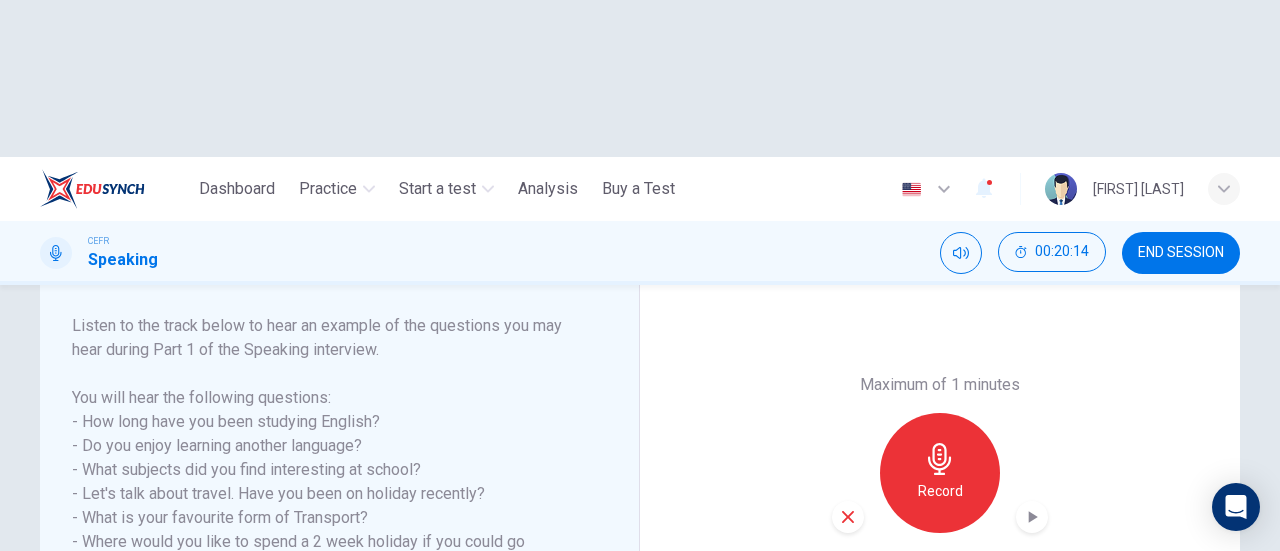 click 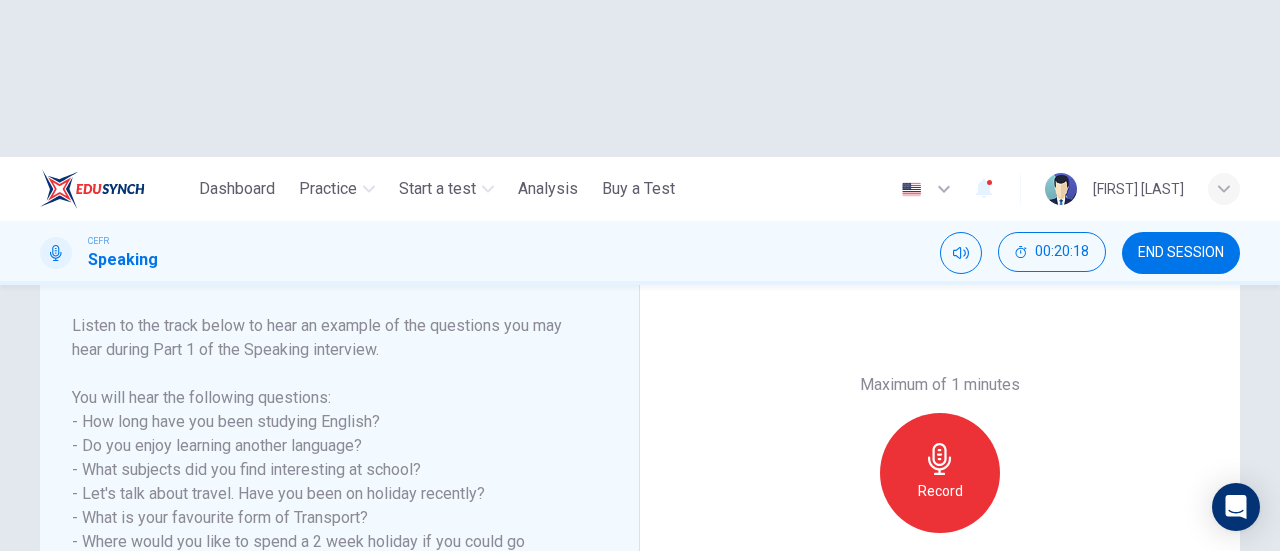 click on "Record" at bounding box center (940, 473) 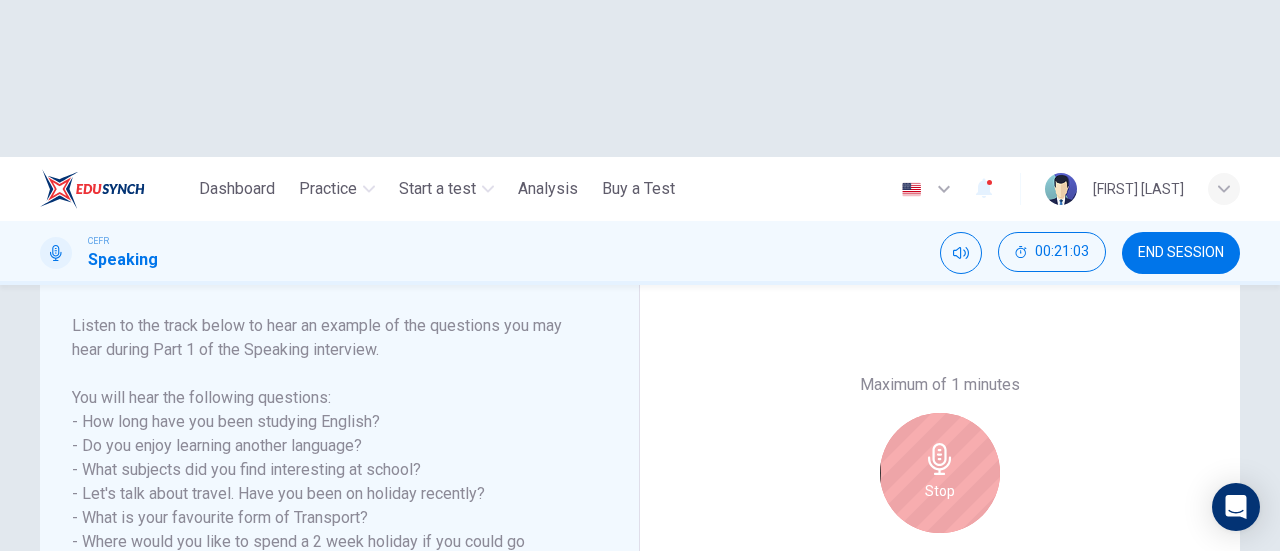 click on "Stop" at bounding box center (940, 473) 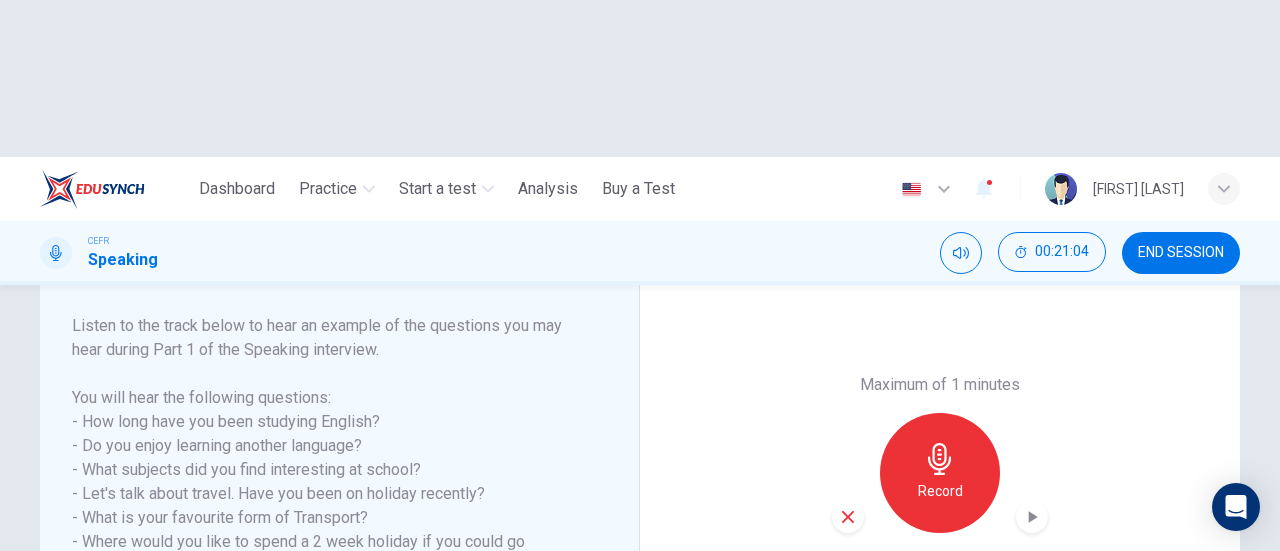 click at bounding box center (1032, 517) 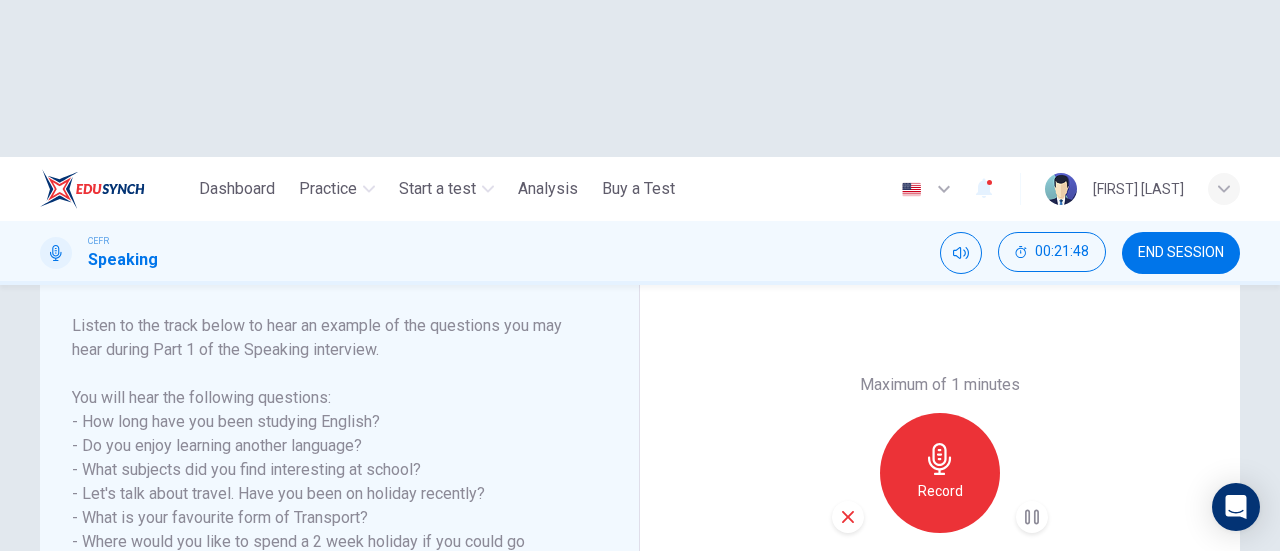 click on "SUBMIT" at bounding box center [709, 668] 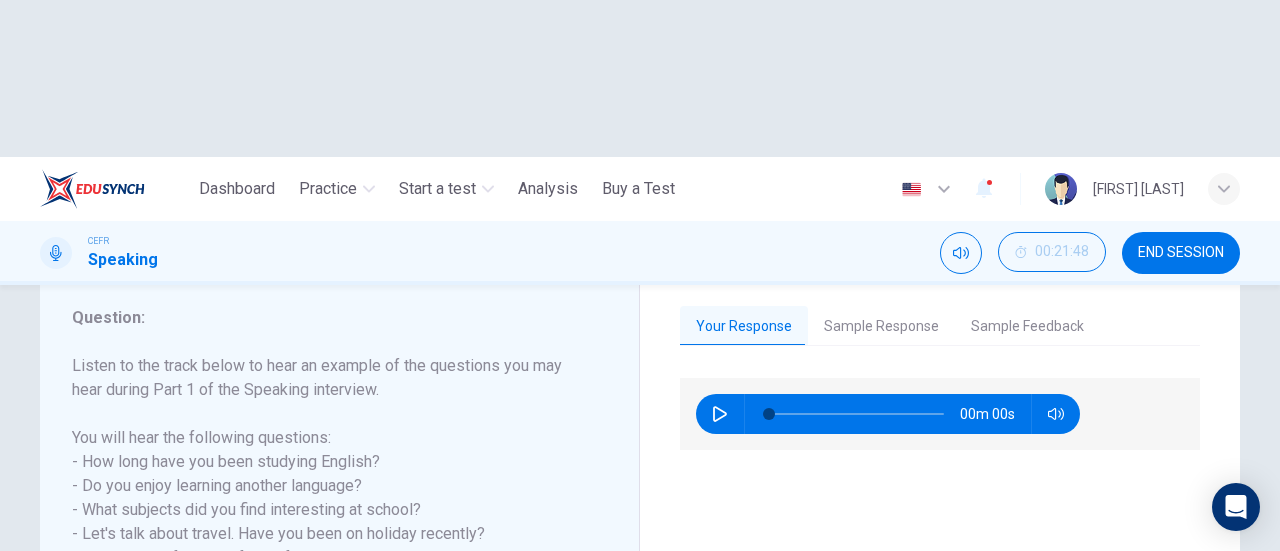 scroll, scrollTop: 200, scrollLeft: 0, axis: vertical 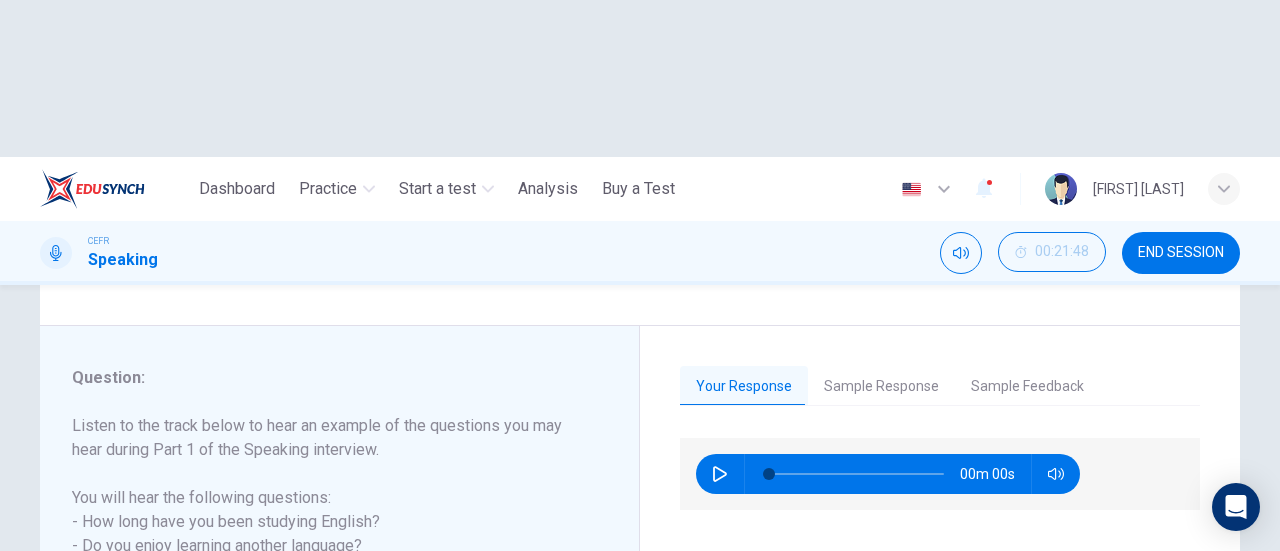 click on "Sample Response" at bounding box center [881, 387] 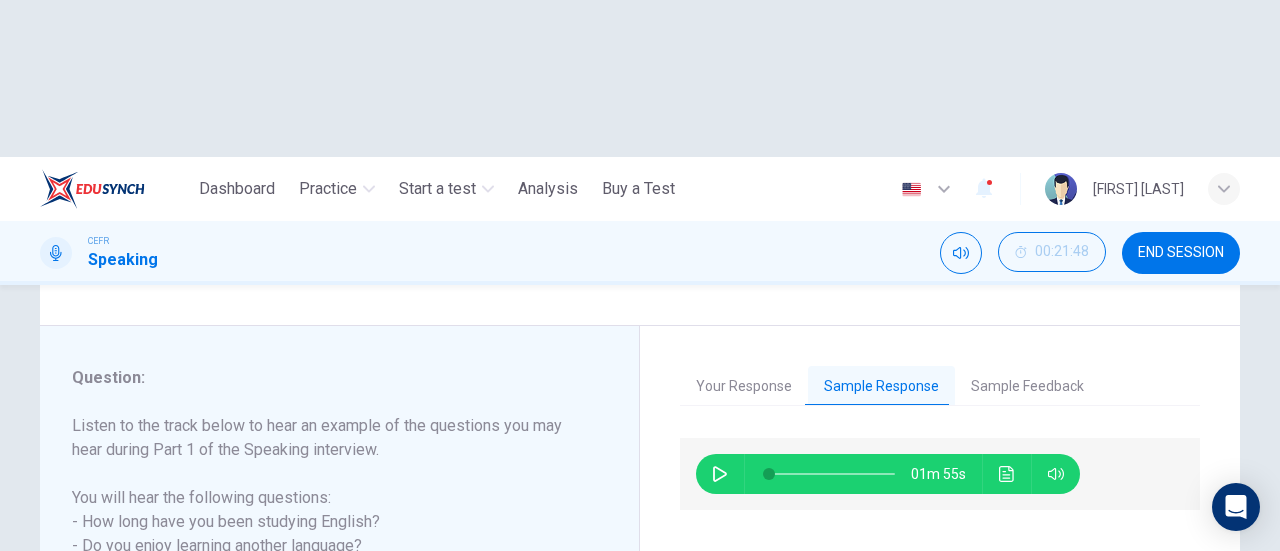 click 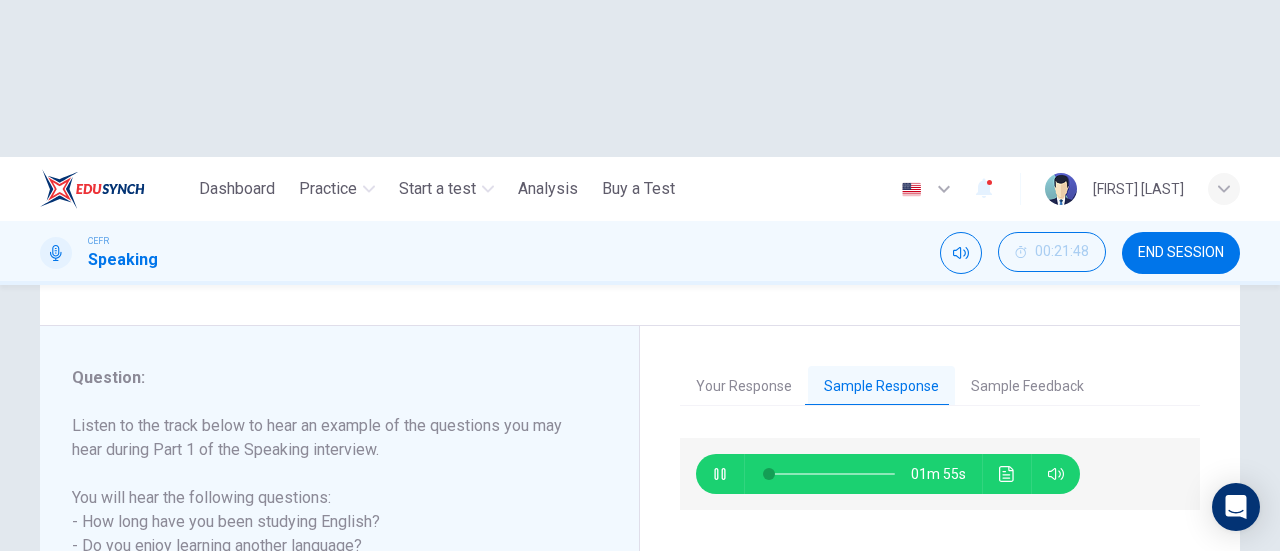 click on "Sample Feedback" at bounding box center (1027, 387) 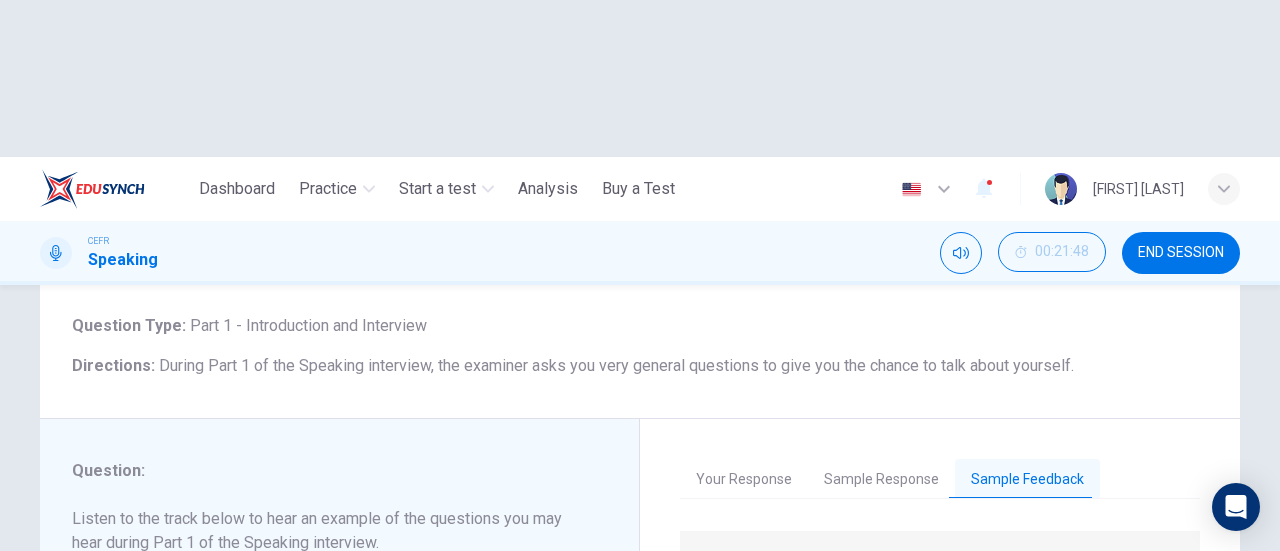 scroll, scrollTop: 100, scrollLeft: 0, axis: vertical 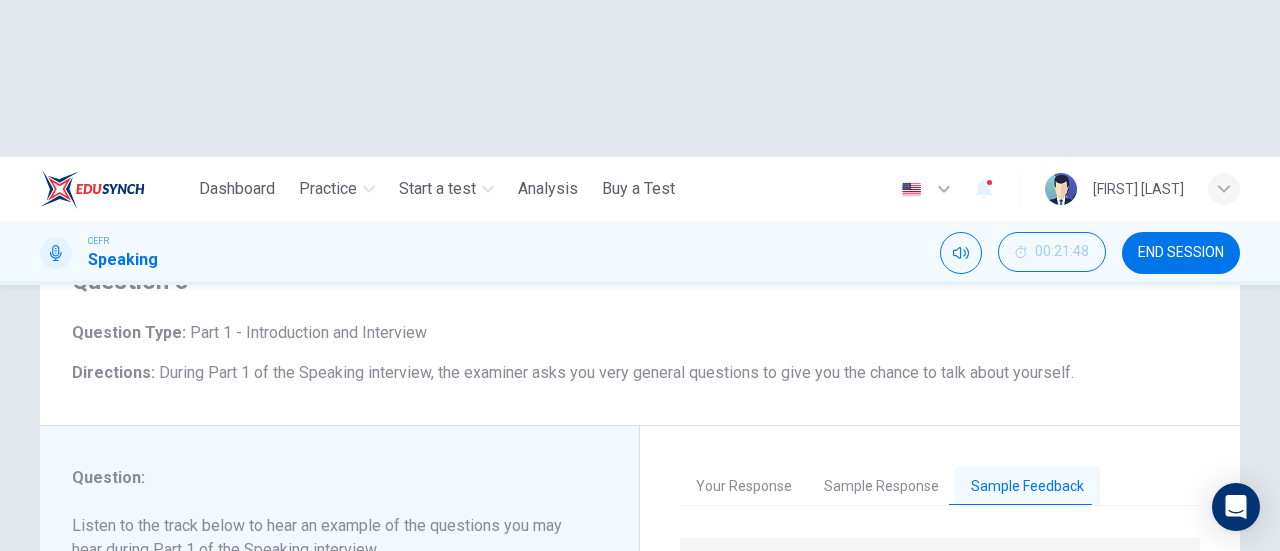click on "Sample Response" at bounding box center (881, 487) 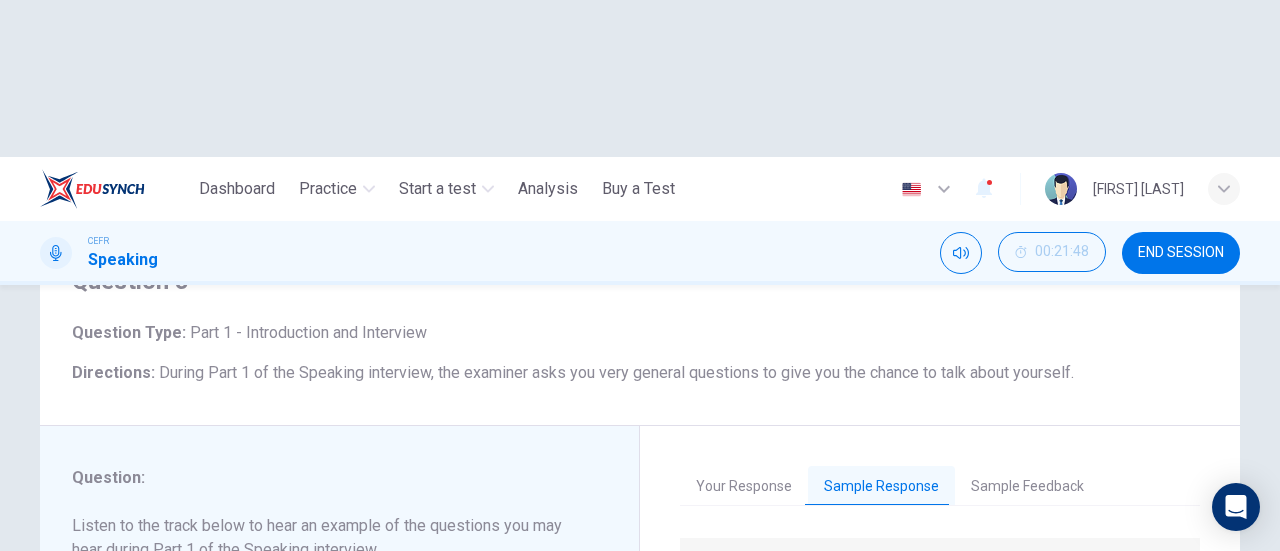 type on "*" 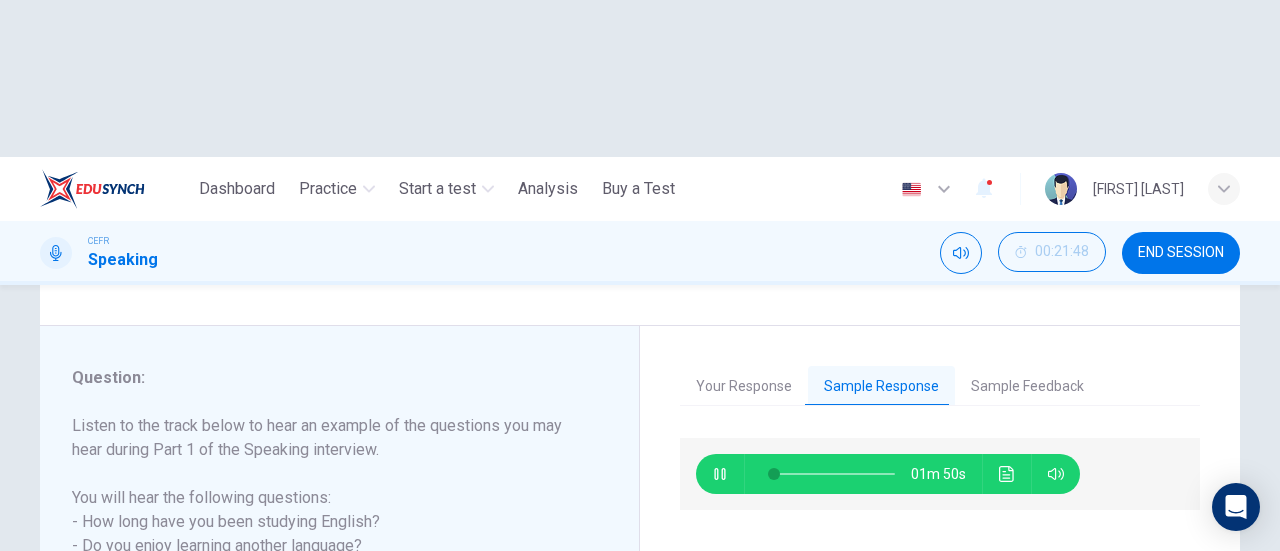 click on "NEXT" at bounding box center [630, 668] 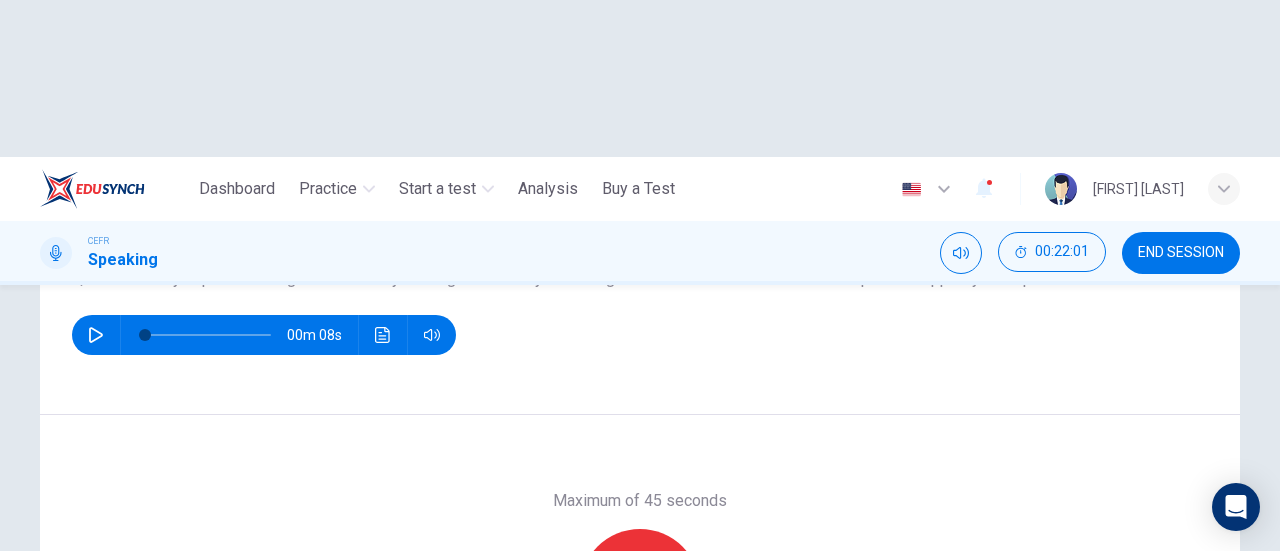 scroll, scrollTop: 300, scrollLeft: 0, axis: vertical 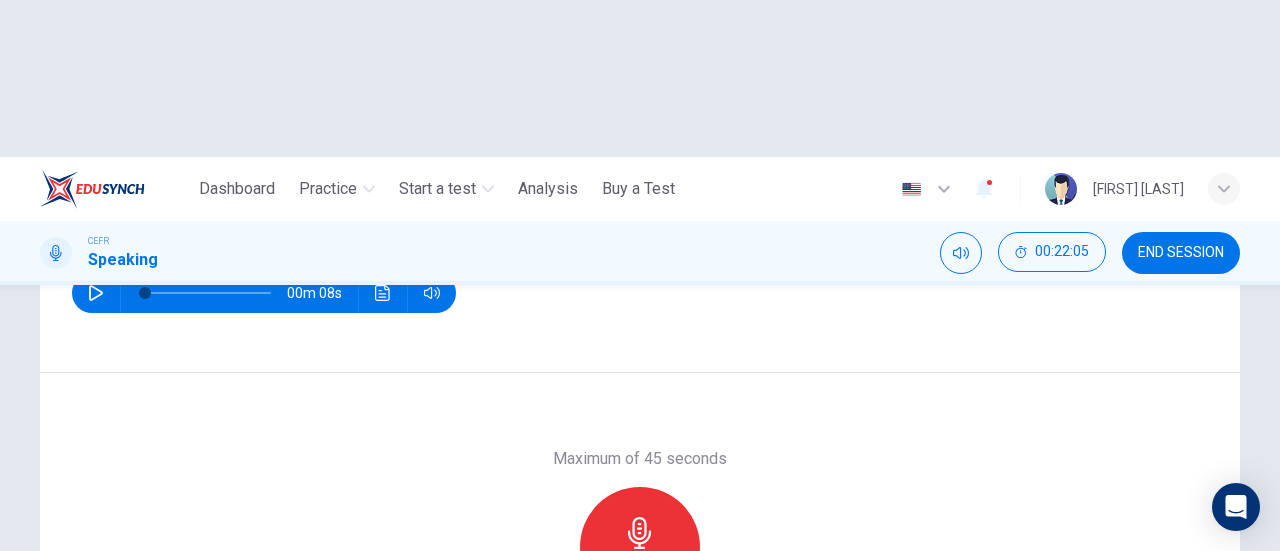 click 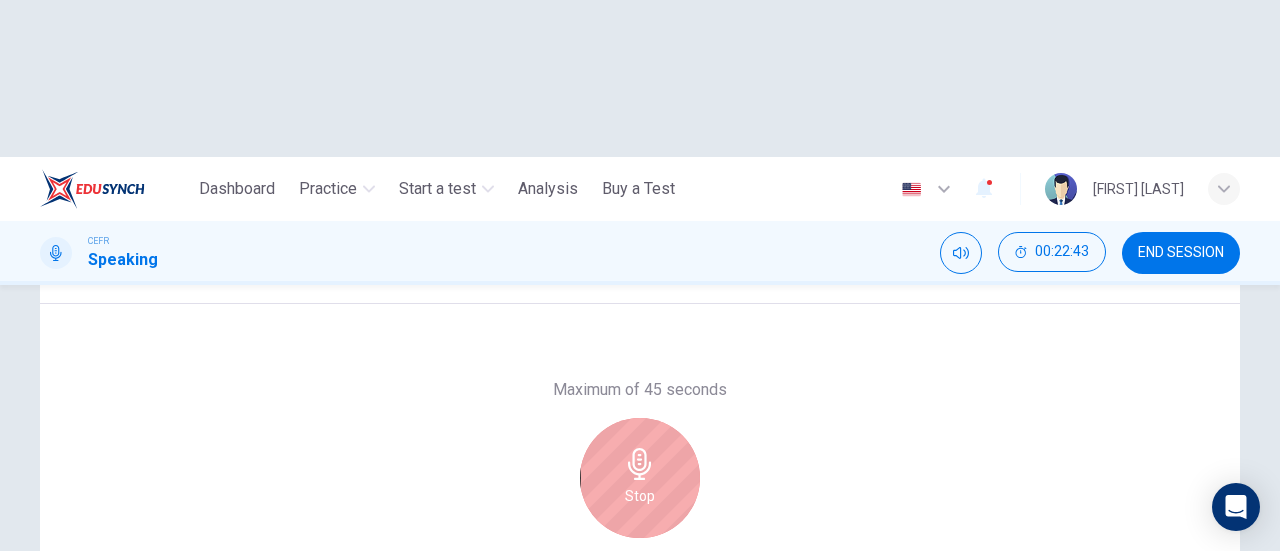 scroll, scrollTop: 400, scrollLeft: 0, axis: vertical 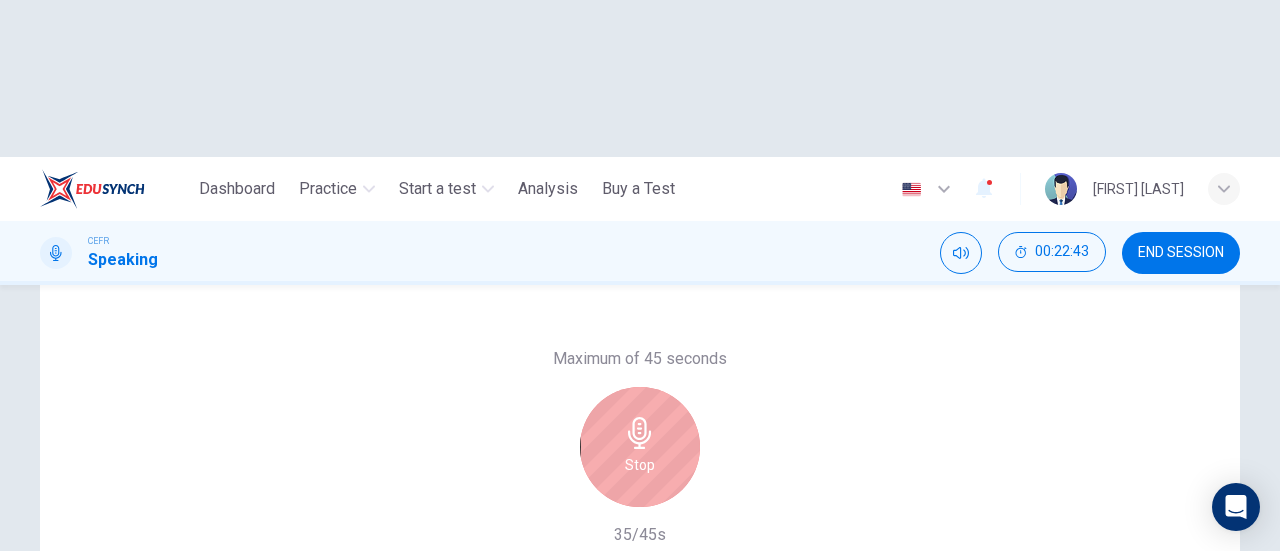 click on "Stop" at bounding box center (640, 465) 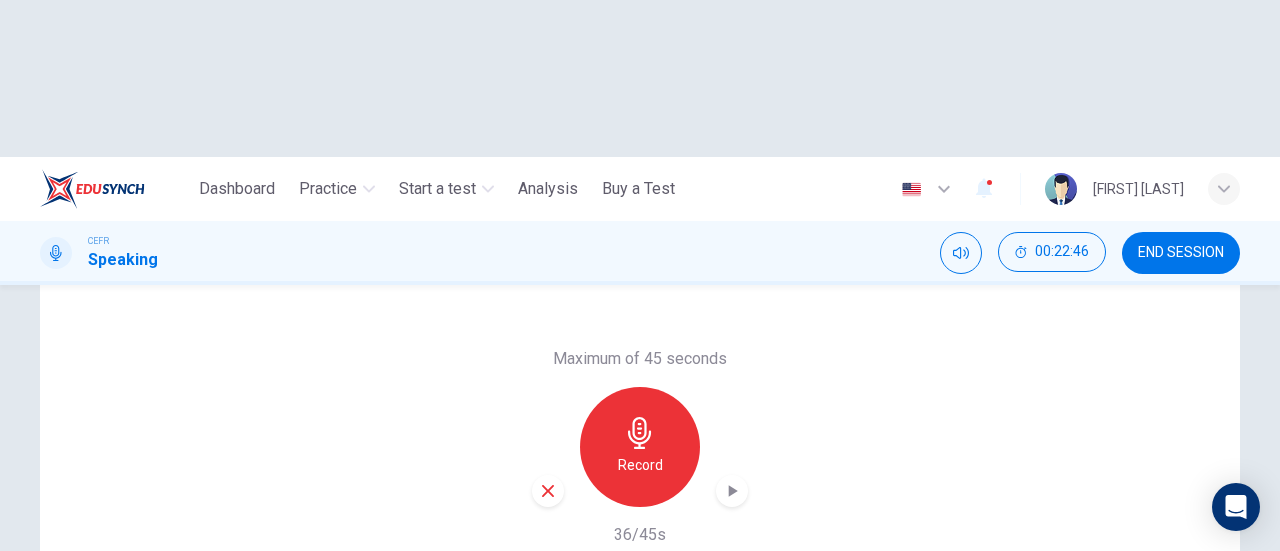 click at bounding box center (548, 491) 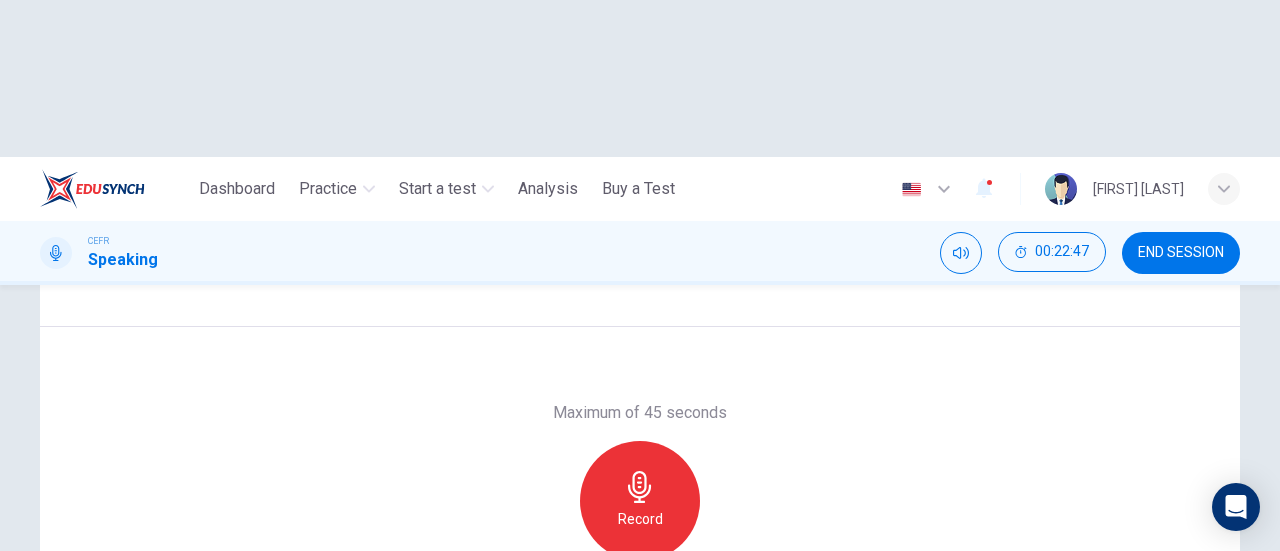 scroll, scrollTop: 300, scrollLeft: 0, axis: vertical 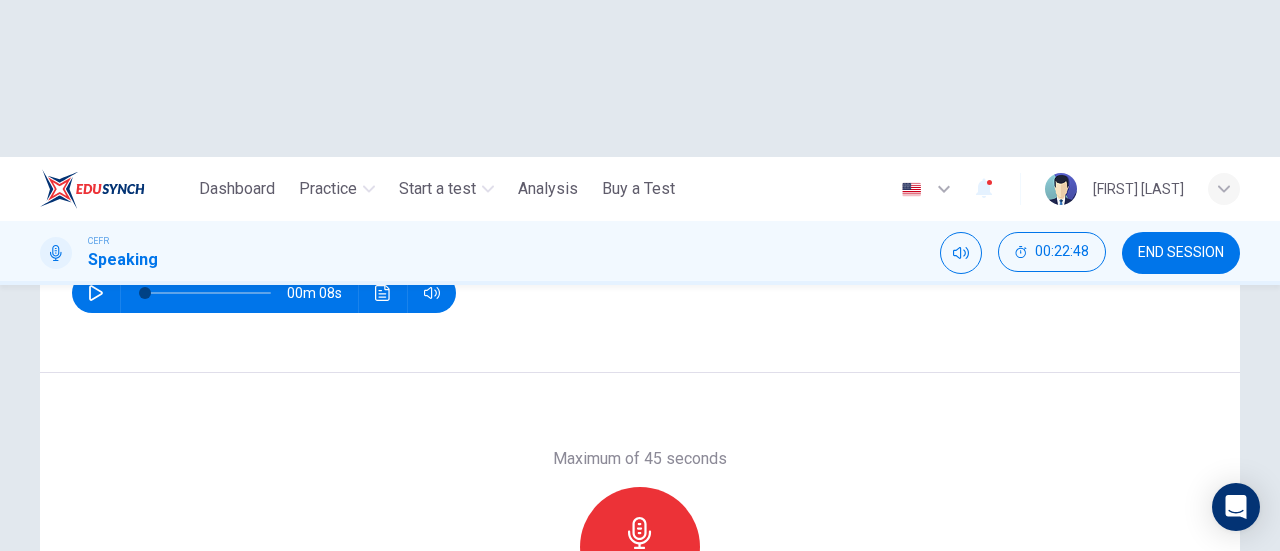 drag, startPoint x: 639, startPoint y: 385, endPoint x: 703, endPoint y: 367, distance: 66.48308 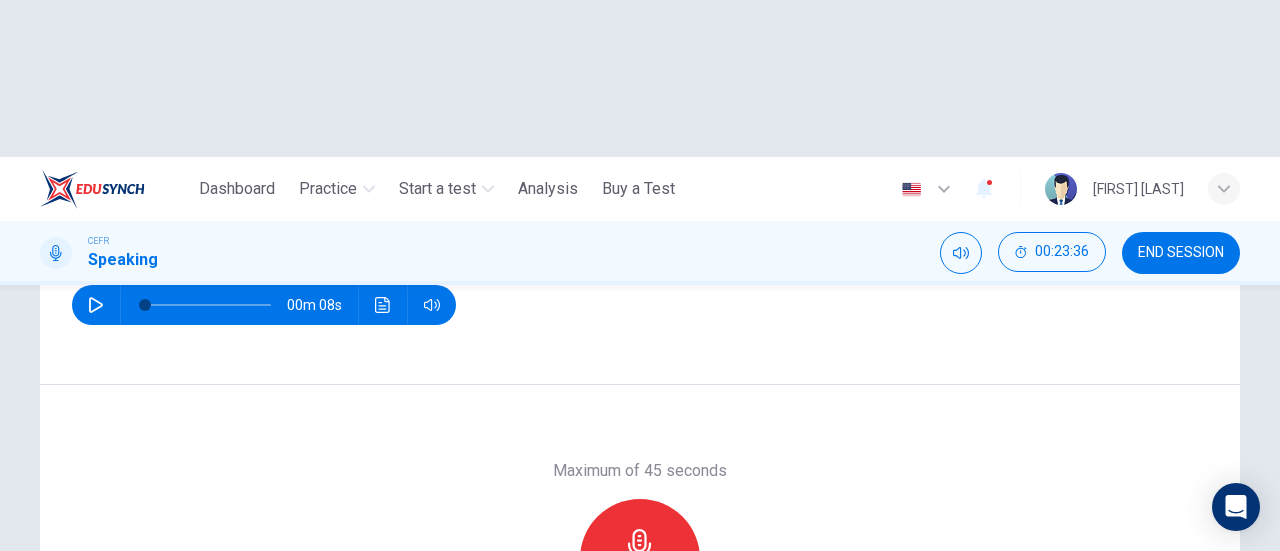 scroll, scrollTop: 332, scrollLeft: 0, axis: vertical 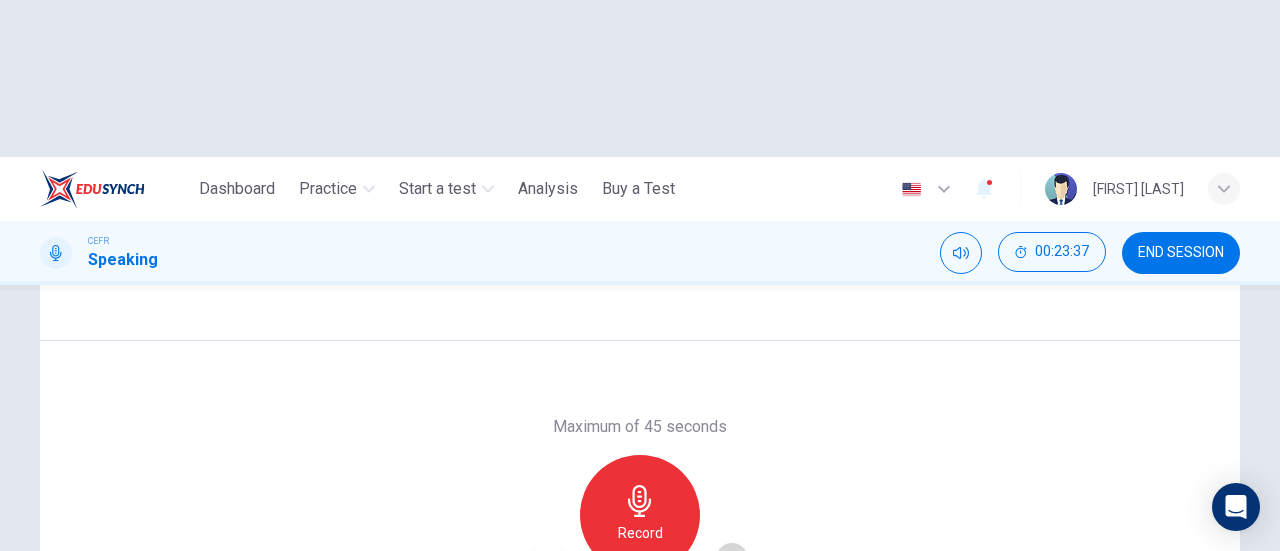 click 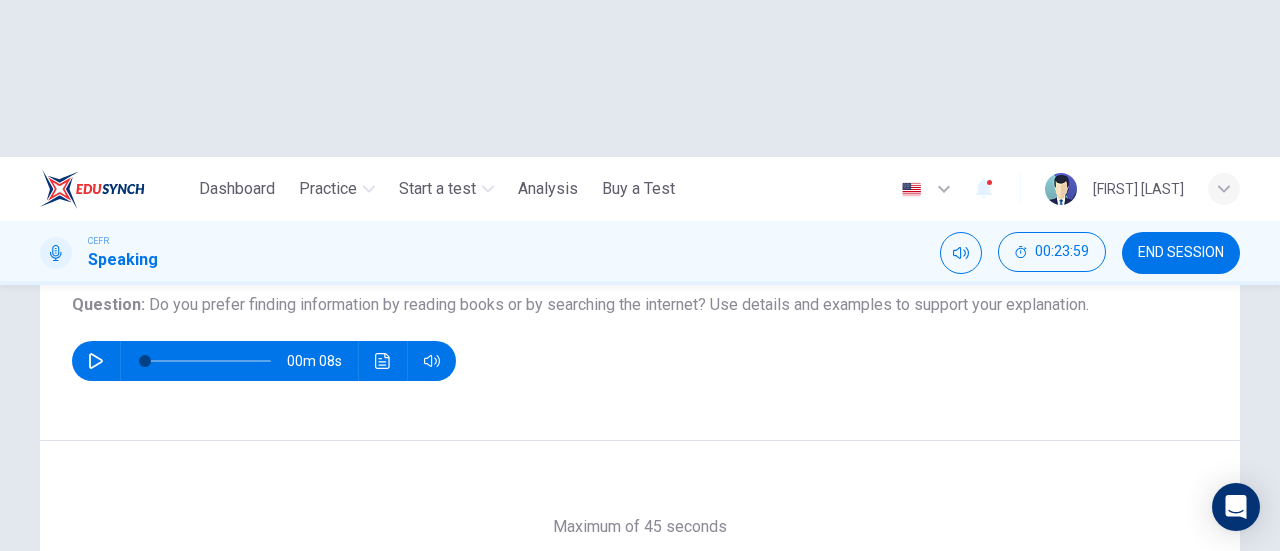 scroll, scrollTop: 332, scrollLeft: 0, axis: vertical 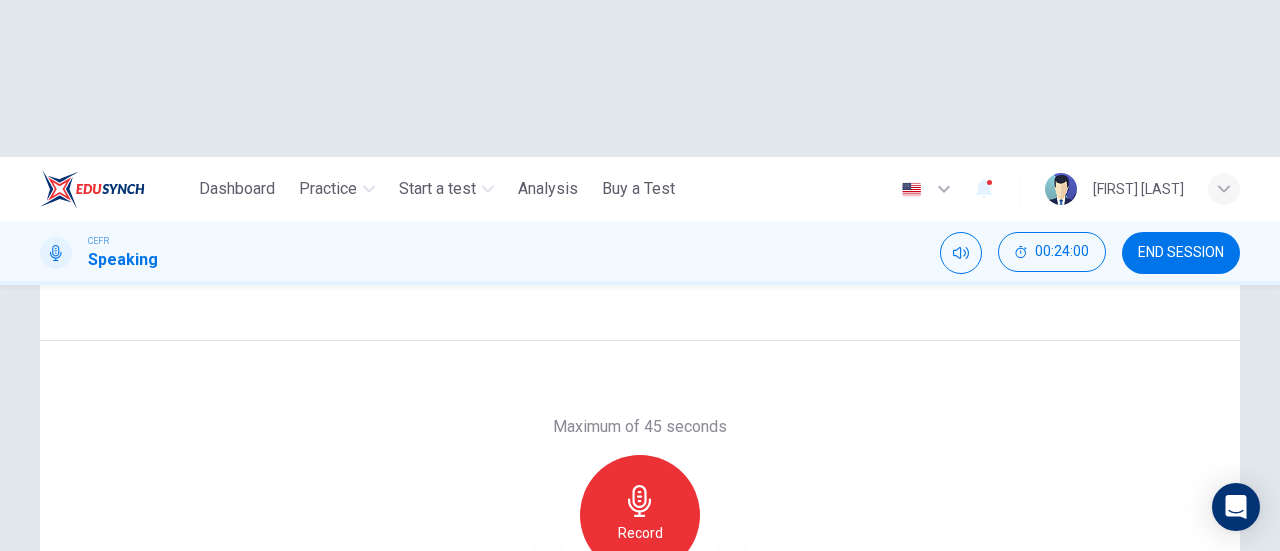 click on "SUBMIT" at bounding box center (709, 668) 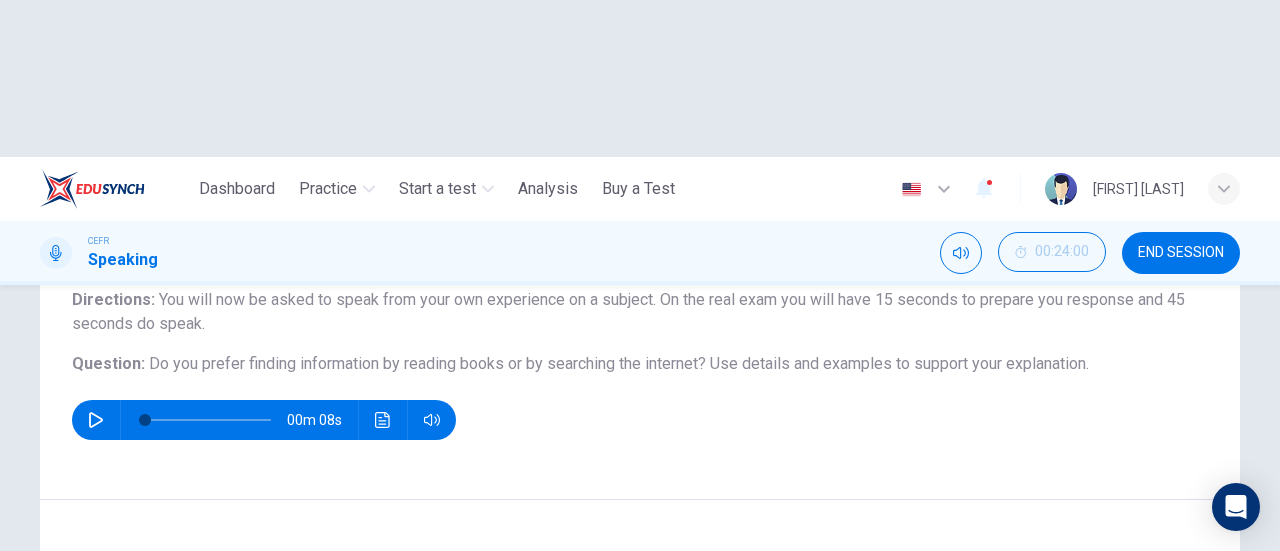 scroll, scrollTop: 132, scrollLeft: 0, axis: vertical 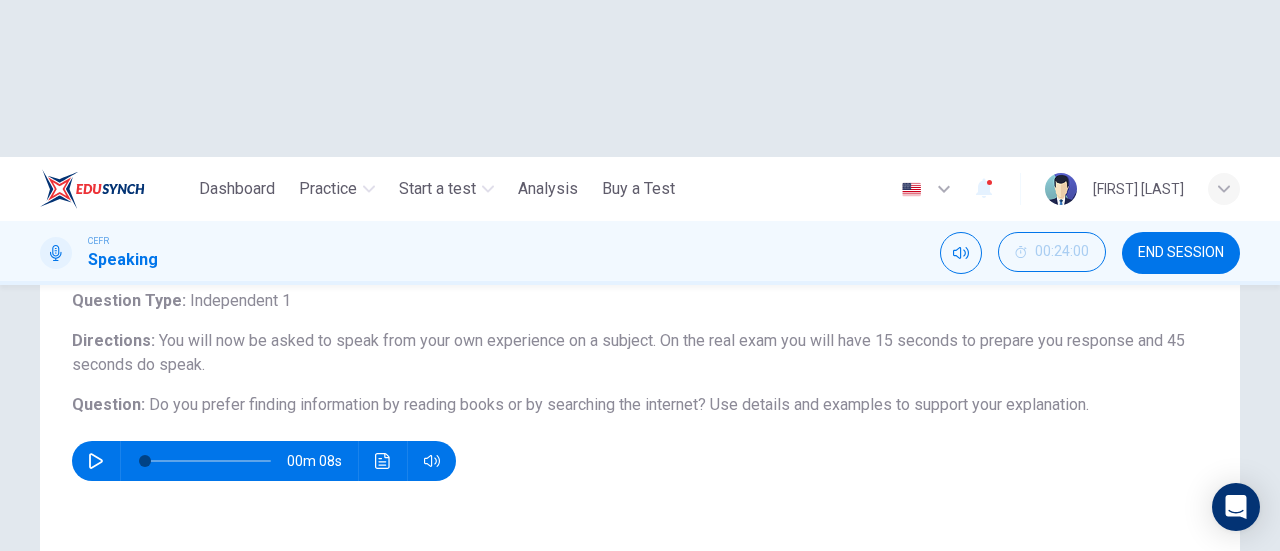 click on "NEXT" at bounding box center [630, 668] 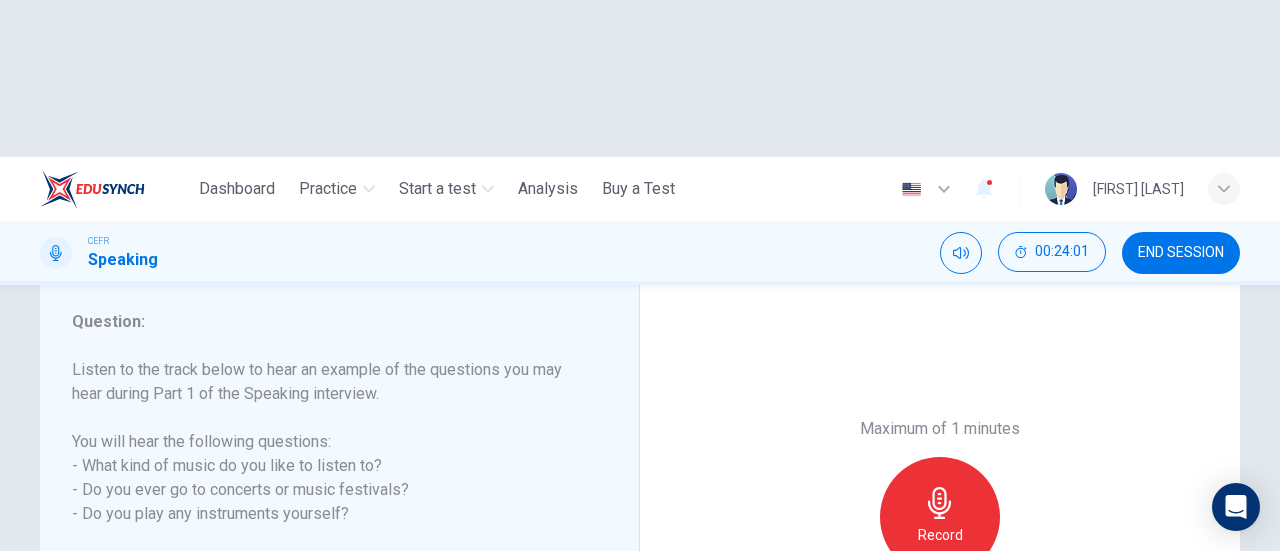 scroll, scrollTop: 300, scrollLeft: 0, axis: vertical 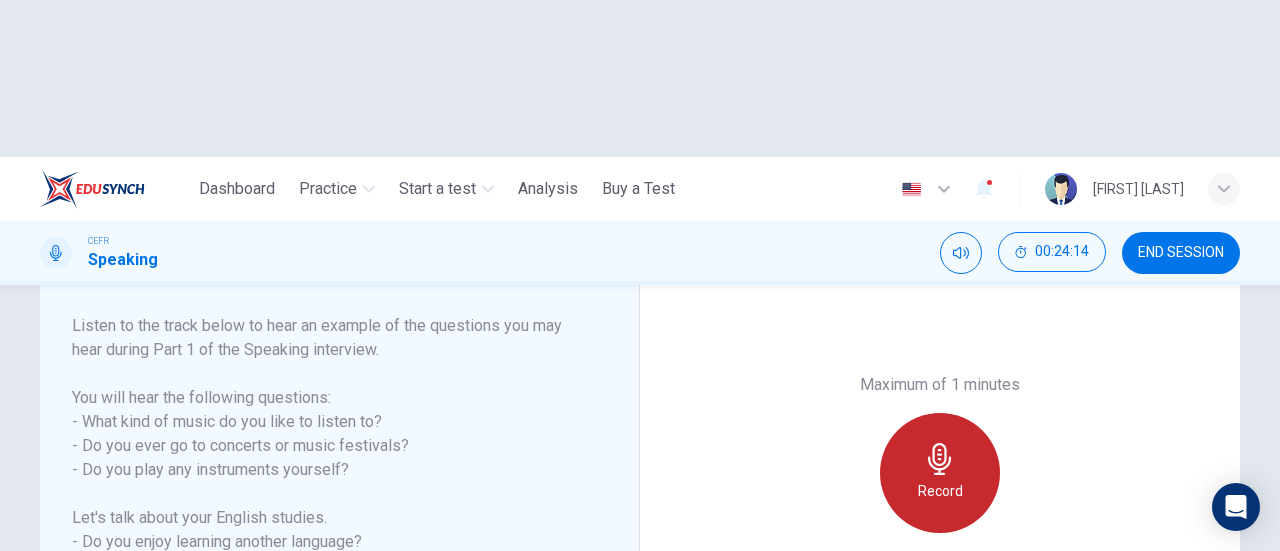 click on "Record" at bounding box center (940, 491) 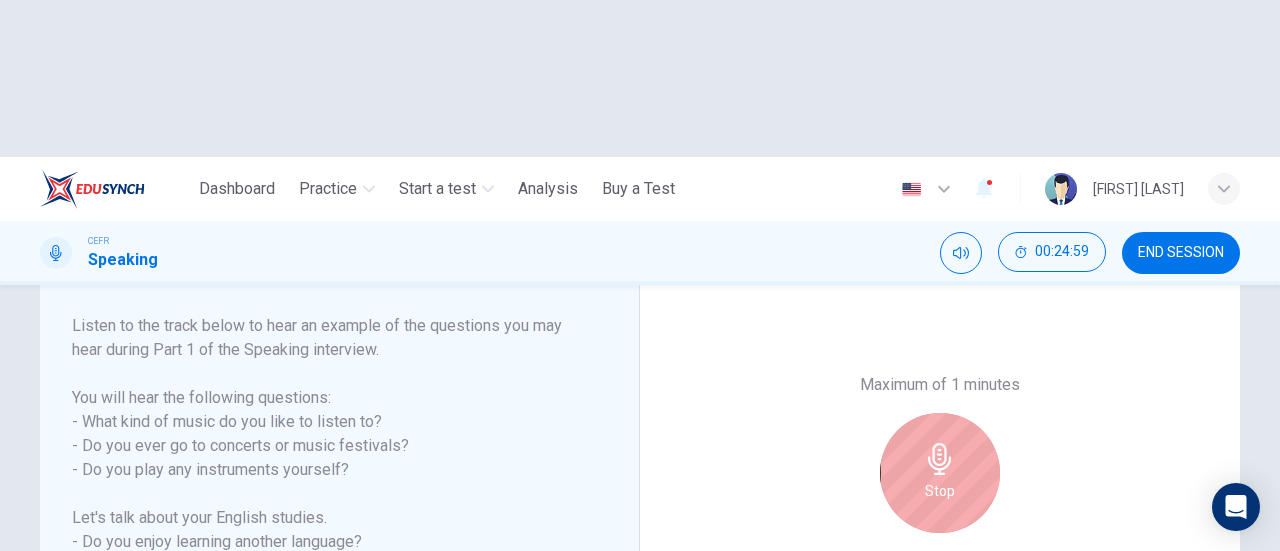 click on "Stop" at bounding box center [940, 473] 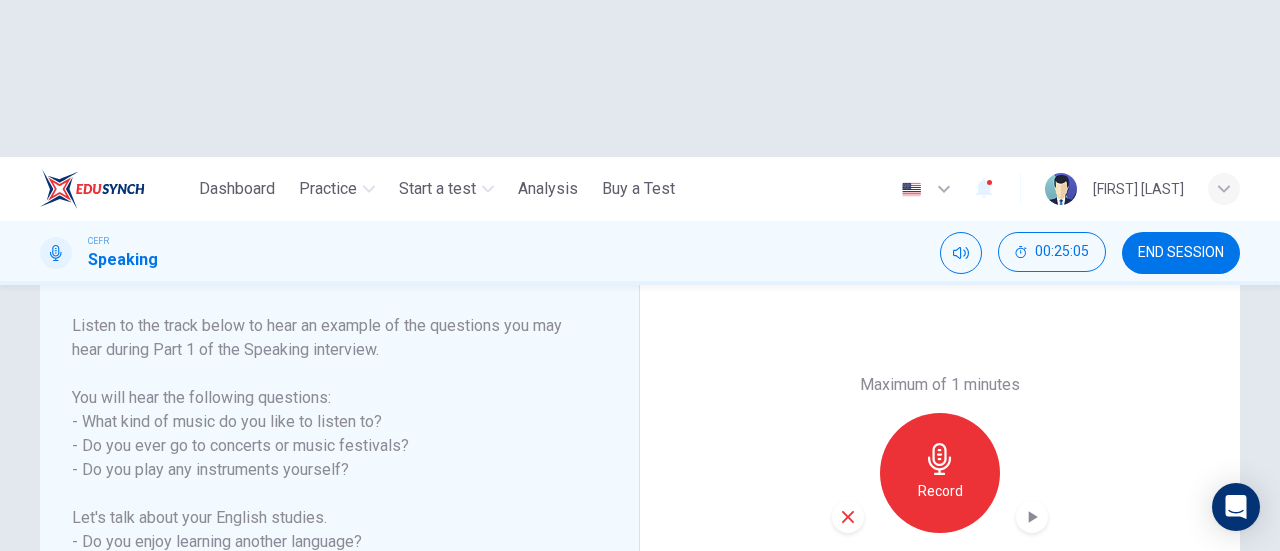 click at bounding box center (1032, 517) 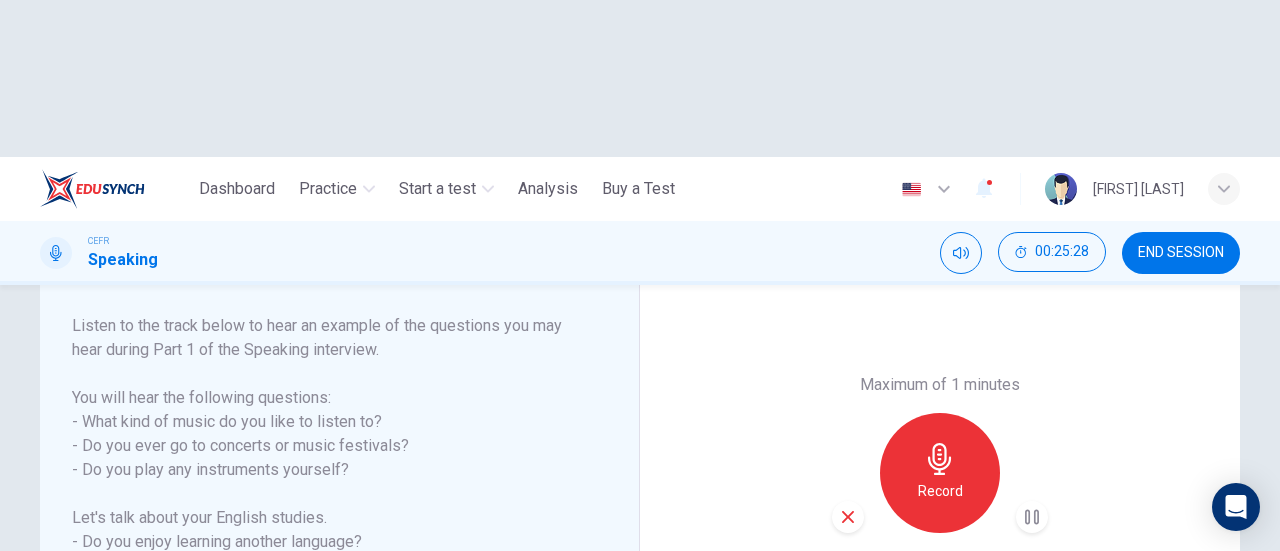 click 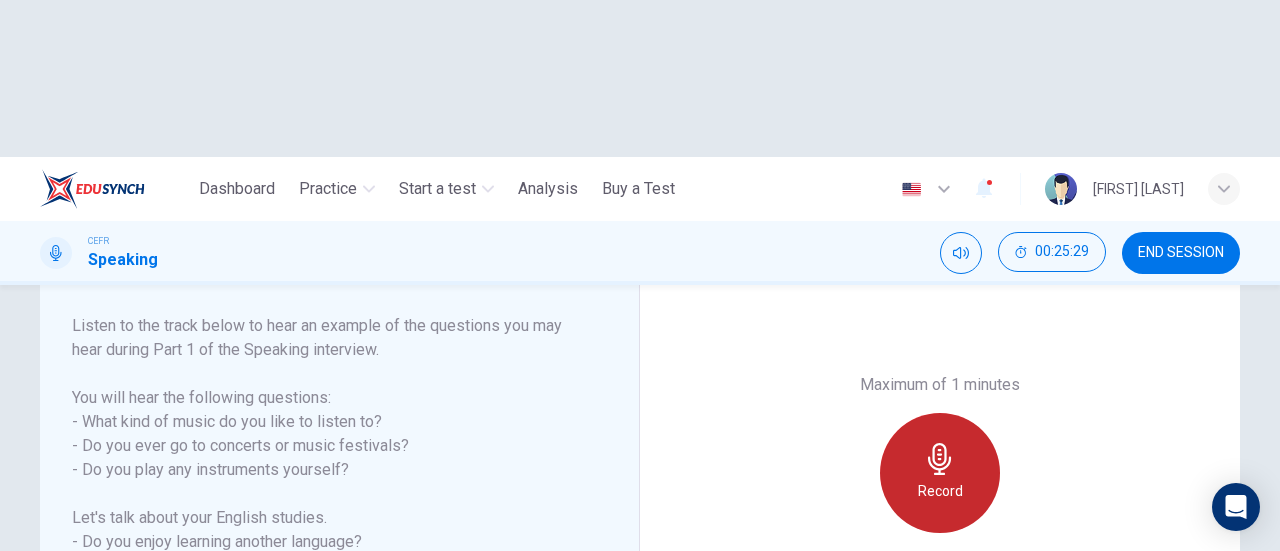 click on "Record" at bounding box center (940, 491) 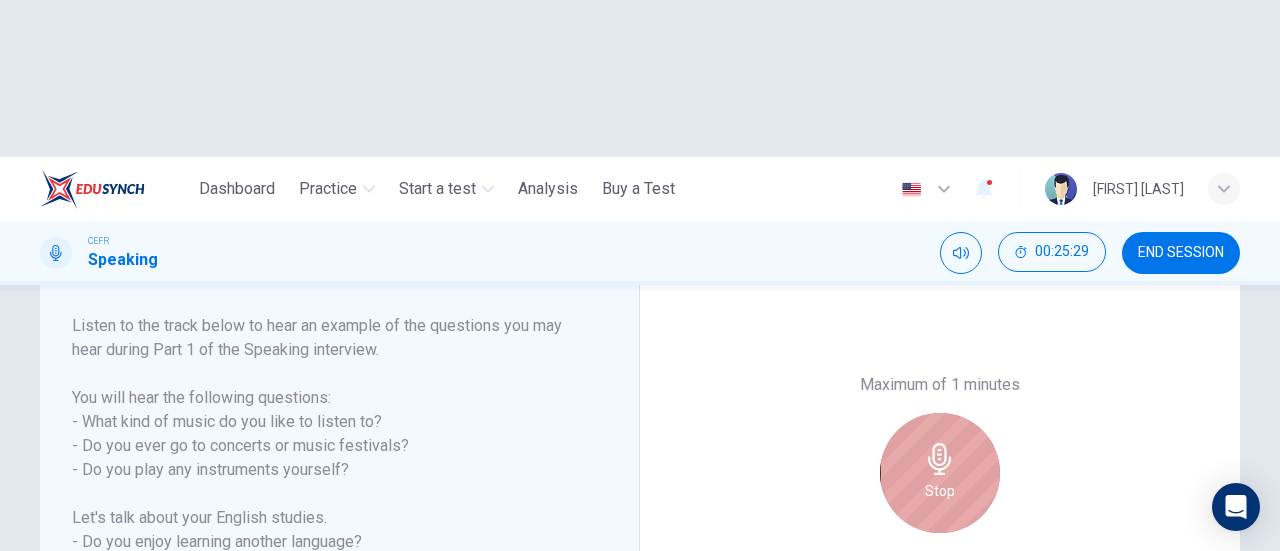 click on "Stop" at bounding box center [940, 491] 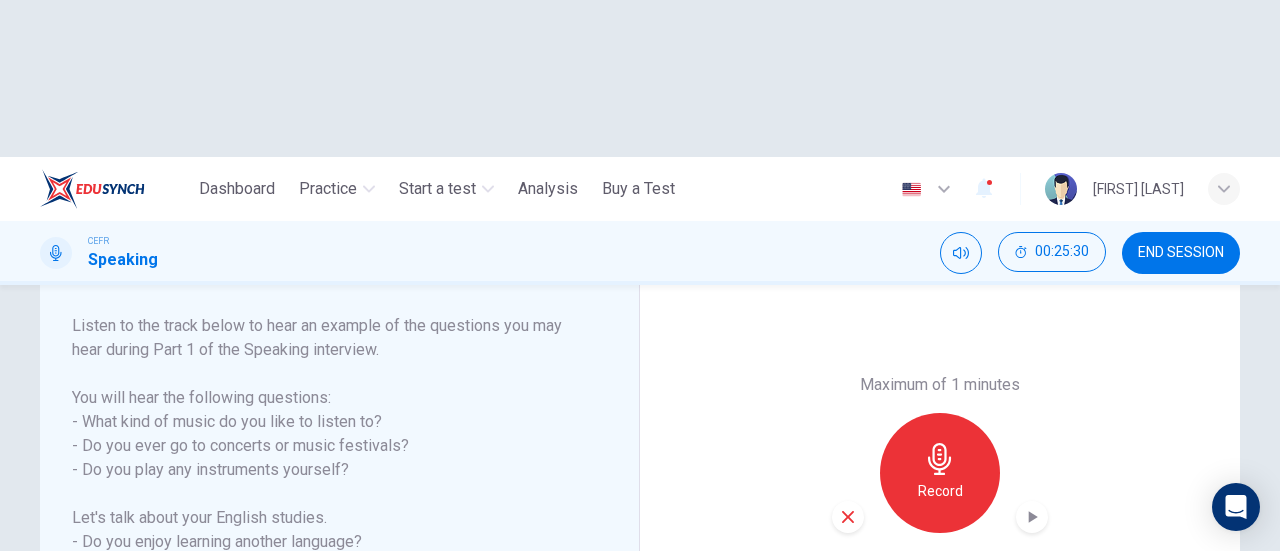 click 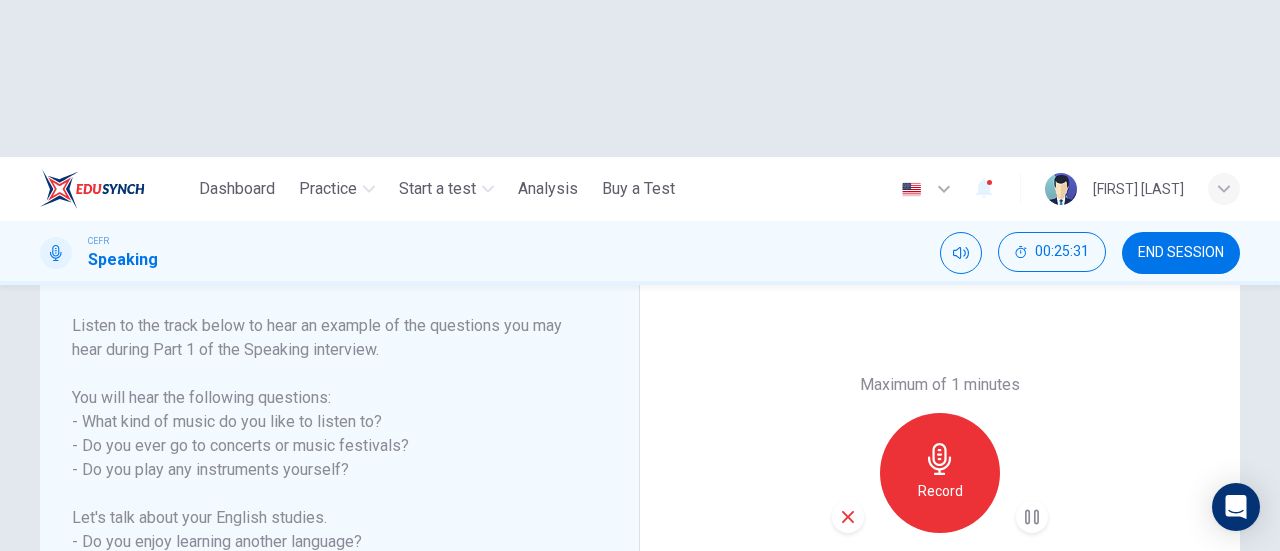 click 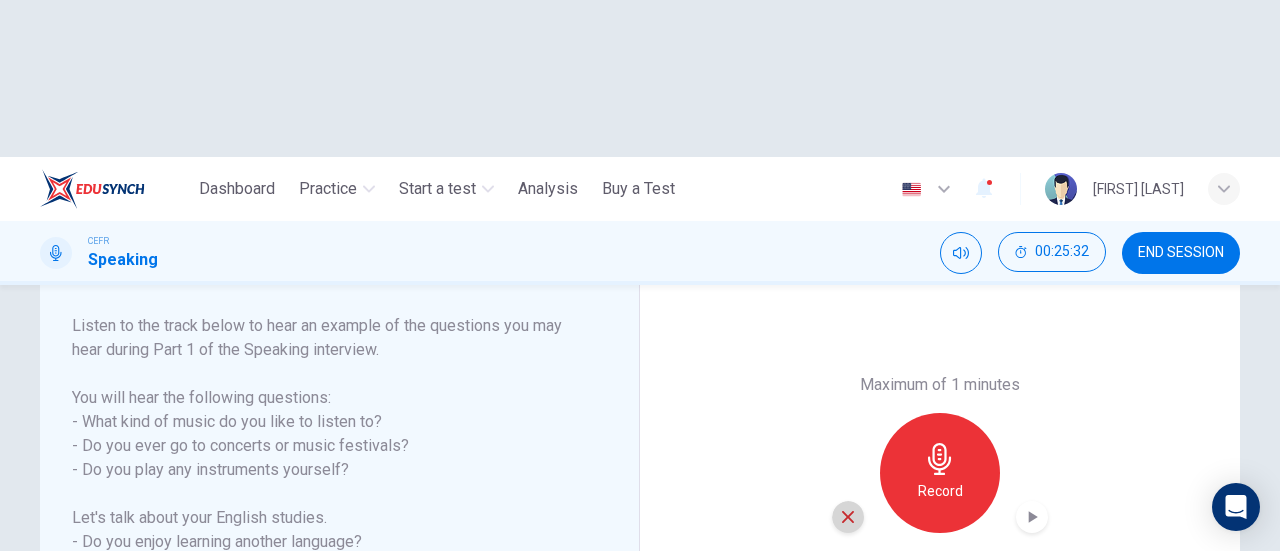 click 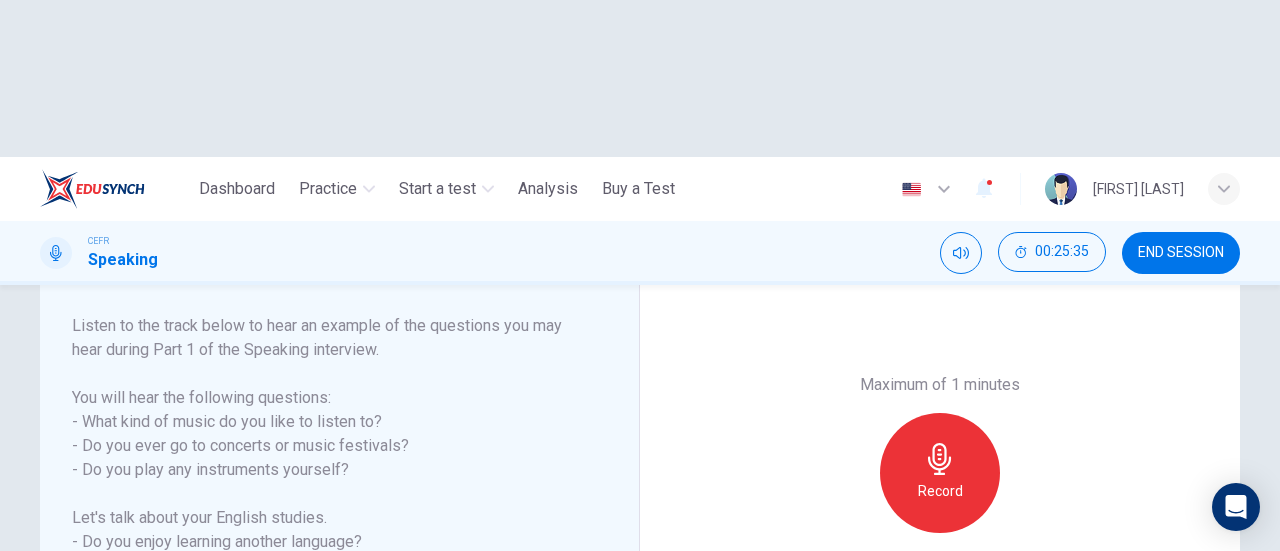 click 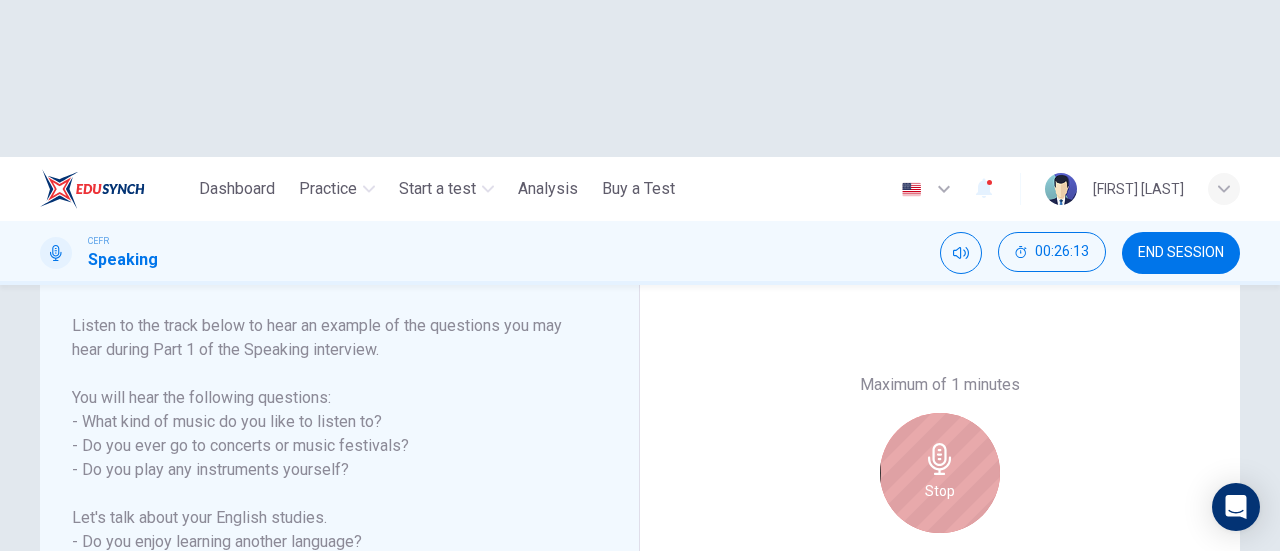 click on "Stop" at bounding box center (940, 473) 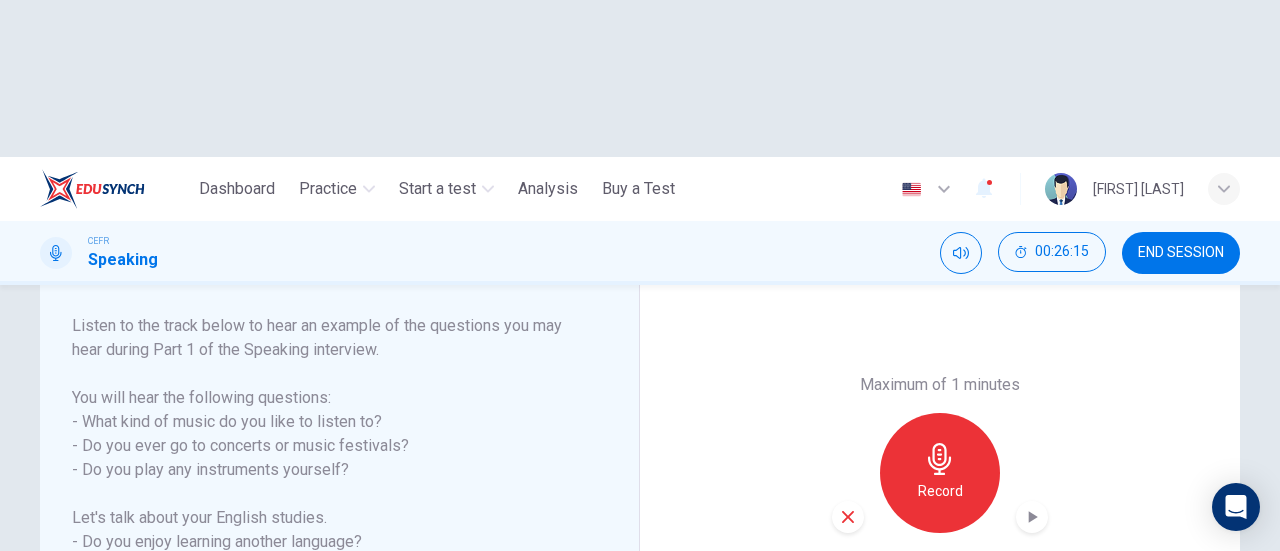 click on "Record" at bounding box center [940, 473] 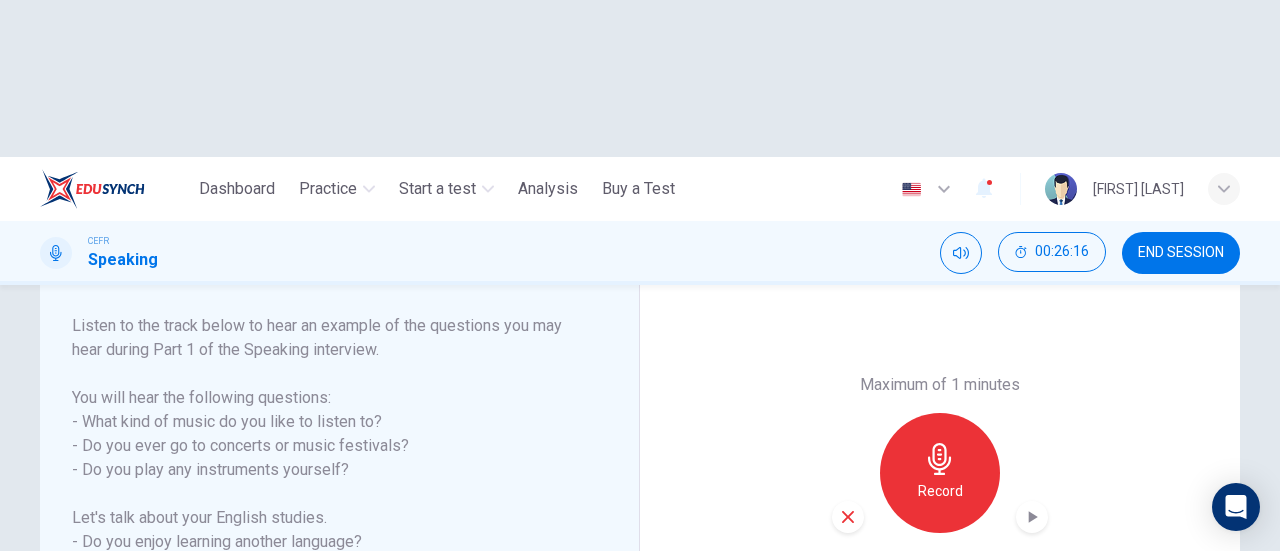 click 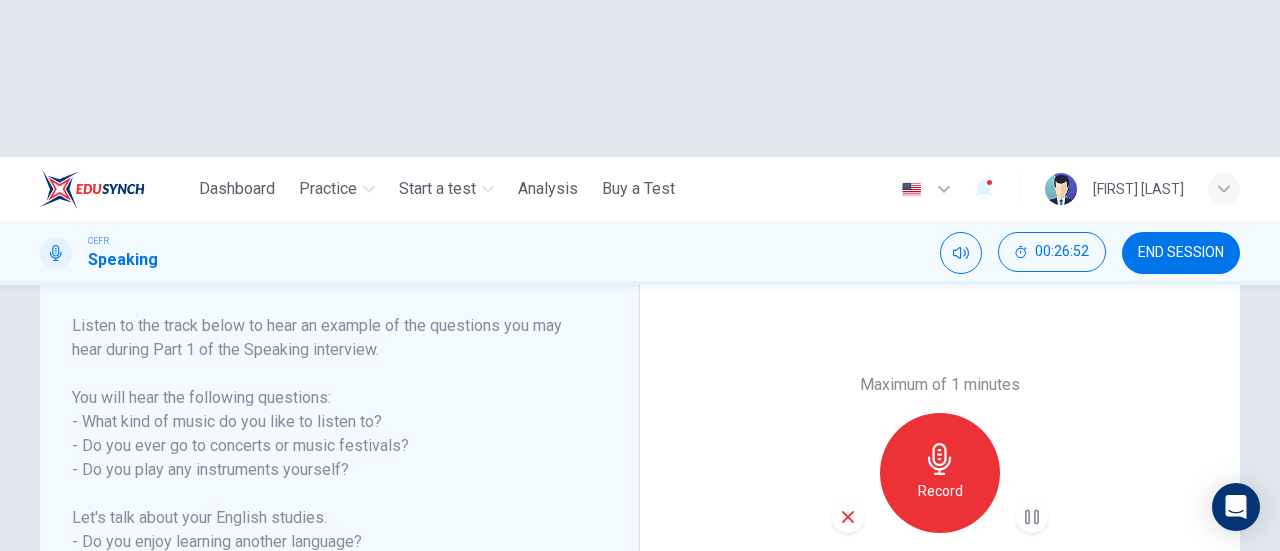 click 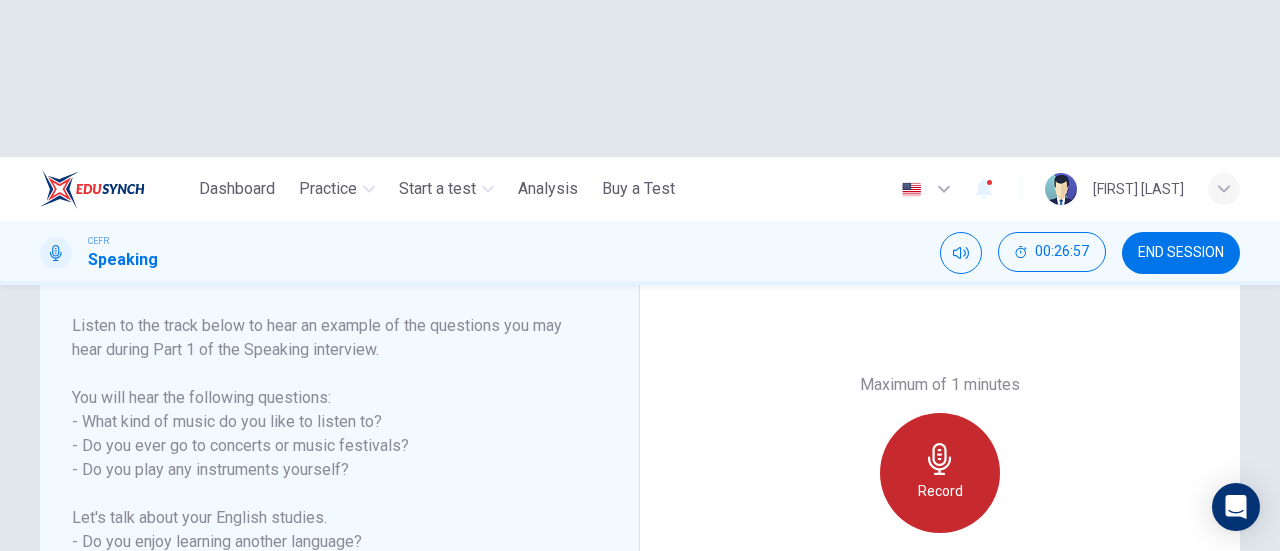 click 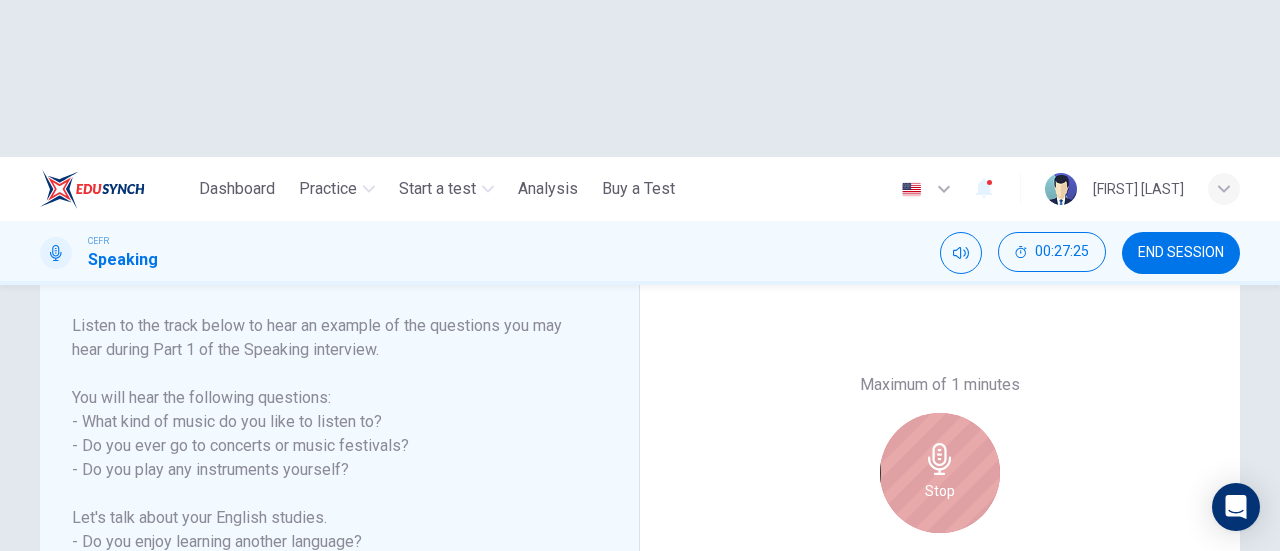 click on "Stop" at bounding box center (940, 473) 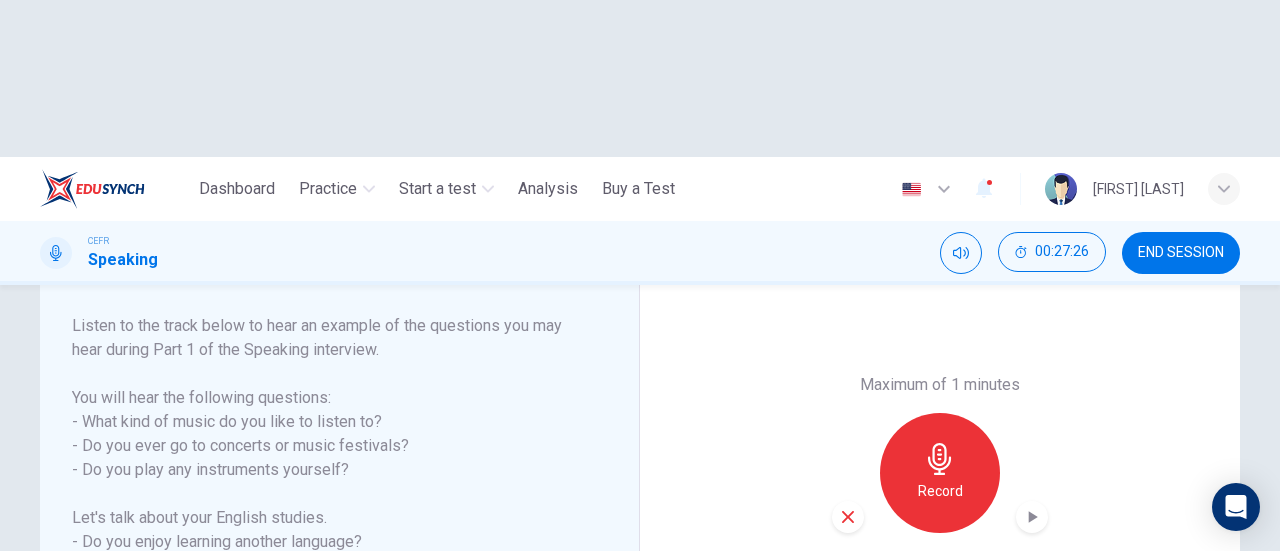 click at bounding box center [848, 517] 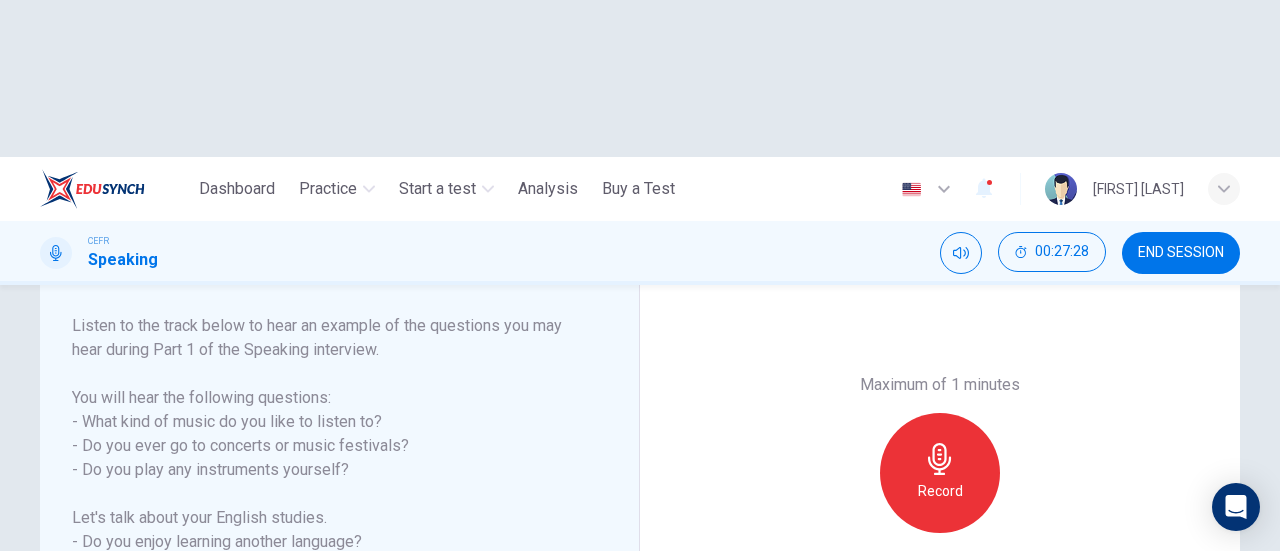 click on "Record" at bounding box center [940, 473] 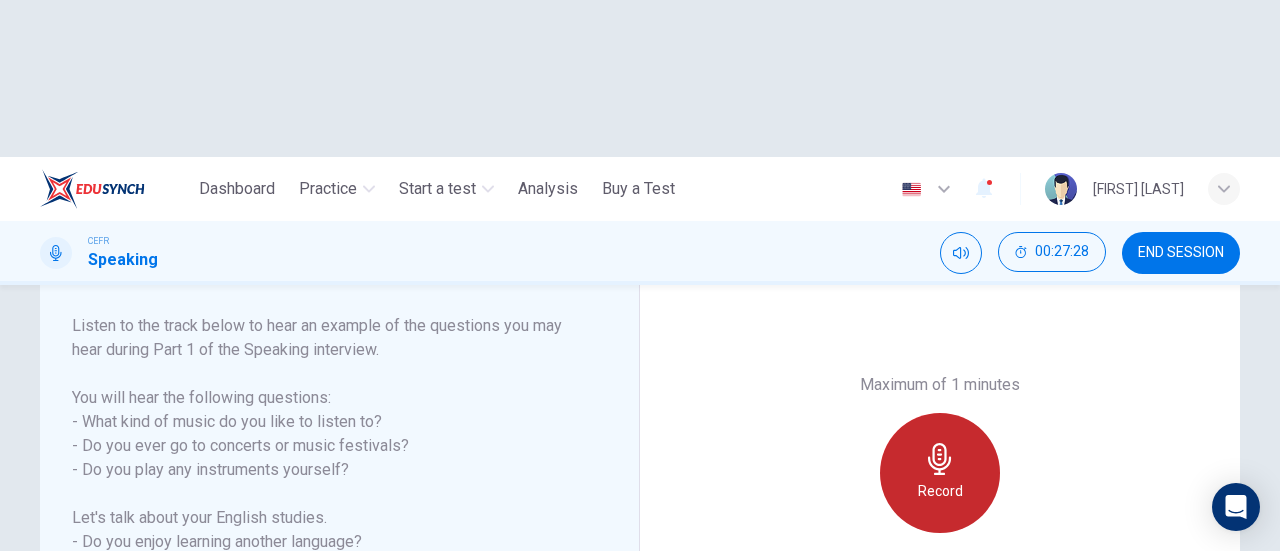 click 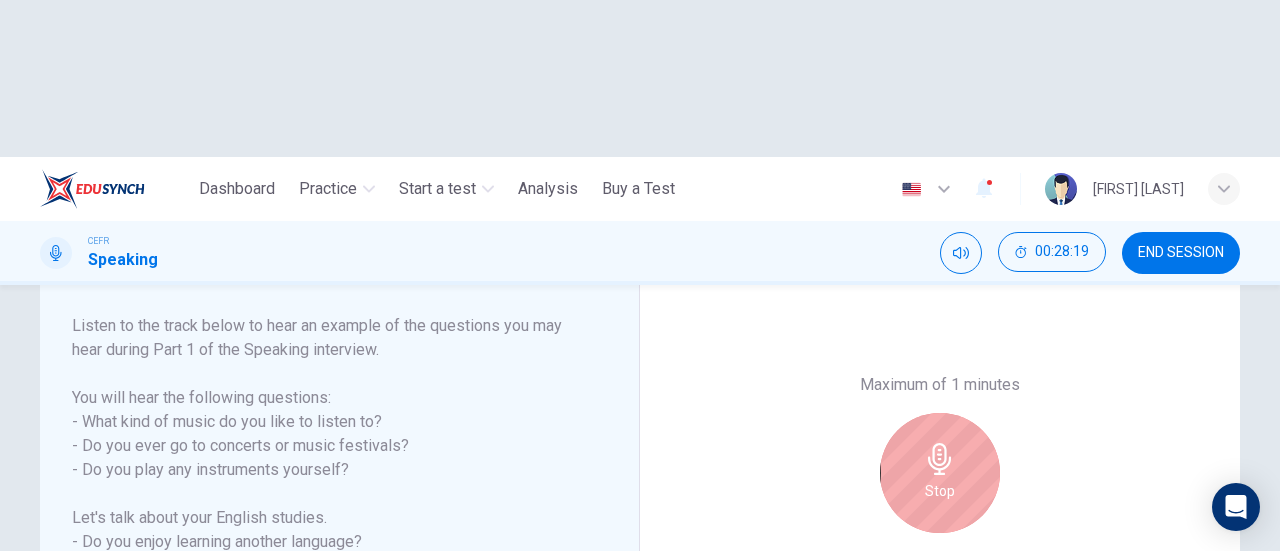 drag, startPoint x: 926, startPoint y: 316, endPoint x: 957, endPoint y: 339, distance: 38.600517 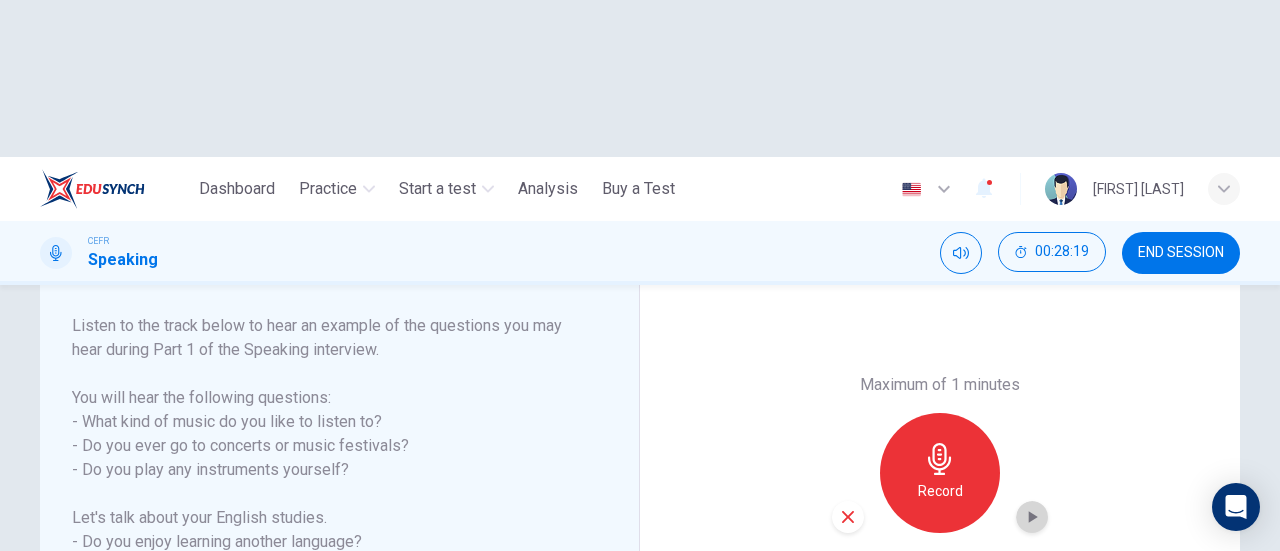 click at bounding box center [1032, 517] 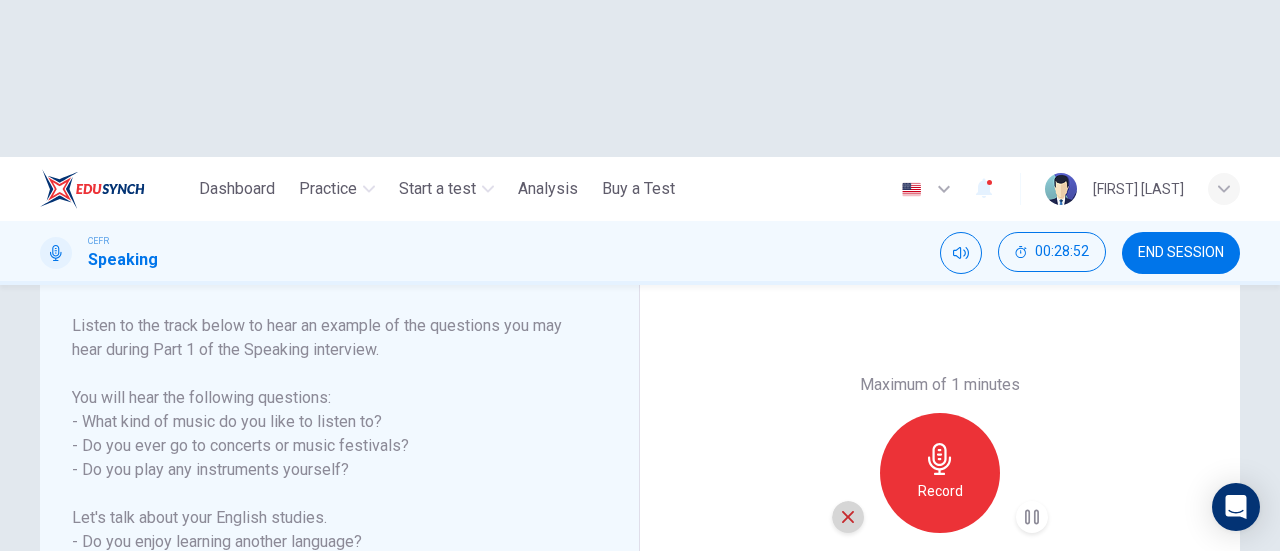 drag, startPoint x: 838, startPoint y: 366, endPoint x: 879, endPoint y: 354, distance: 42.72002 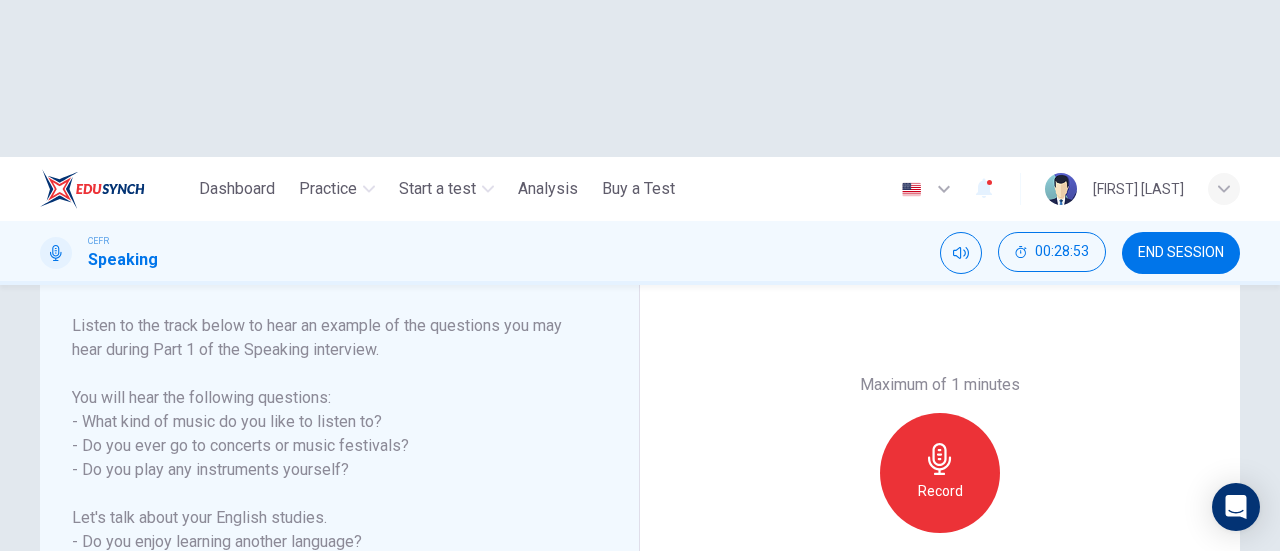 click on "Record" at bounding box center (940, 491) 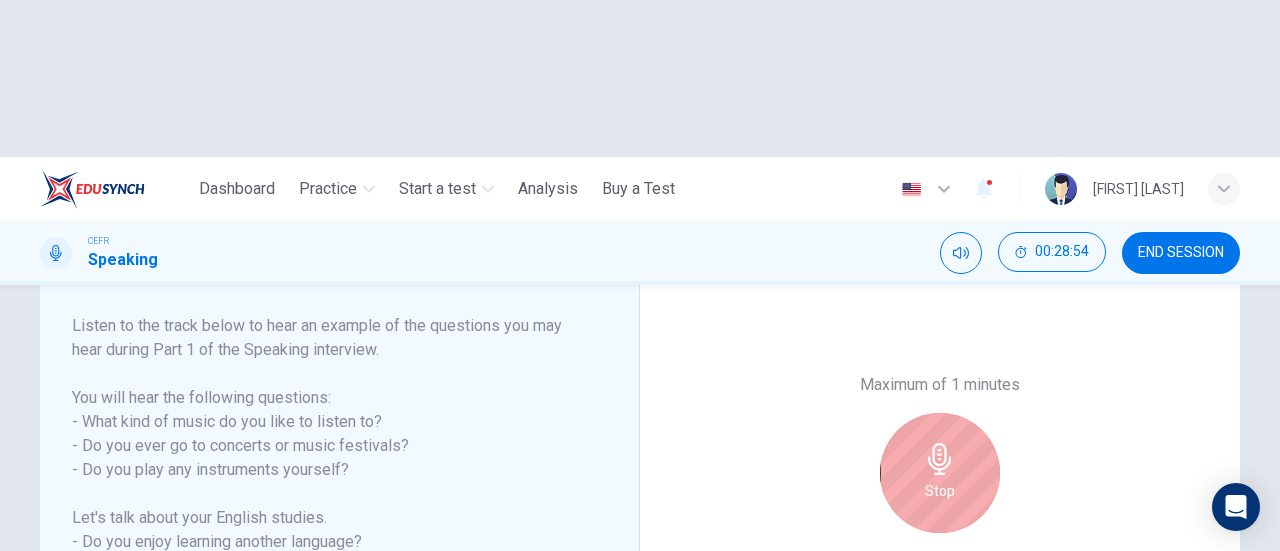 click on "Stop" at bounding box center [940, 473] 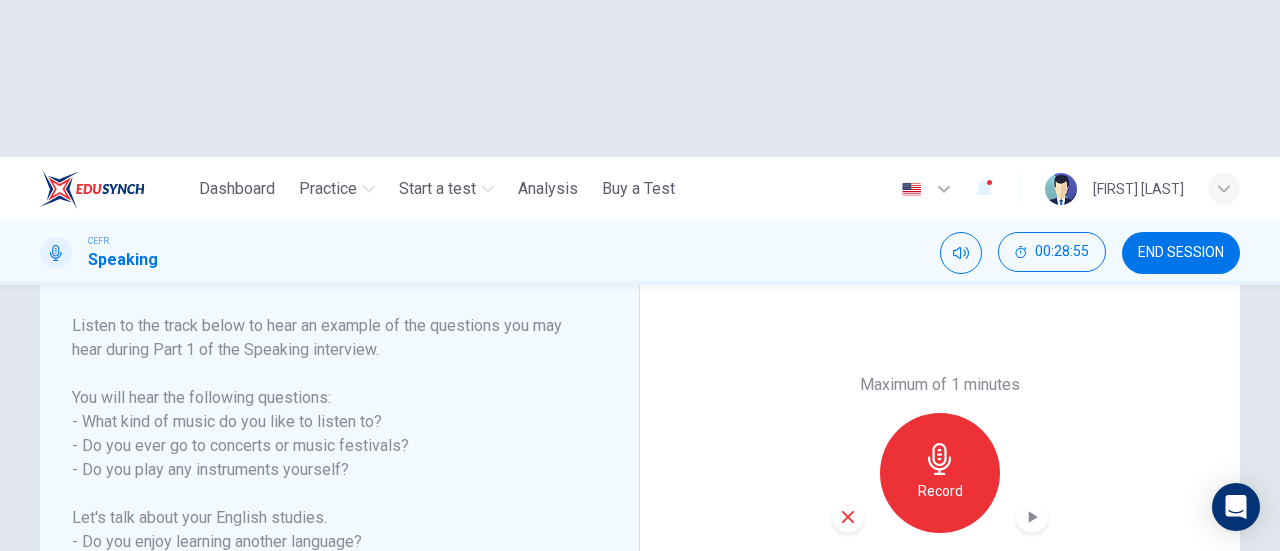 click at bounding box center (1032, 517) 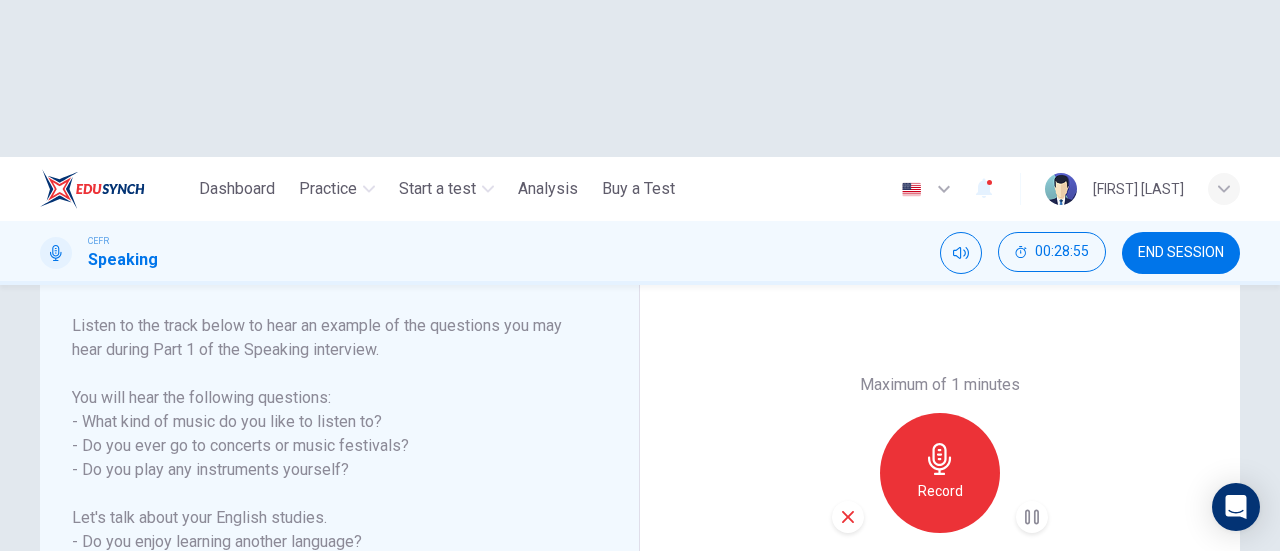 click on "SUBMIT" at bounding box center (709, 668) 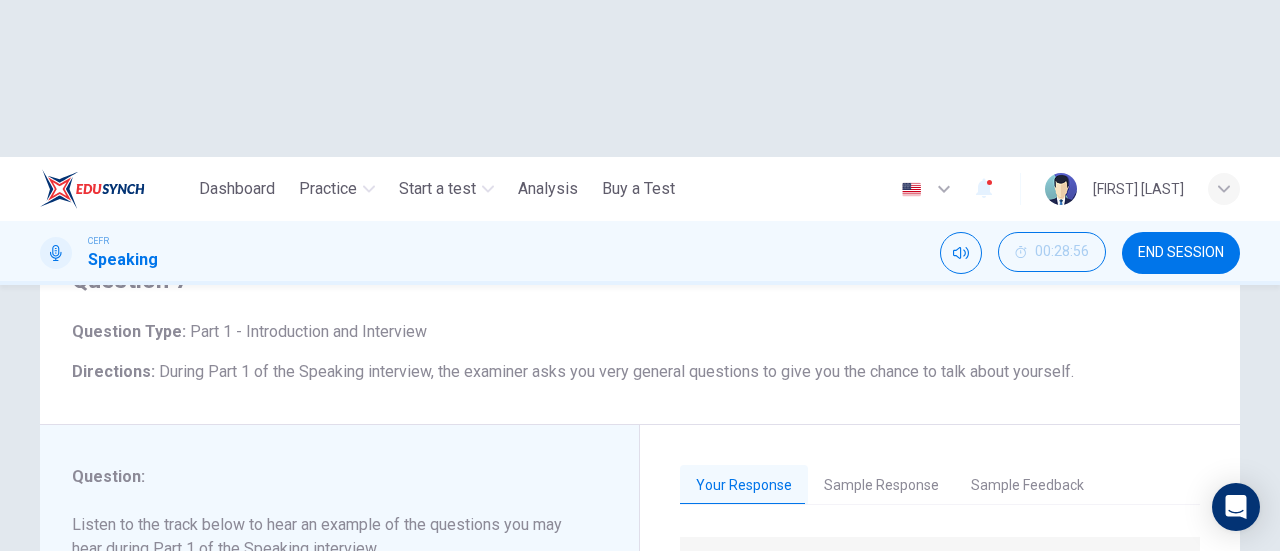 scroll, scrollTop: 100, scrollLeft: 0, axis: vertical 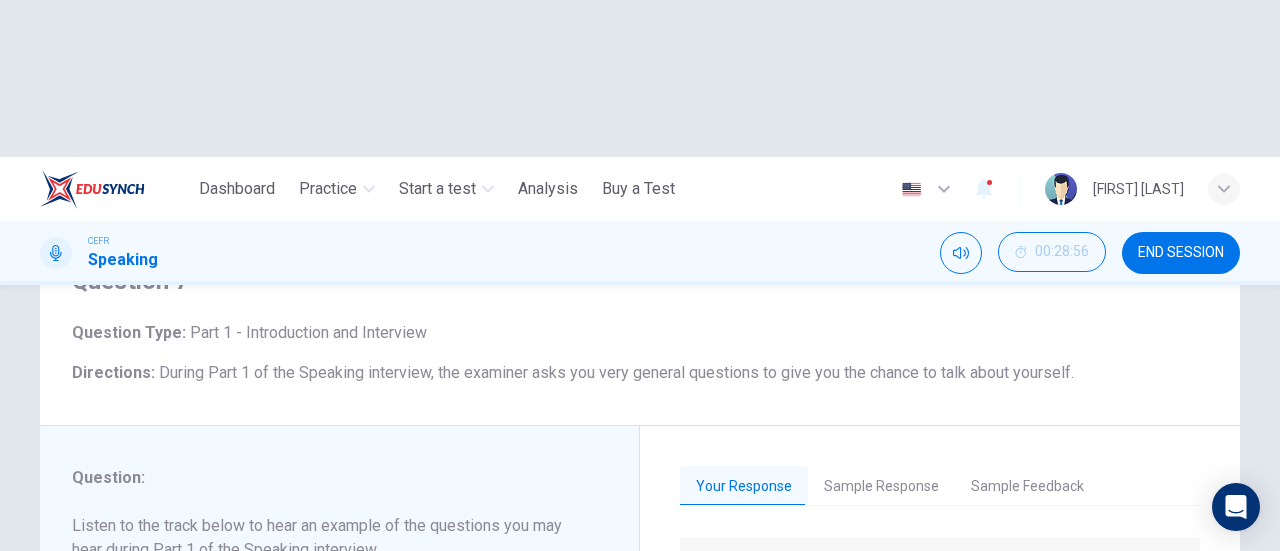 click on "NEXT" at bounding box center [640, 668] 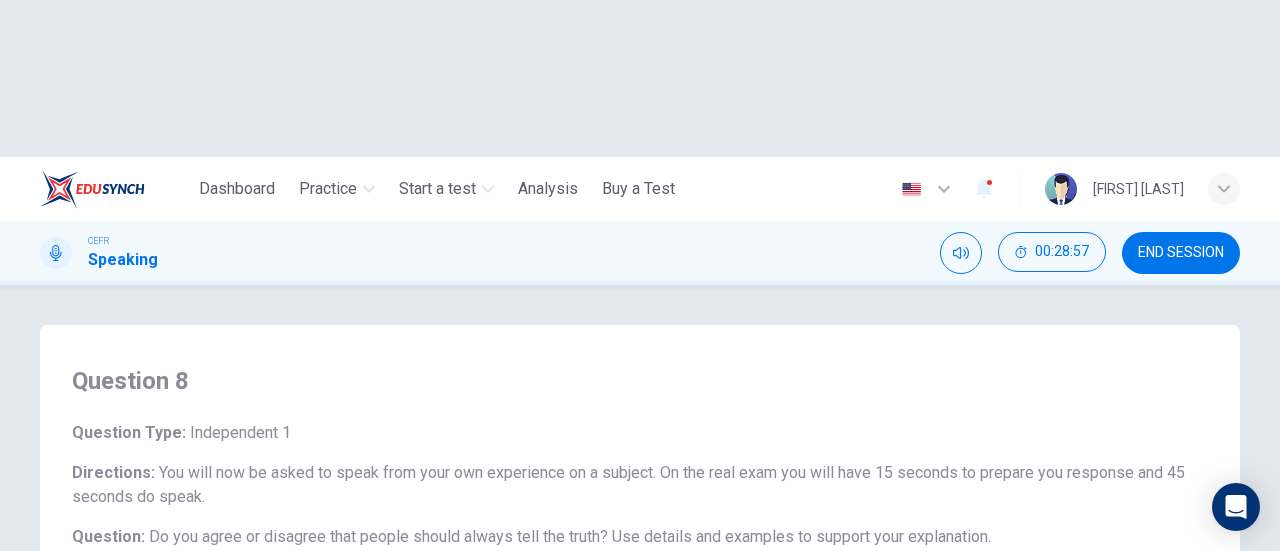 scroll, scrollTop: 100, scrollLeft: 0, axis: vertical 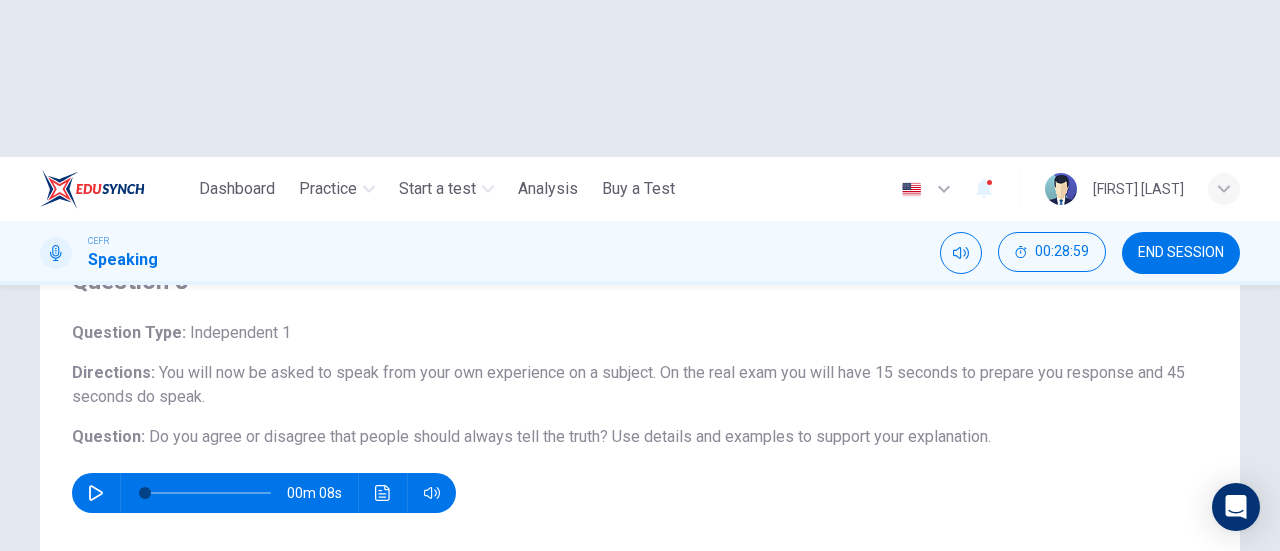 click 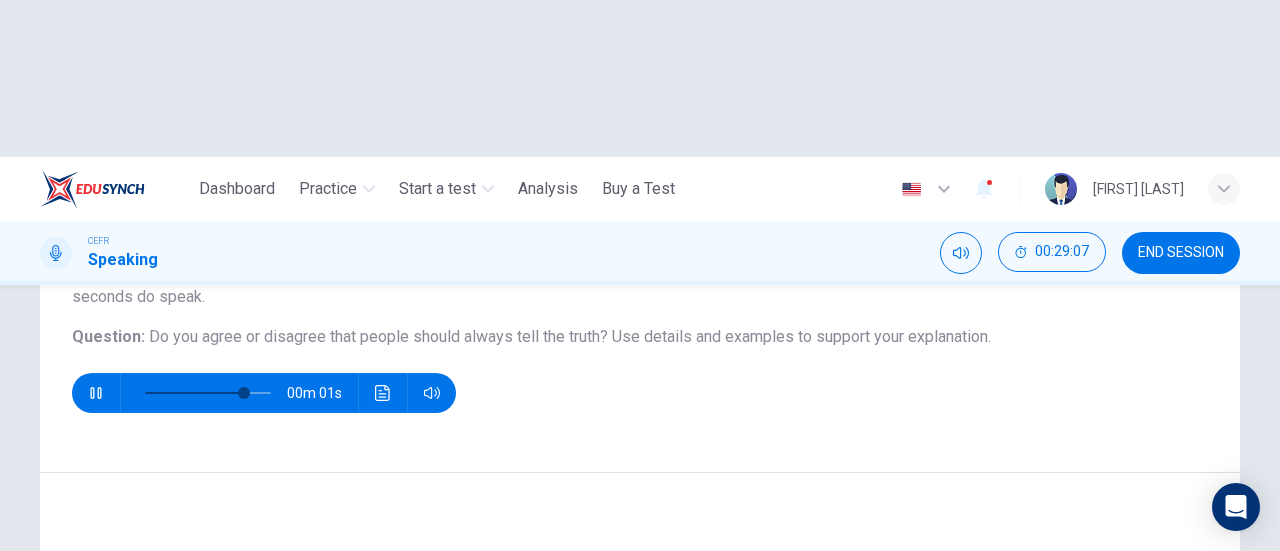 scroll, scrollTop: 300, scrollLeft: 0, axis: vertical 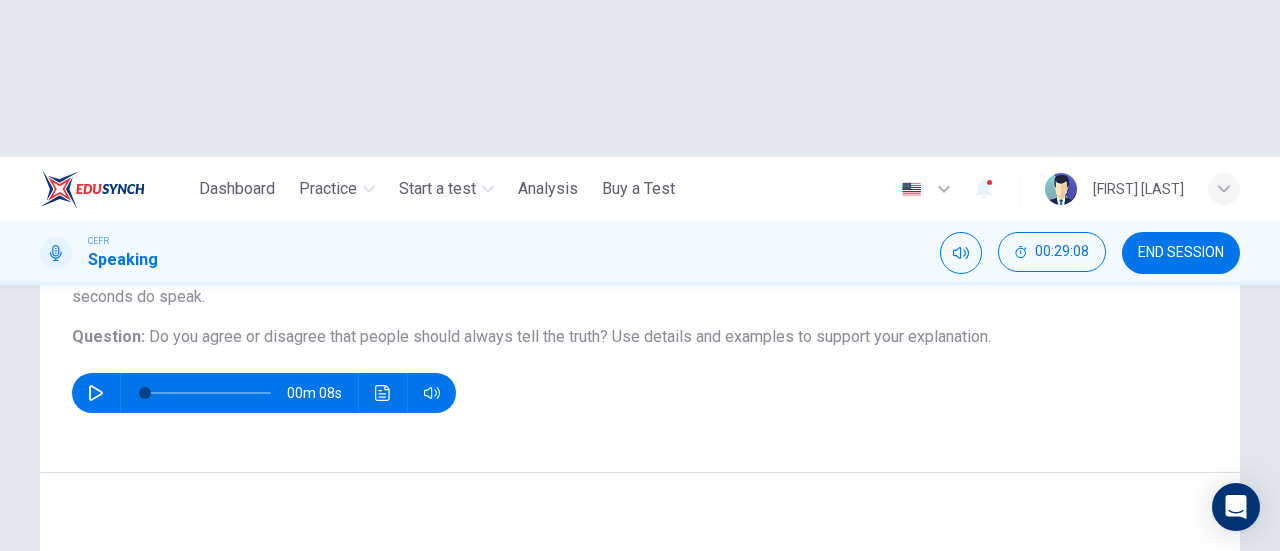 type on "*" 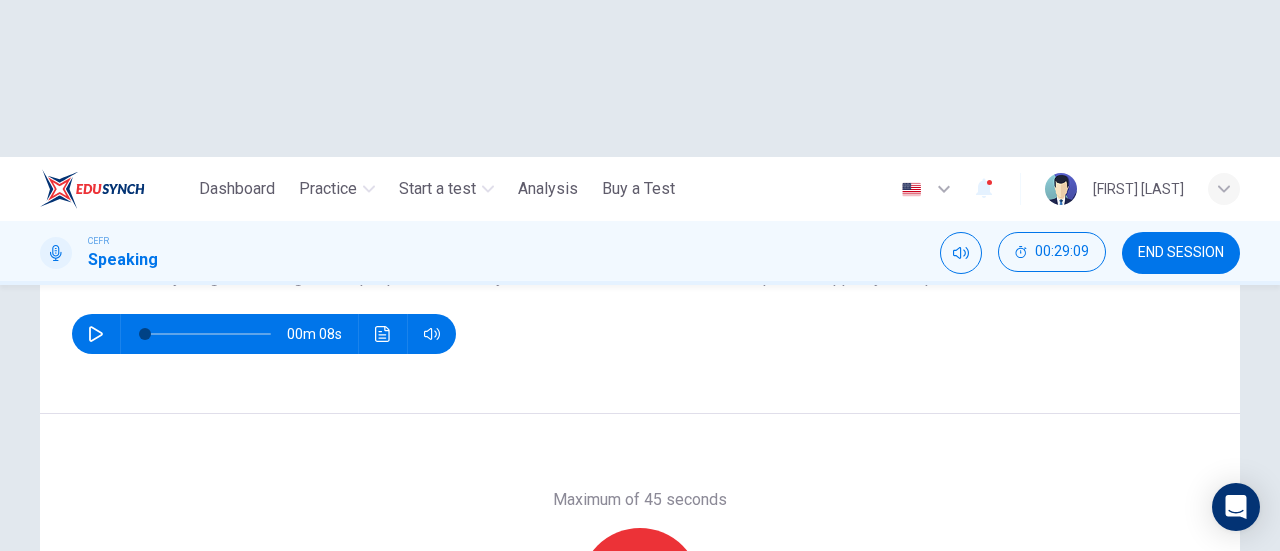 scroll, scrollTop: 300, scrollLeft: 0, axis: vertical 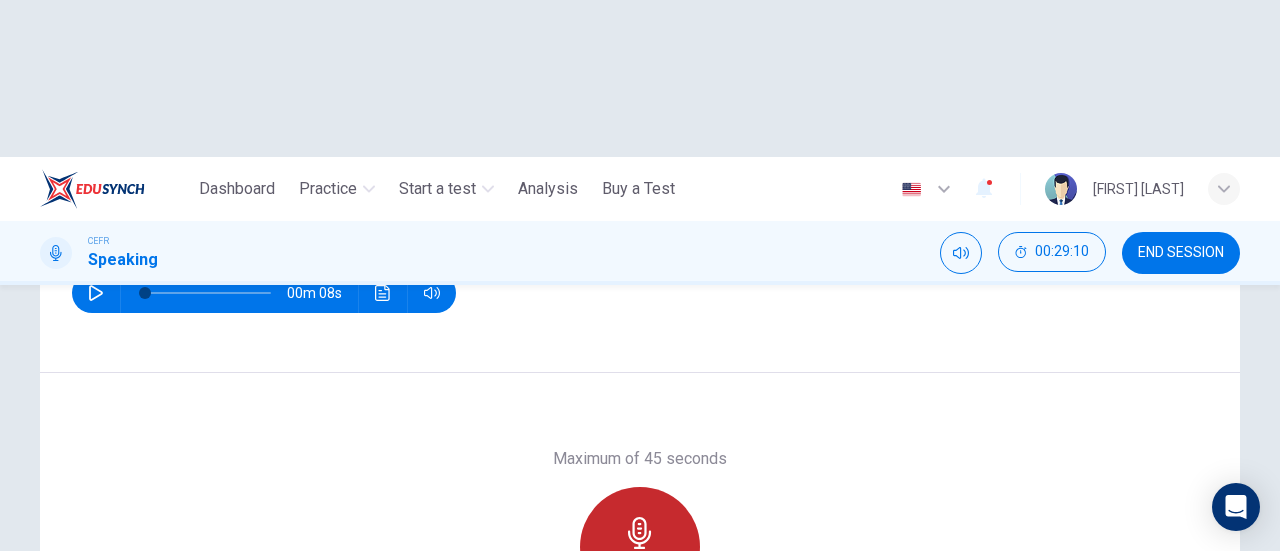 click 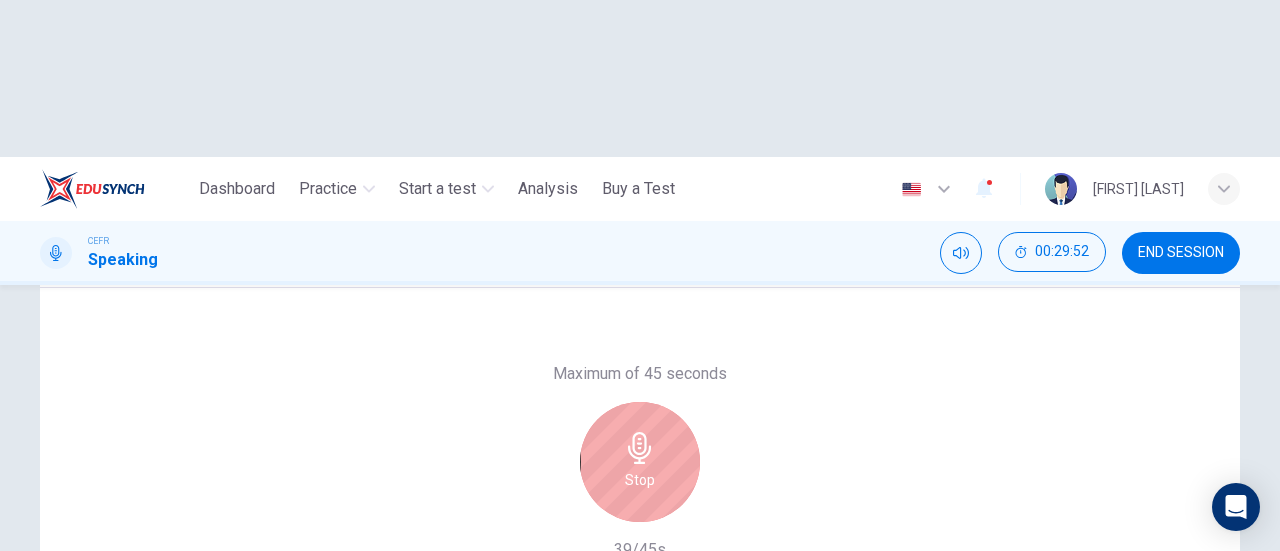 scroll, scrollTop: 432, scrollLeft: 0, axis: vertical 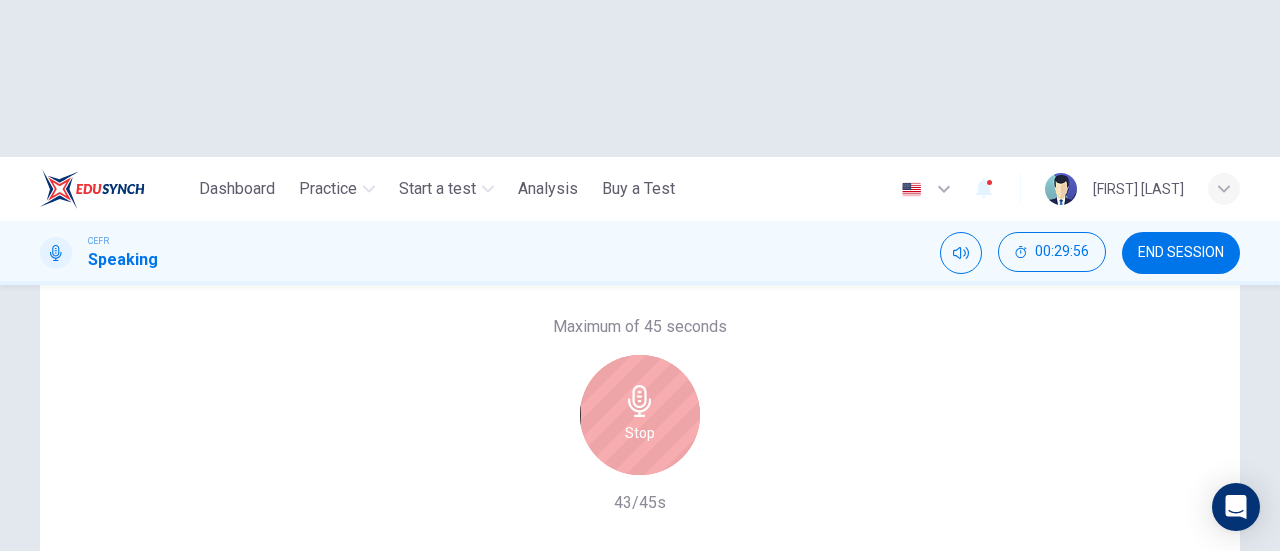 click on "Stop" at bounding box center [640, 415] 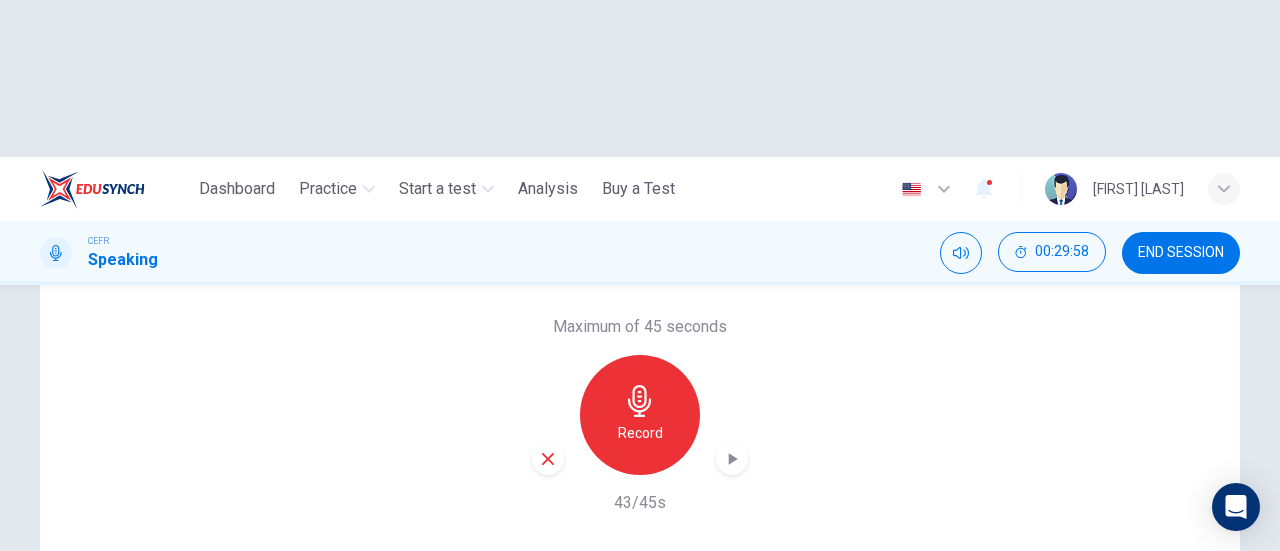 click at bounding box center (732, 459) 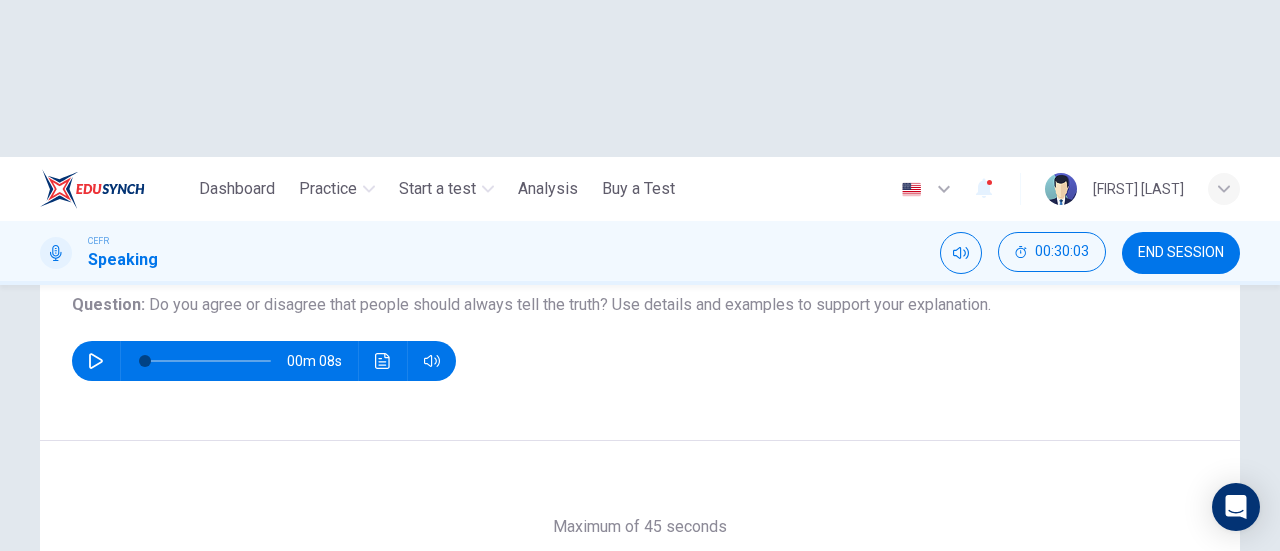 scroll, scrollTop: 332, scrollLeft: 0, axis: vertical 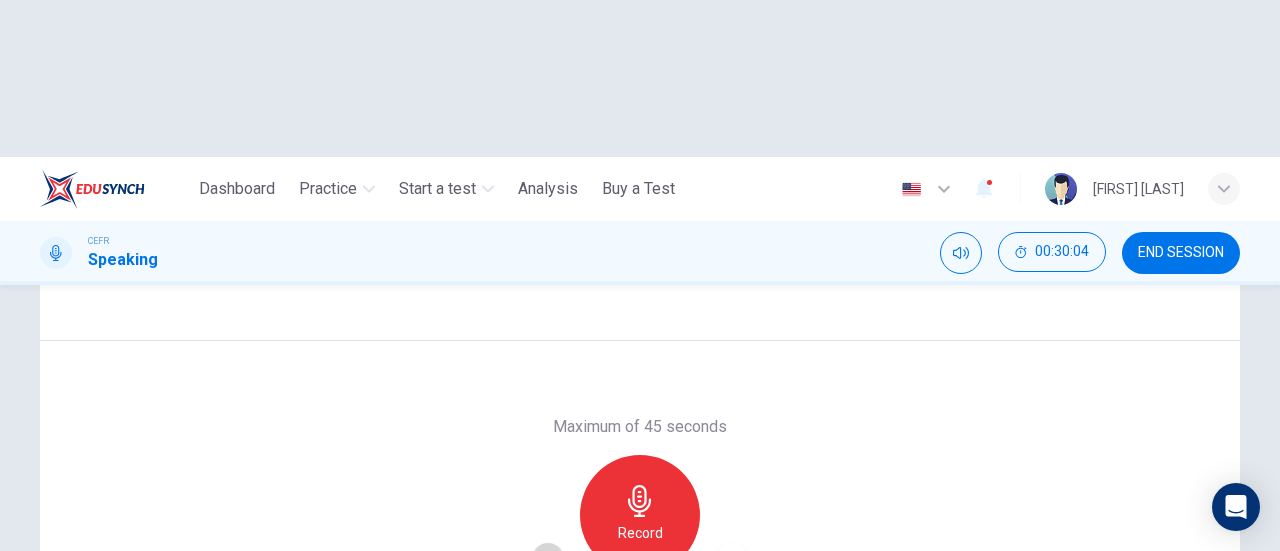 click at bounding box center [548, 559] 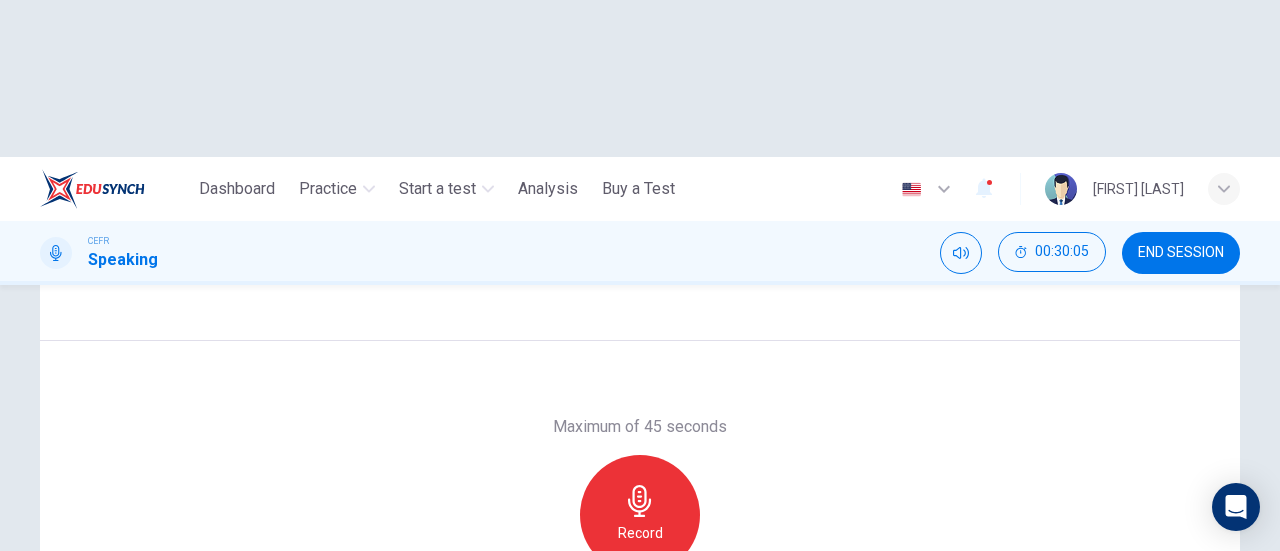 click on "Record" at bounding box center [640, 515] 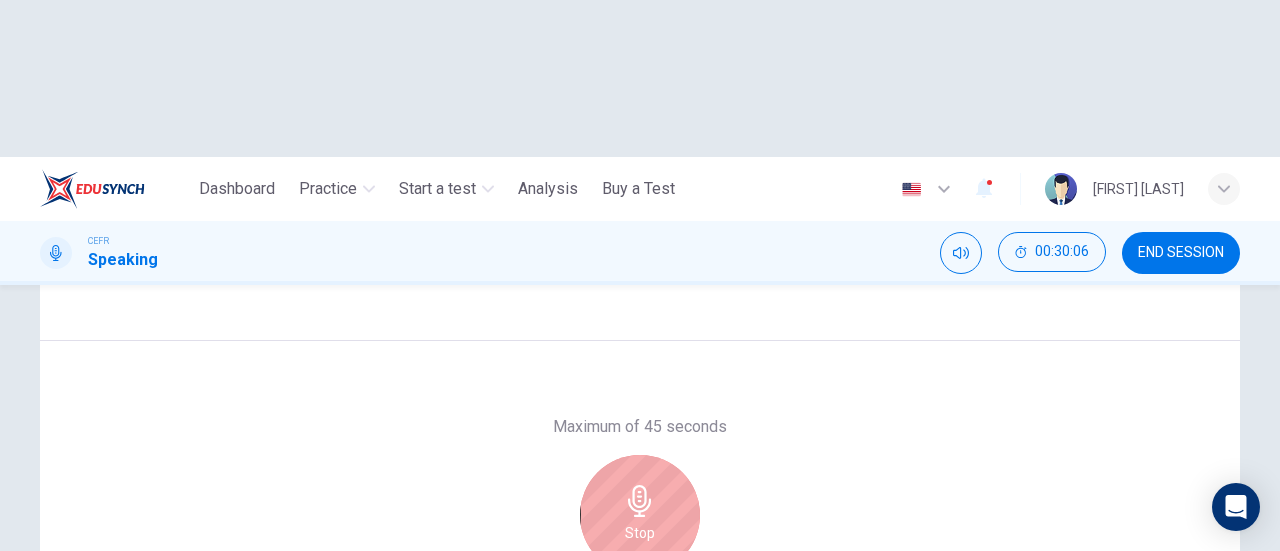 click on "Stop" at bounding box center [640, 533] 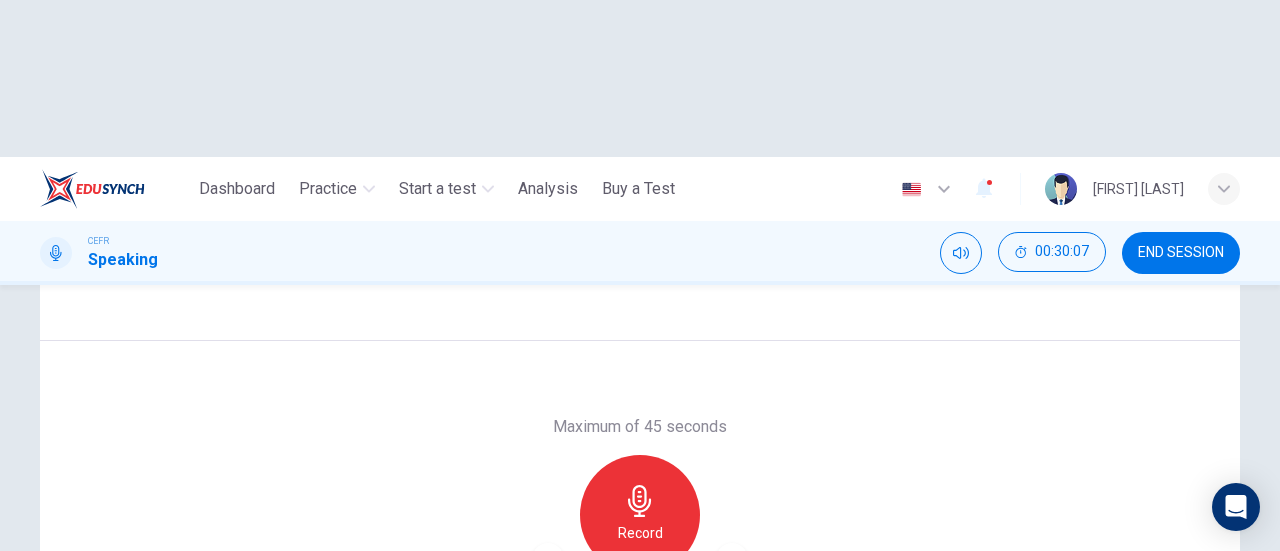 click 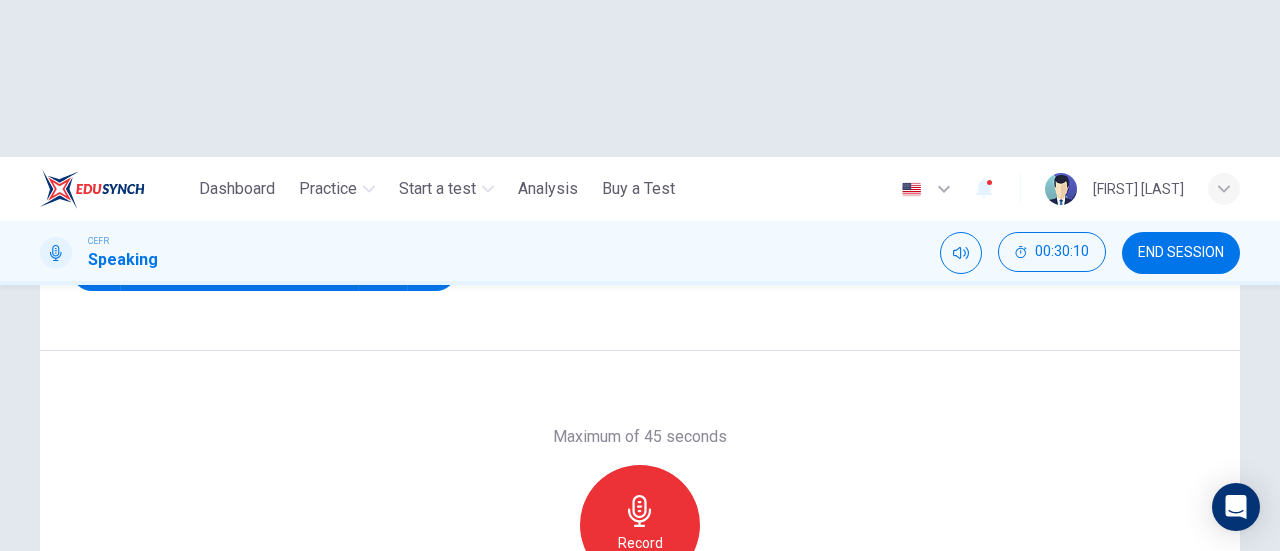 scroll, scrollTop: 332, scrollLeft: 0, axis: vertical 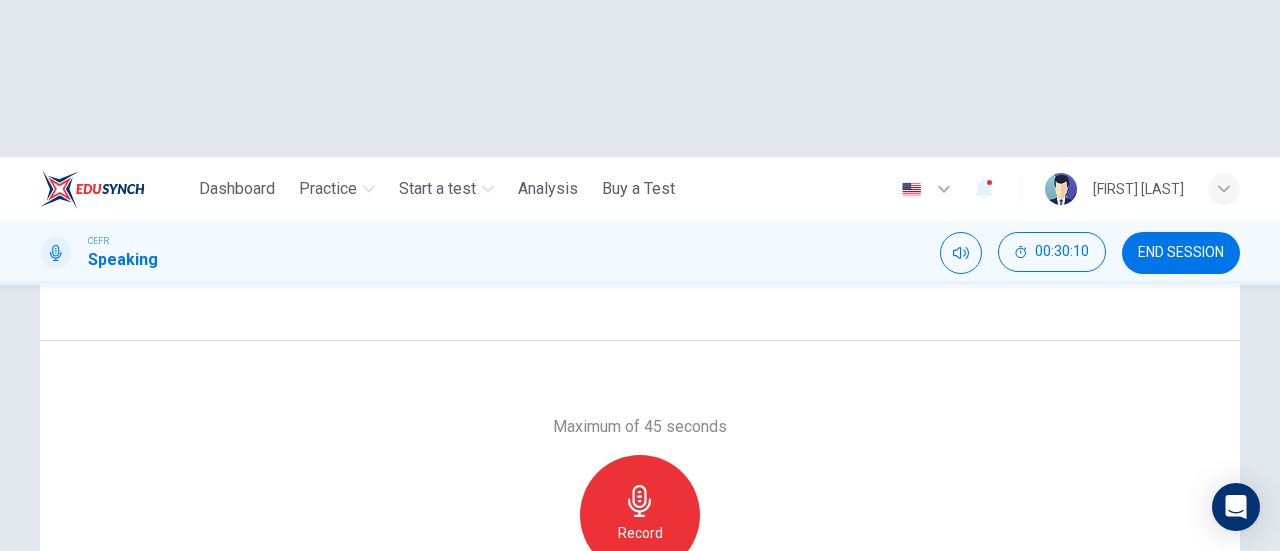 click on "Record" at bounding box center (640, 515) 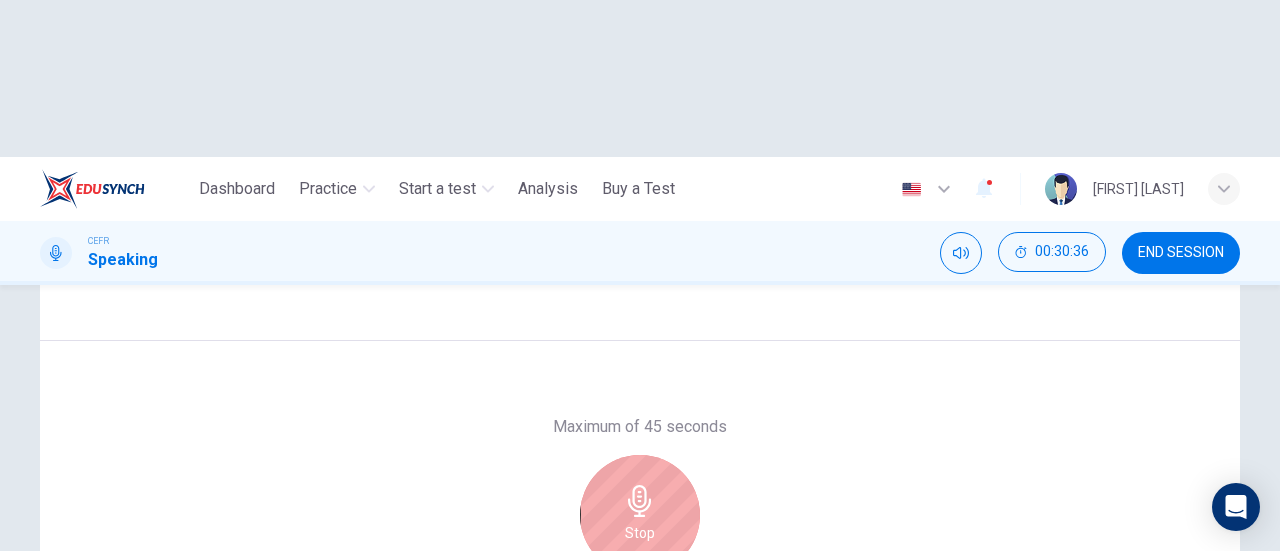 click on "Stop" at bounding box center (640, 515) 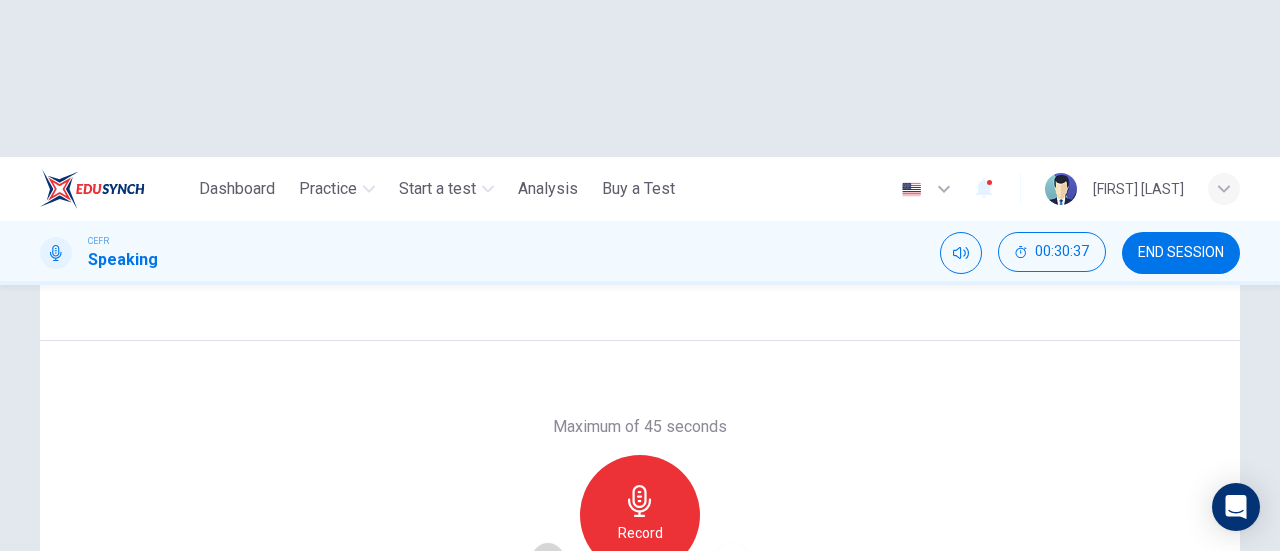 click 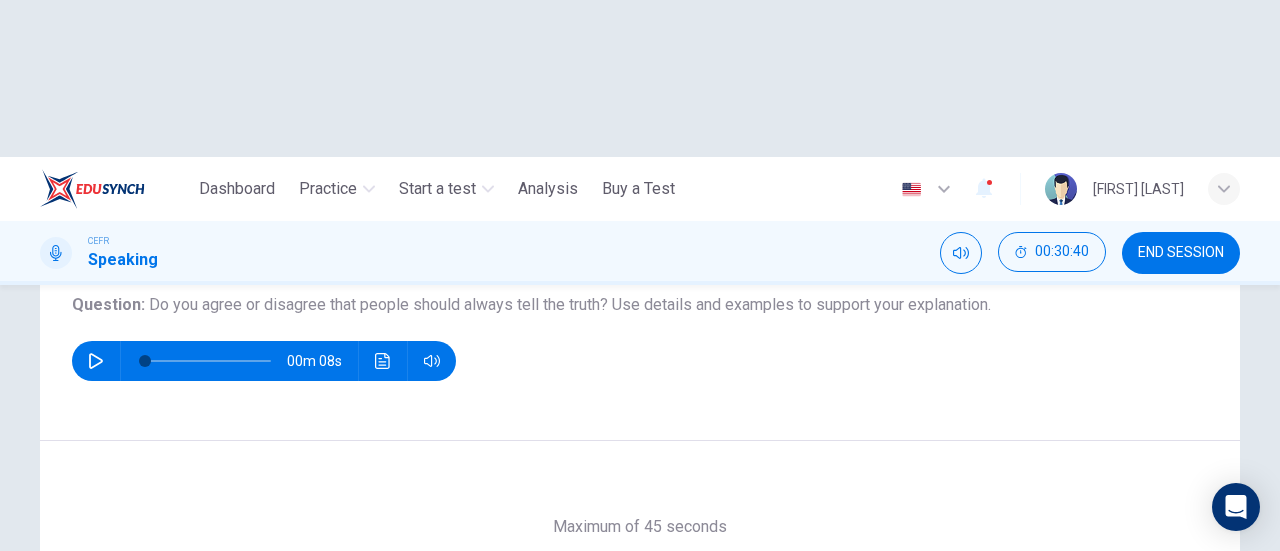scroll, scrollTop: 132, scrollLeft: 0, axis: vertical 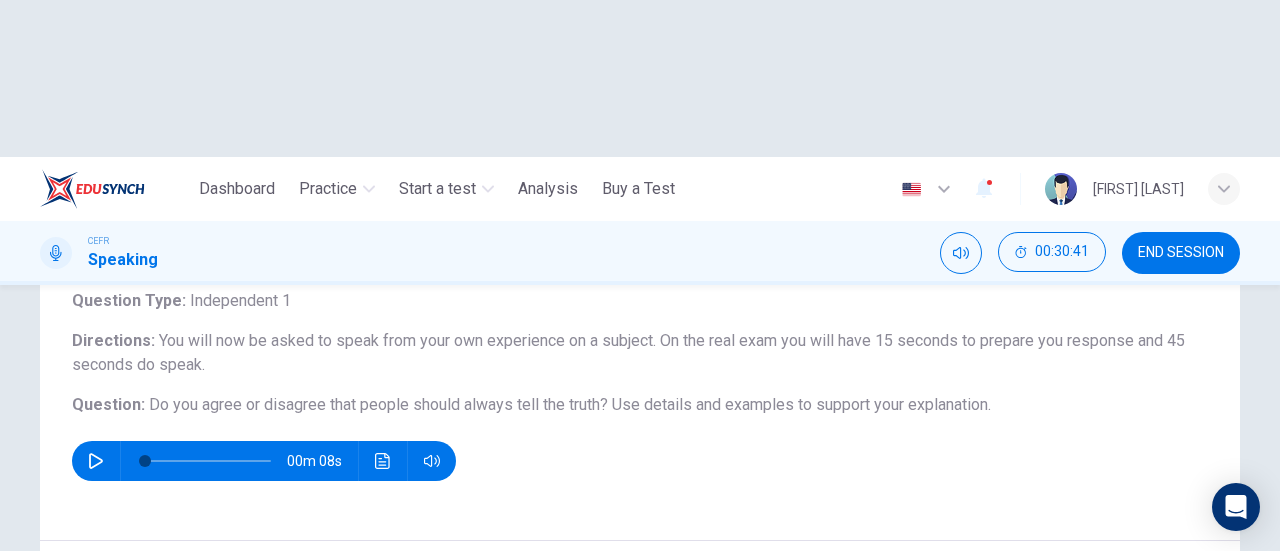 drag, startPoint x: 588, startPoint y: 245, endPoint x: 478, endPoint y: 251, distance: 110.16351 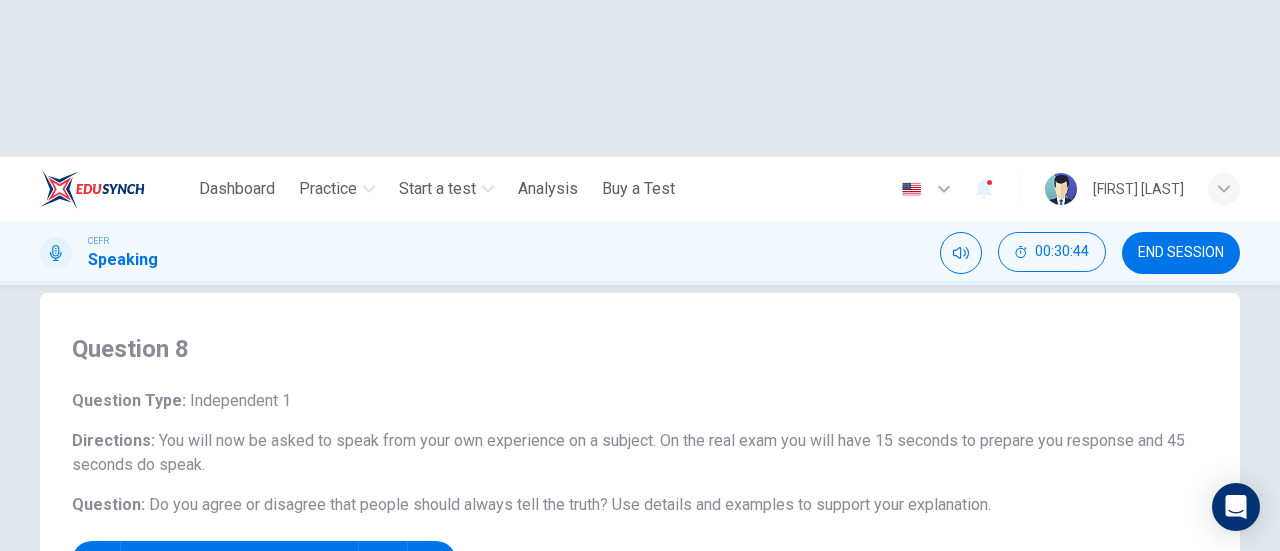 scroll, scrollTop: 132, scrollLeft: 0, axis: vertical 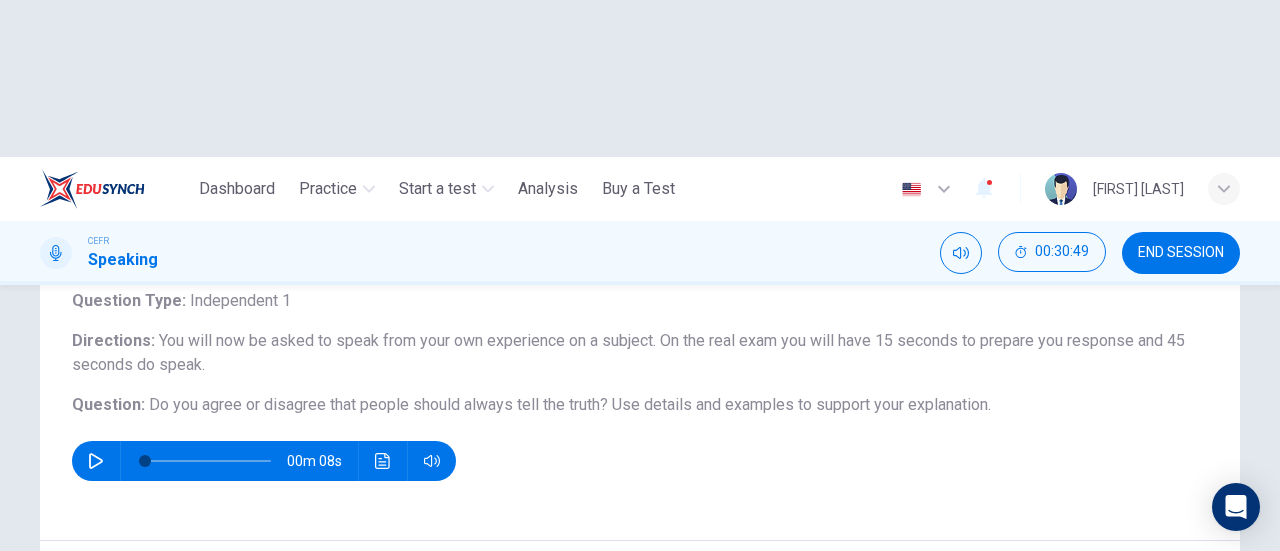 click on "SKIP" at bounding box center (551, 668) 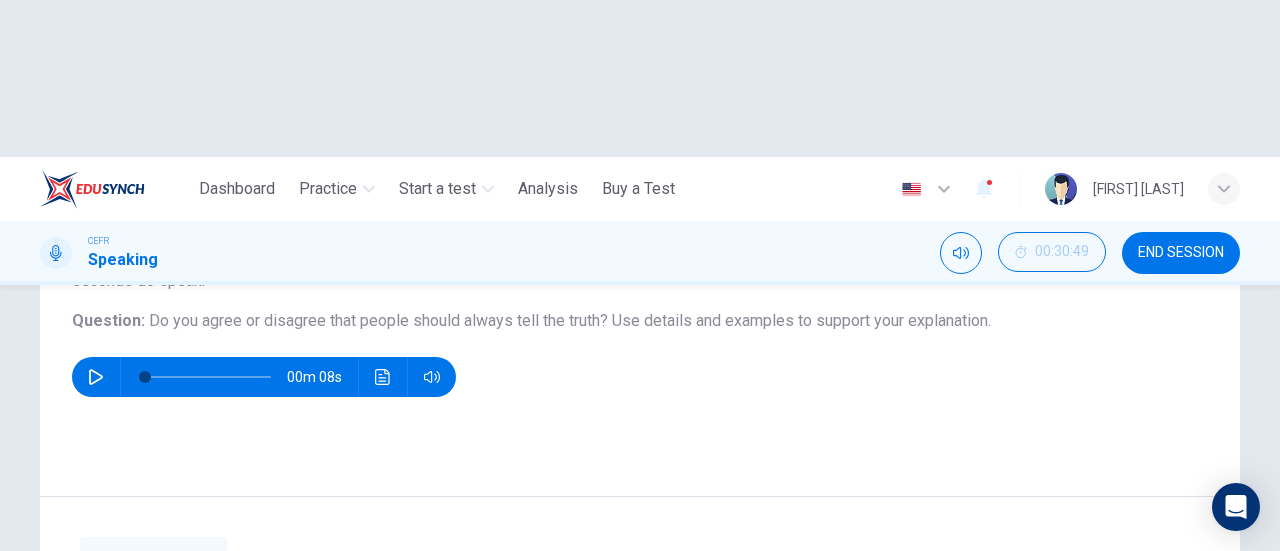 scroll, scrollTop: 332, scrollLeft: 0, axis: vertical 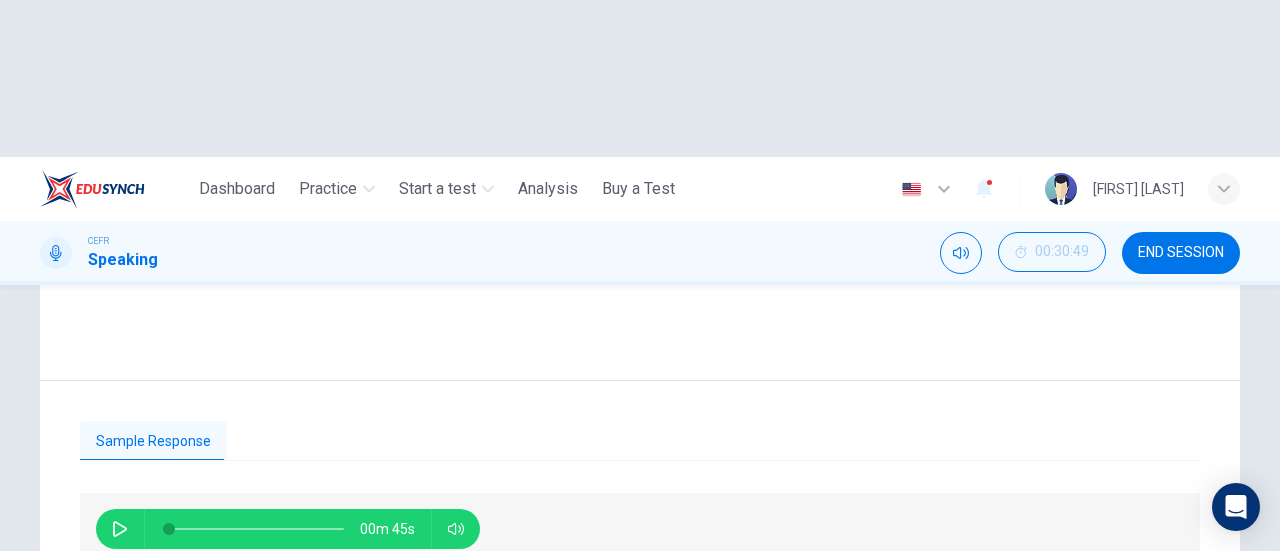 click 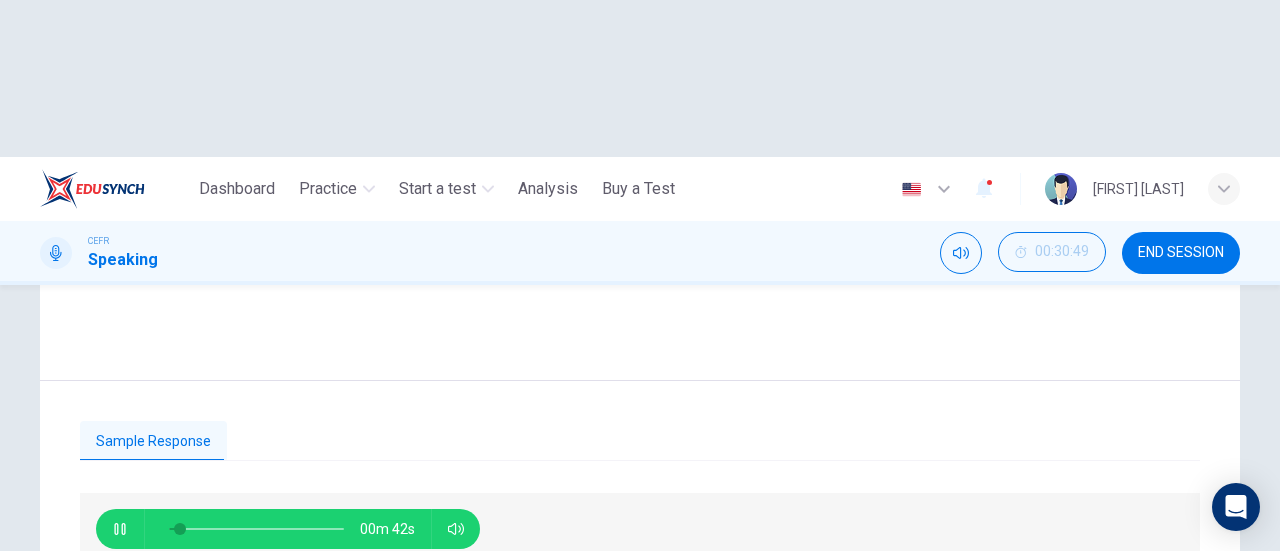 type on "*" 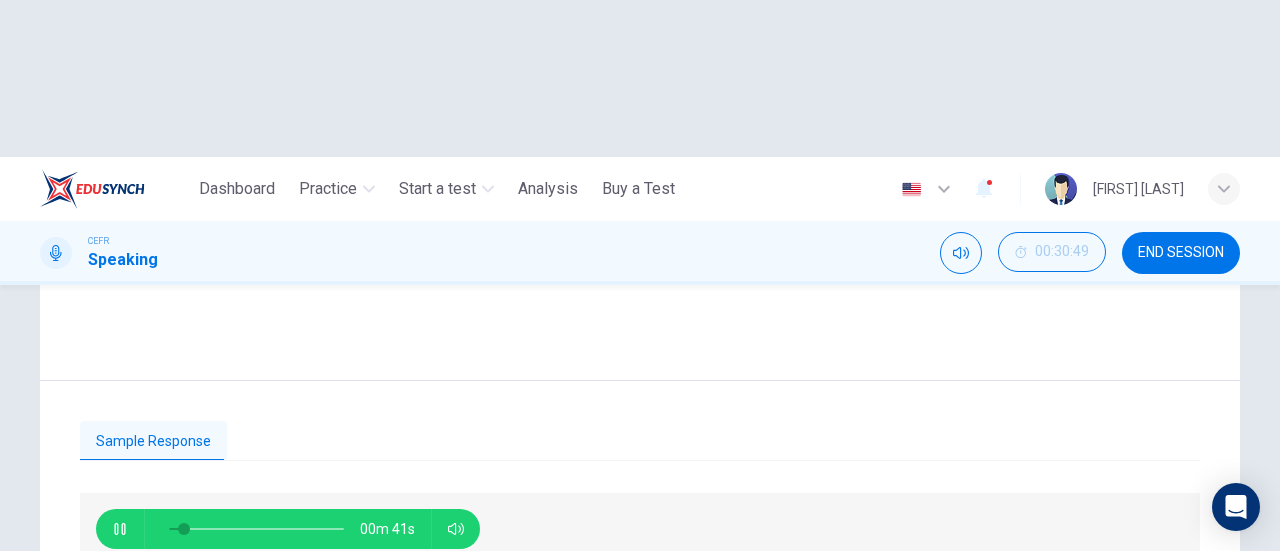 click on "NEXT" at bounding box center (752, 668) 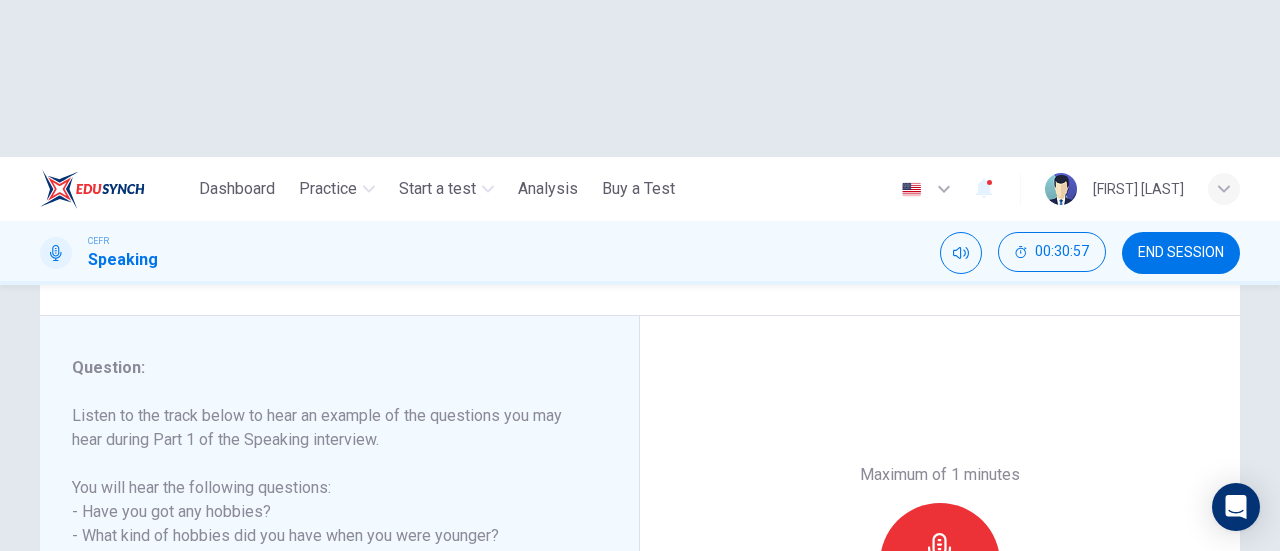 scroll, scrollTop: 300, scrollLeft: 0, axis: vertical 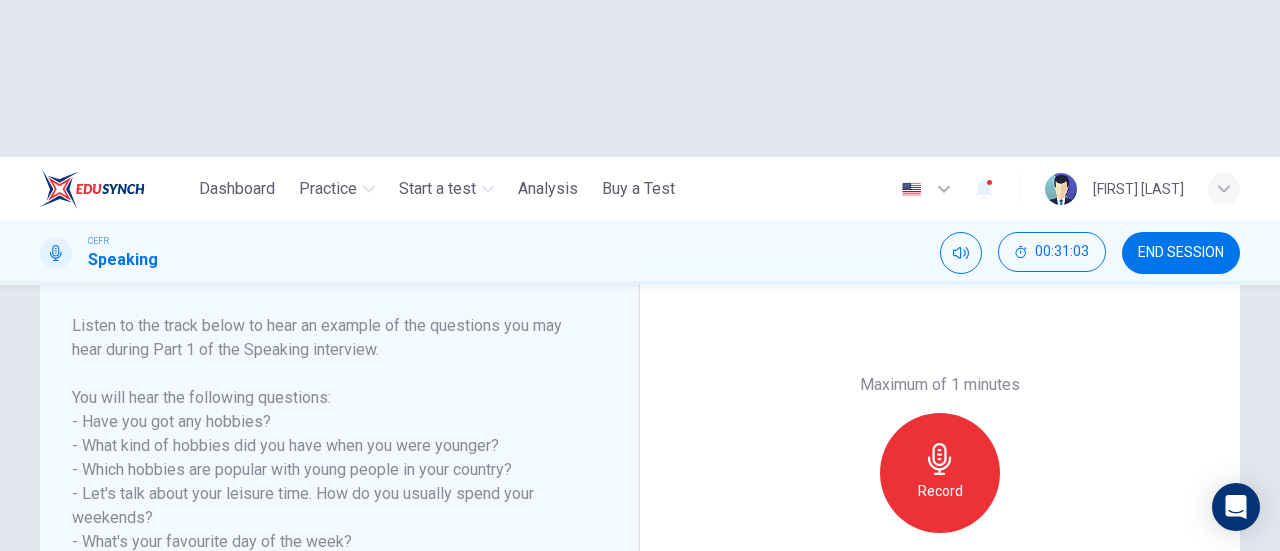 click 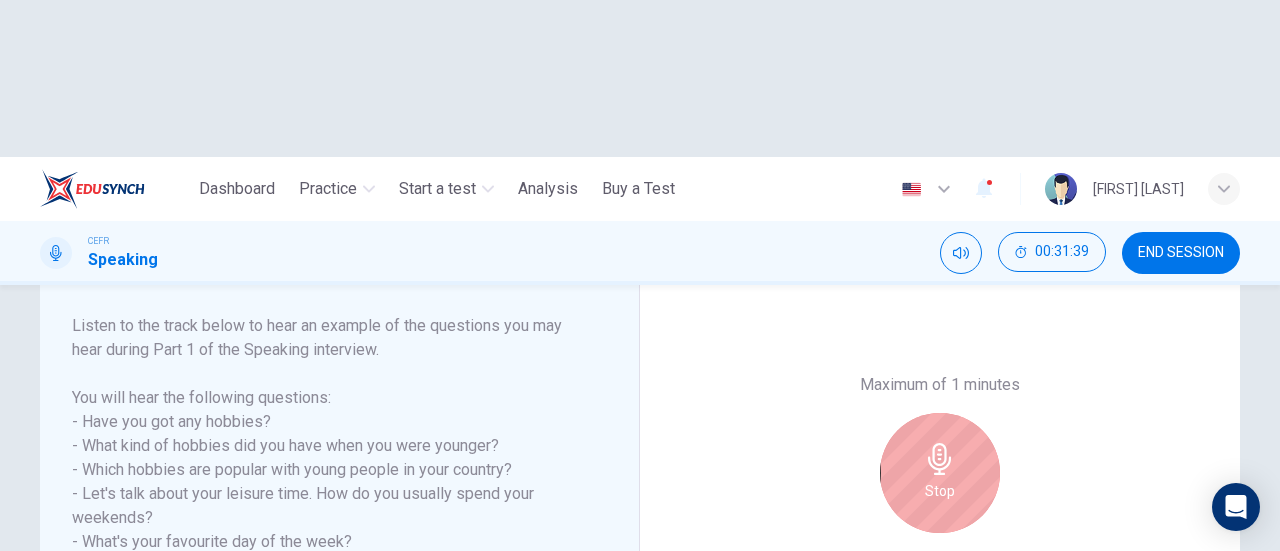 click on "Stop" at bounding box center (940, 473) 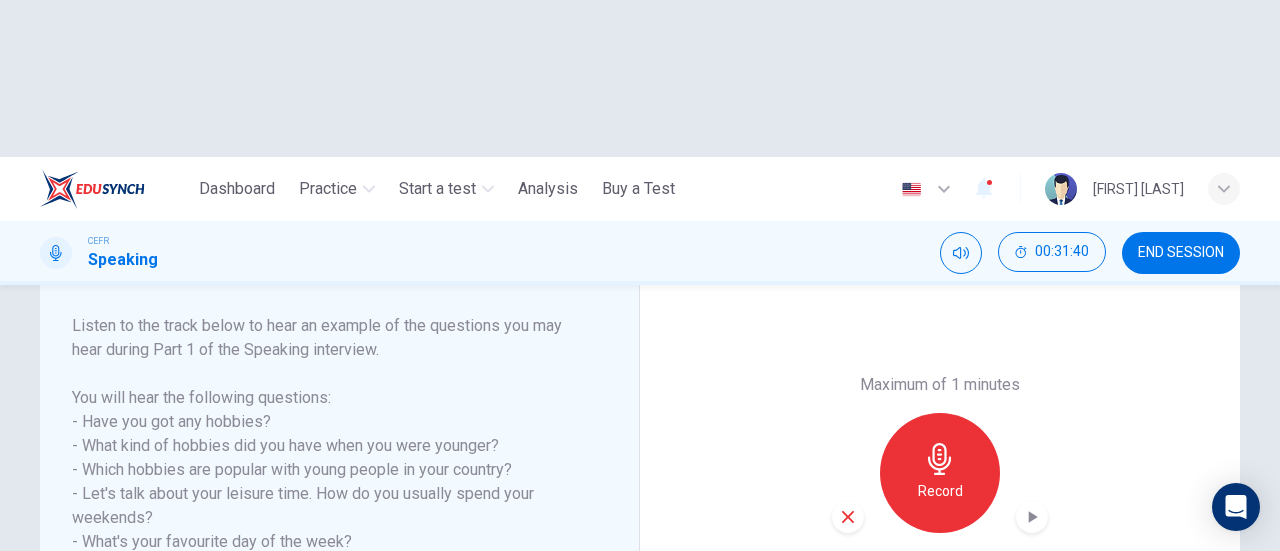 click 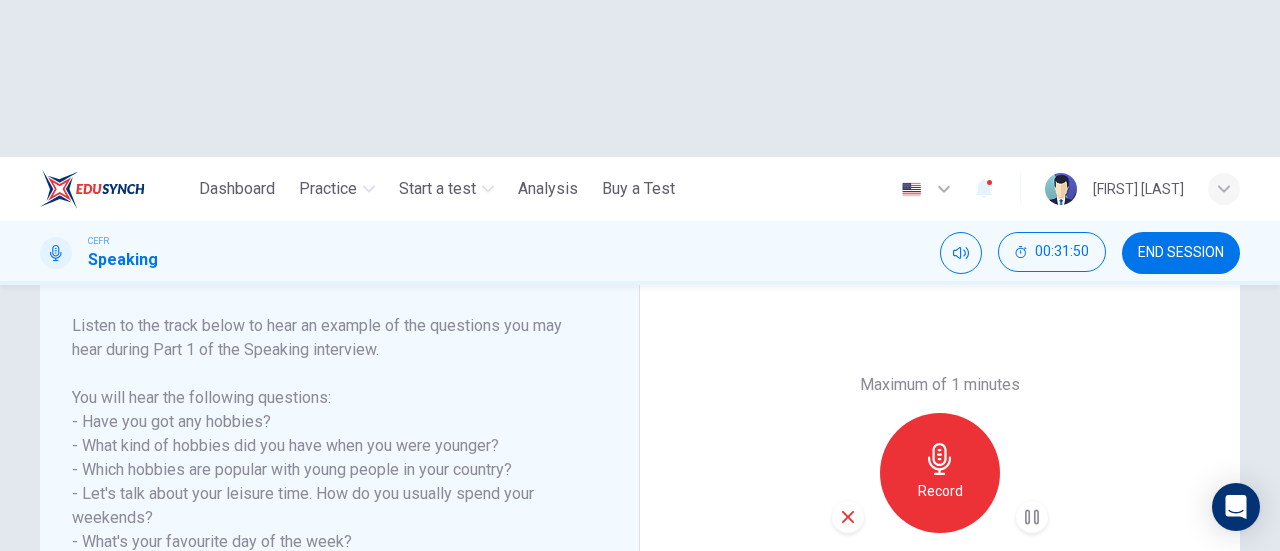 click 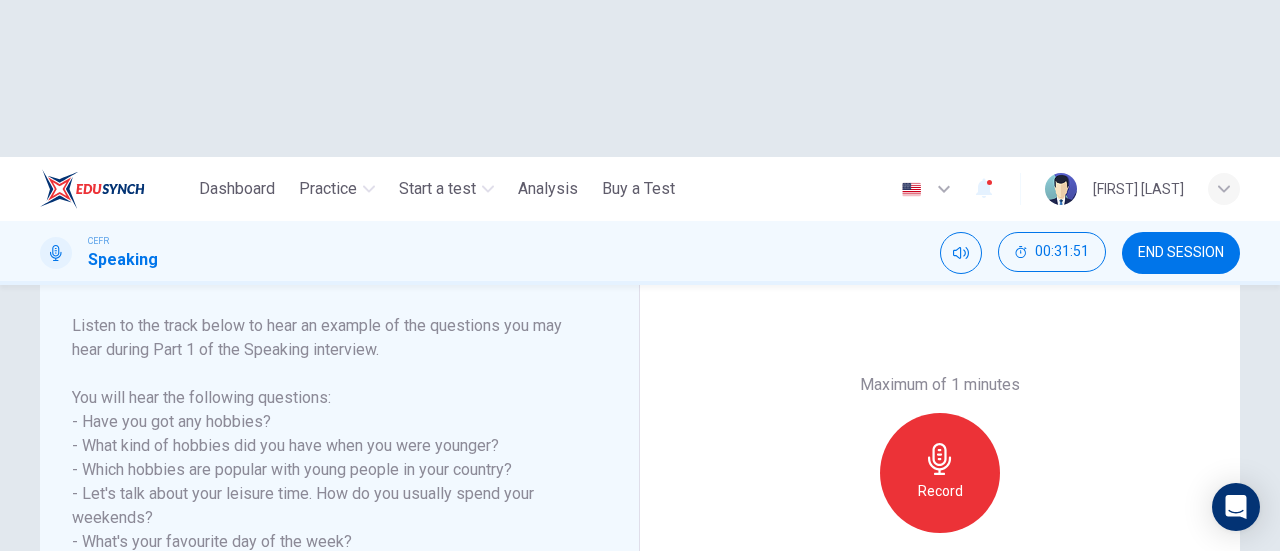 click on "Record" at bounding box center (940, 491) 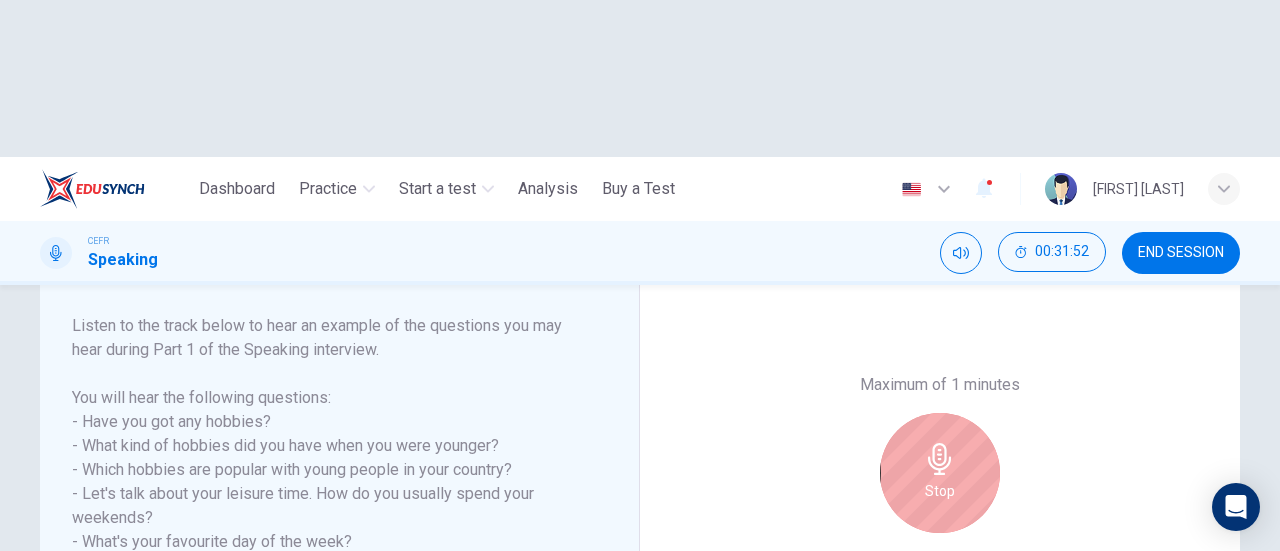 click on "Stop" at bounding box center [940, 473] 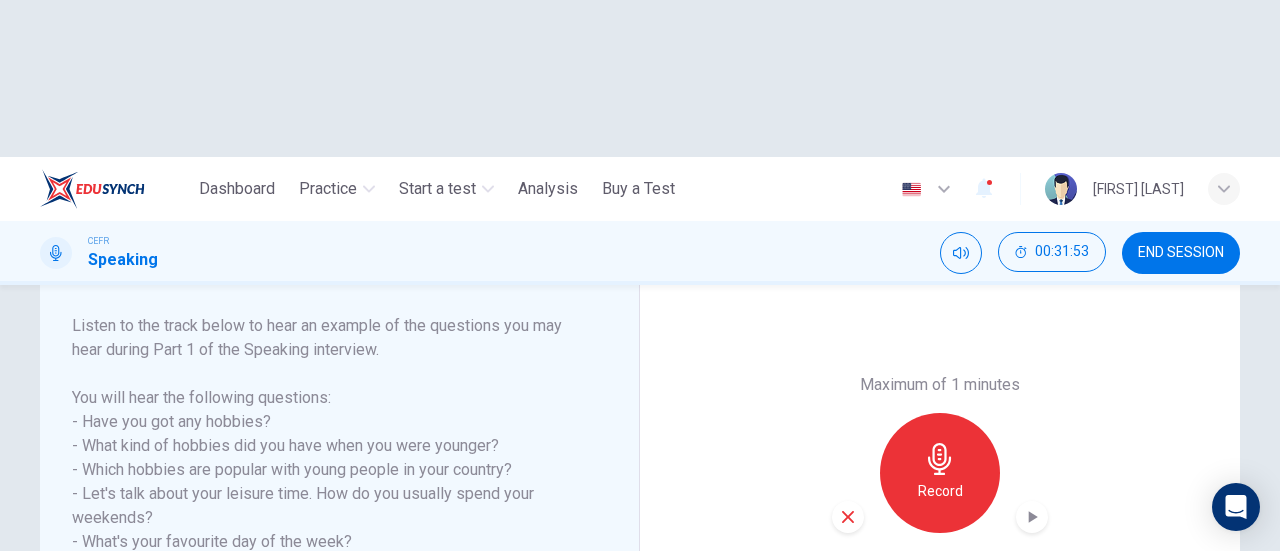click 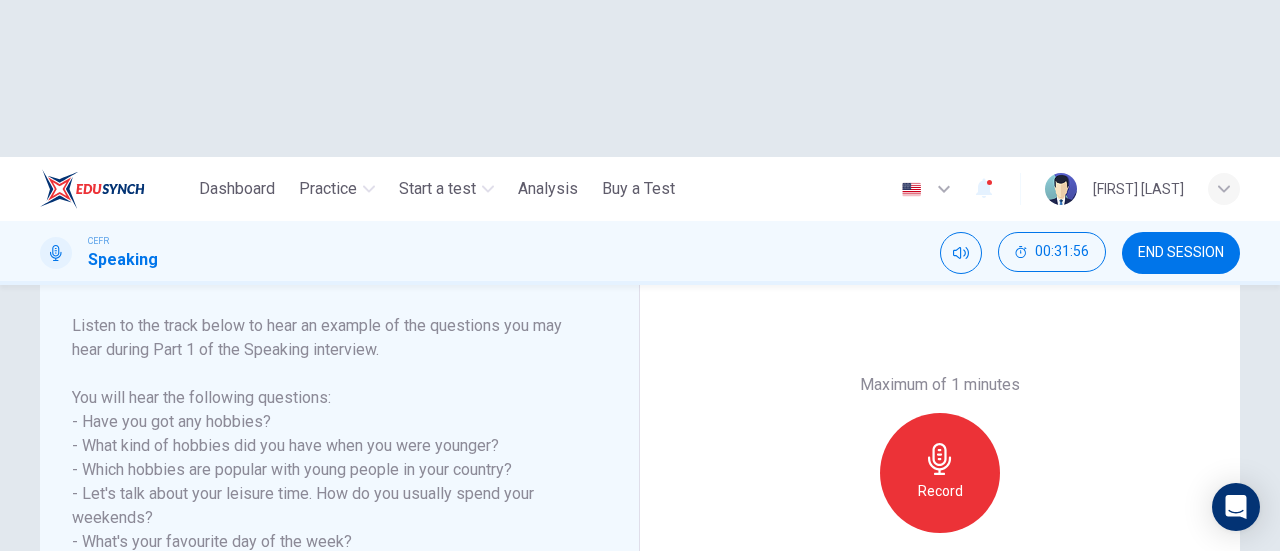 click 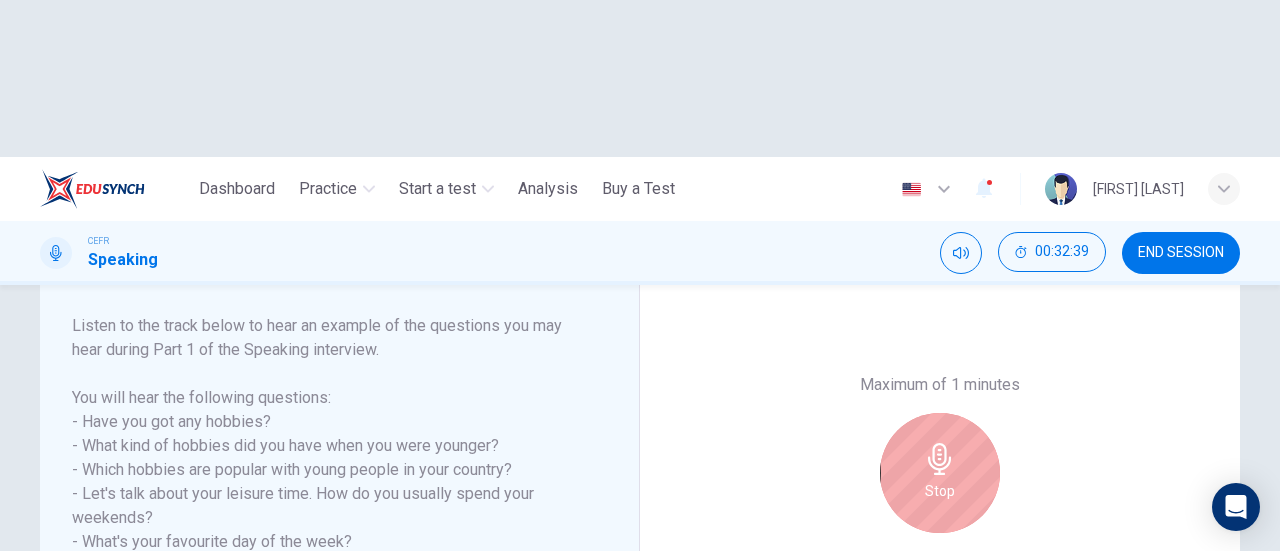 click on "Stop" at bounding box center (940, 473) 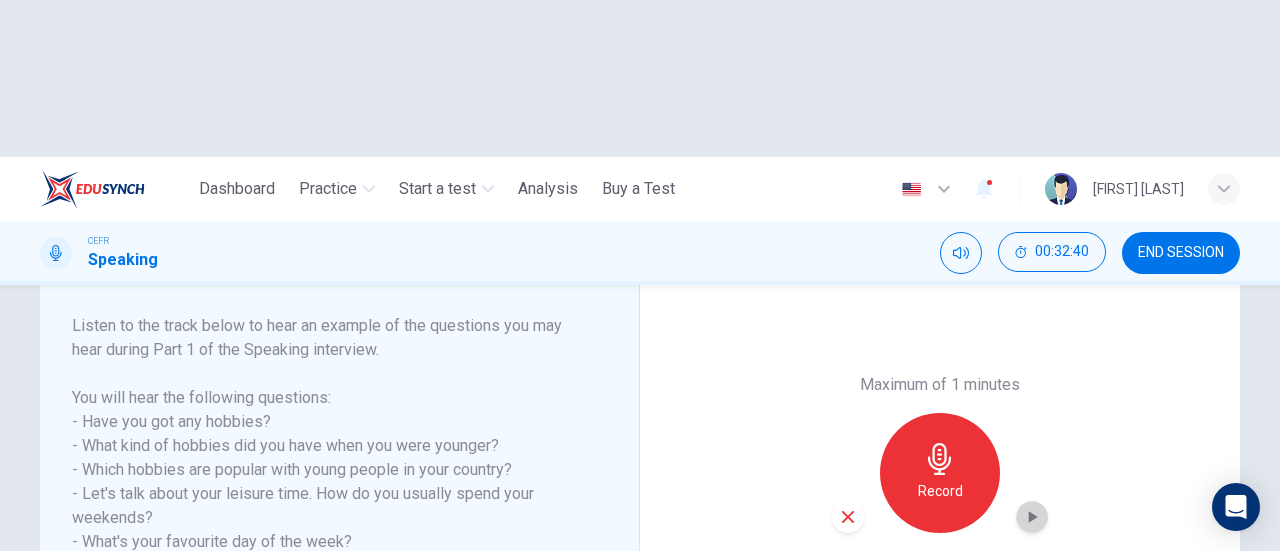 click 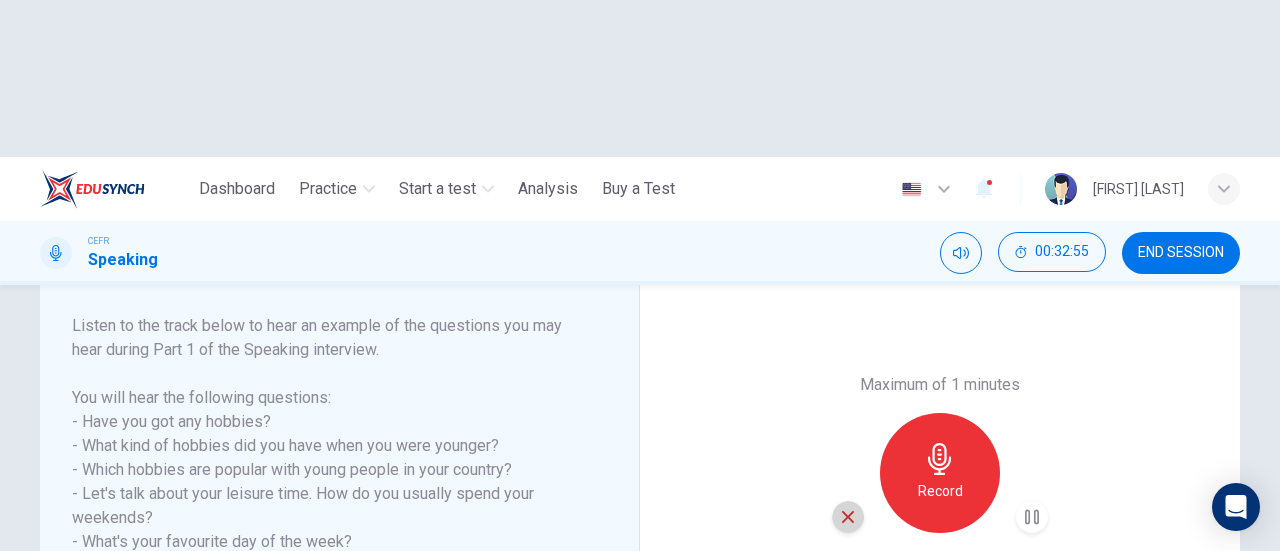click 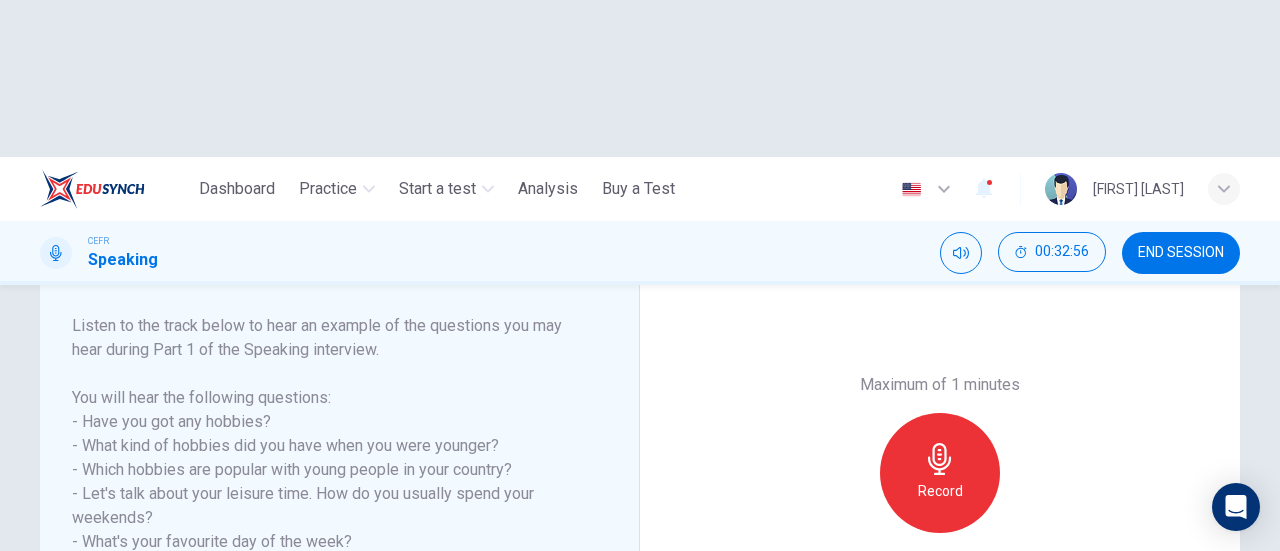 click on "Record" at bounding box center [940, 491] 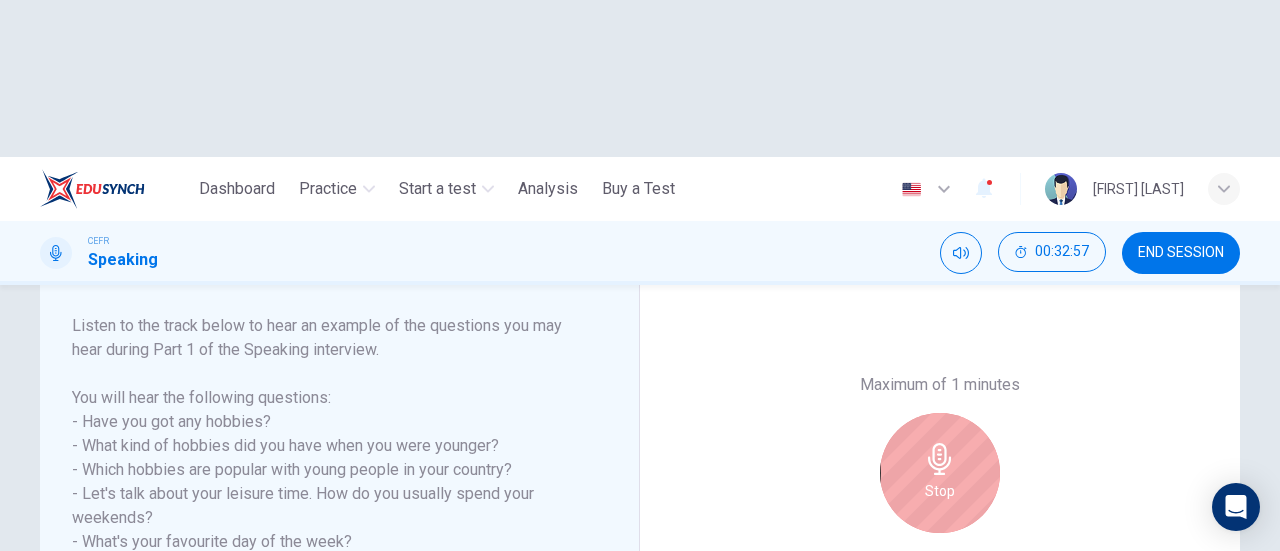 click on "Stop" at bounding box center [940, 473] 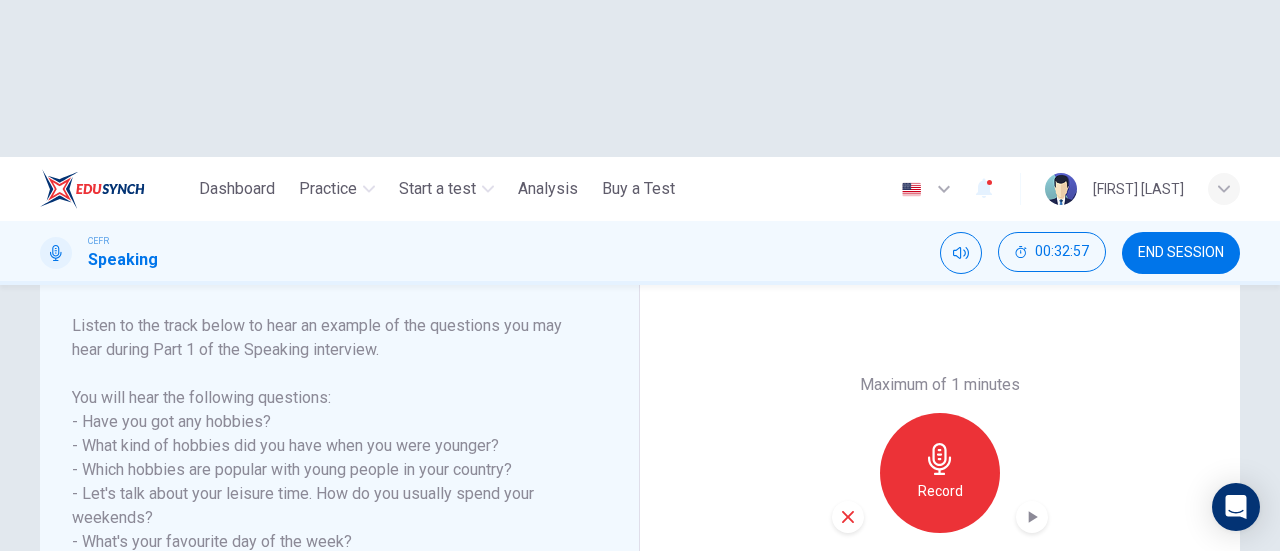 click at bounding box center (848, 517) 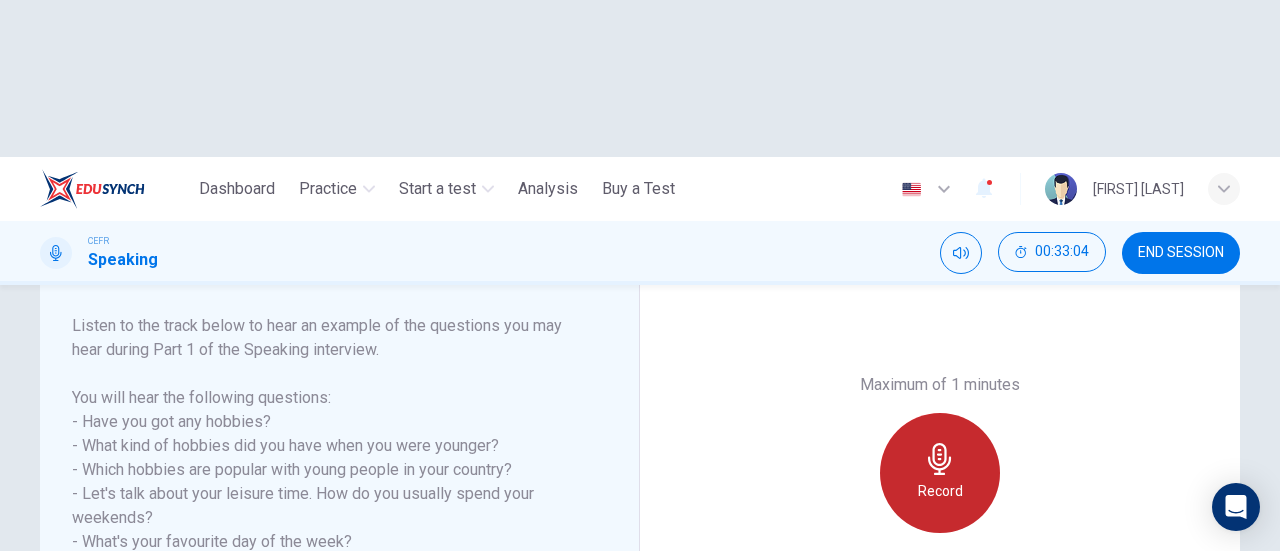 click on "Record" at bounding box center (940, 491) 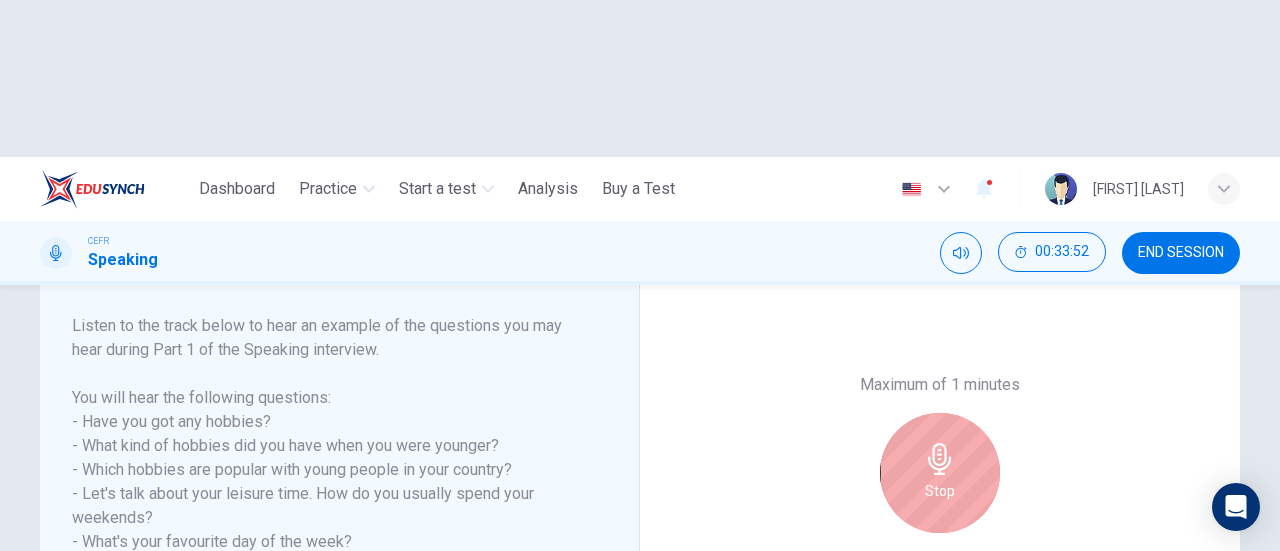 click on "Stop" at bounding box center (940, 491) 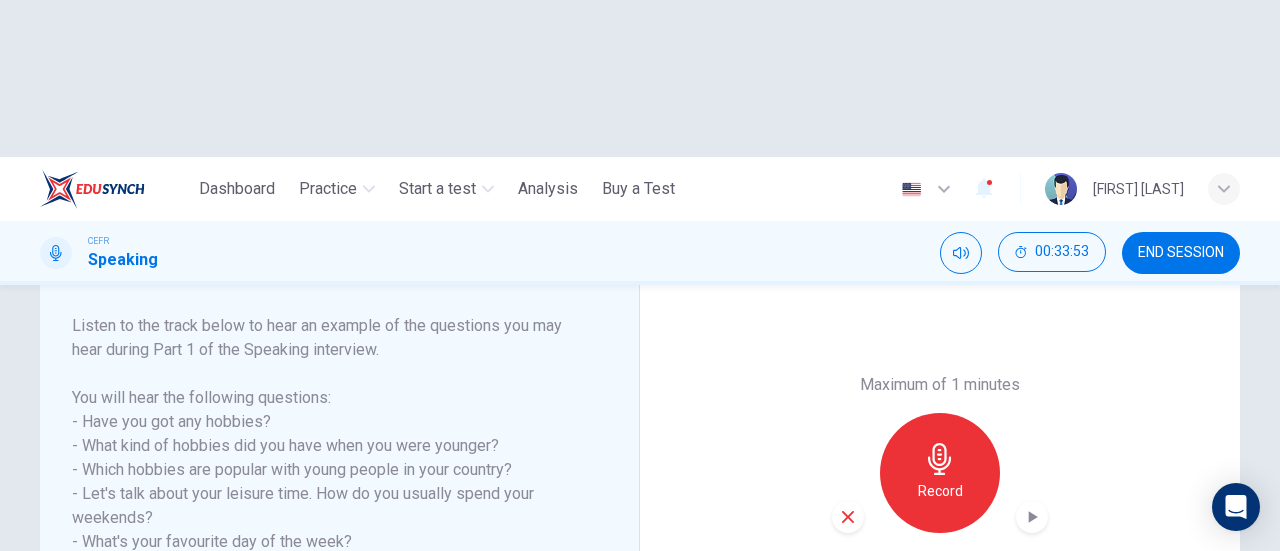 click at bounding box center (1032, 517) 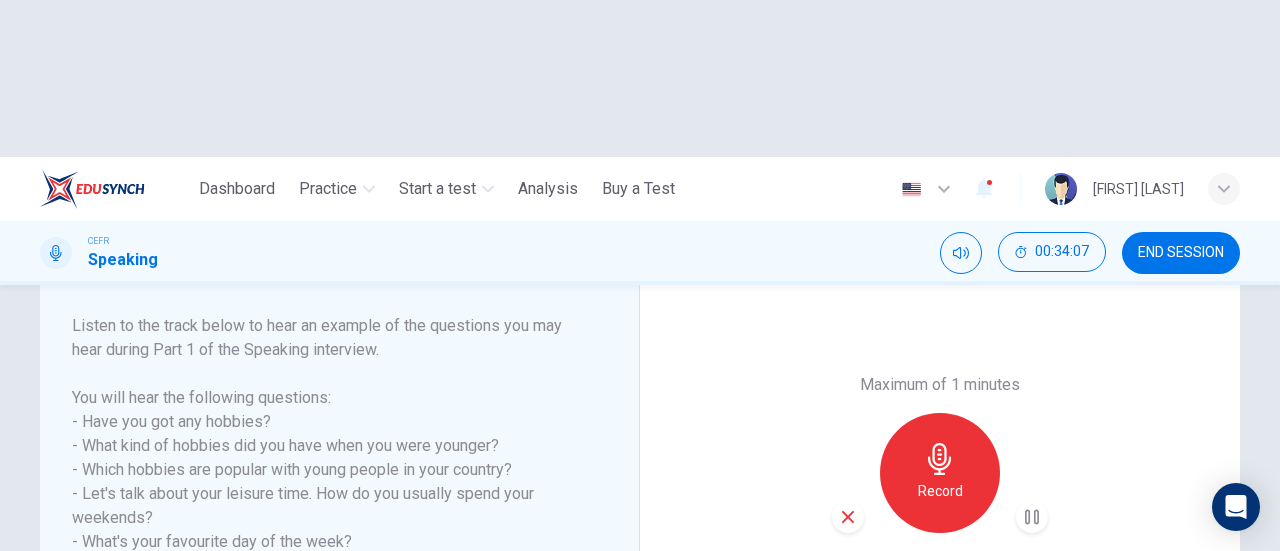 click 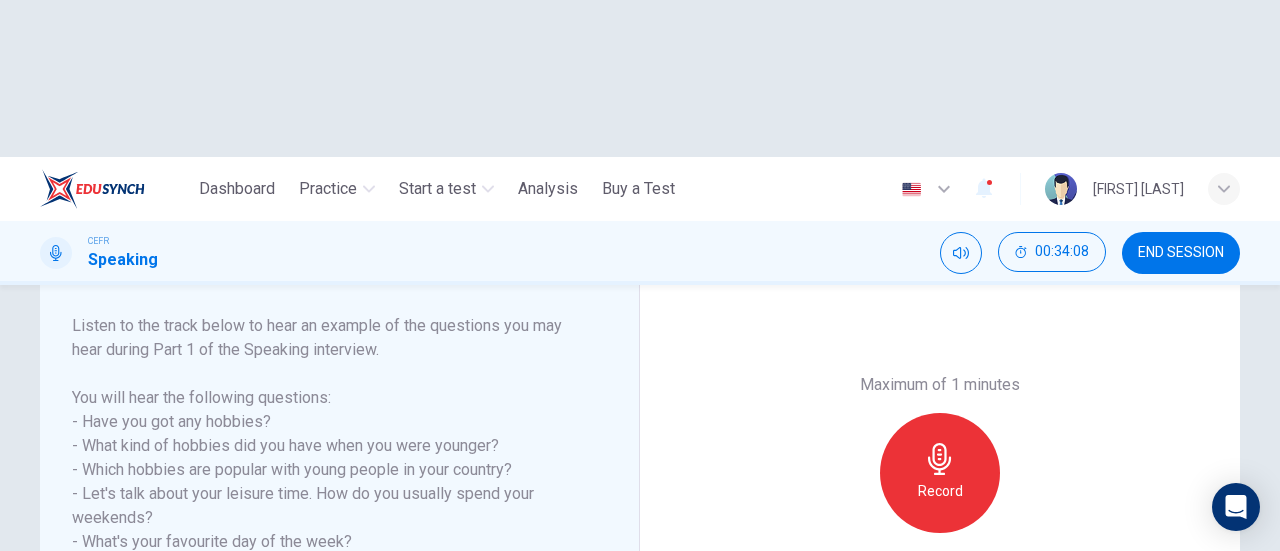 click on "Record" at bounding box center (940, 491) 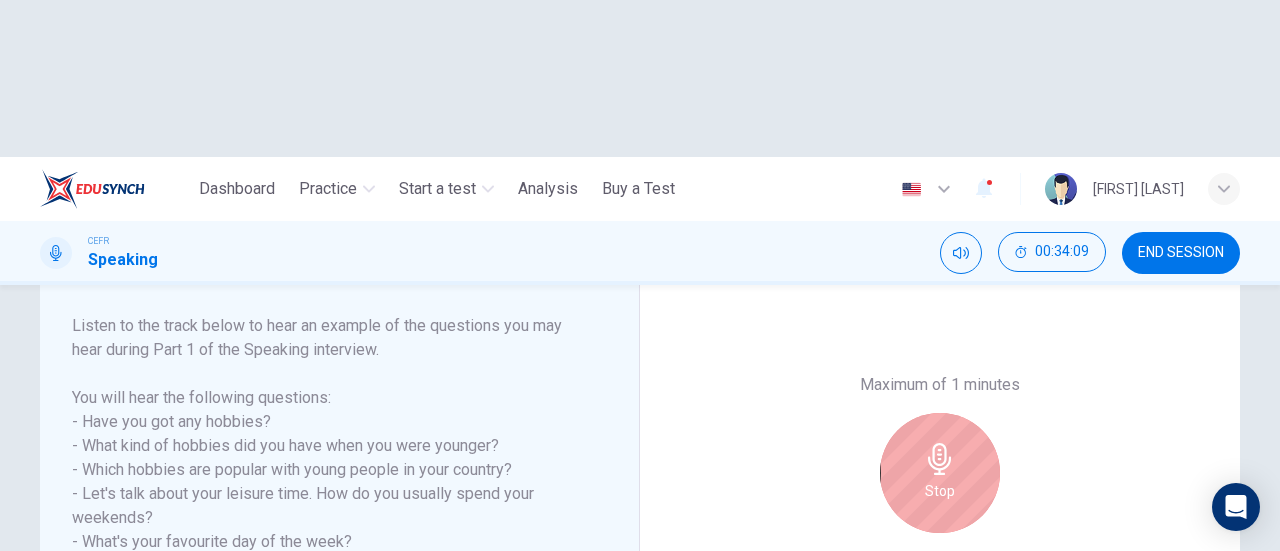 click on "Stop" at bounding box center (940, 473) 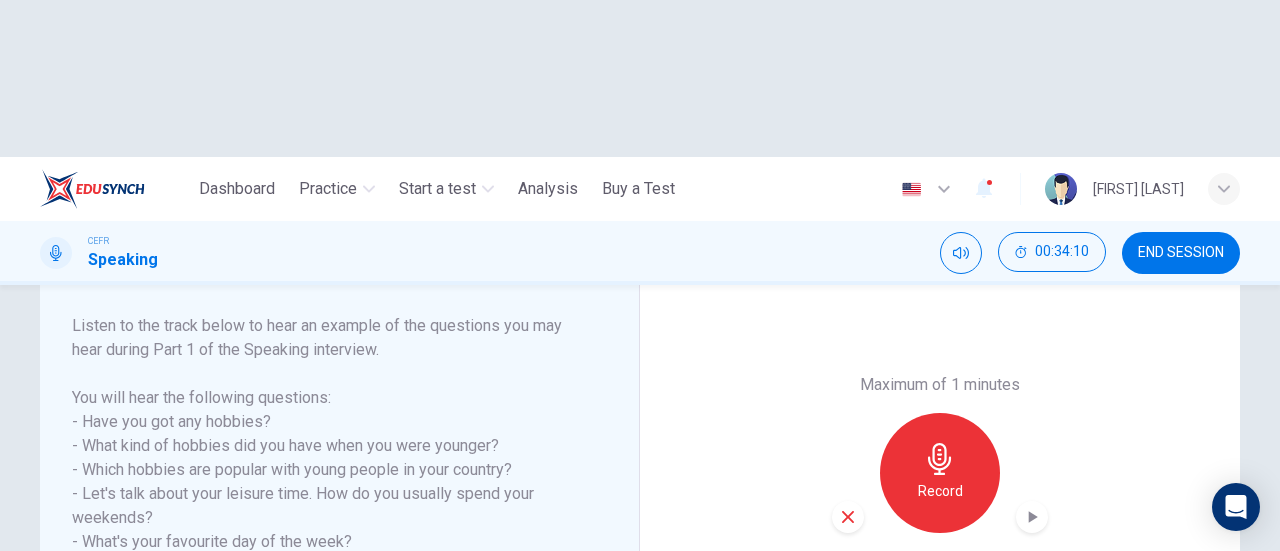 click 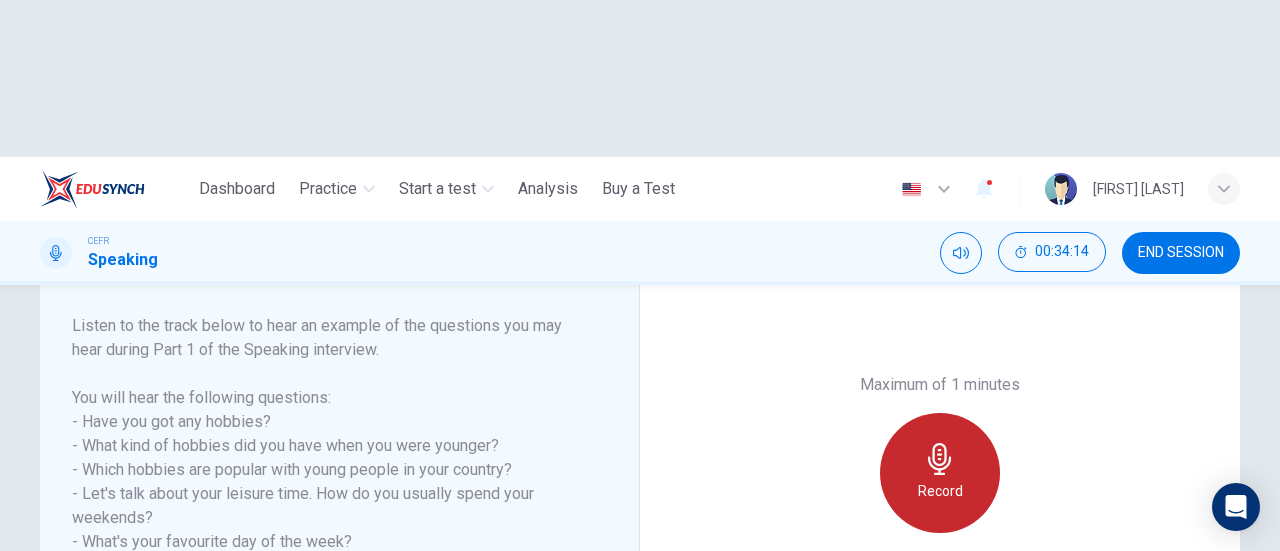 click on "Record" at bounding box center (940, 473) 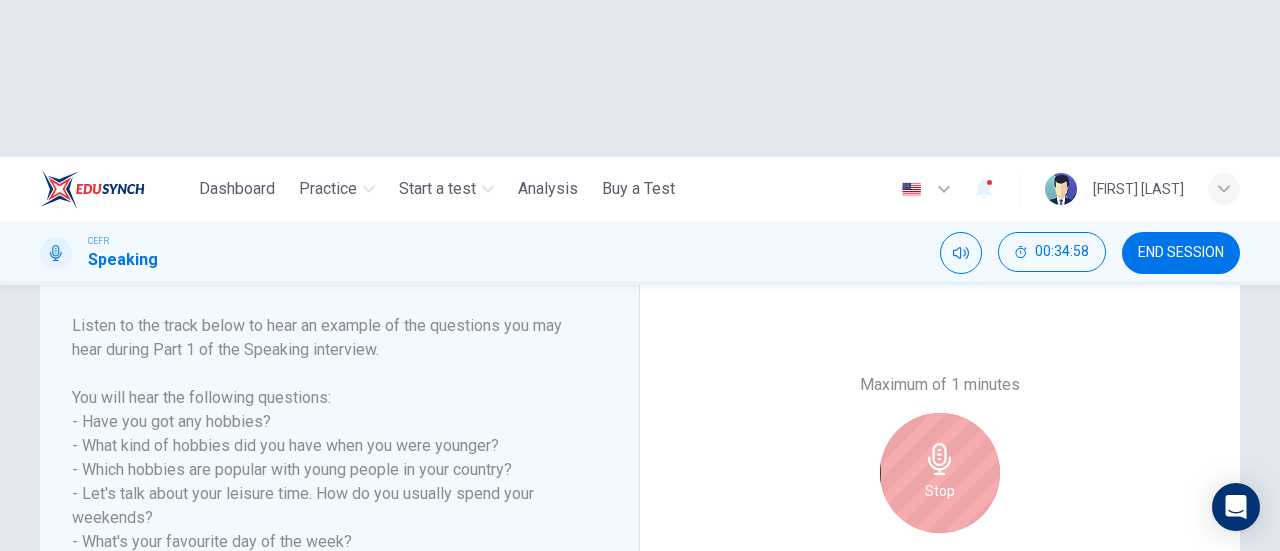 click on "Stop" at bounding box center (940, 473) 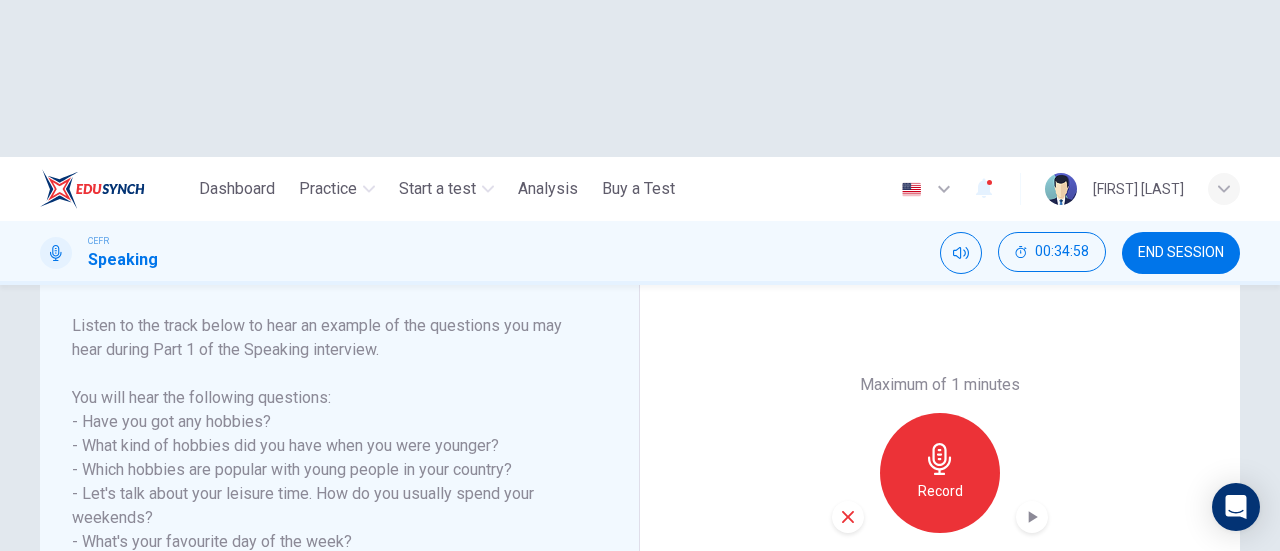 click 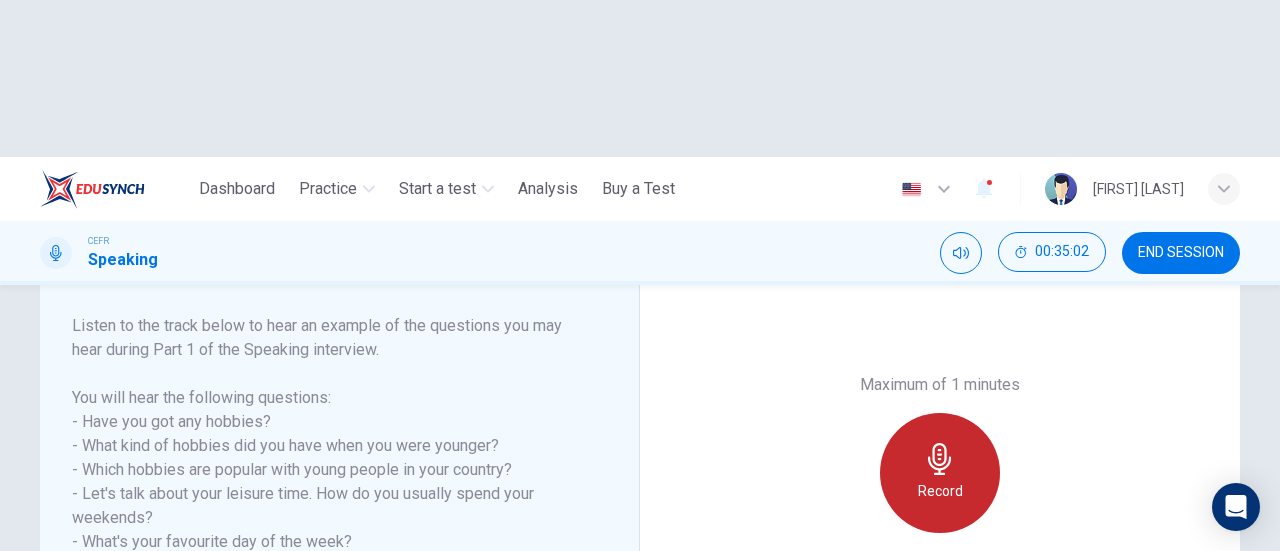 click 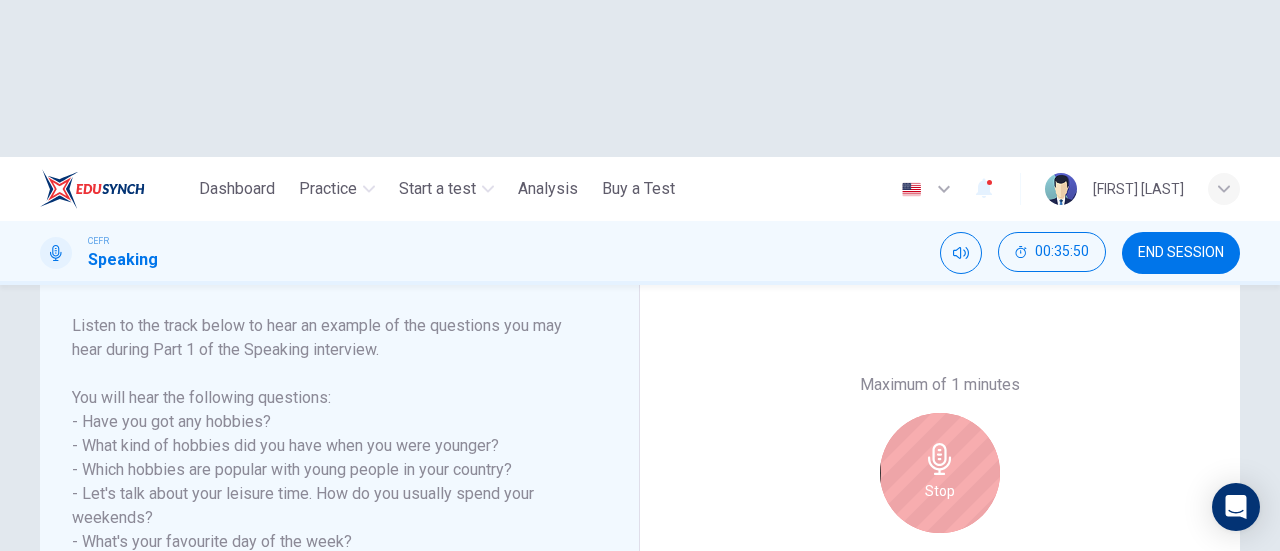 click on "Stop" at bounding box center [940, 473] 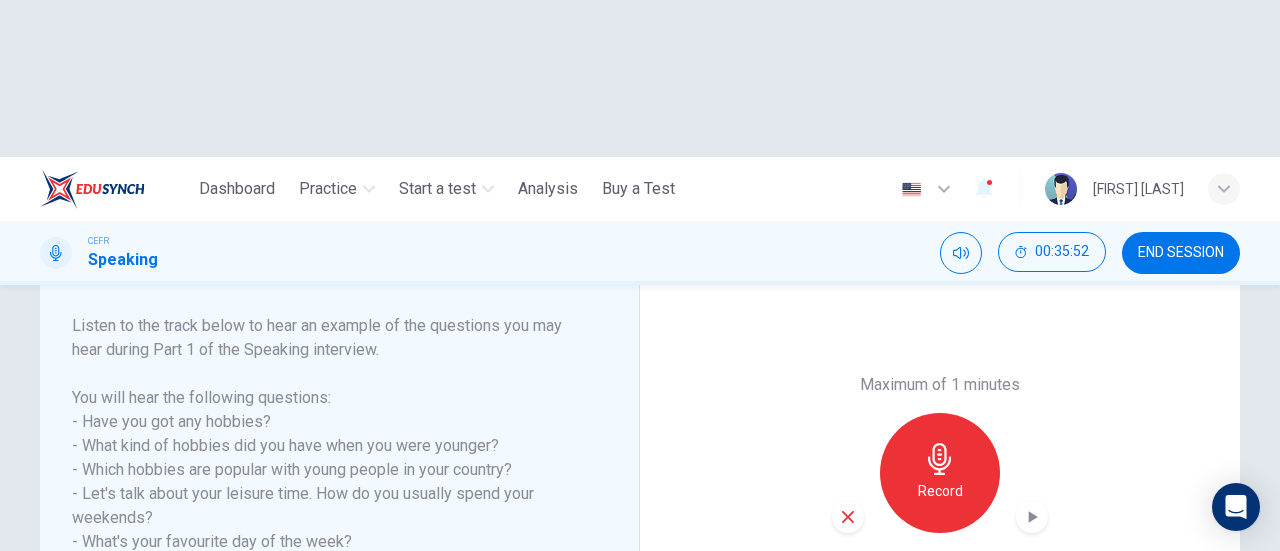 click 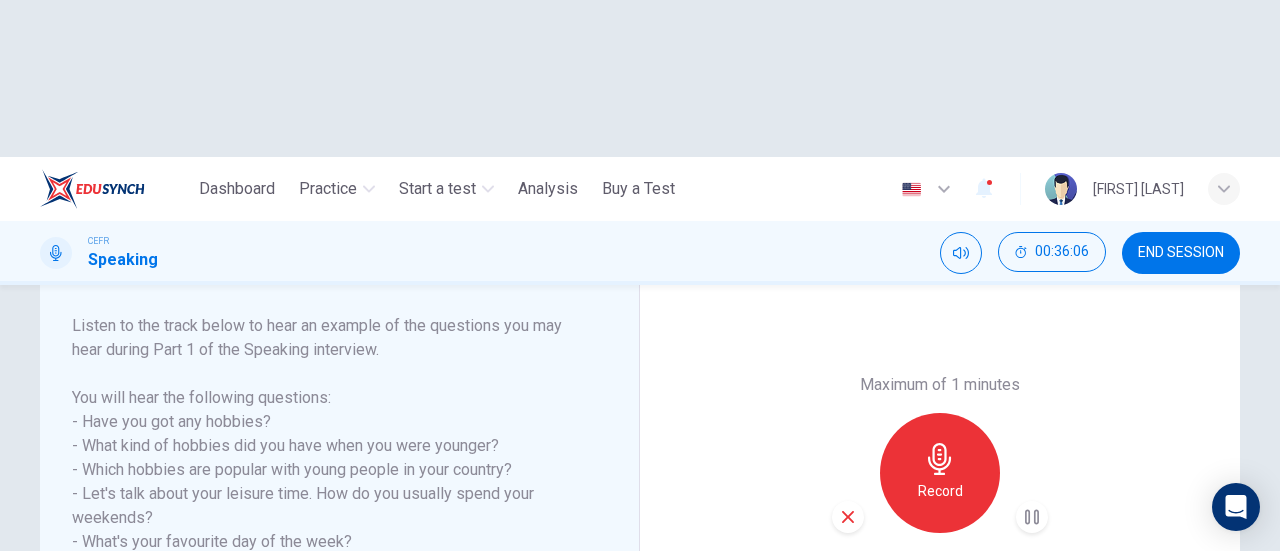 click on "SUBMIT" at bounding box center (709, 668) 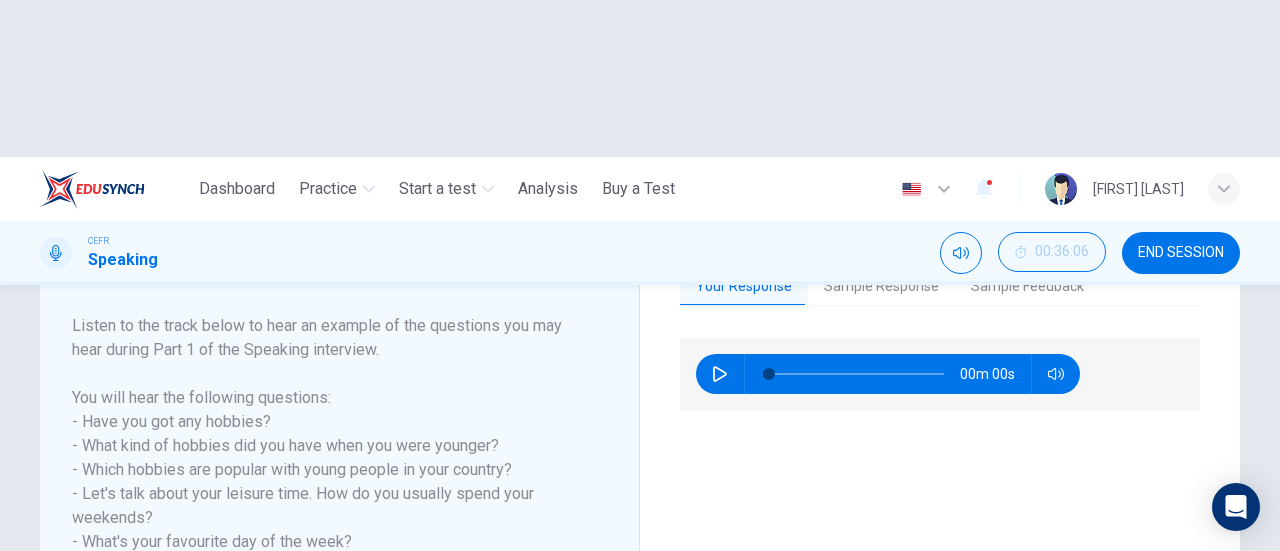 click on "Sample Response" at bounding box center [881, 287] 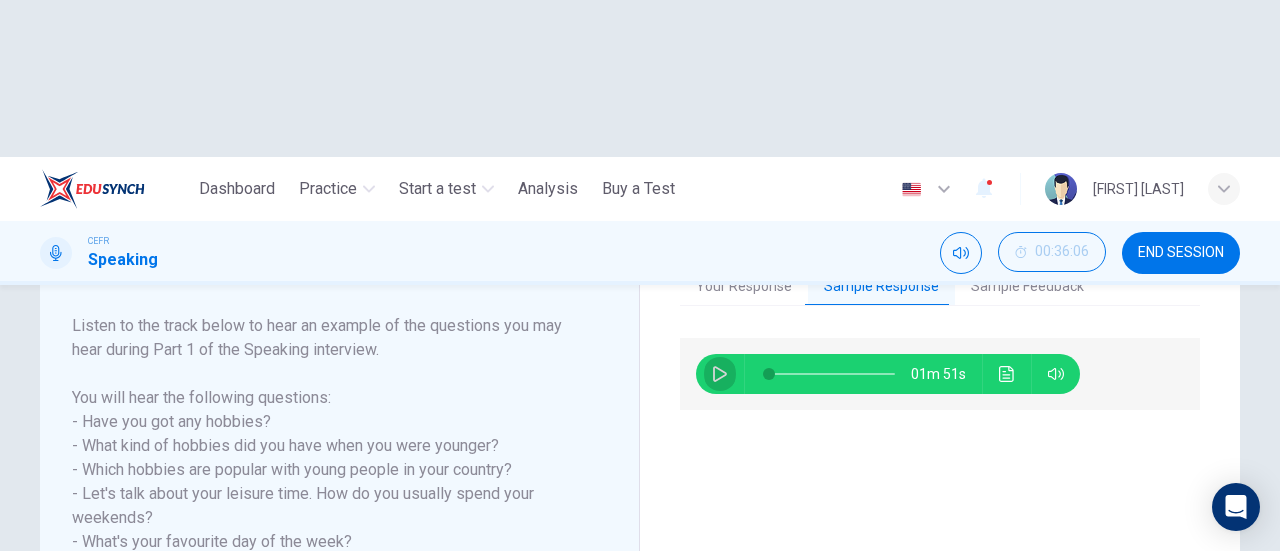 click 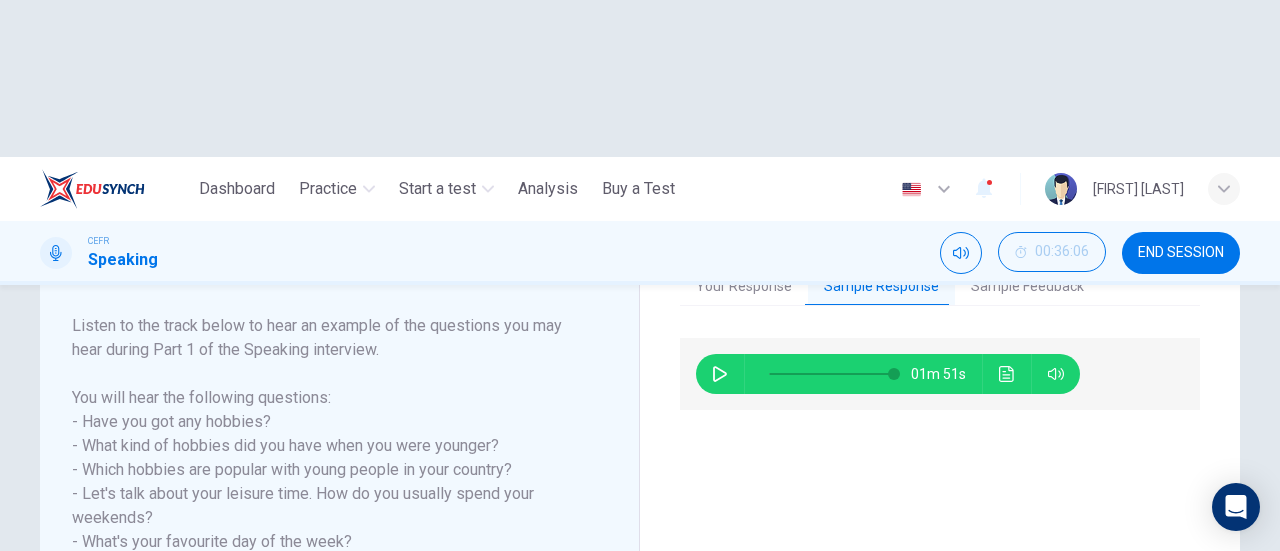 type on "*" 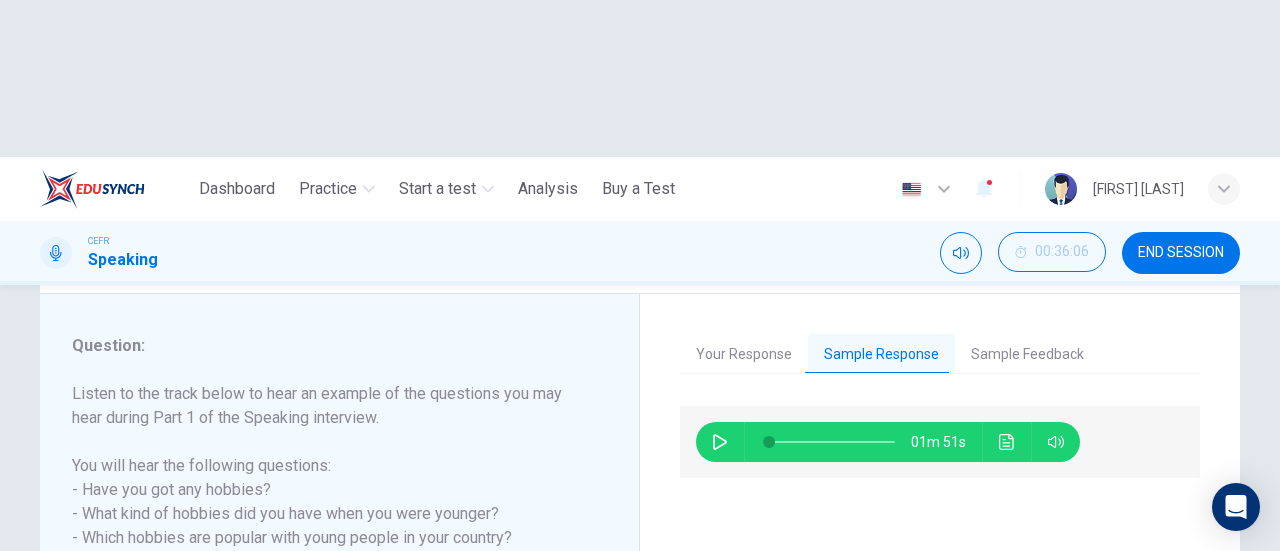 scroll, scrollTop: 232, scrollLeft: 0, axis: vertical 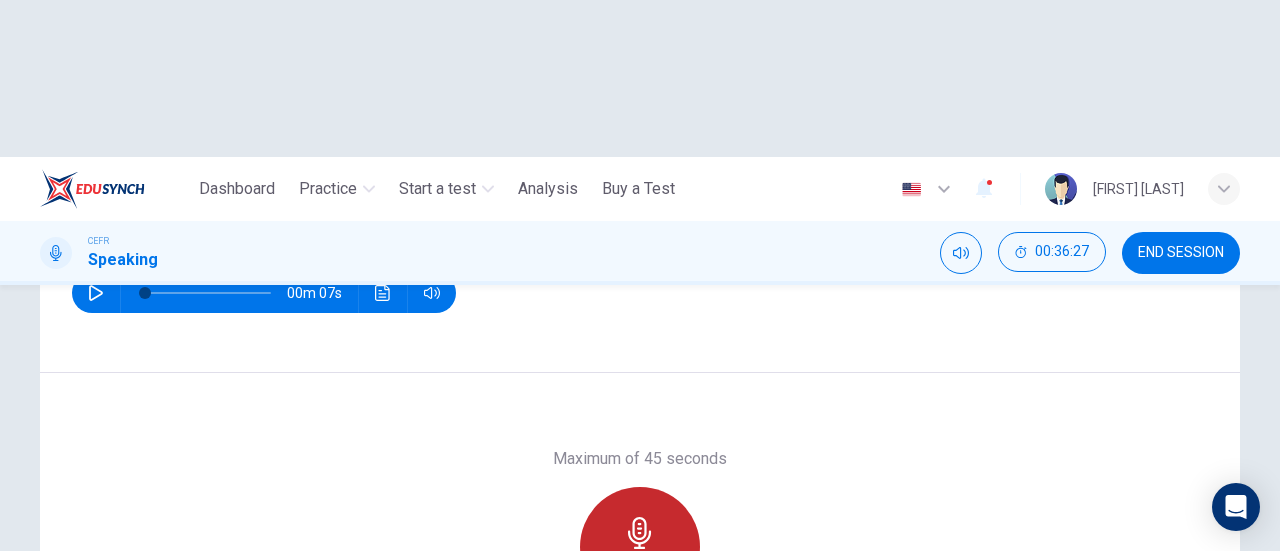 click 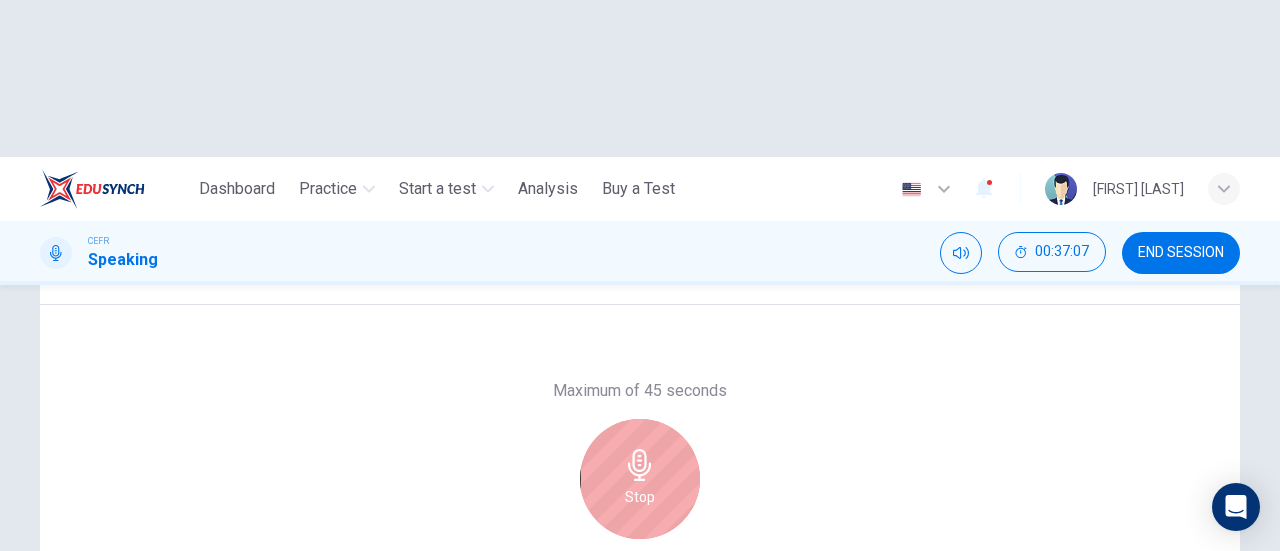 scroll, scrollTop: 400, scrollLeft: 0, axis: vertical 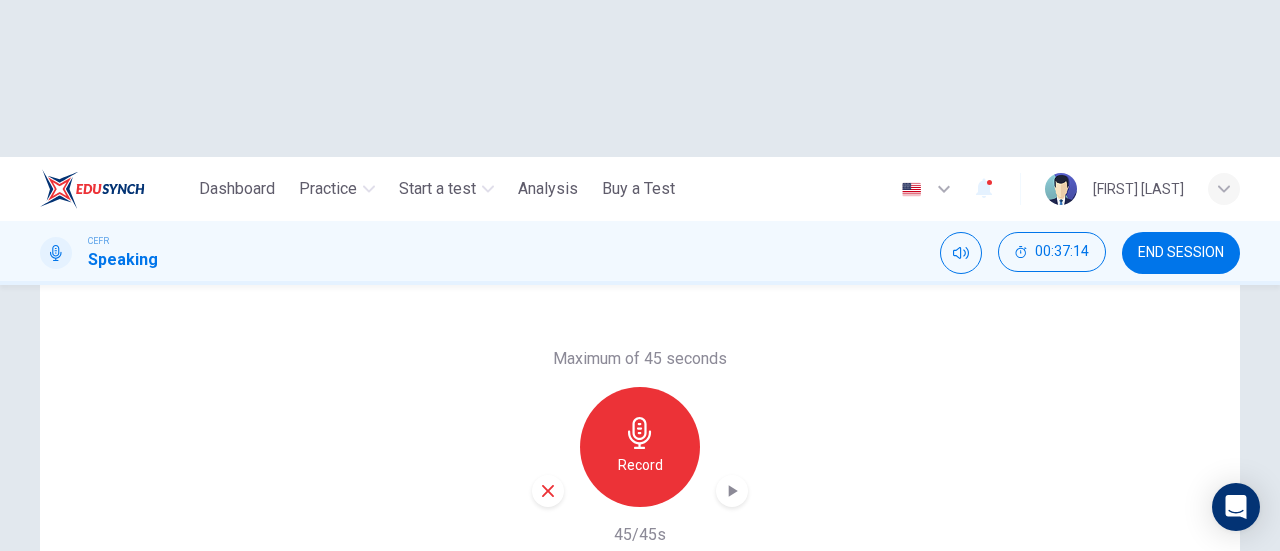 click 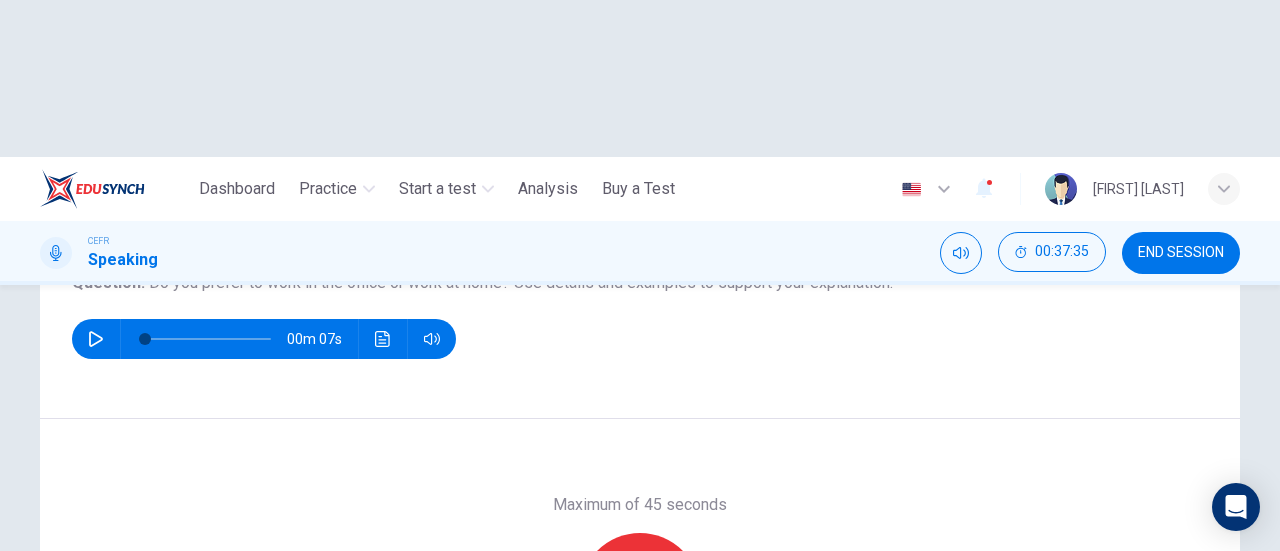 scroll, scrollTop: 300, scrollLeft: 0, axis: vertical 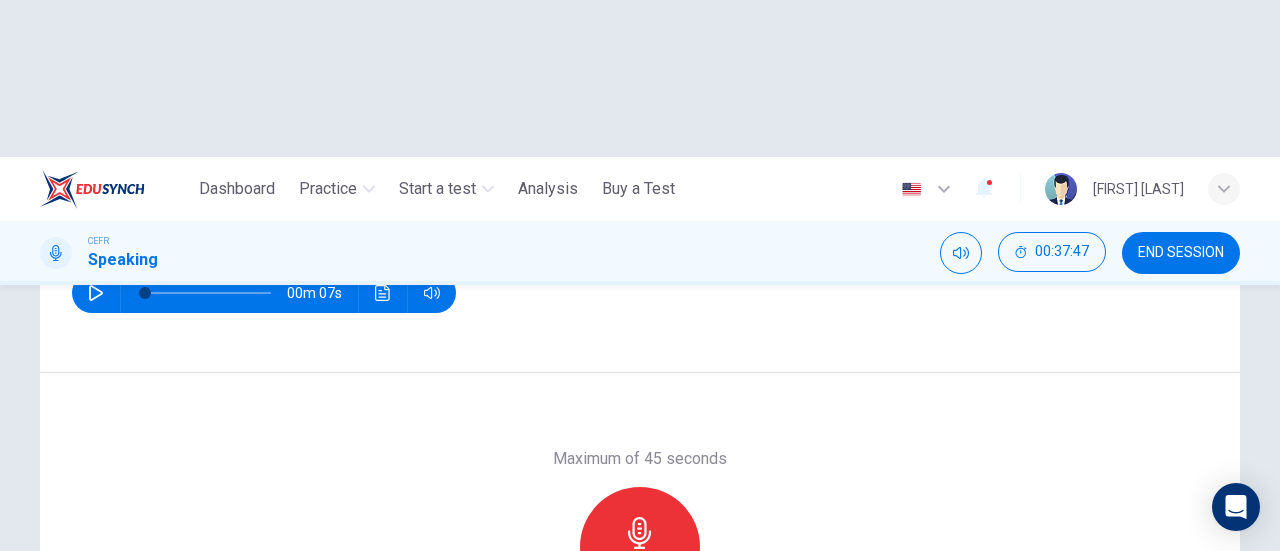 click on "SUBMIT" at bounding box center (709, 668) 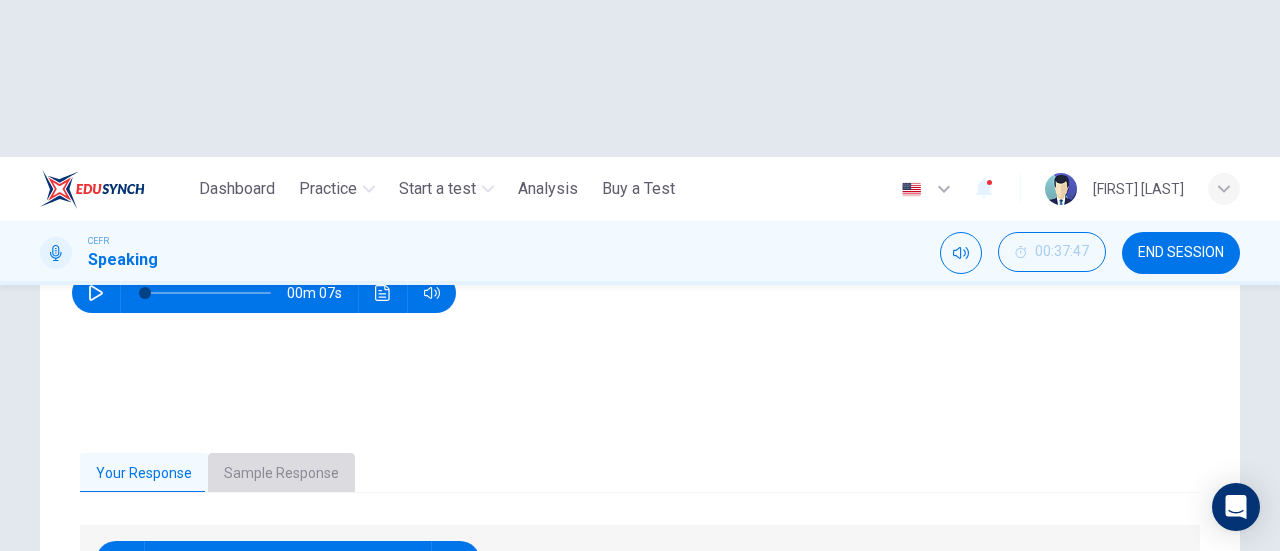 click on "Sample Response" at bounding box center (281, 474) 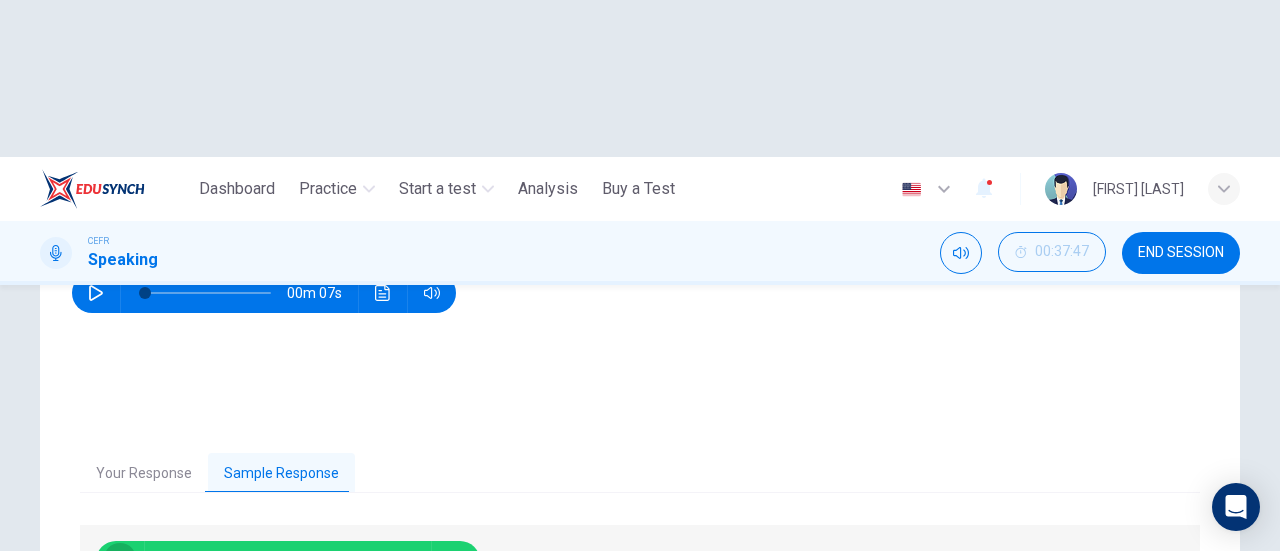 click 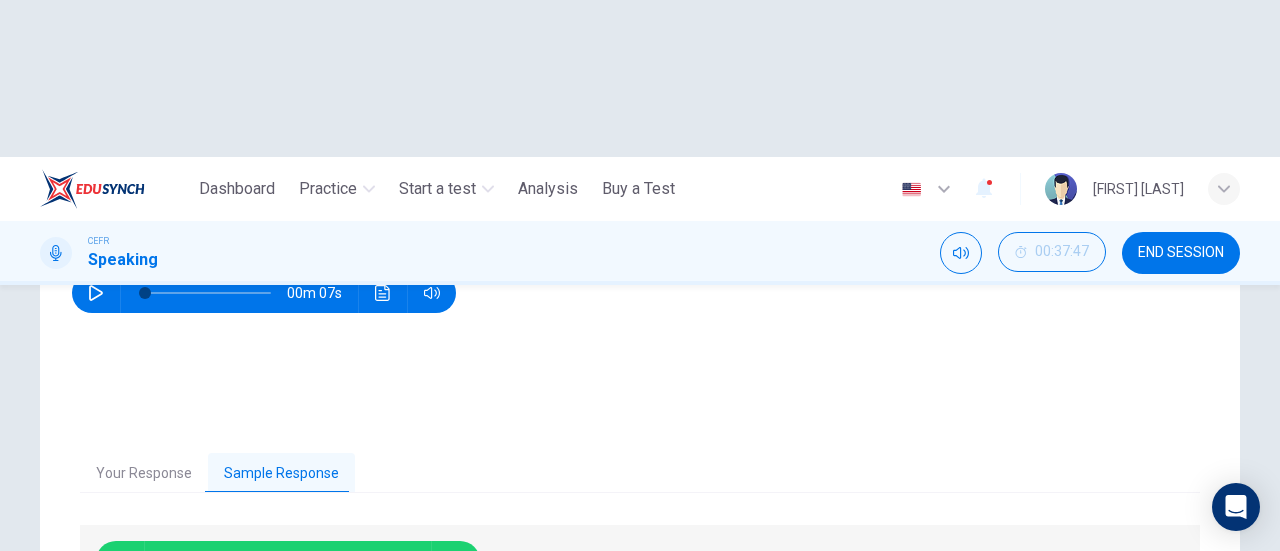 type on "**" 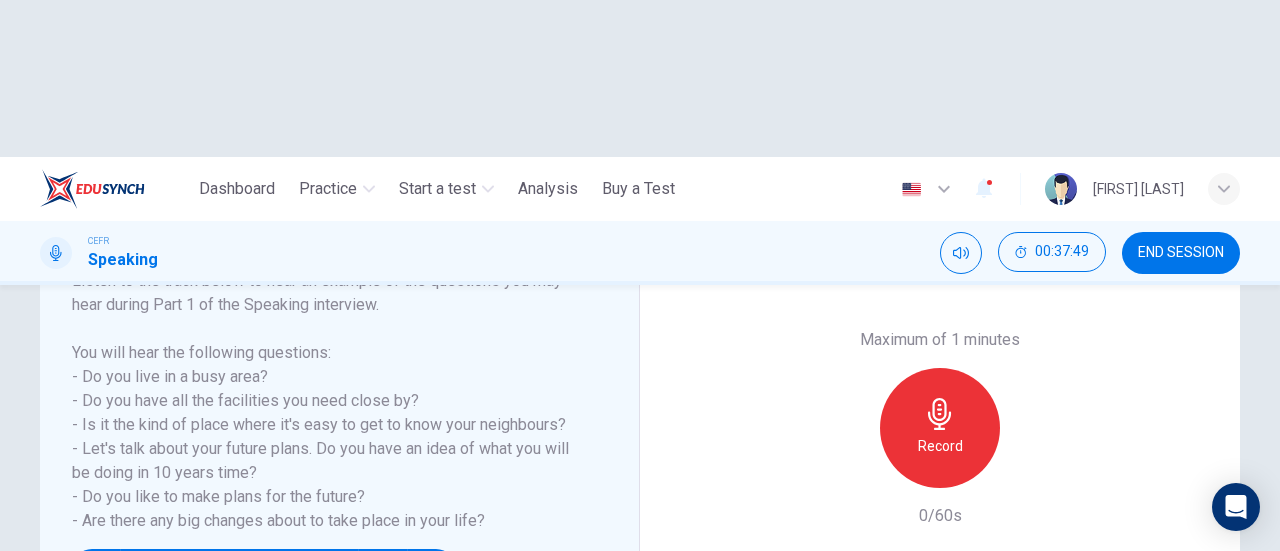 scroll, scrollTop: 300, scrollLeft: 0, axis: vertical 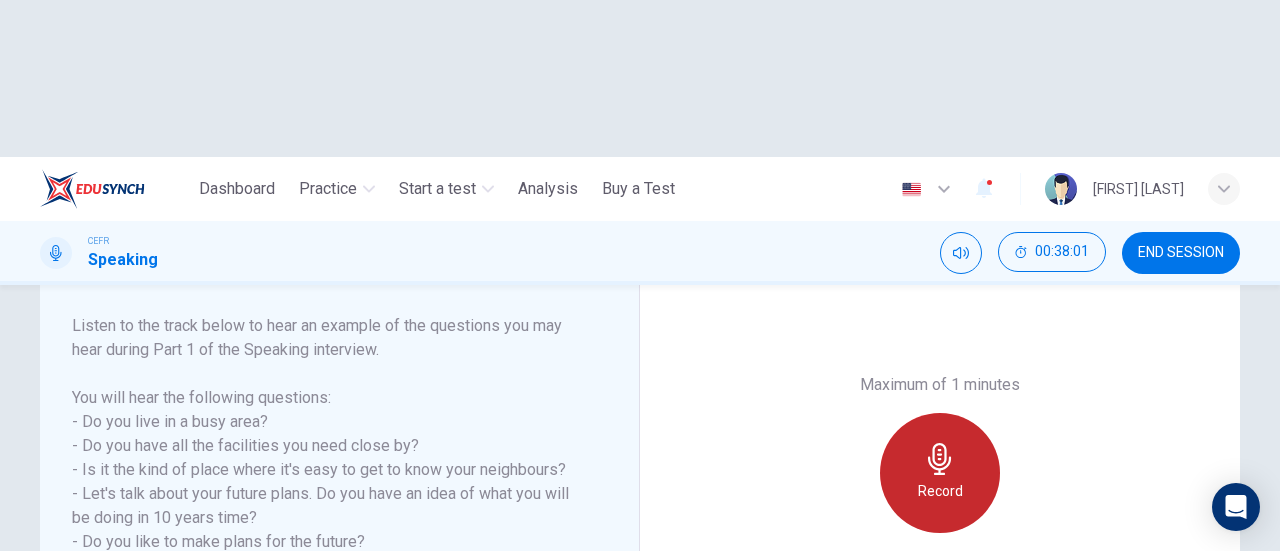 click on "Record" at bounding box center [940, 473] 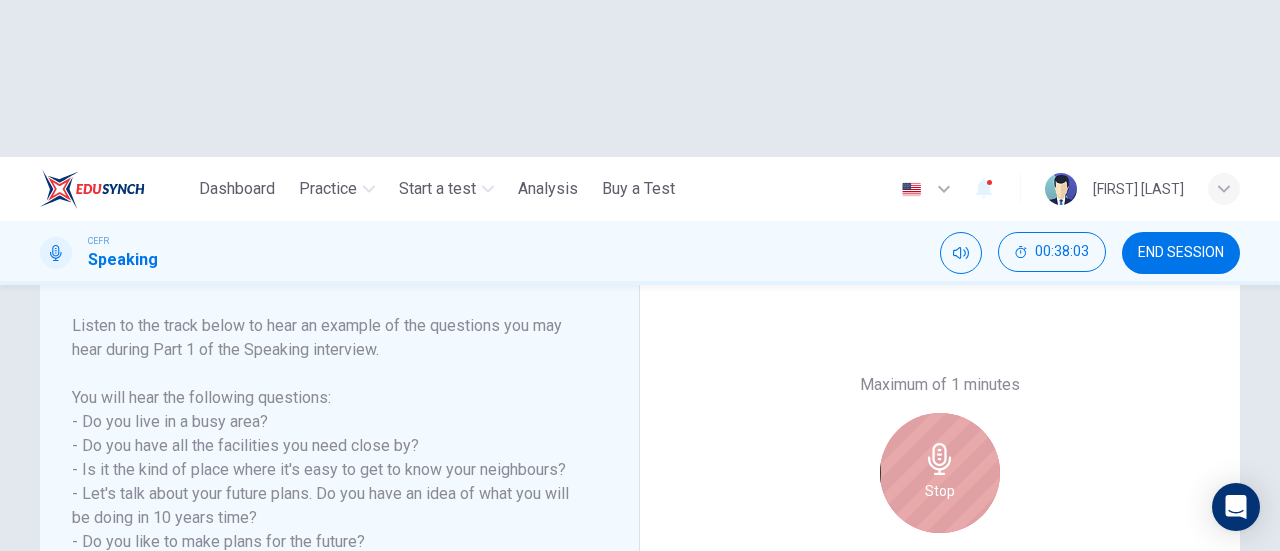 click on "Stop" at bounding box center [940, 491] 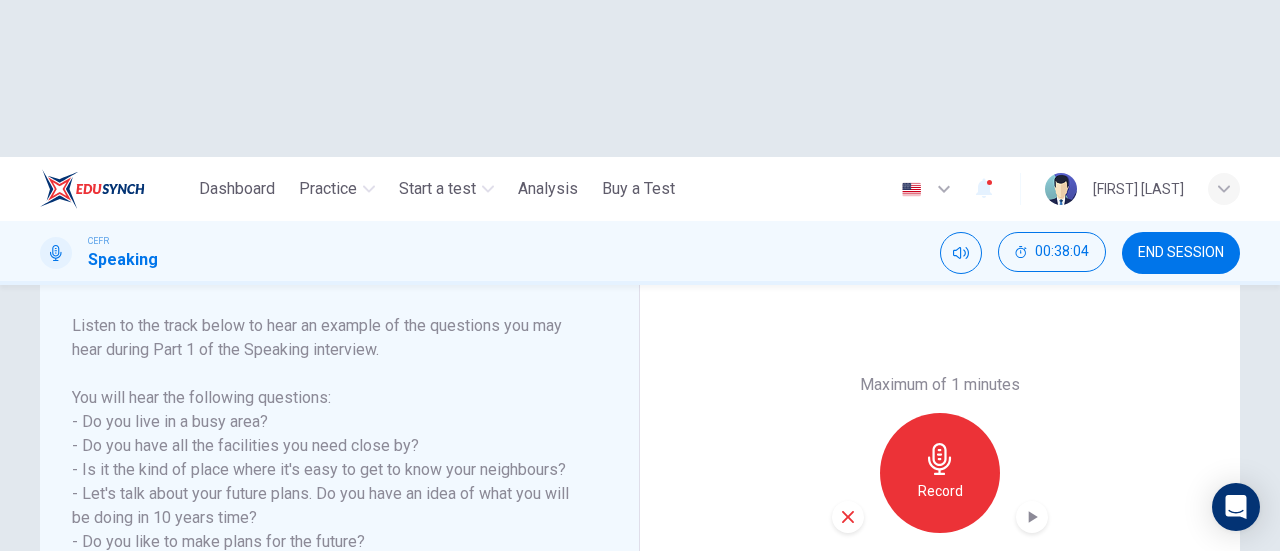 click 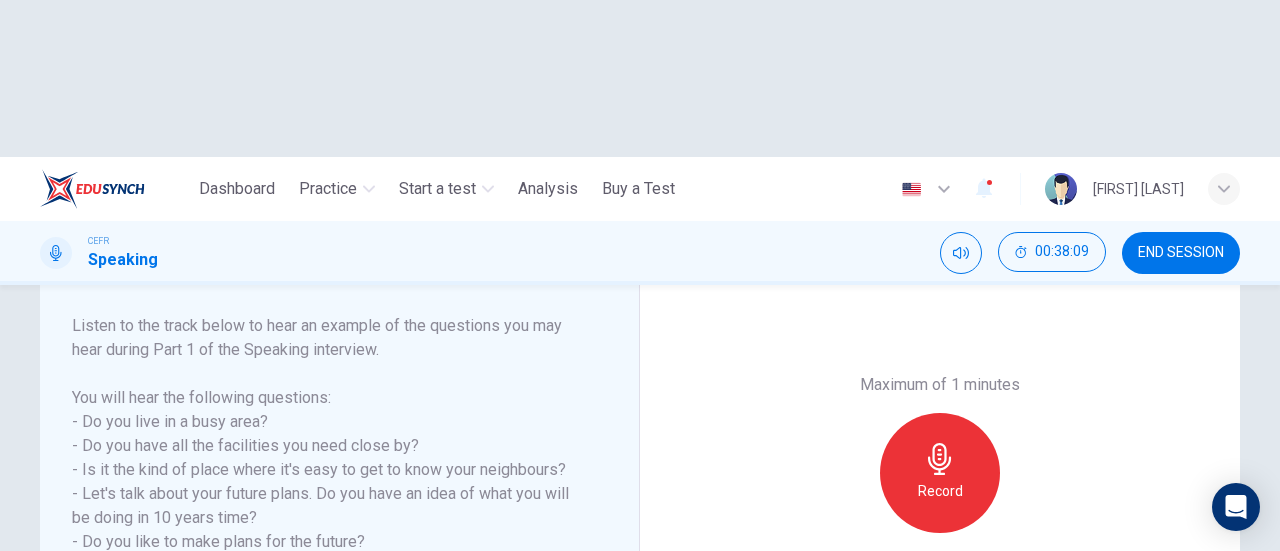 drag, startPoint x: 933, startPoint y: 325, endPoint x: 956, endPoint y: 324, distance: 23.021729 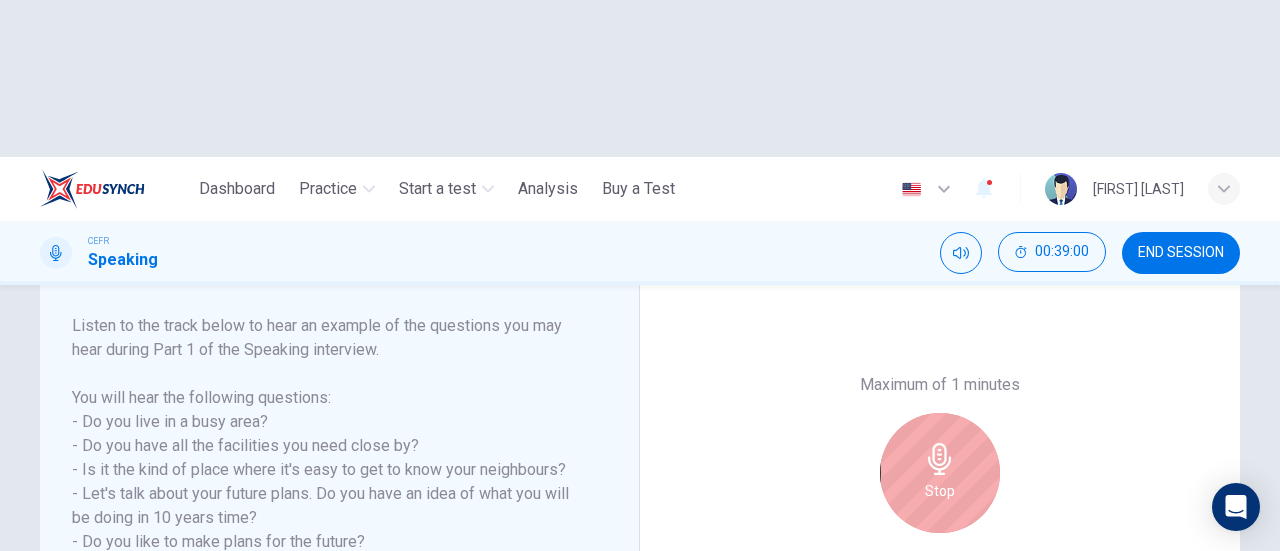 click 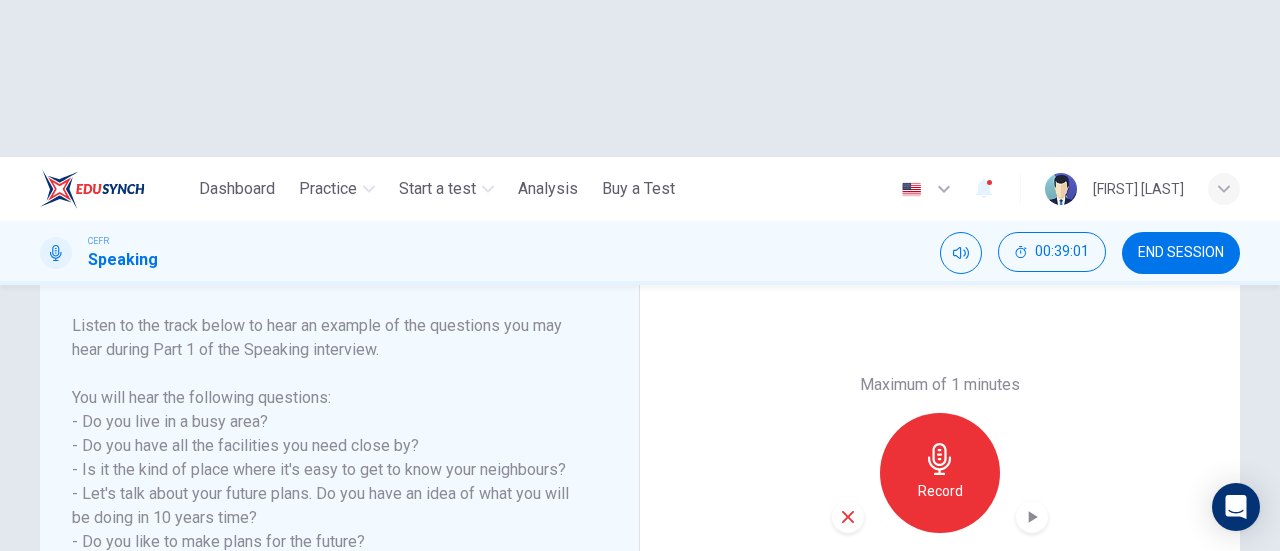 click 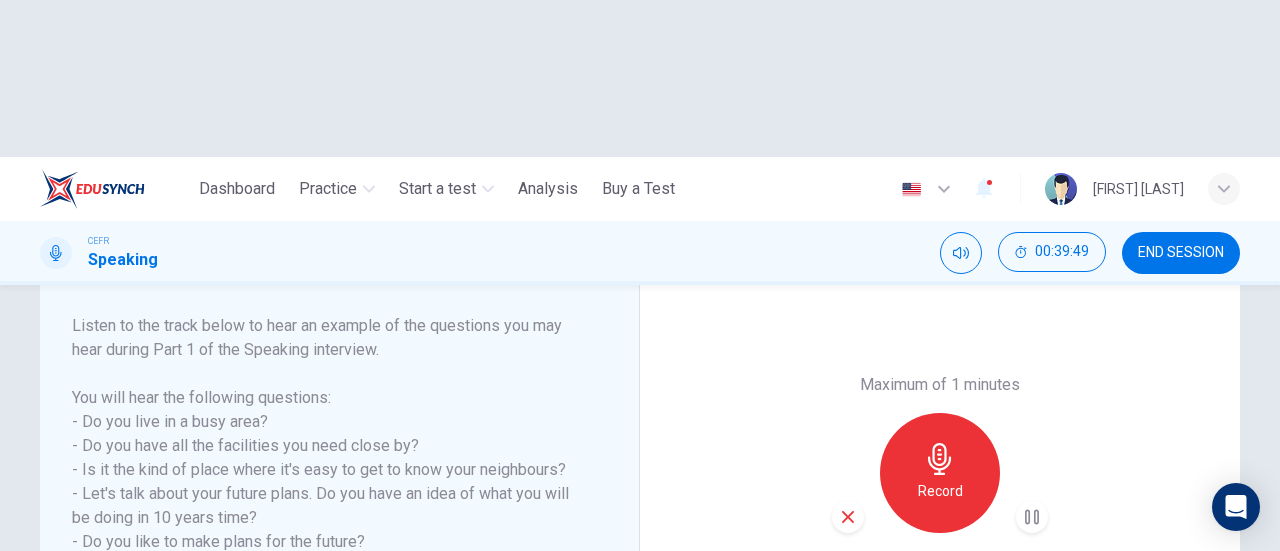 click 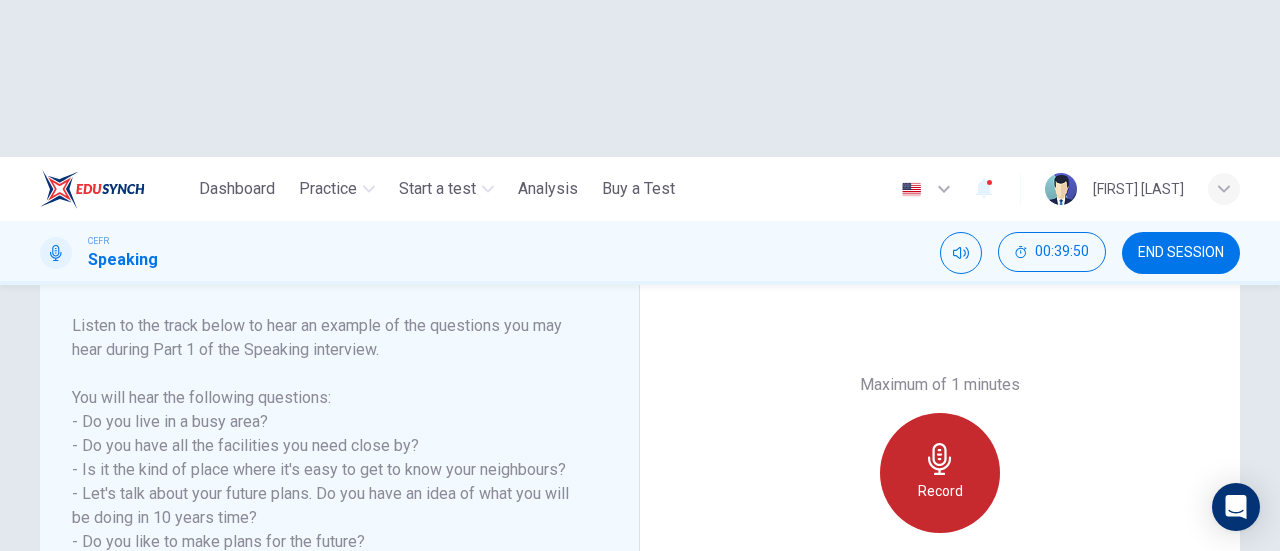 click on "Record" at bounding box center [940, 473] 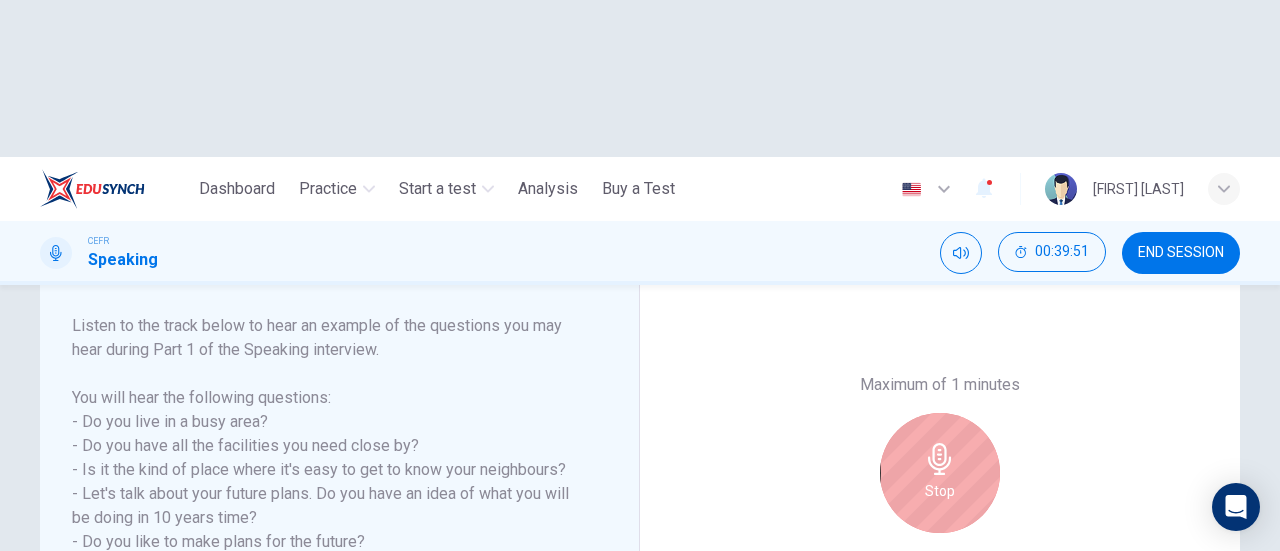 click on "Stop" at bounding box center [940, 491] 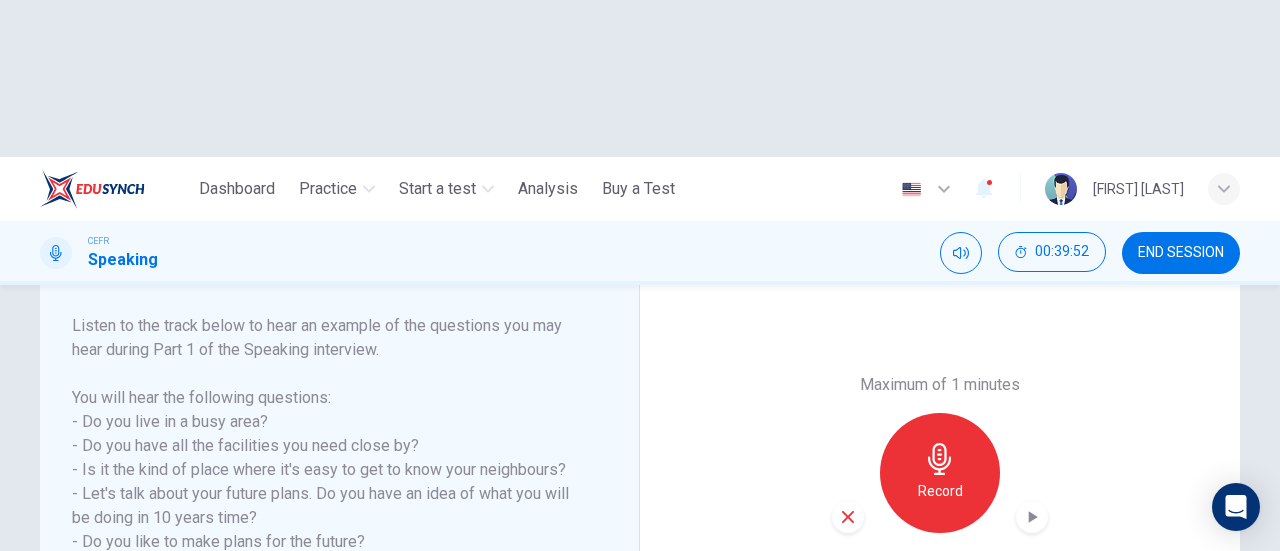 click 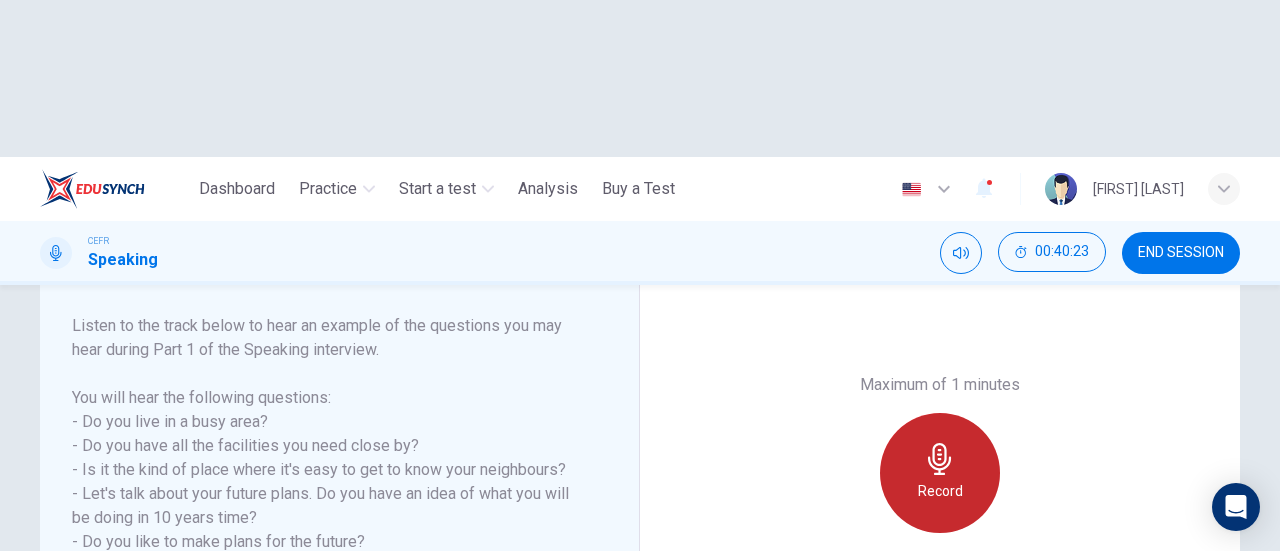 click 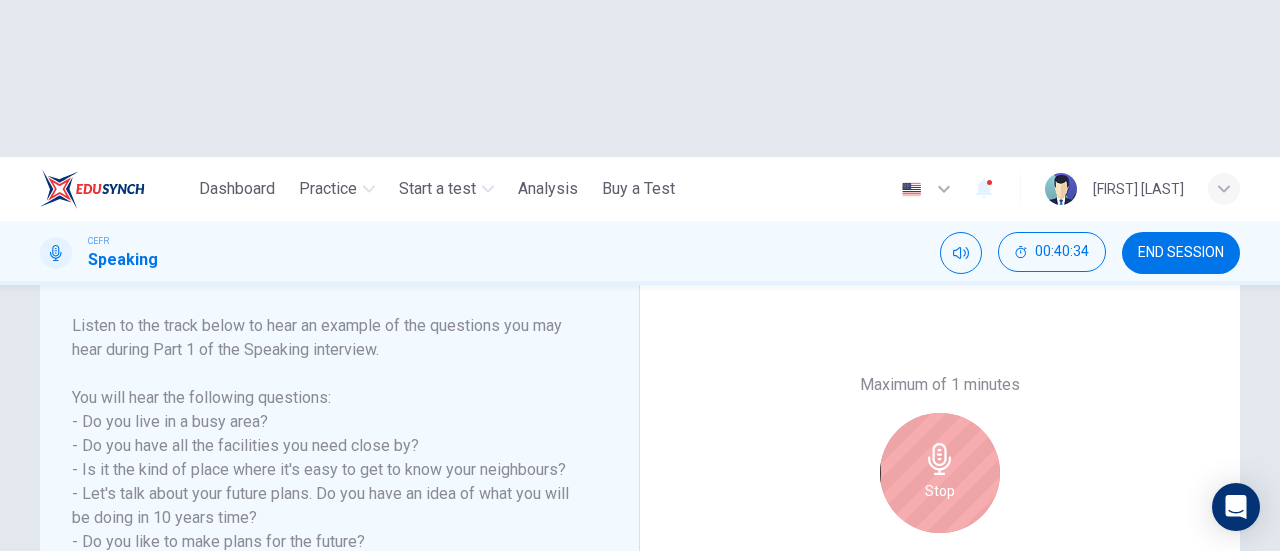 click on "Stop" at bounding box center (940, 473) 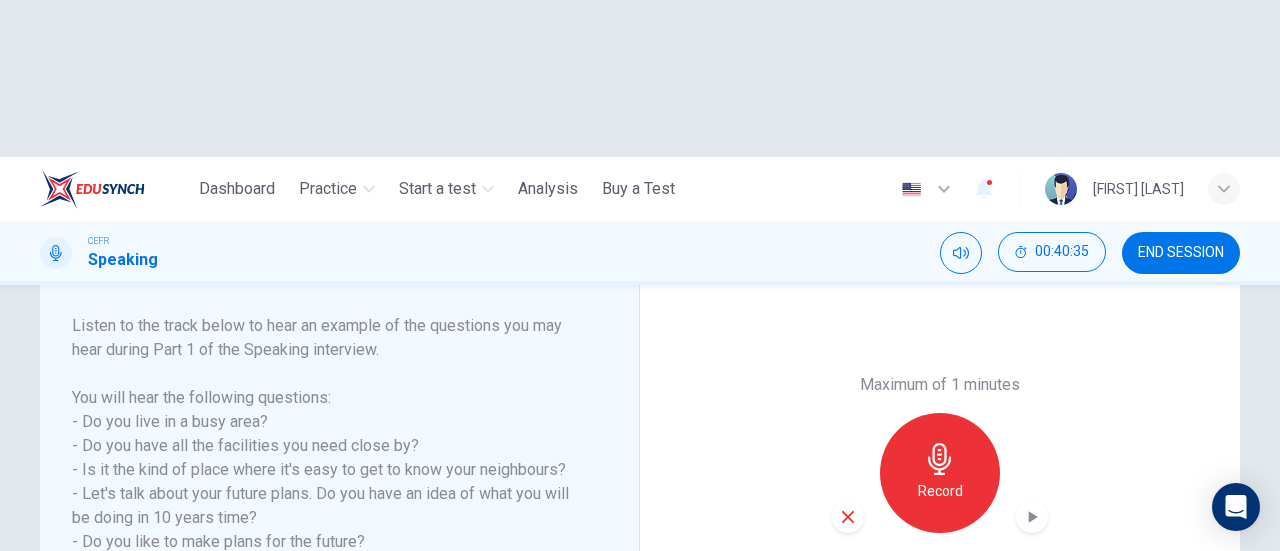 click at bounding box center [848, 517] 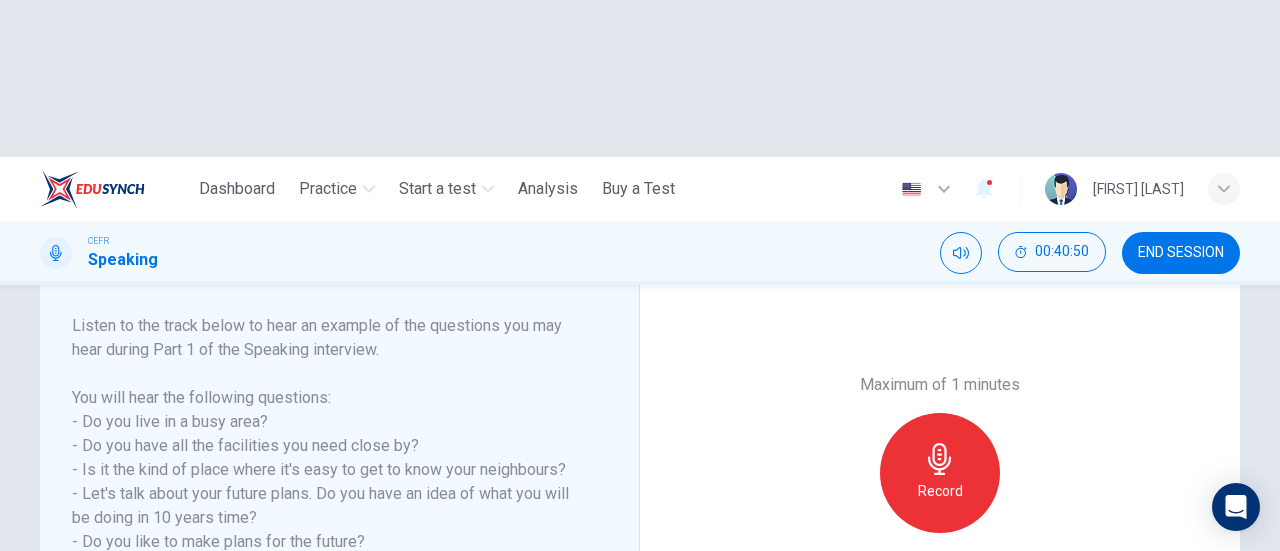 click 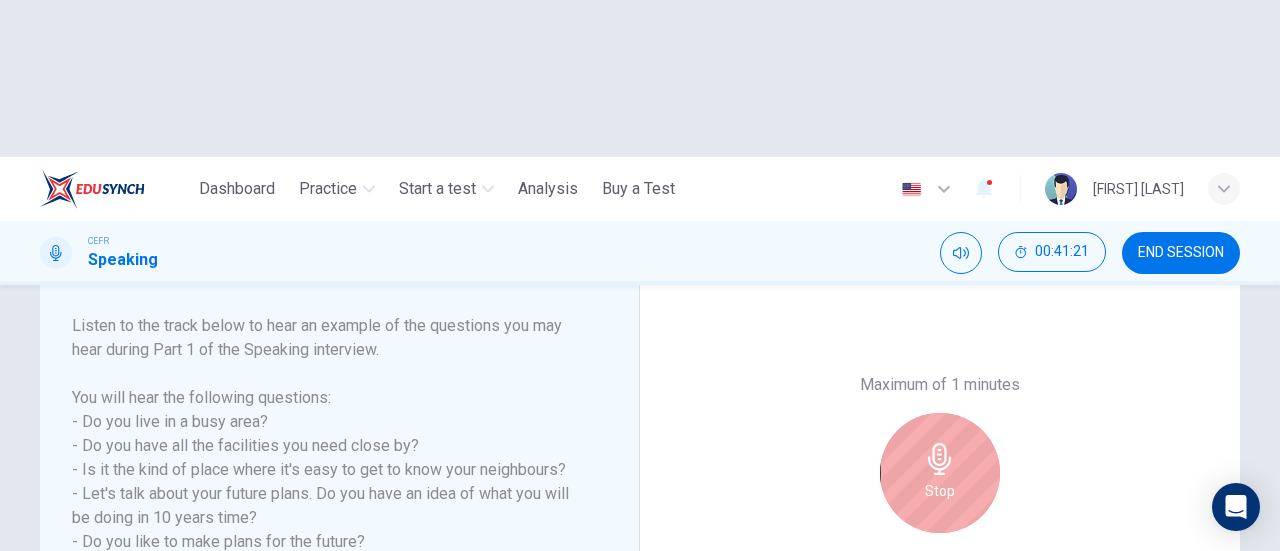 click 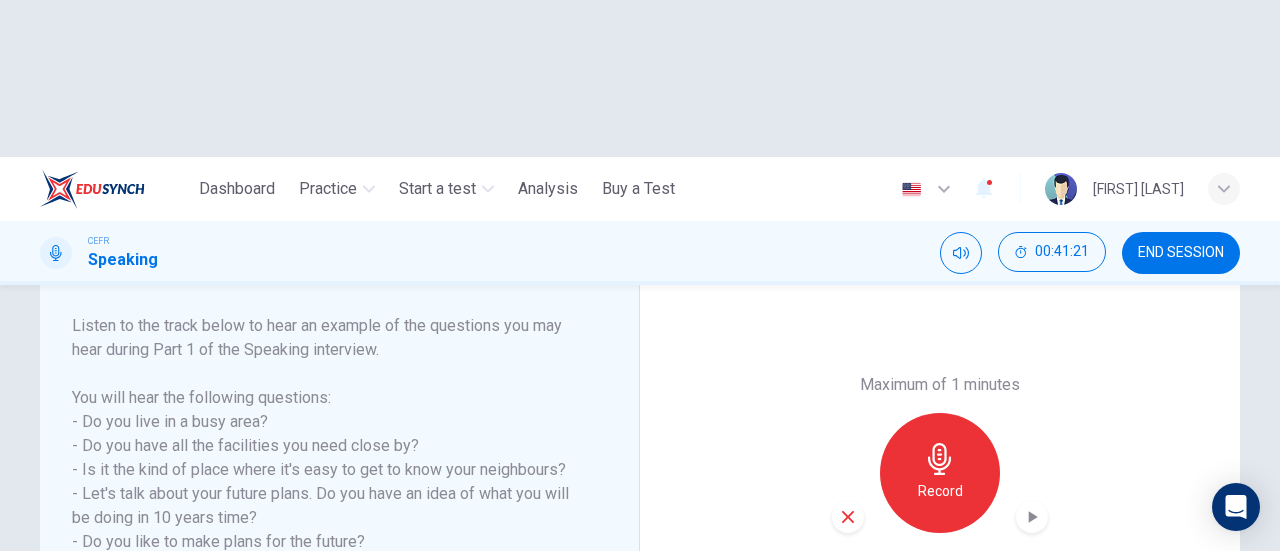 click 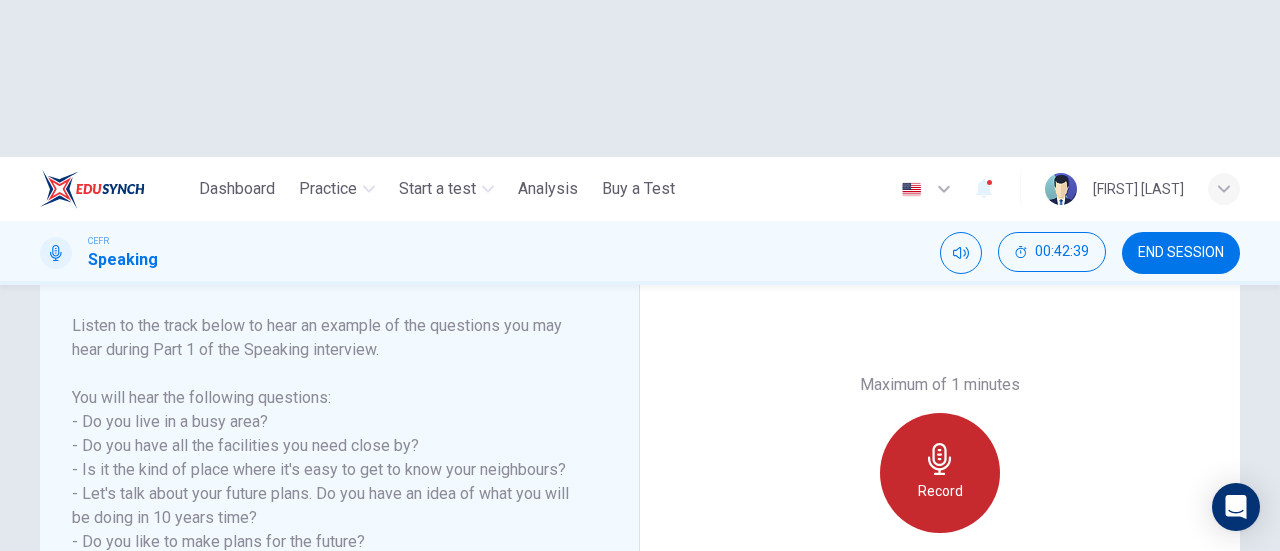 click 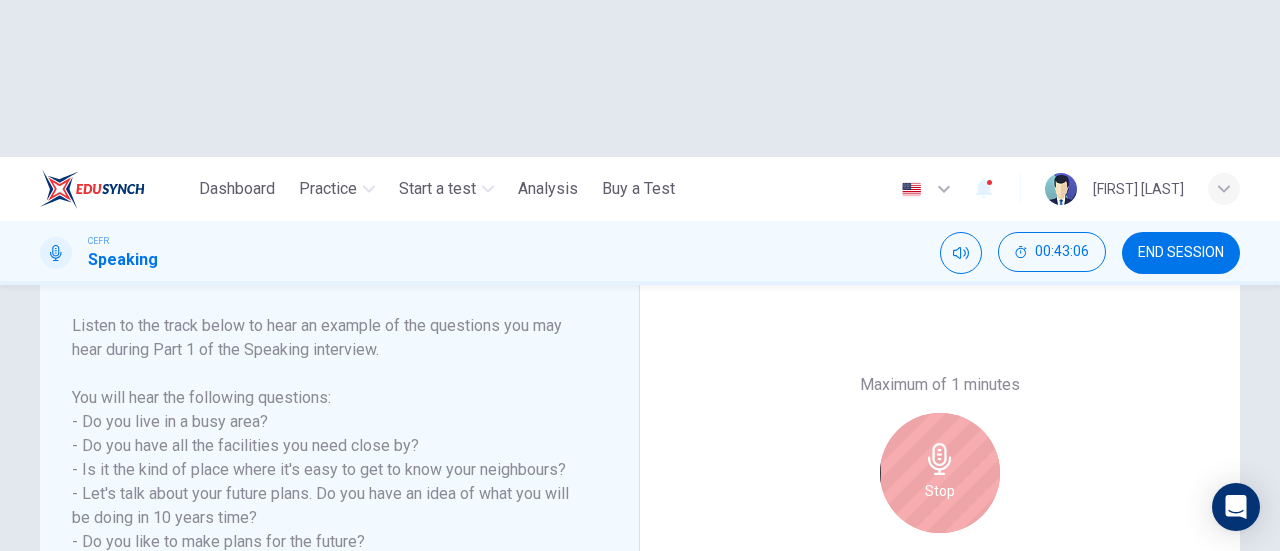 click 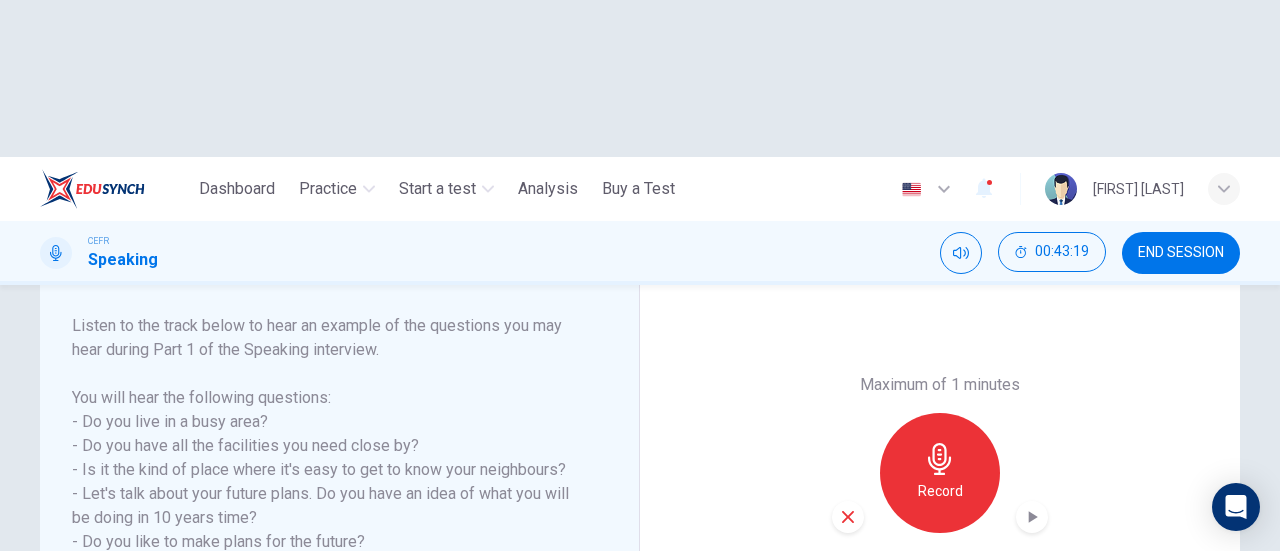 click 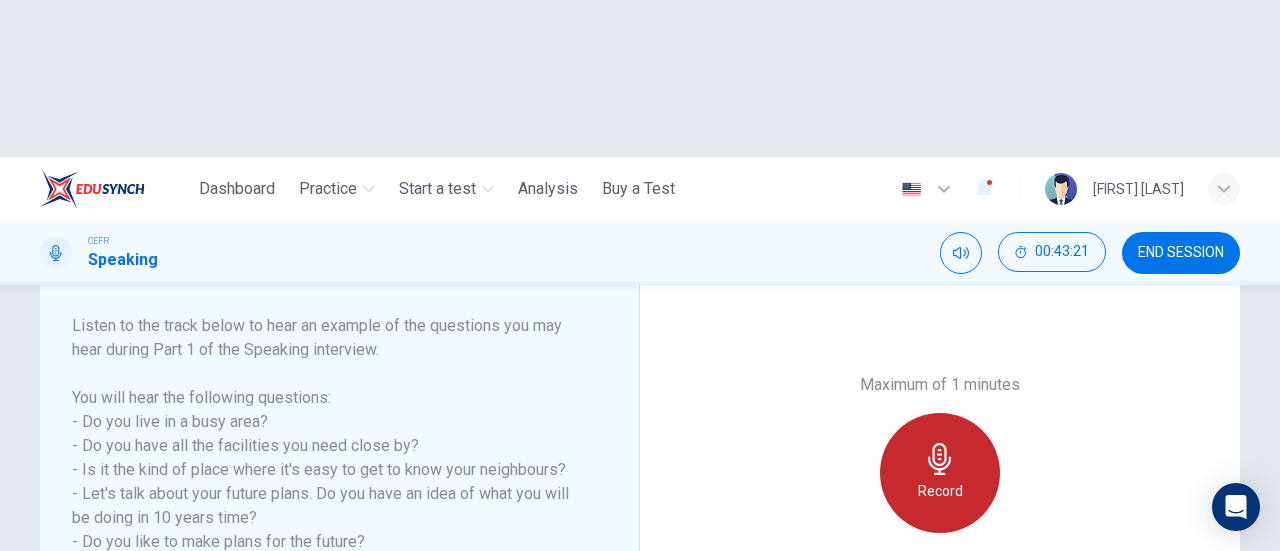 click 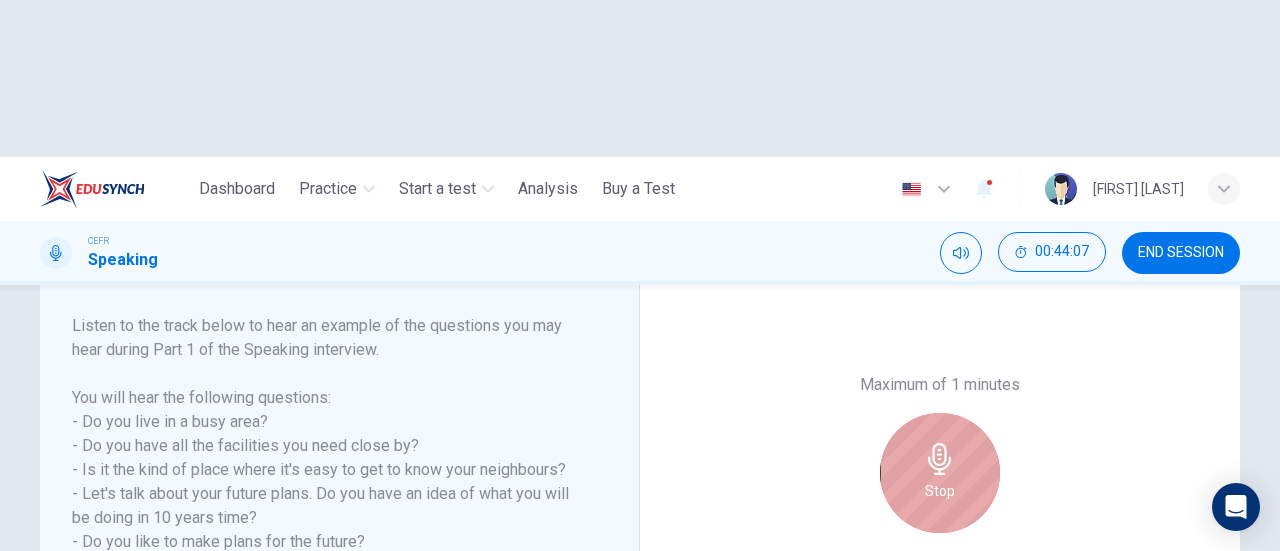 click 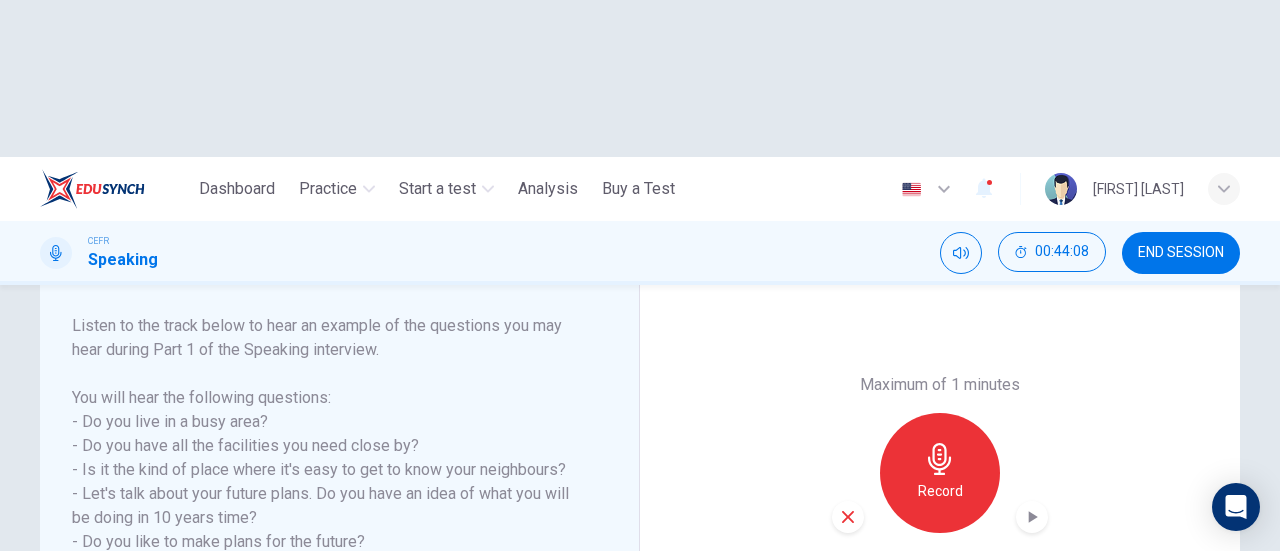 click 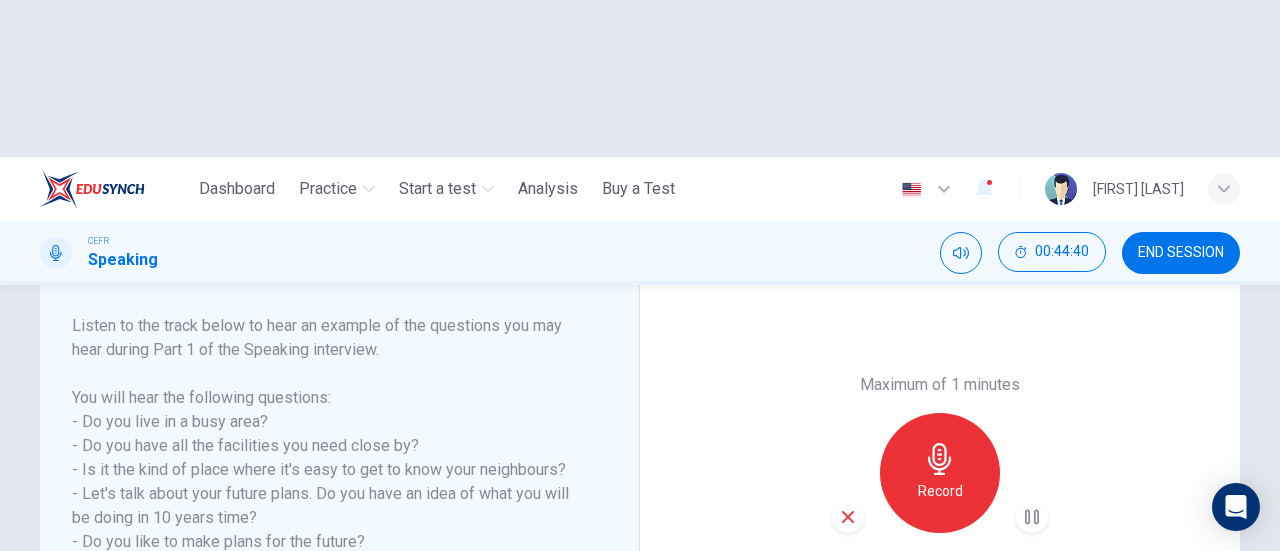 click on "SUBMIT" at bounding box center [719, 668] 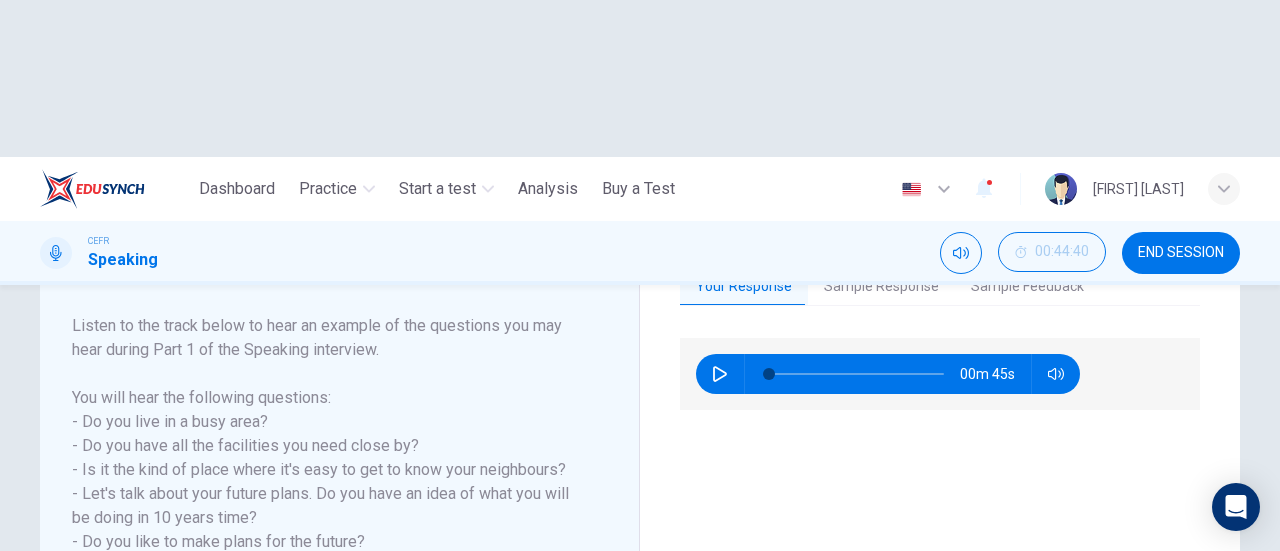 click on "NEXT" at bounding box center [640, 668] 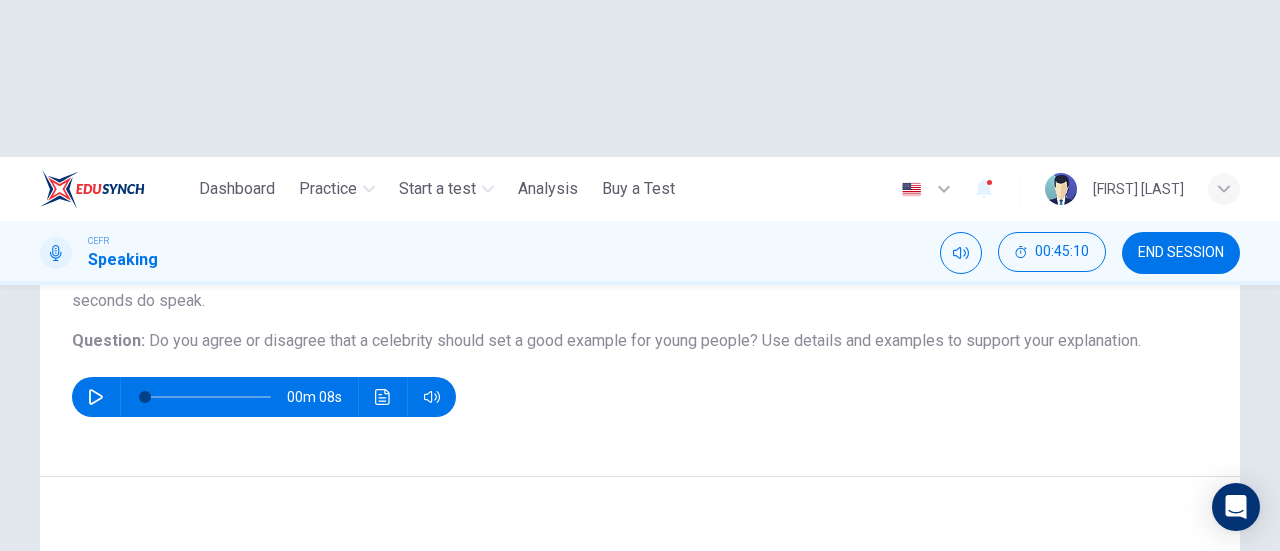 scroll, scrollTop: 400, scrollLeft: 0, axis: vertical 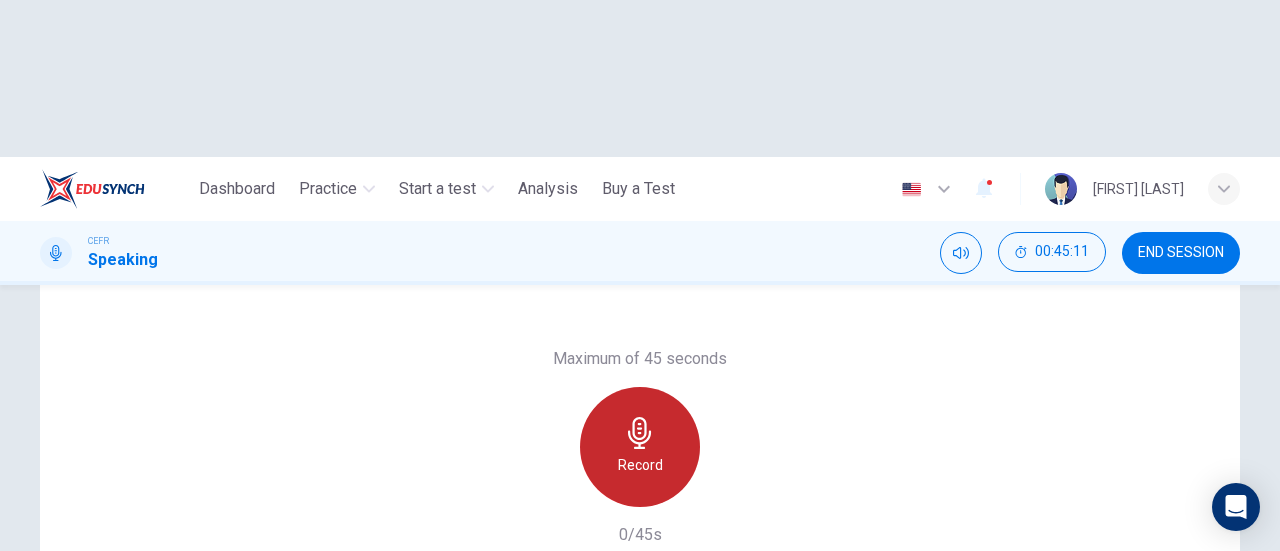 click on "Record" at bounding box center [640, 465] 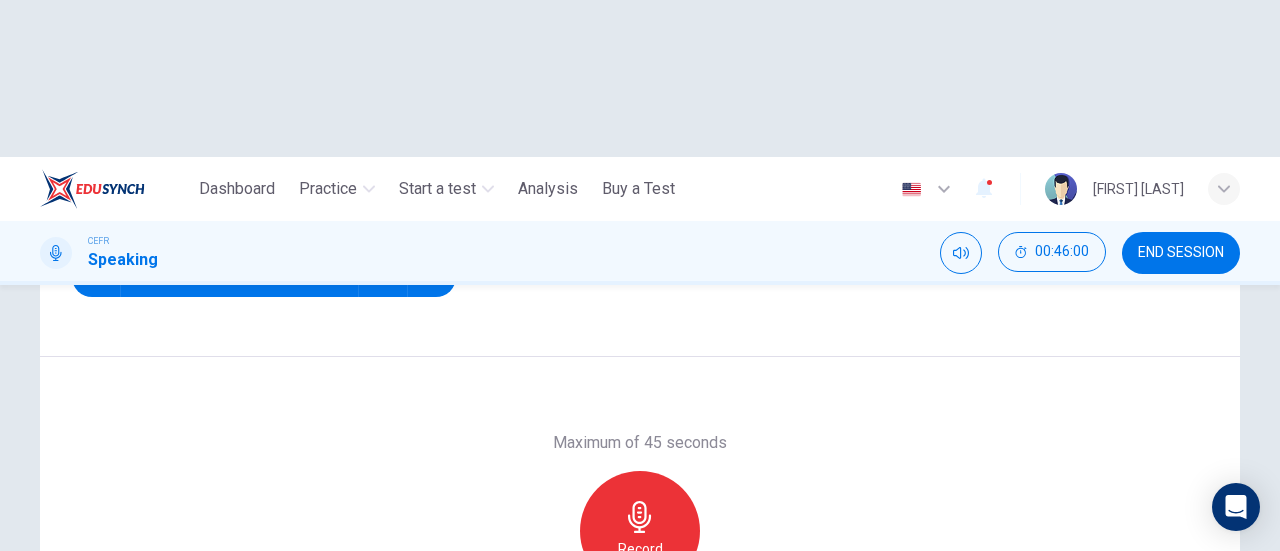 scroll, scrollTop: 432, scrollLeft: 0, axis: vertical 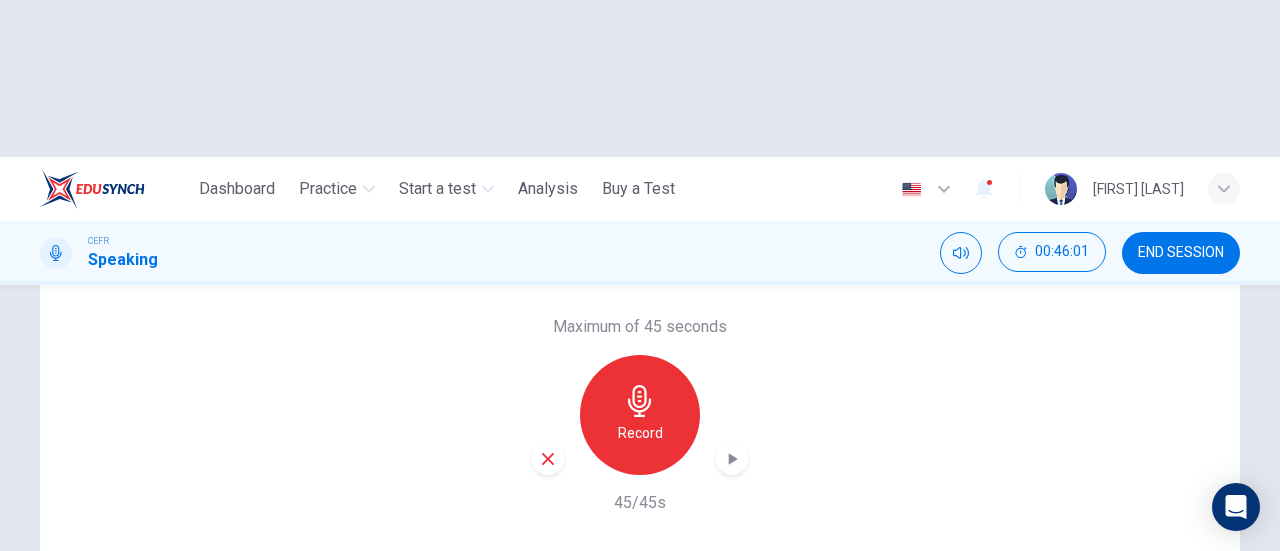 click 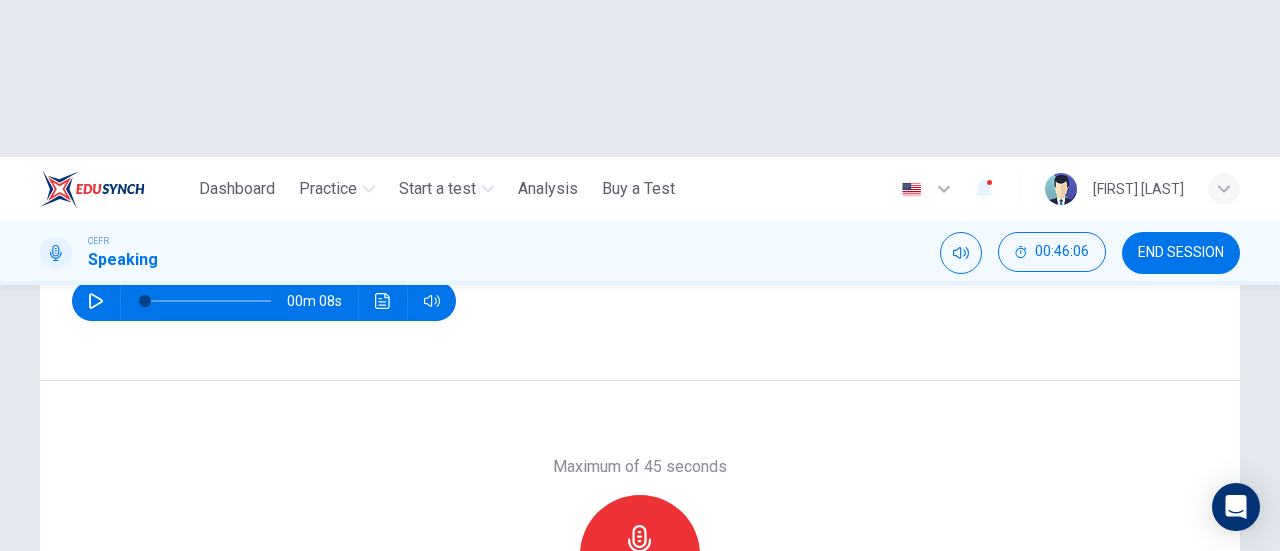 scroll, scrollTop: 332, scrollLeft: 0, axis: vertical 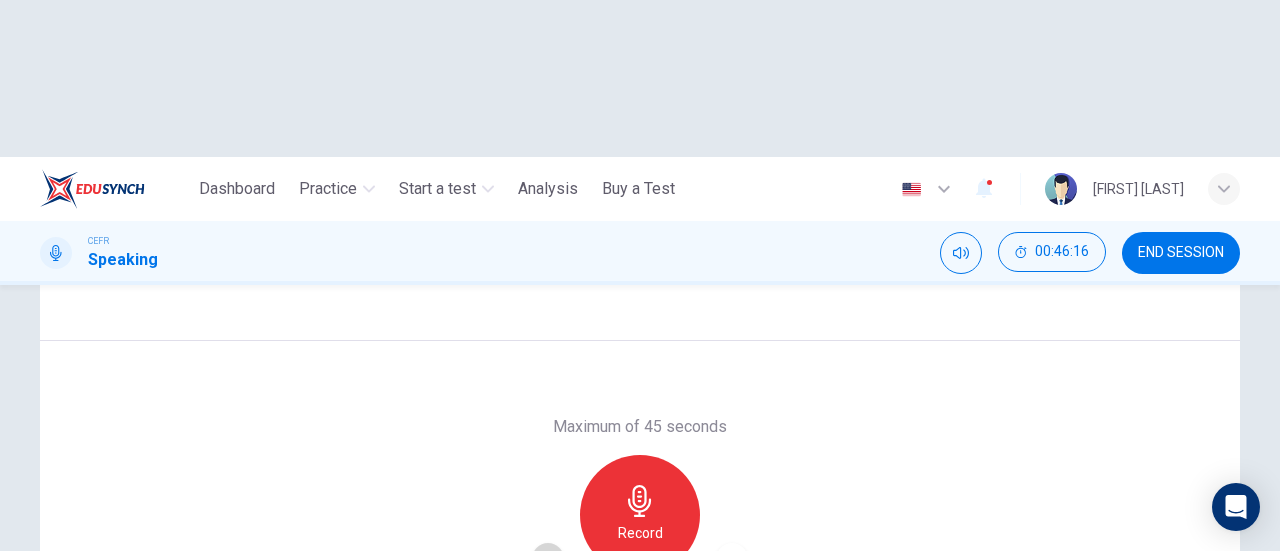 click at bounding box center (548, 559) 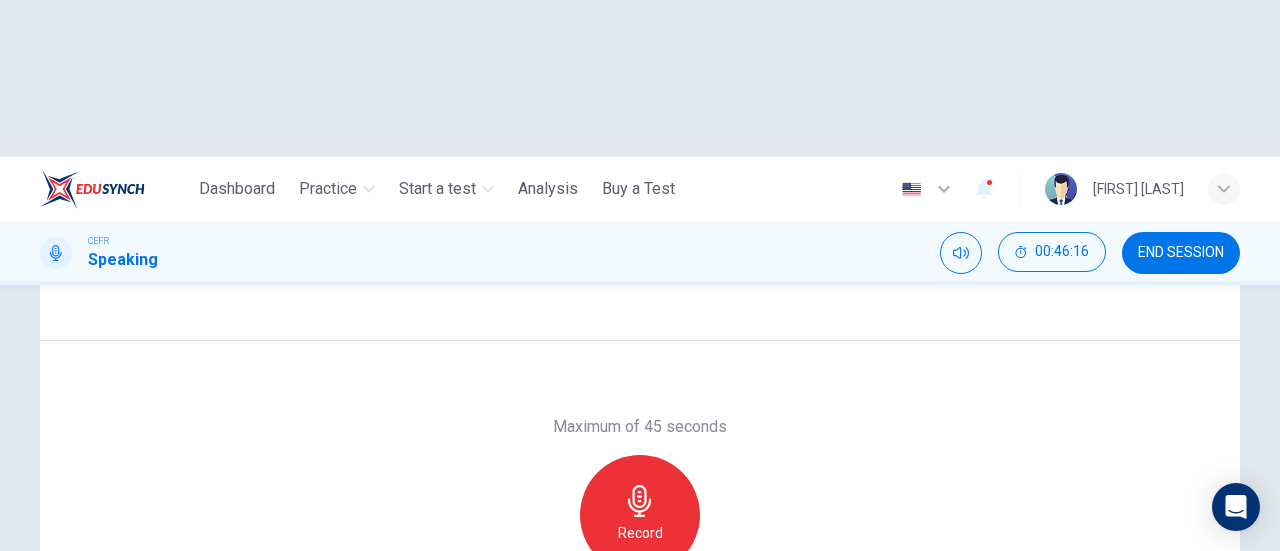 click on "Record" at bounding box center (640, 533) 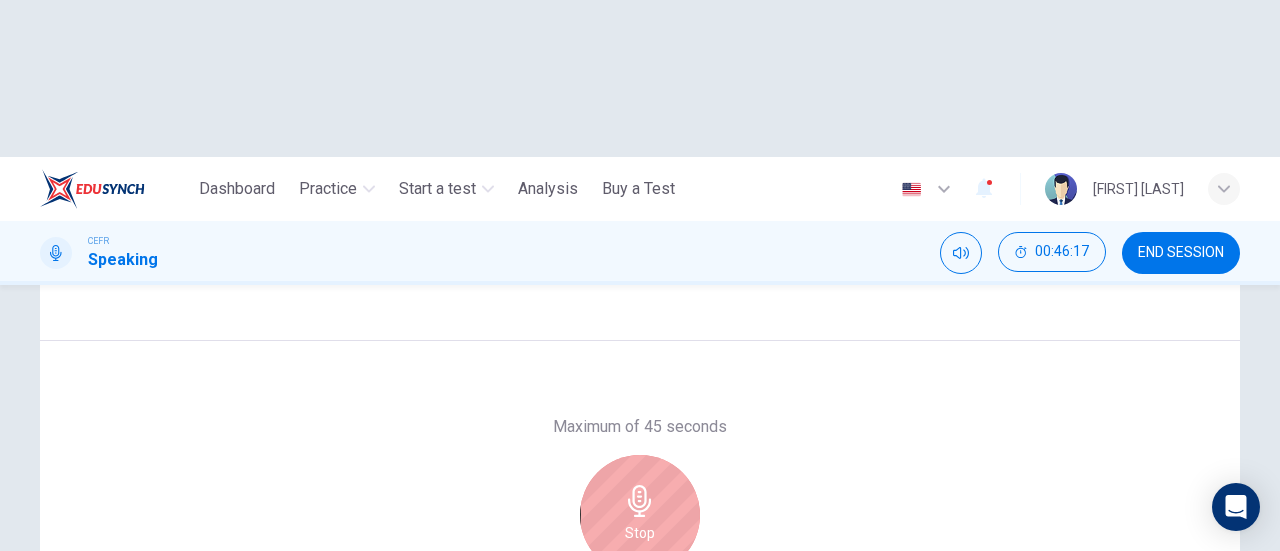 click on "Stop" at bounding box center (640, 515) 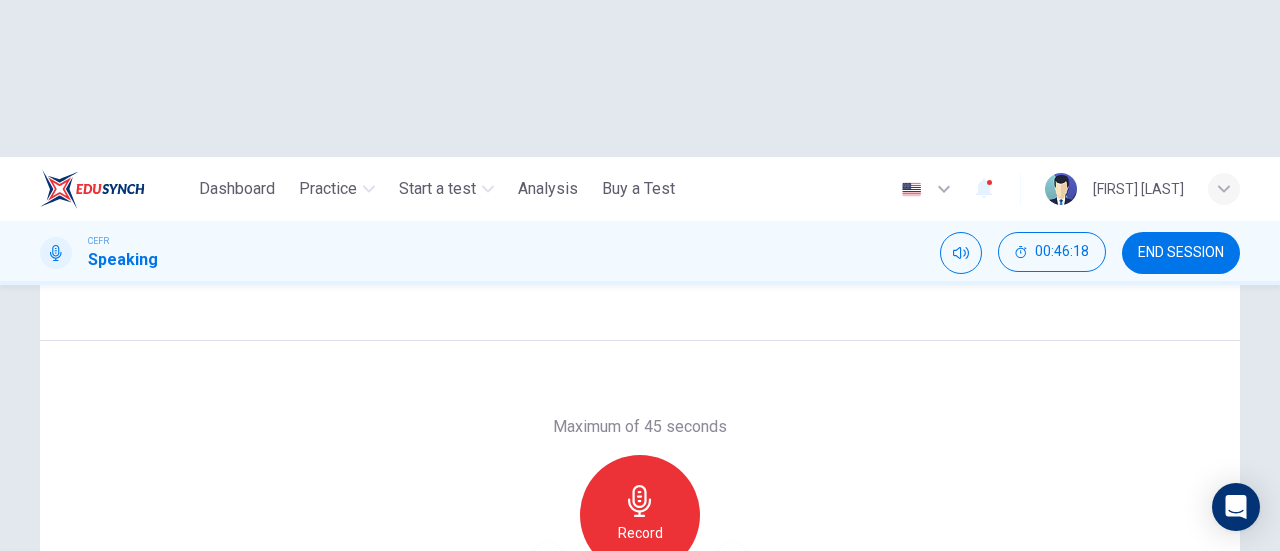 click 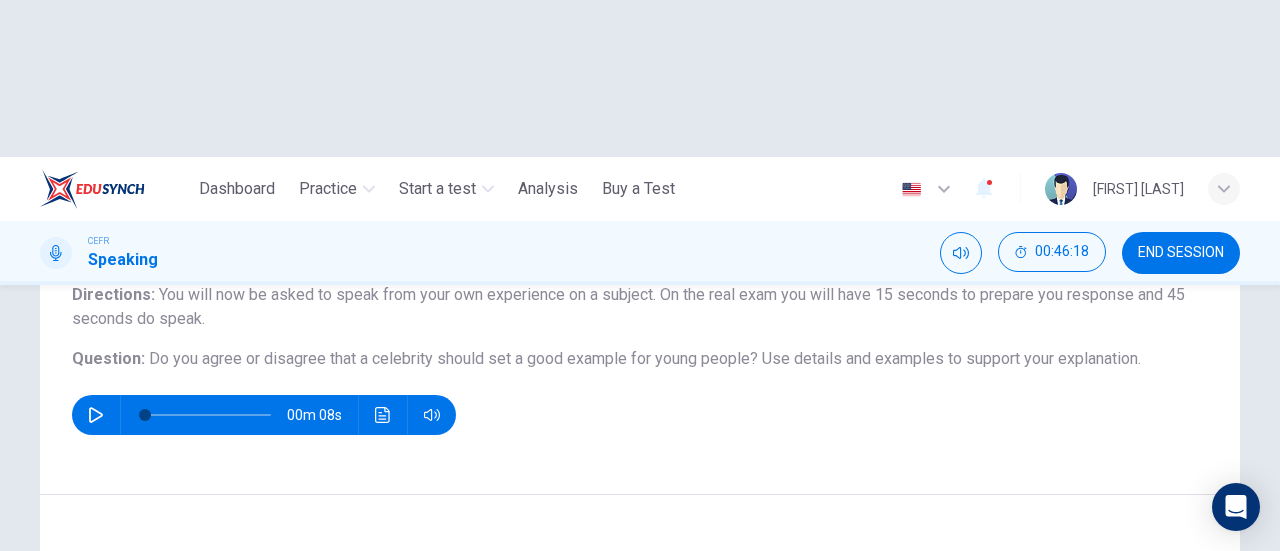 scroll, scrollTop: 132, scrollLeft: 0, axis: vertical 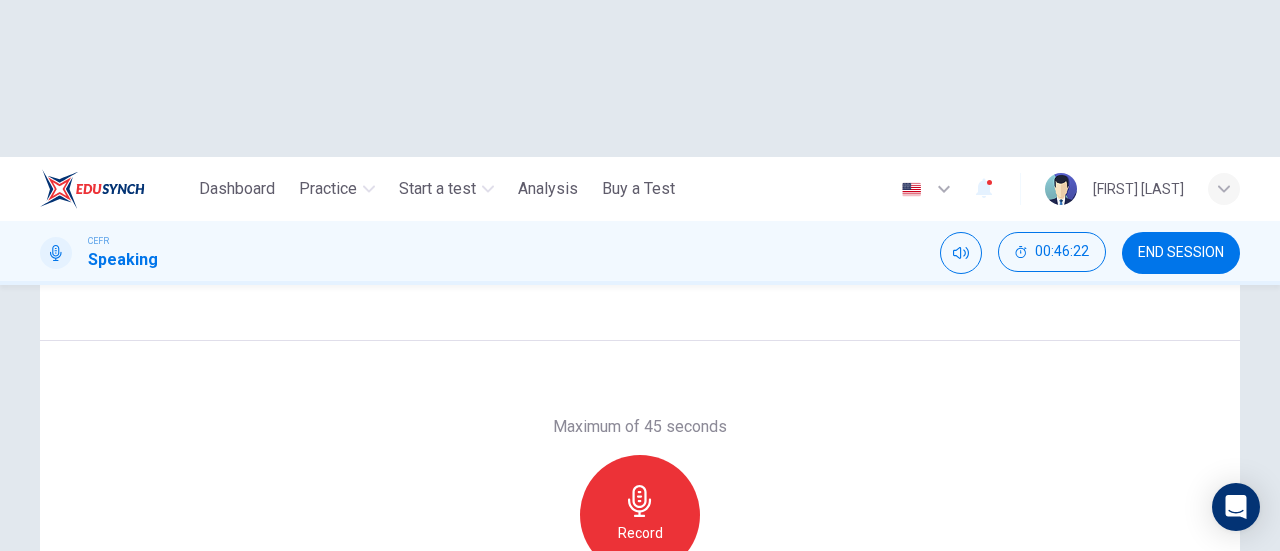 click 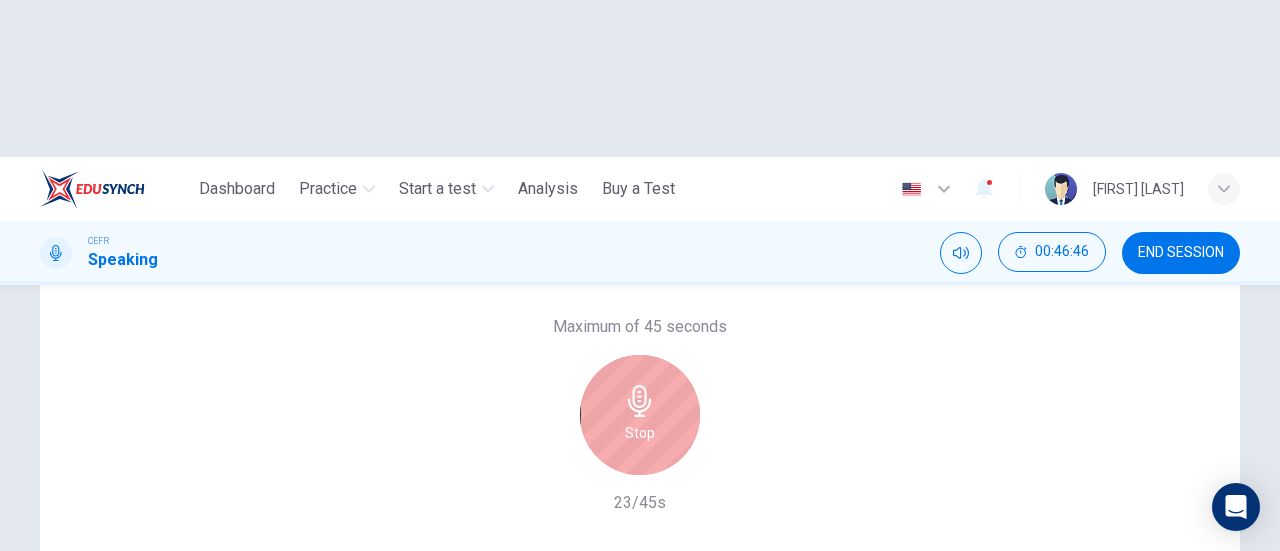 scroll, scrollTop: 332, scrollLeft: 0, axis: vertical 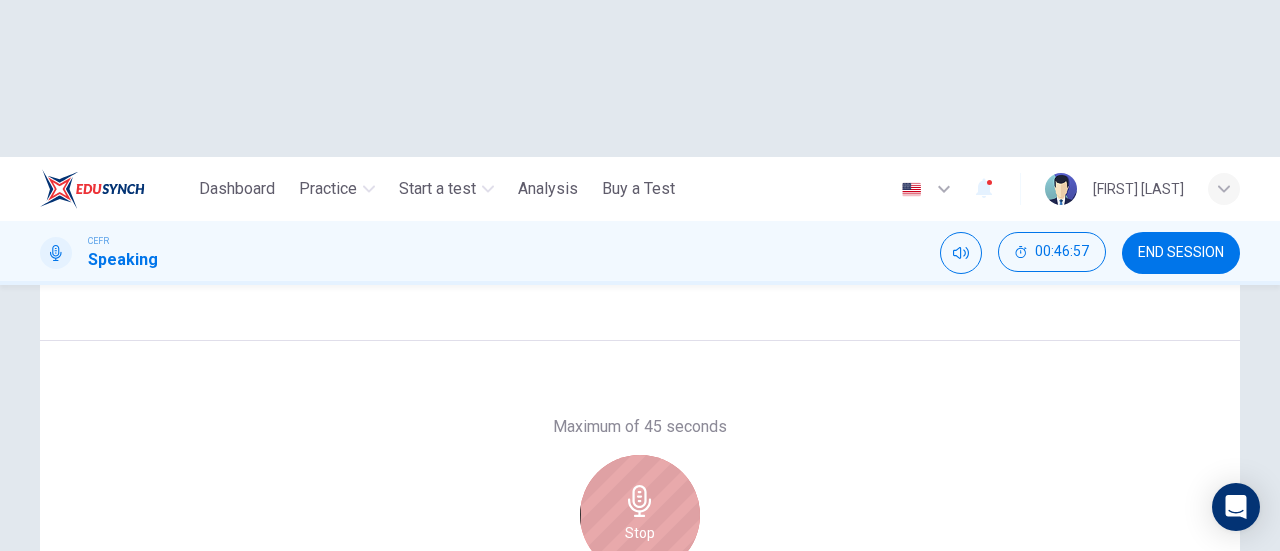 click on "Stop" at bounding box center (640, 515) 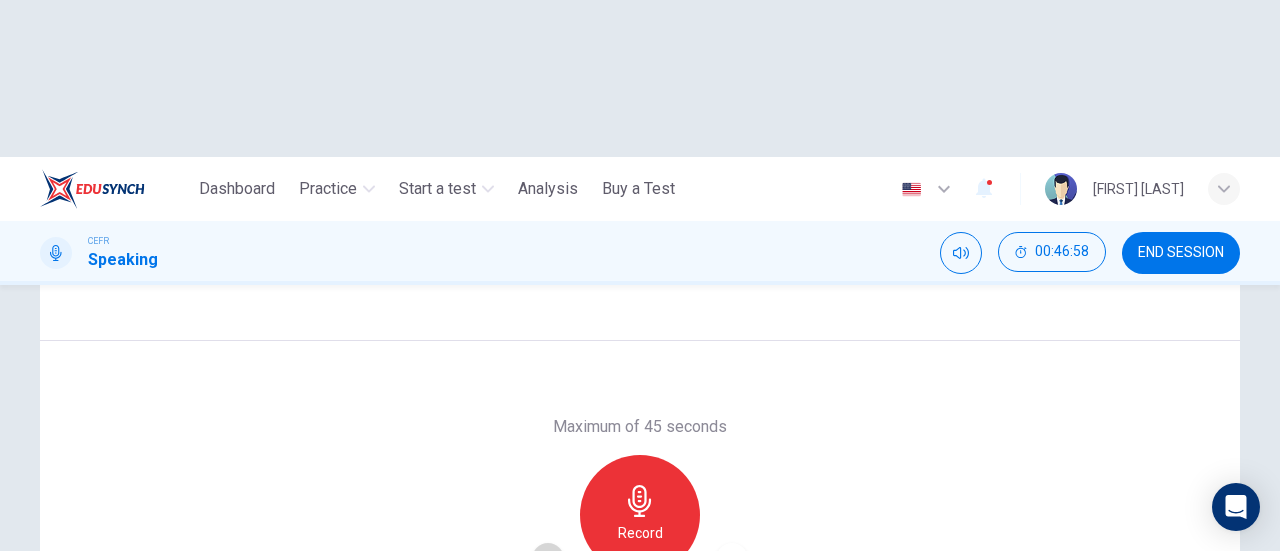 click 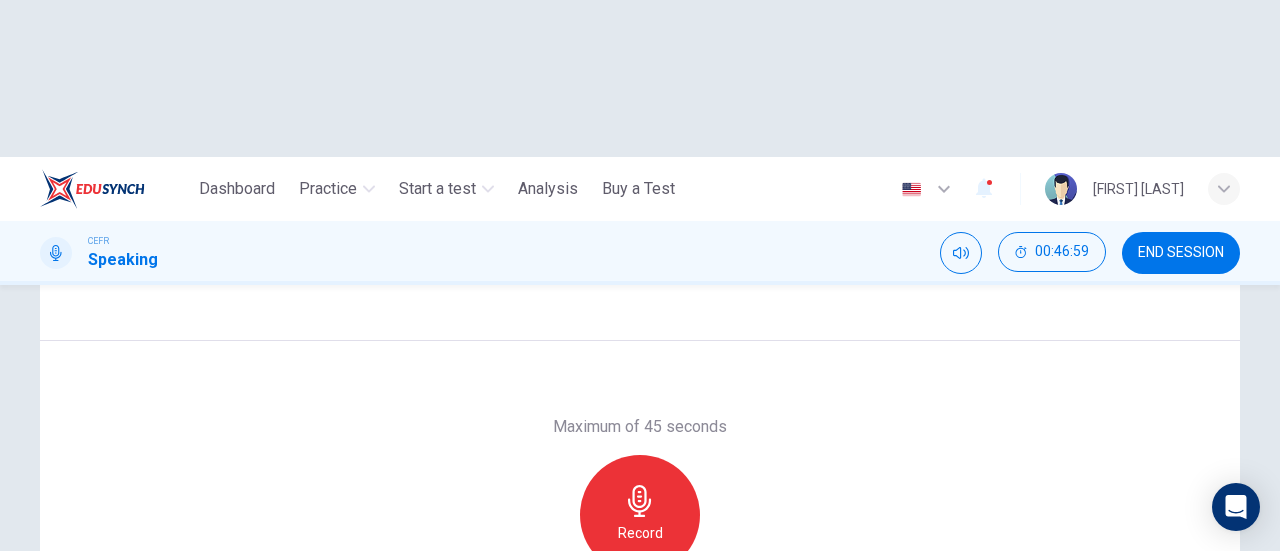 click on "Record" at bounding box center [640, 515] 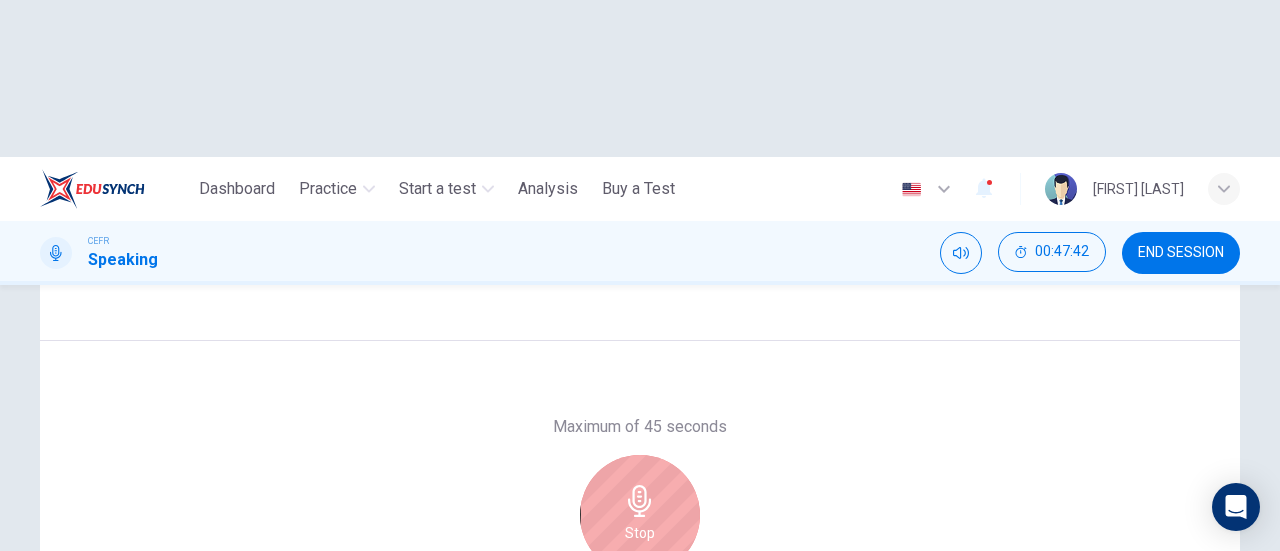 click on "Stop" at bounding box center (640, 515) 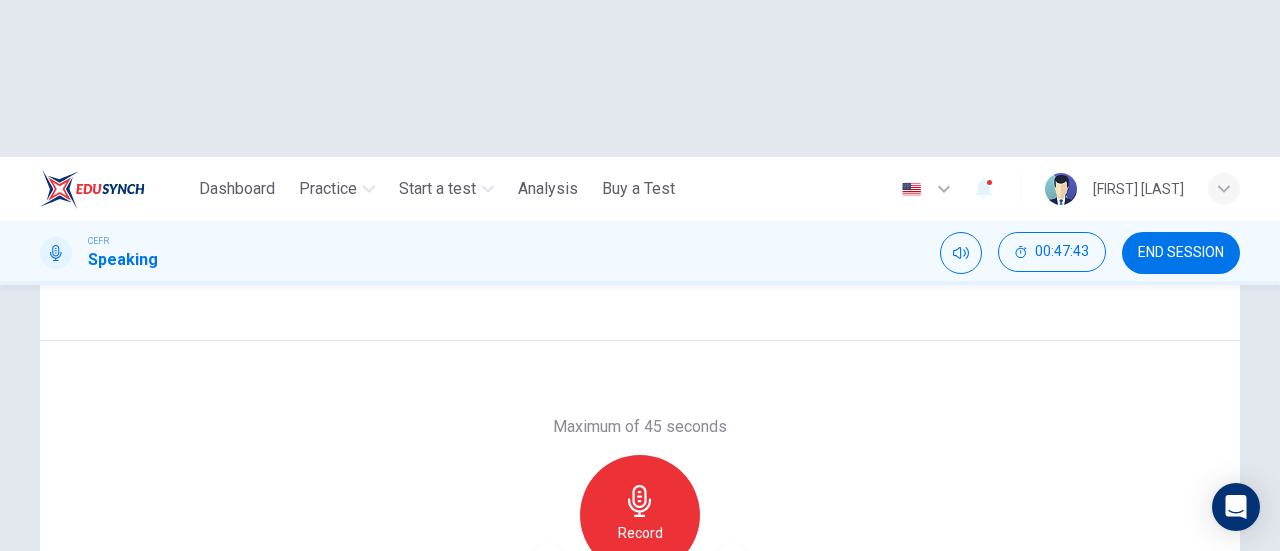 click 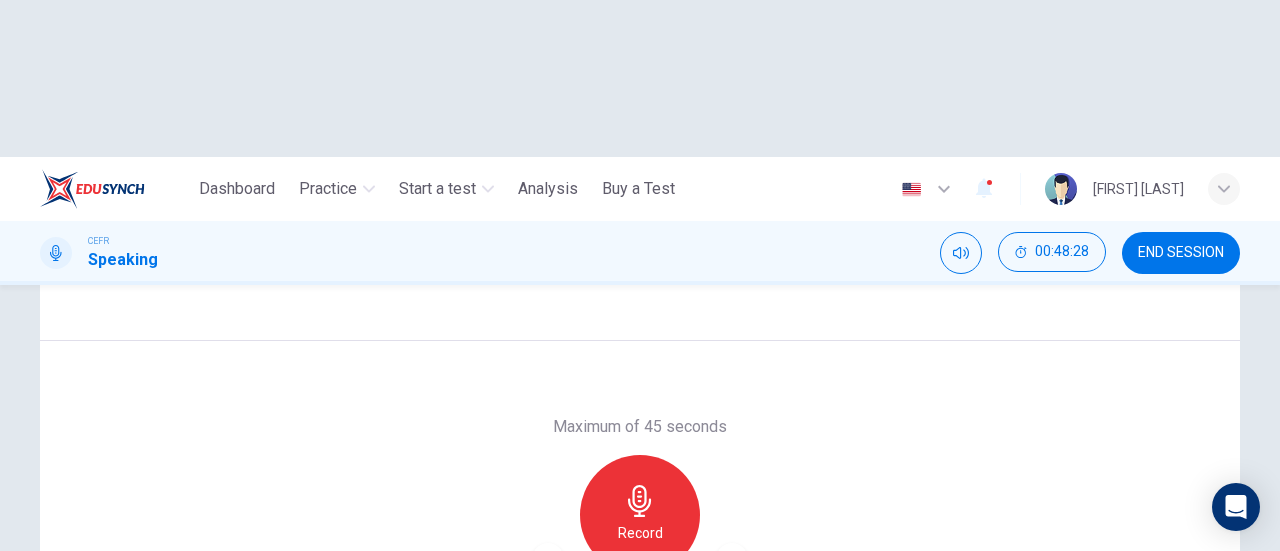 click on "SUBMIT" at bounding box center [709, 668] 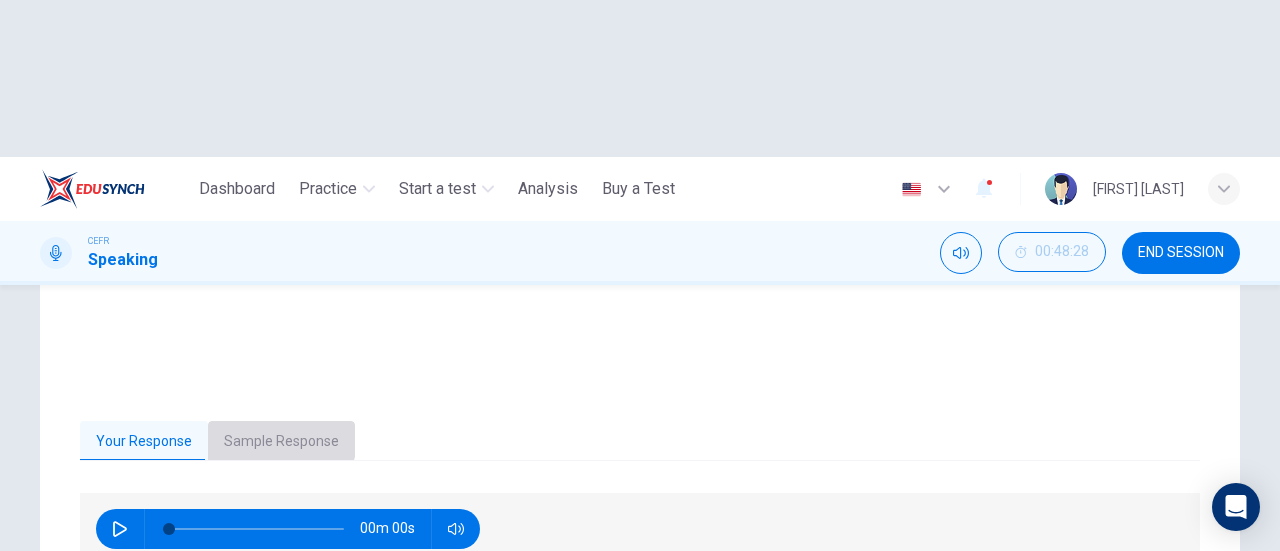 click on "Sample Response" at bounding box center [281, 442] 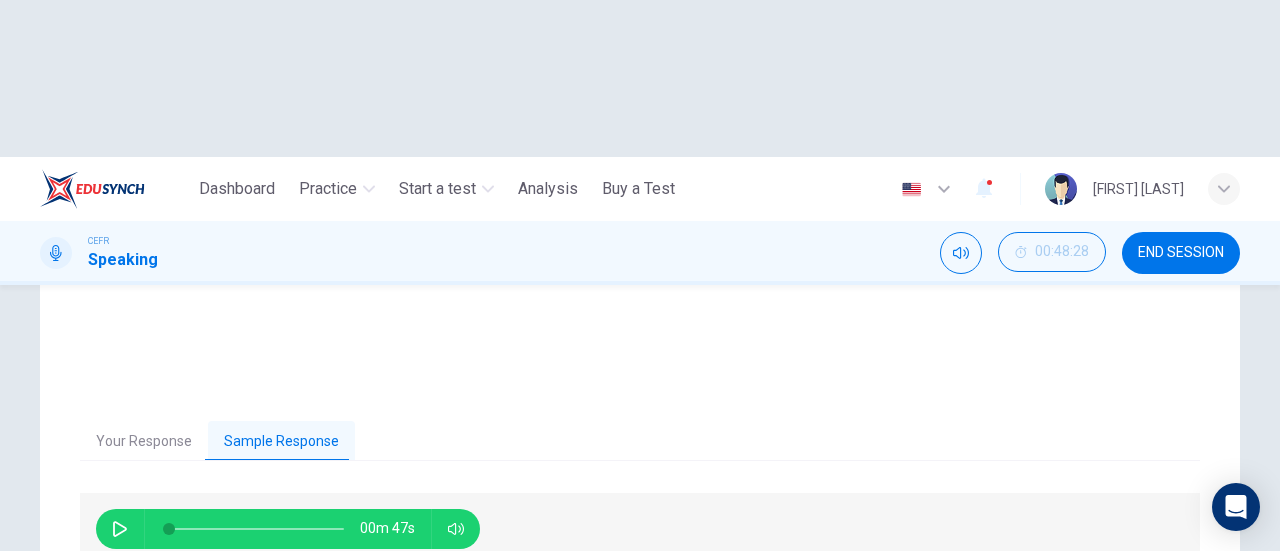 click at bounding box center (120, 529) 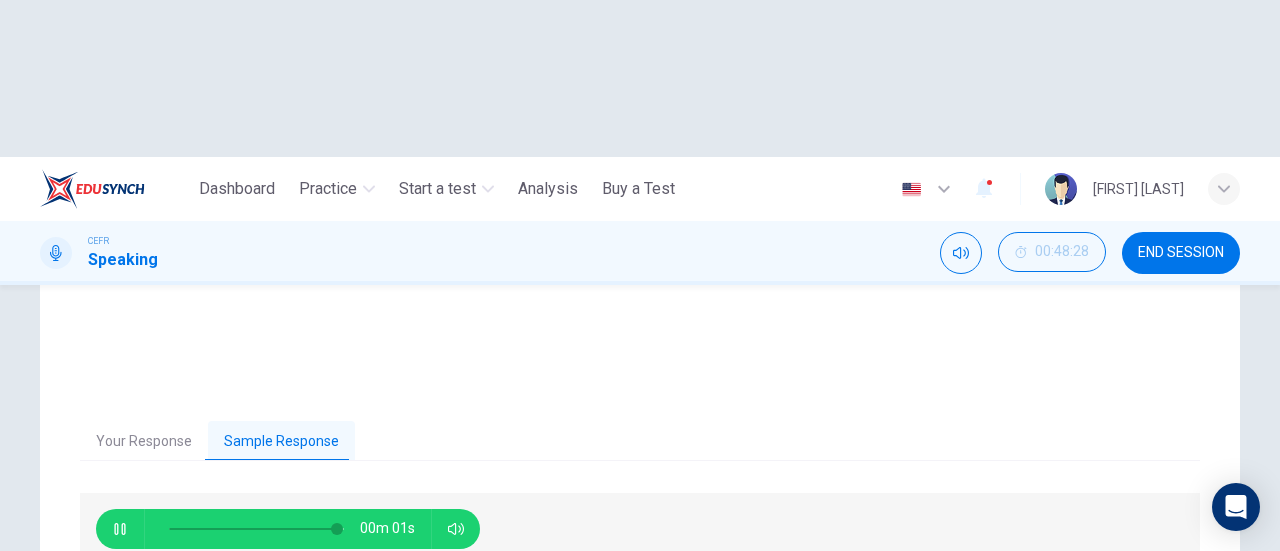 type on "**" 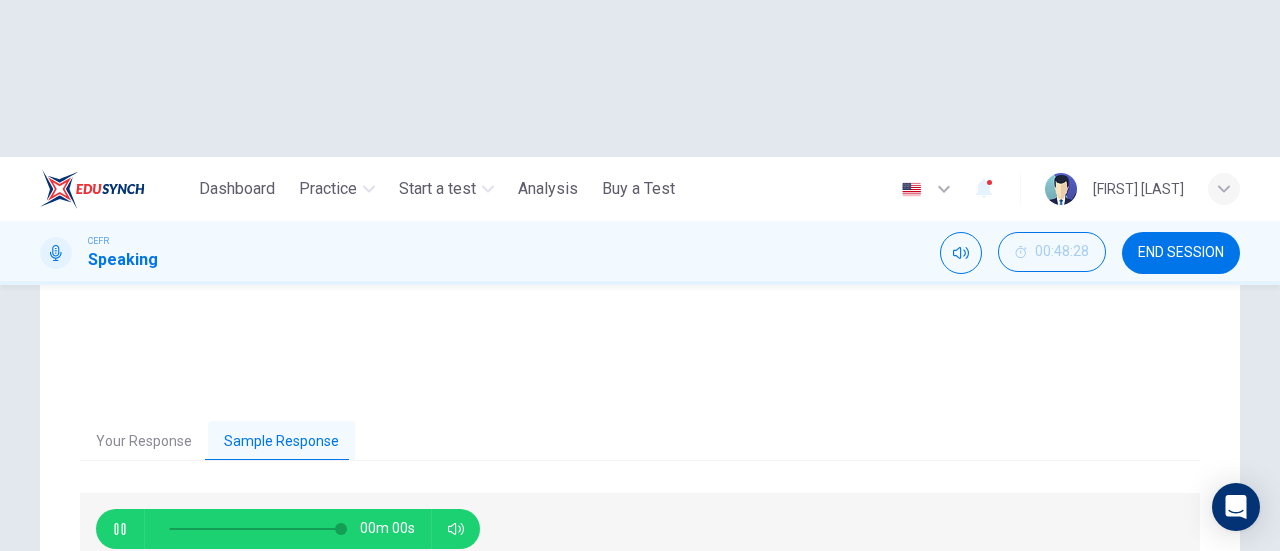 click on "NEXT" at bounding box center [640, 668] 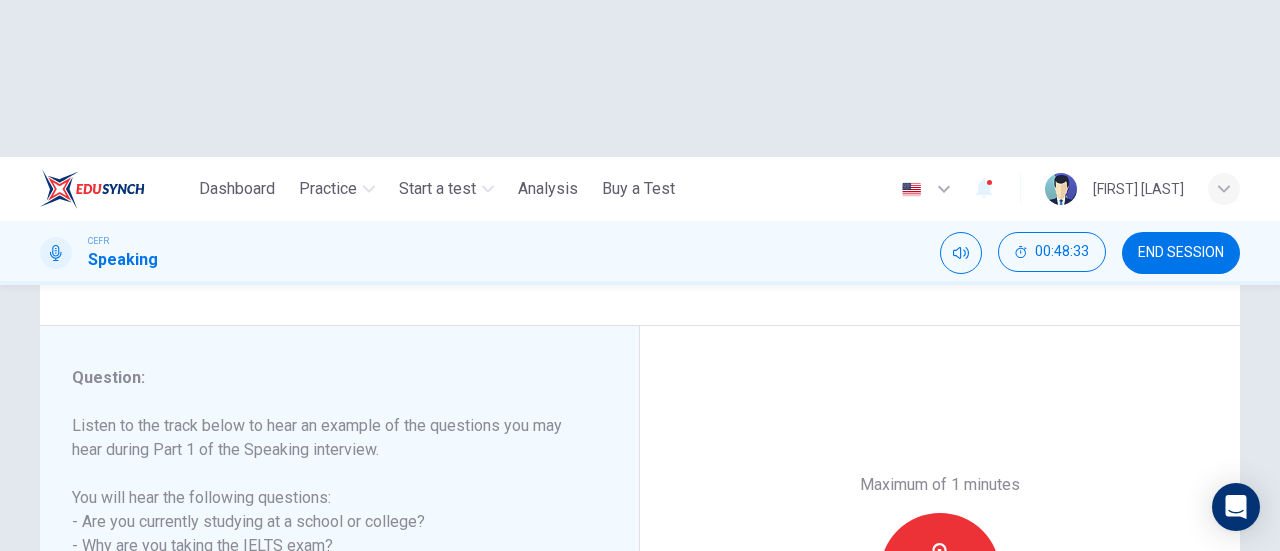 scroll, scrollTop: 300, scrollLeft: 0, axis: vertical 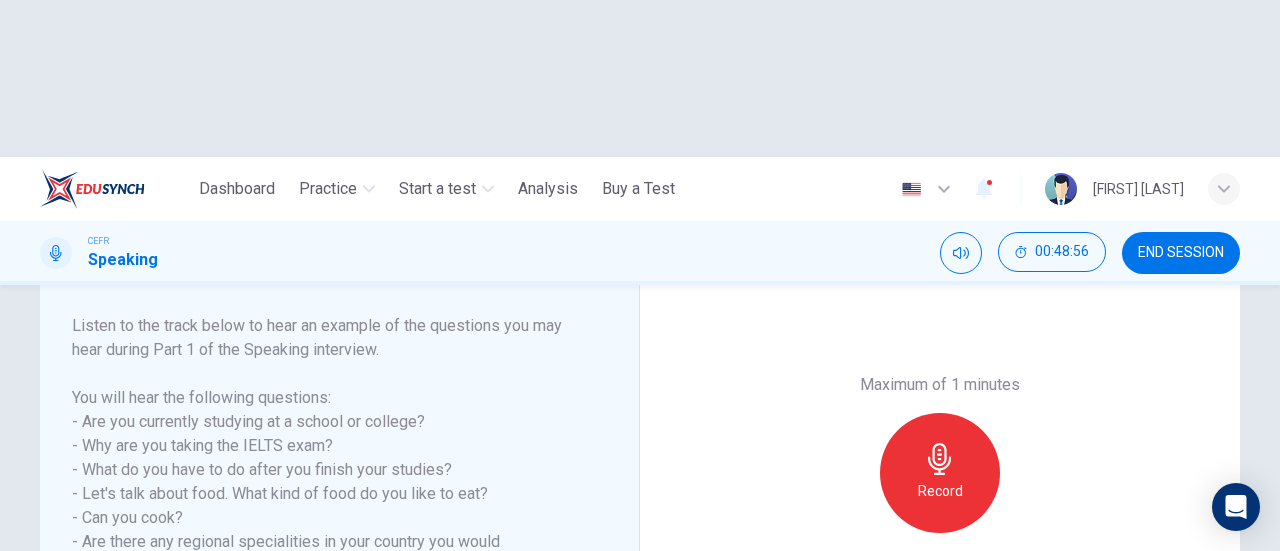 drag, startPoint x: 936, startPoint y: 305, endPoint x: 967, endPoint y: 307, distance: 31.06445 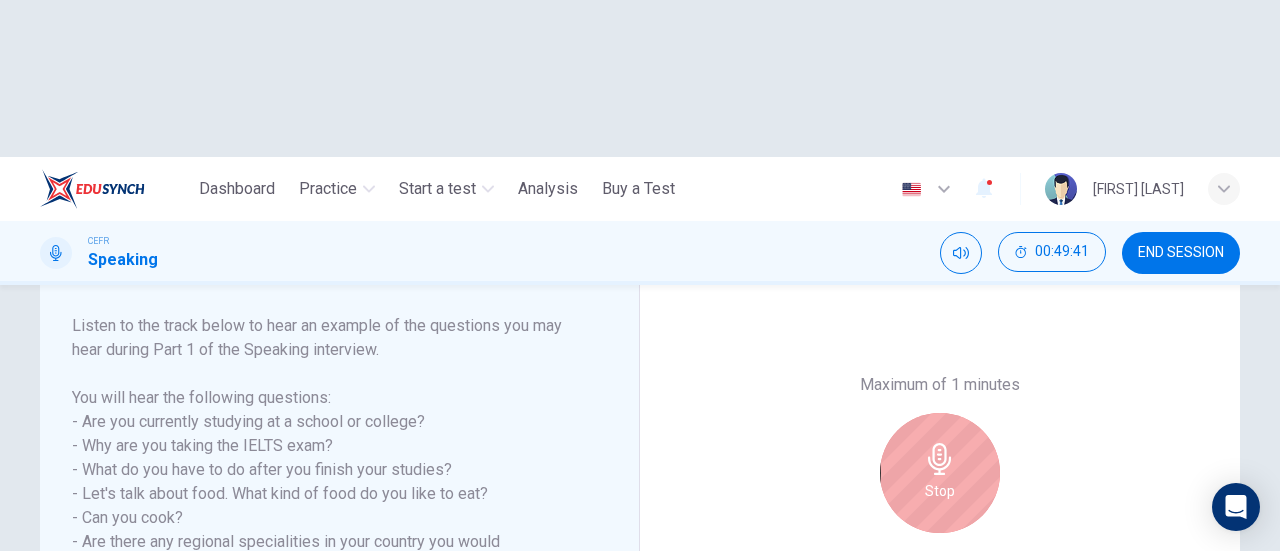 click on "Stop" at bounding box center (940, 491) 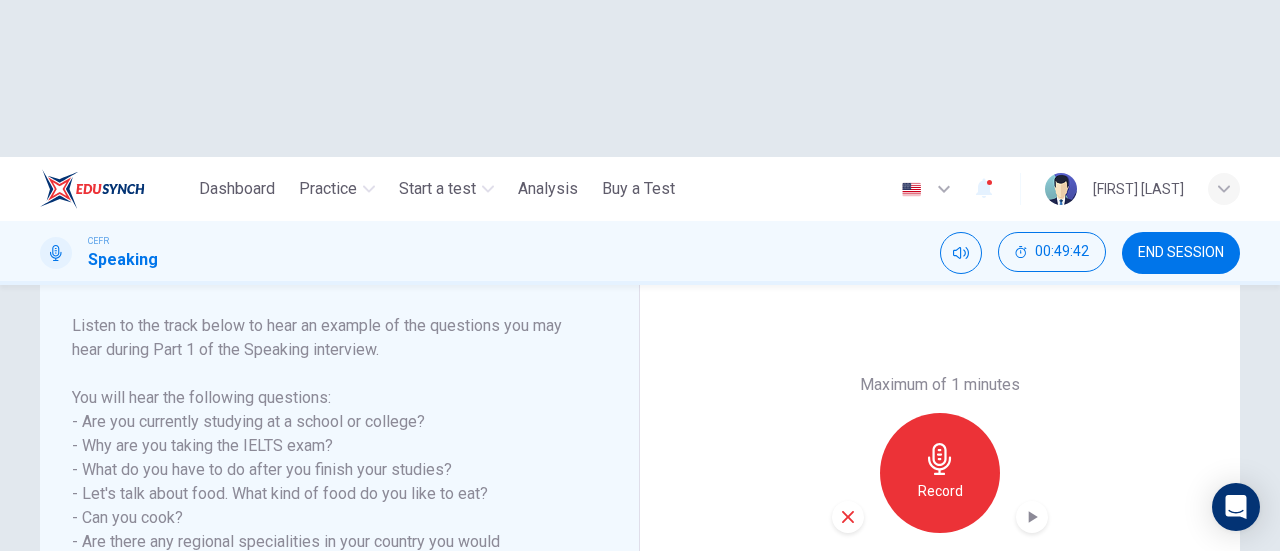 click 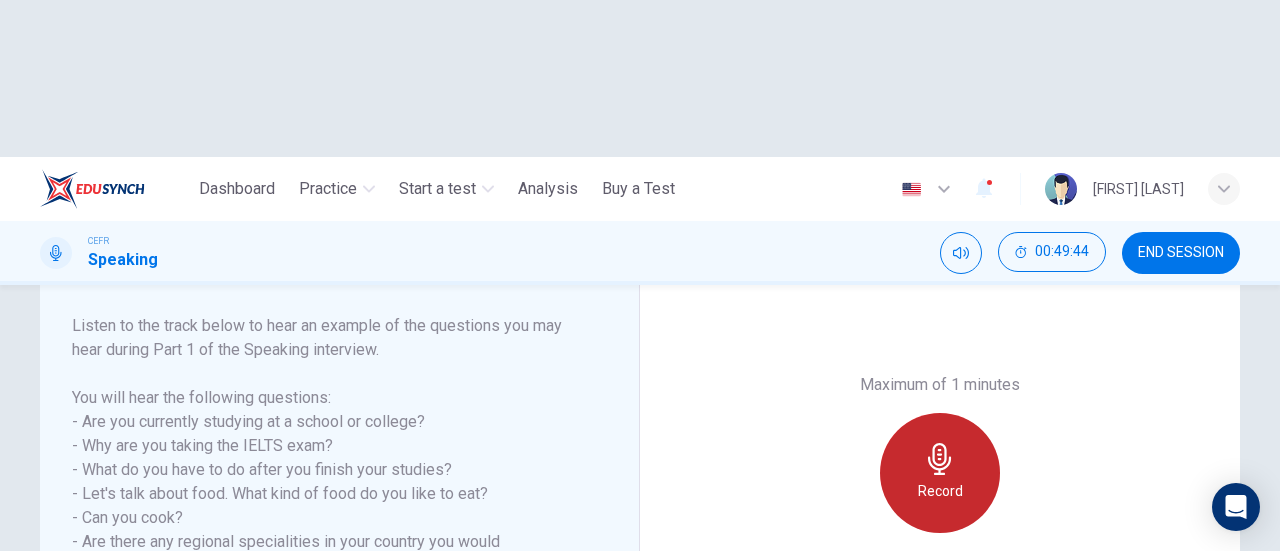 click on "Record" at bounding box center (940, 473) 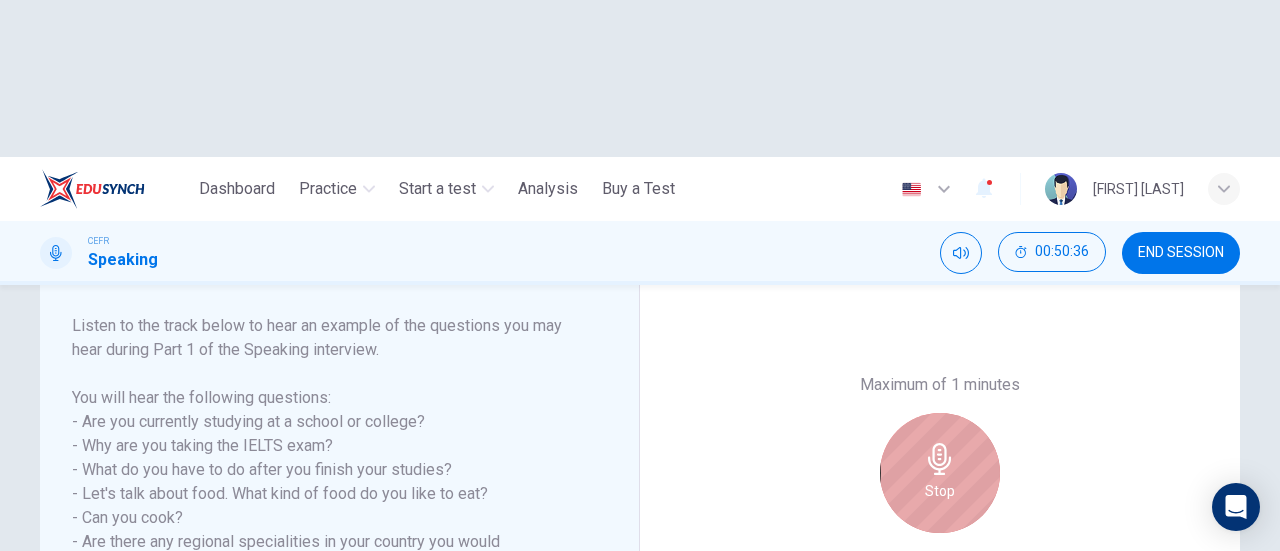 click 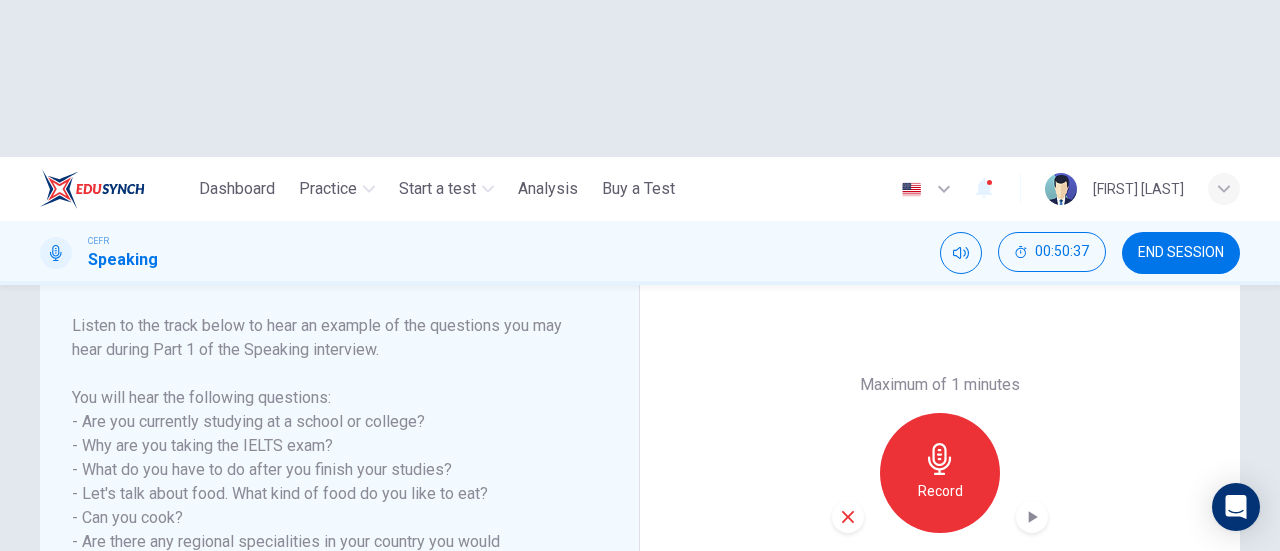 click at bounding box center [1032, 517] 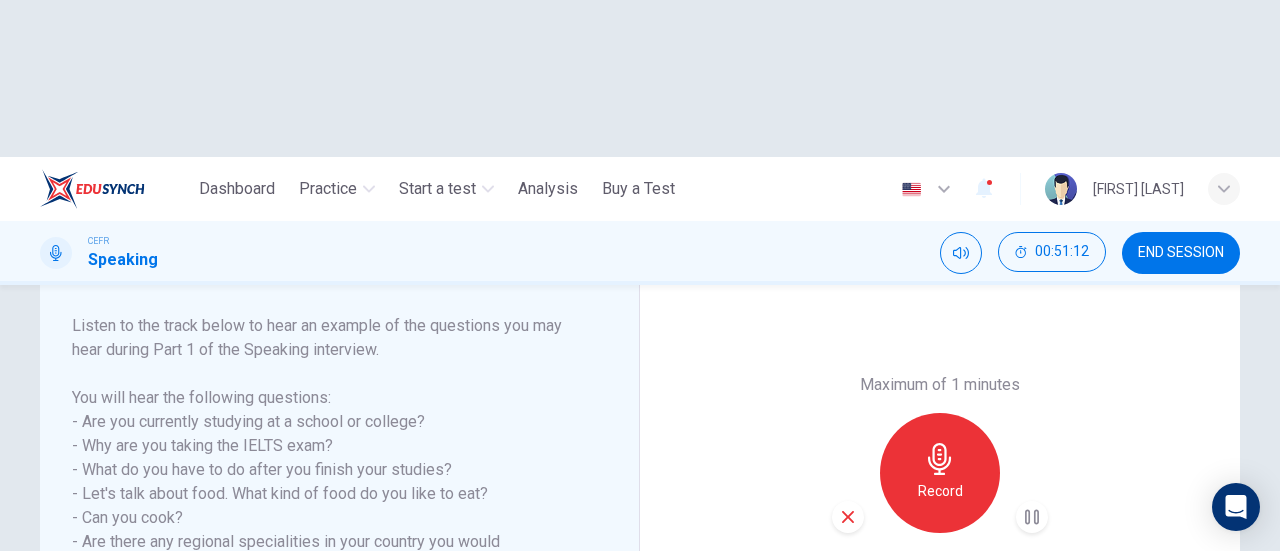 click 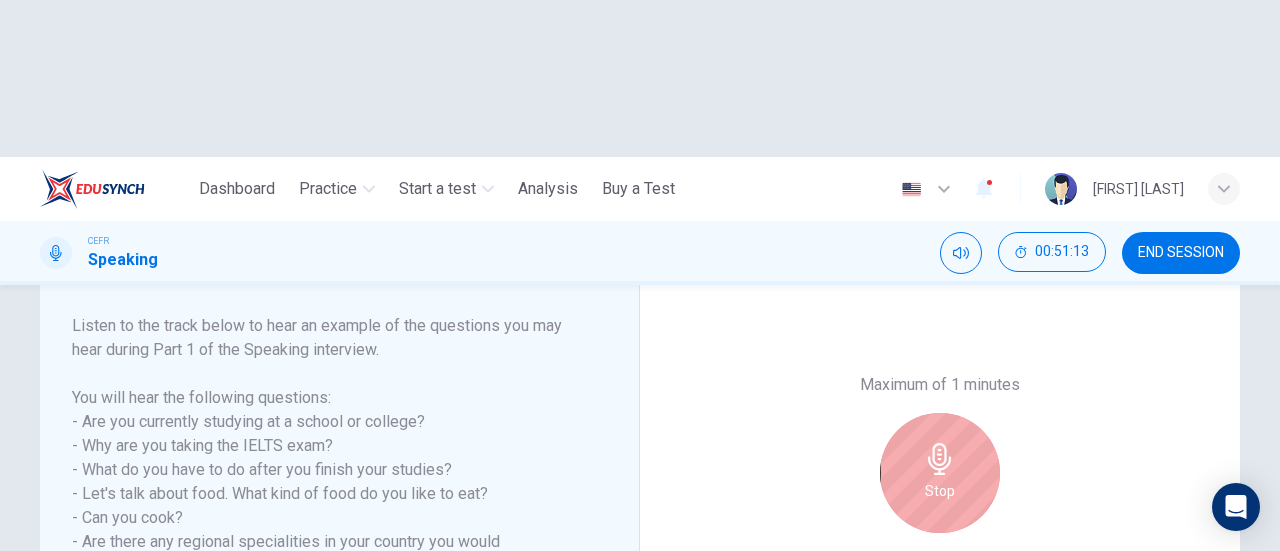 click on "Stop" at bounding box center [940, 491] 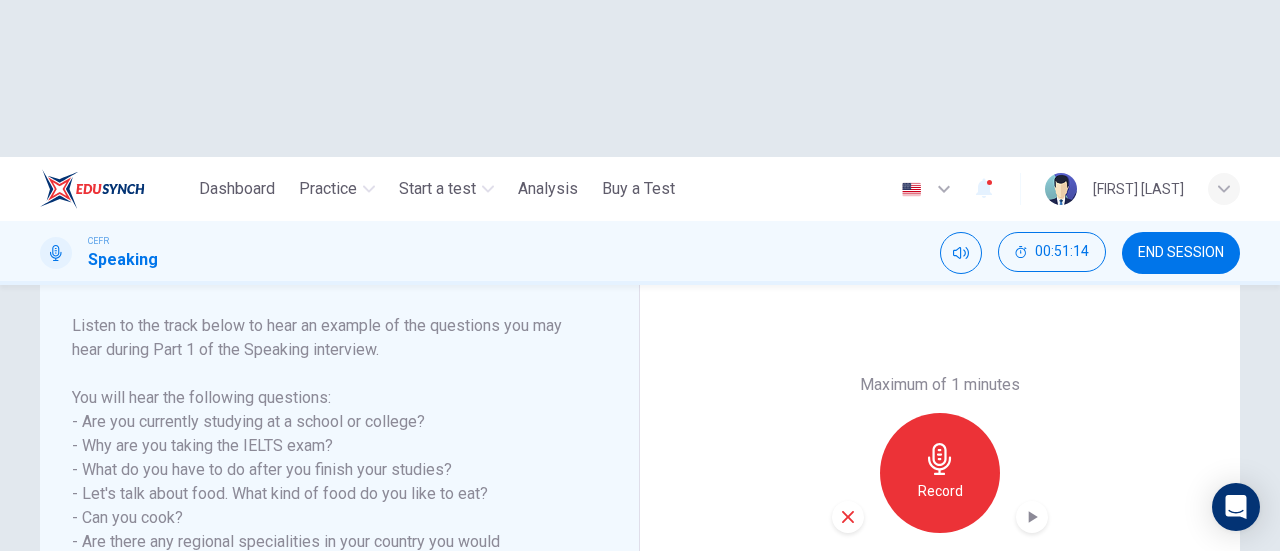 click 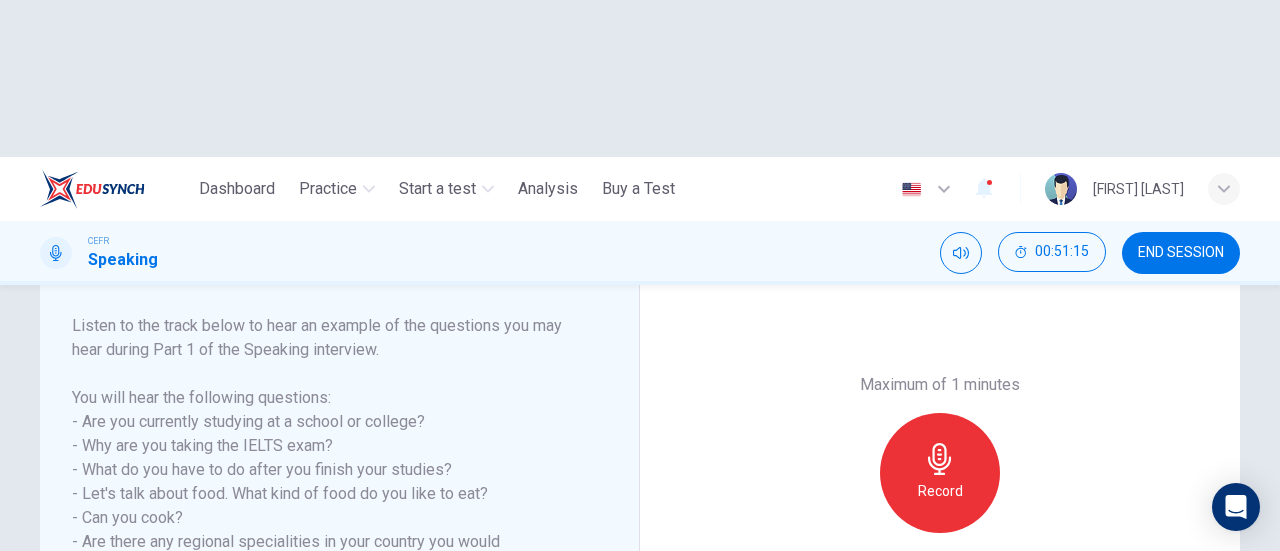 click on "Record" at bounding box center (940, 491) 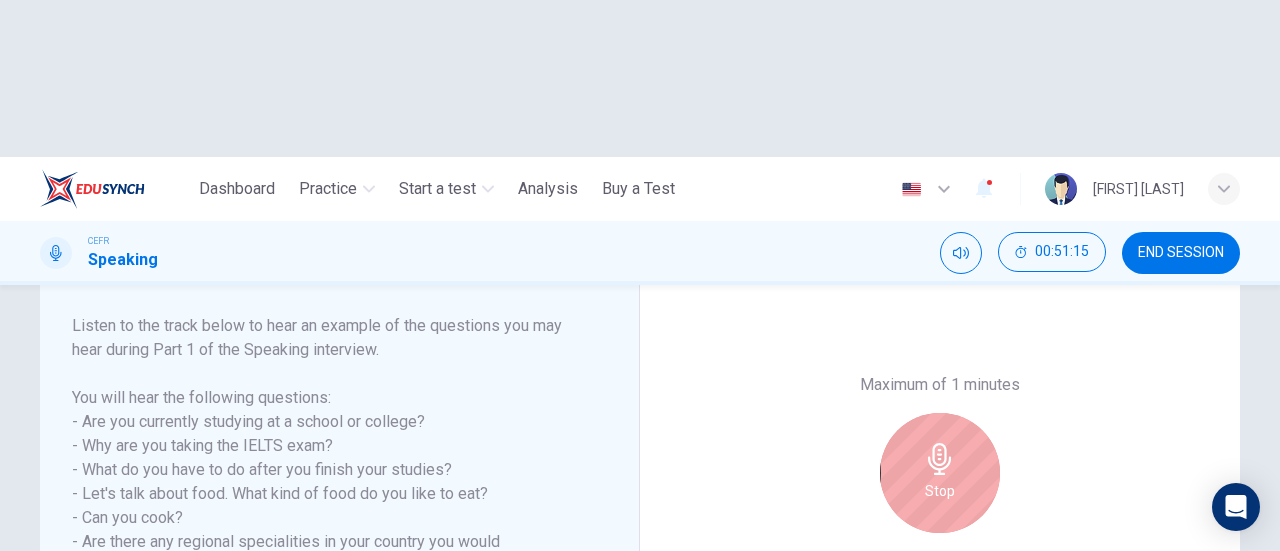 click on "Stop" at bounding box center (940, 491) 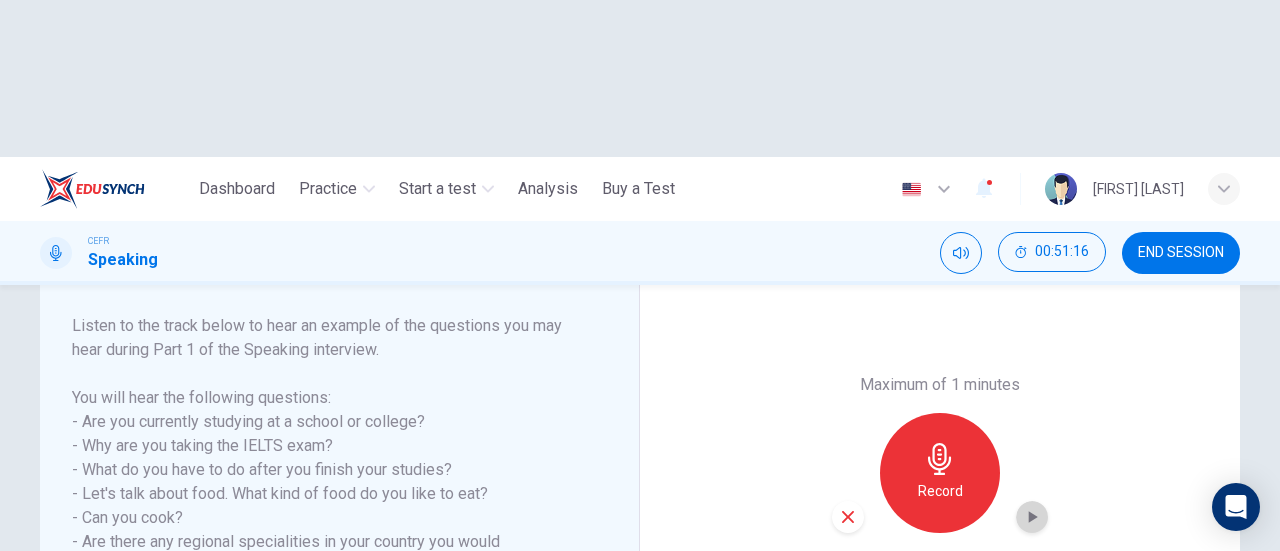 click 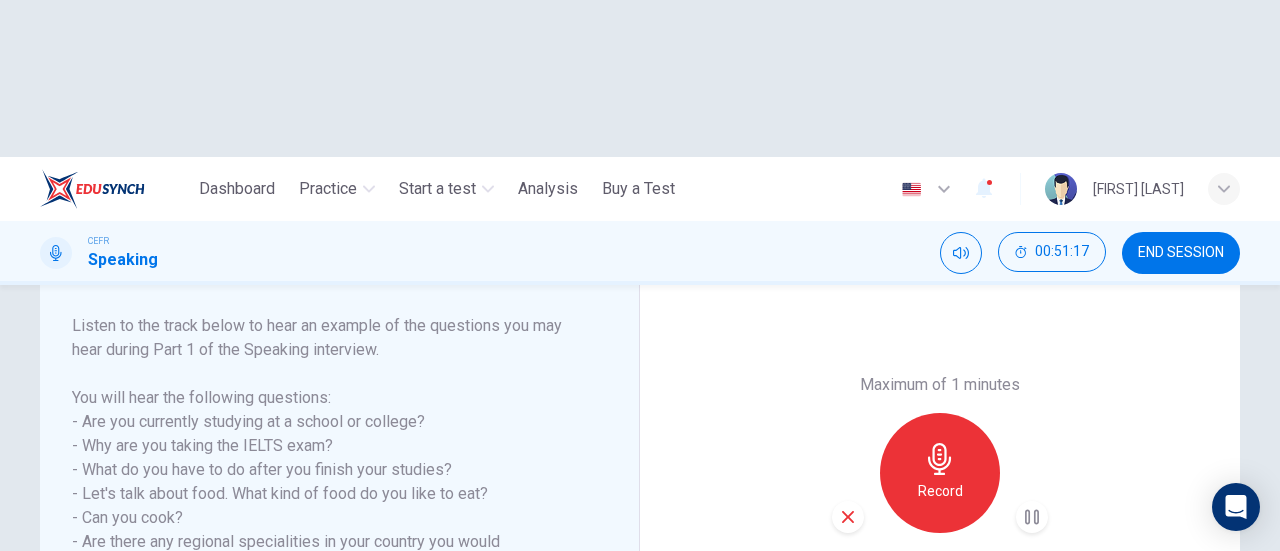 click 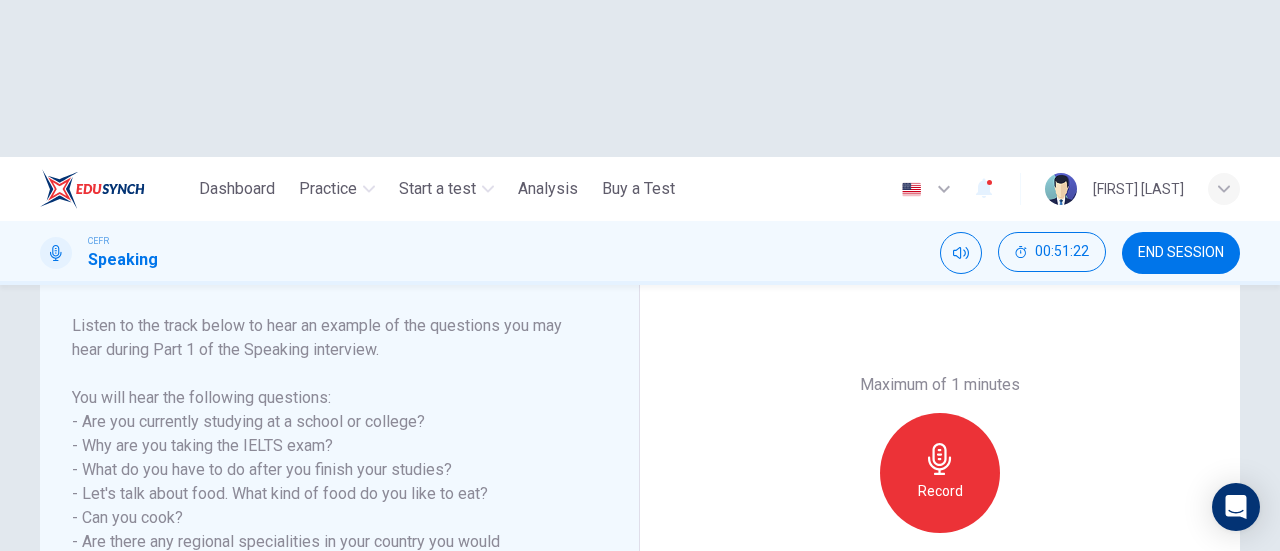 click 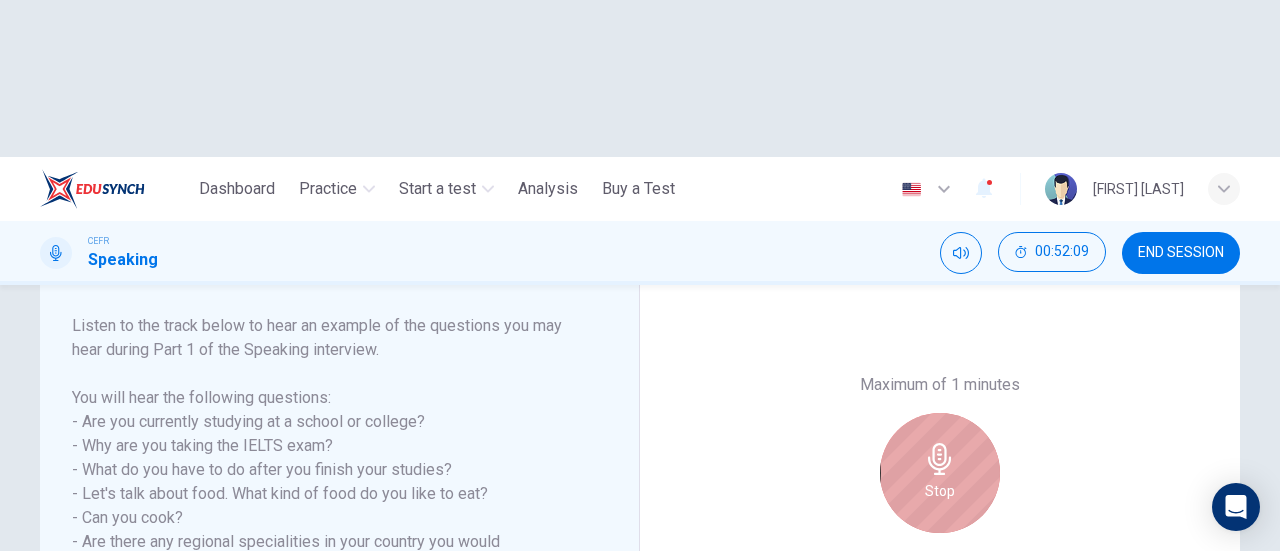 click 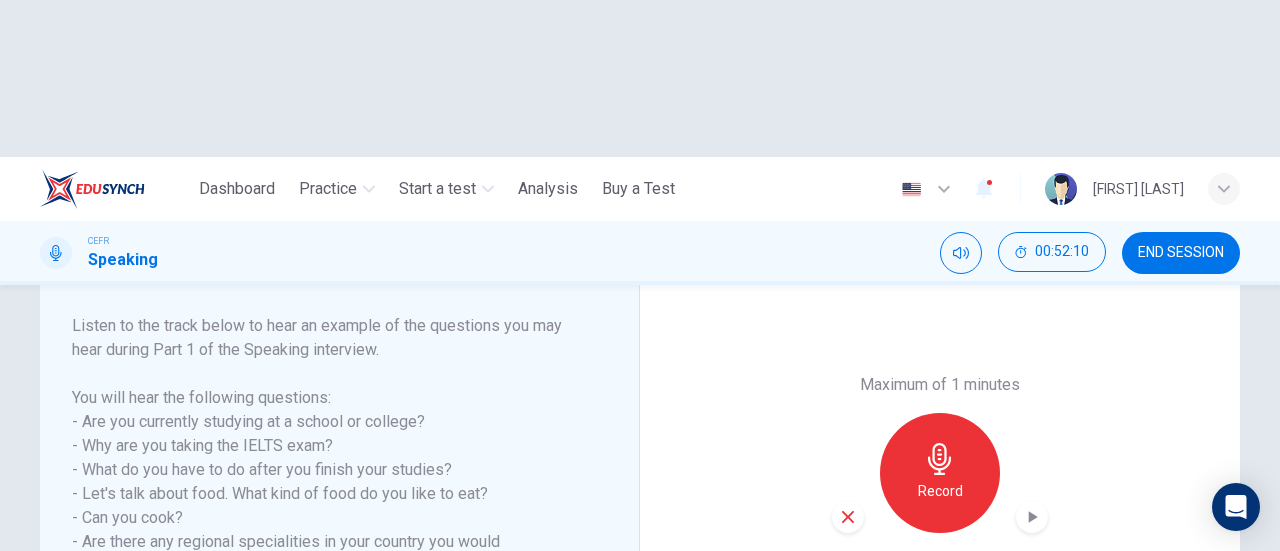 click on "Maximum of 1 minutes Record 45/60s" at bounding box center [940, 473] 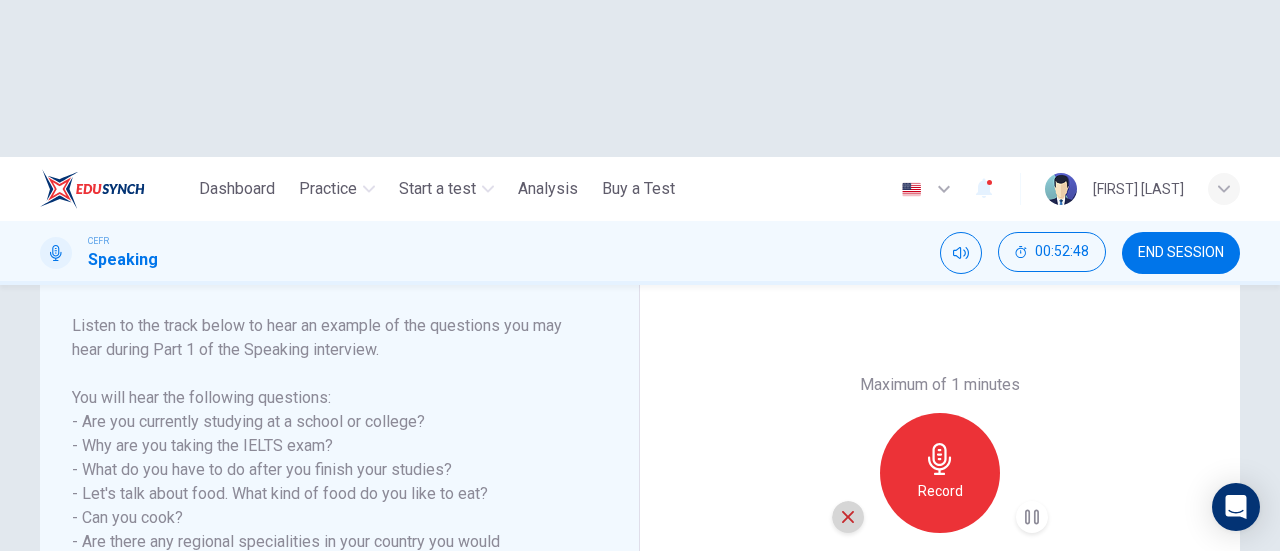 click 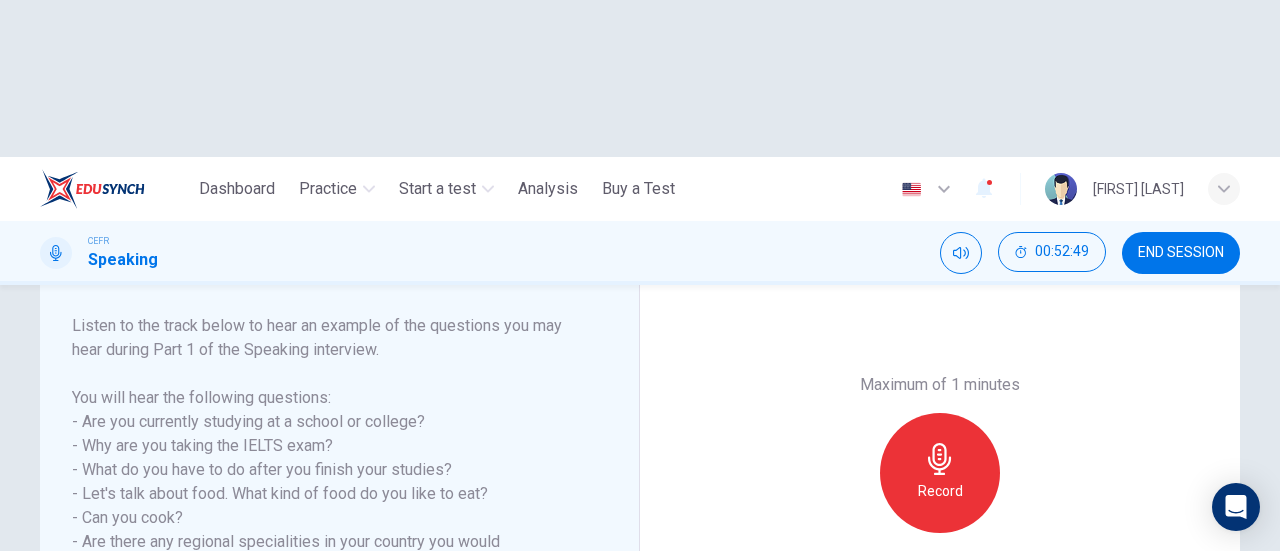 click 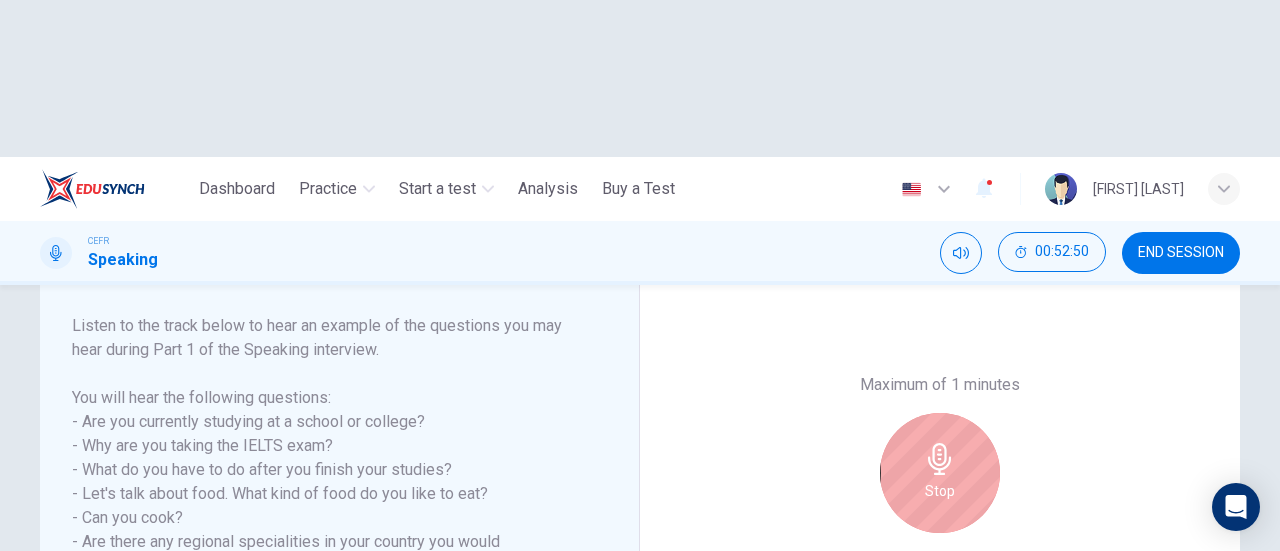 click on "Stop" at bounding box center [940, 473] 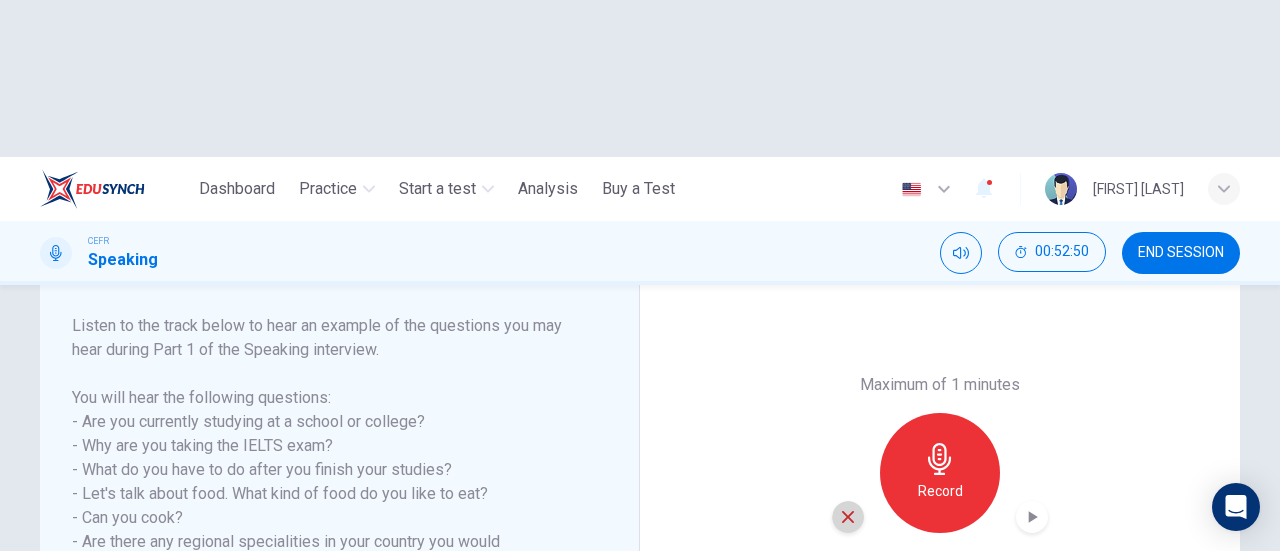 click 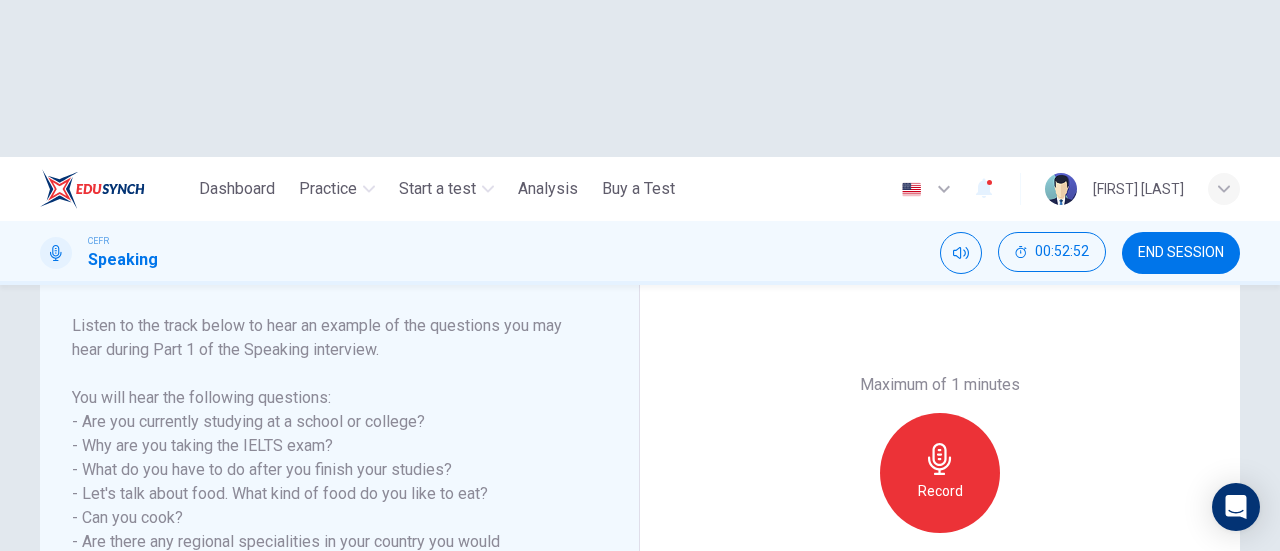 click on "Record" at bounding box center (940, 491) 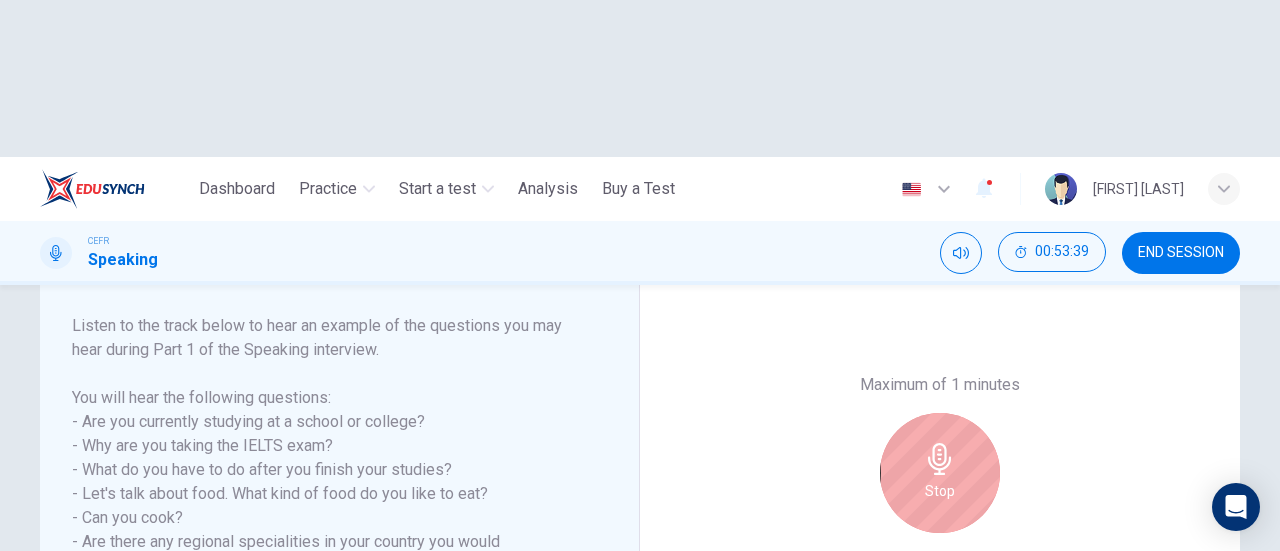 click on "Stop" at bounding box center [940, 473] 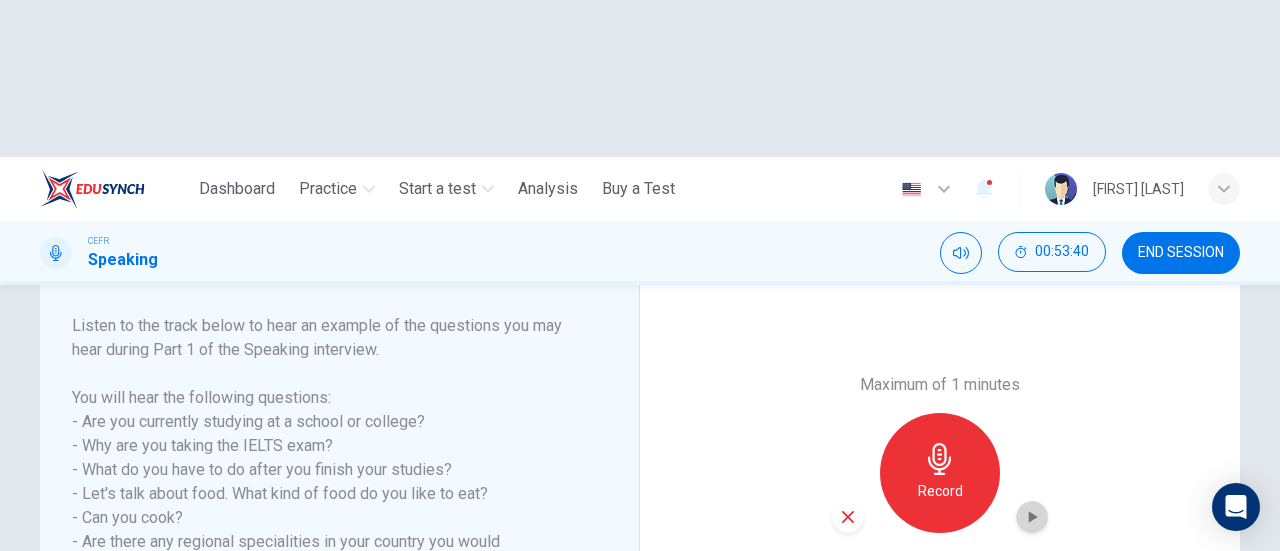 click 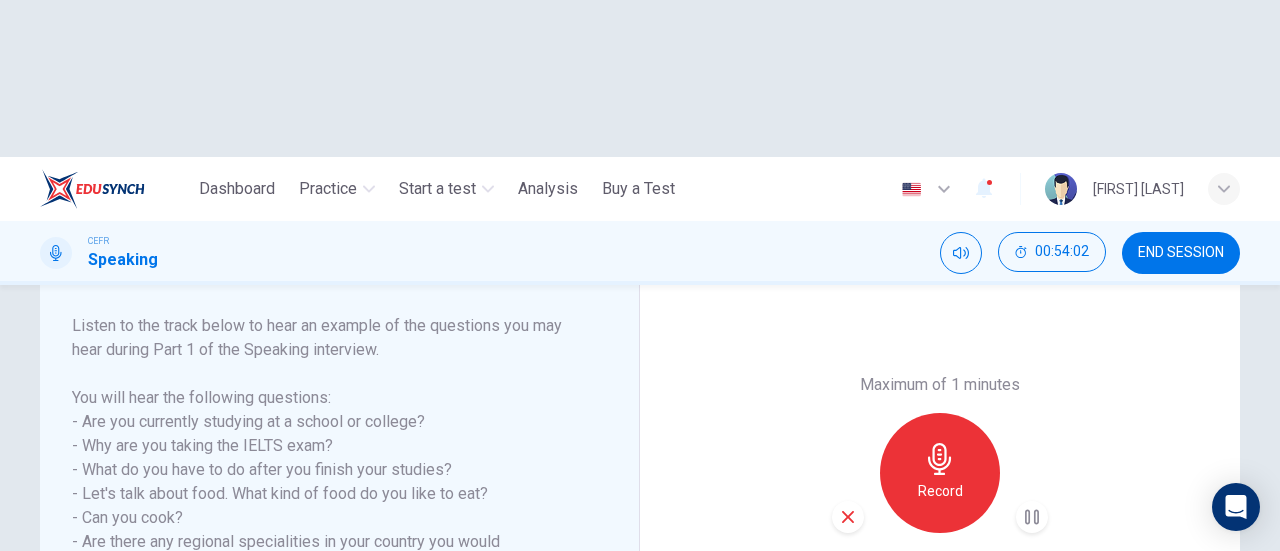 click on "SUBMIT" at bounding box center (709, 668) 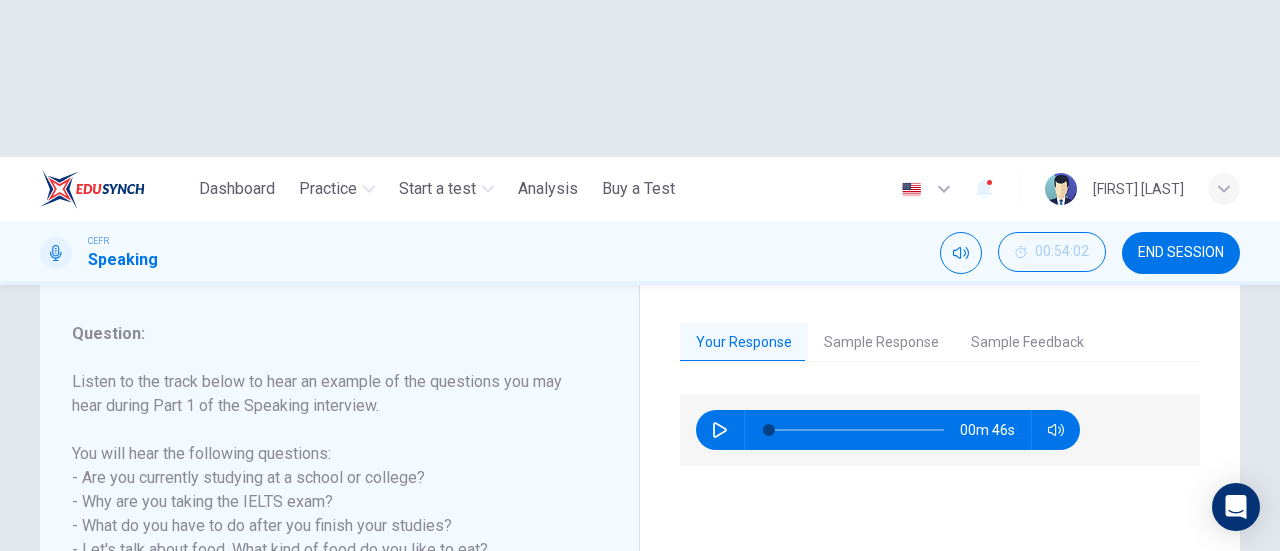 scroll, scrollTop: 200, scrollLeft: 0, axis: vertical 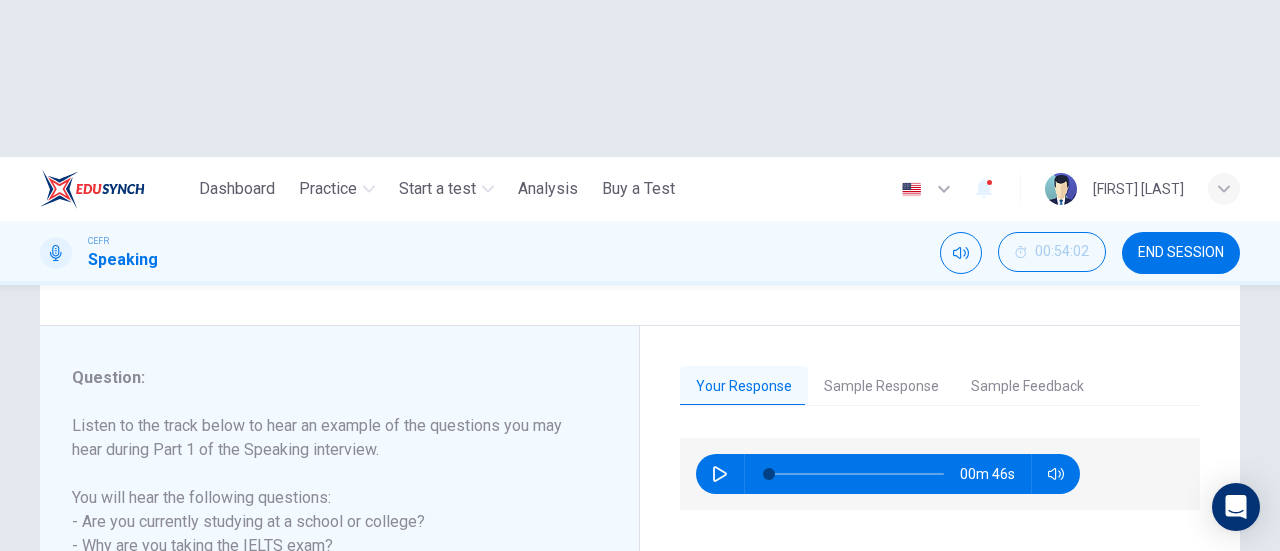 click on "Sample Response" at bounding box center (881, 387) 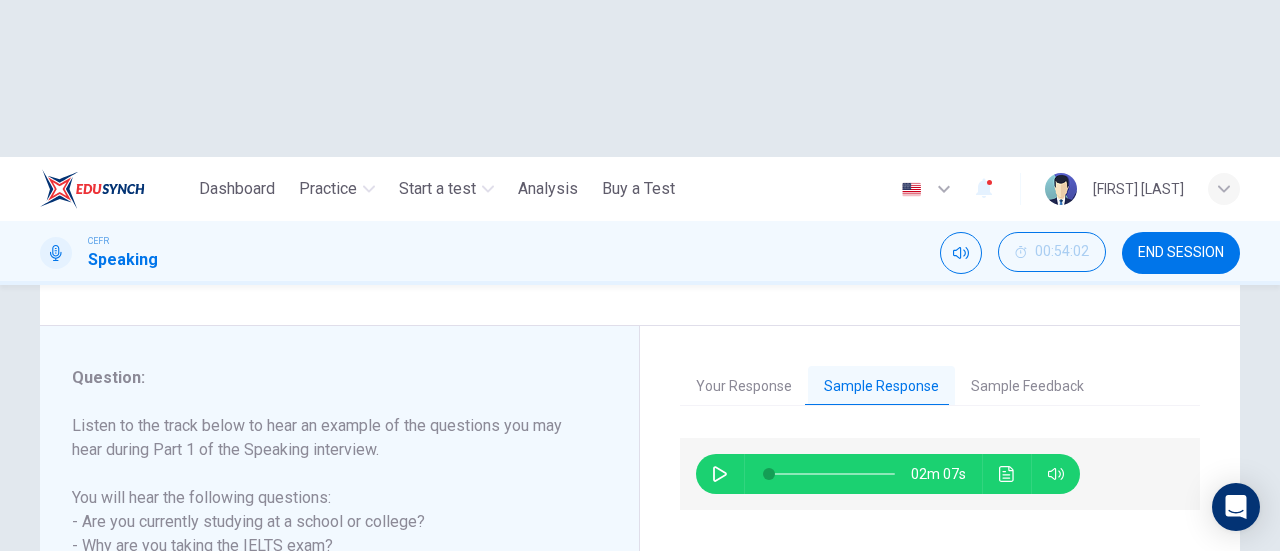click 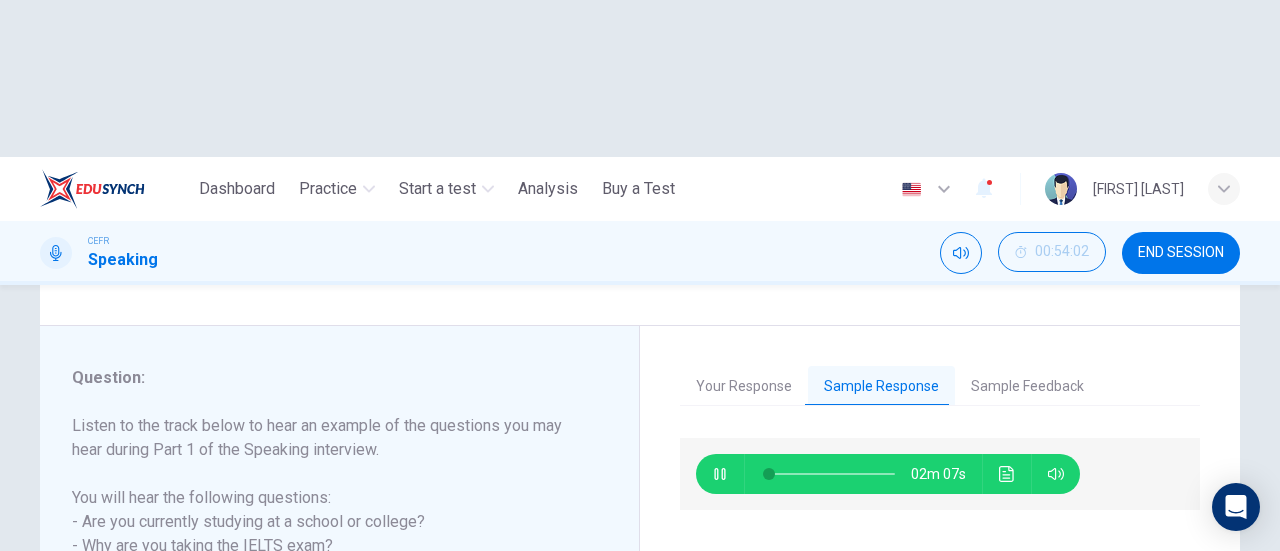 type on "*" 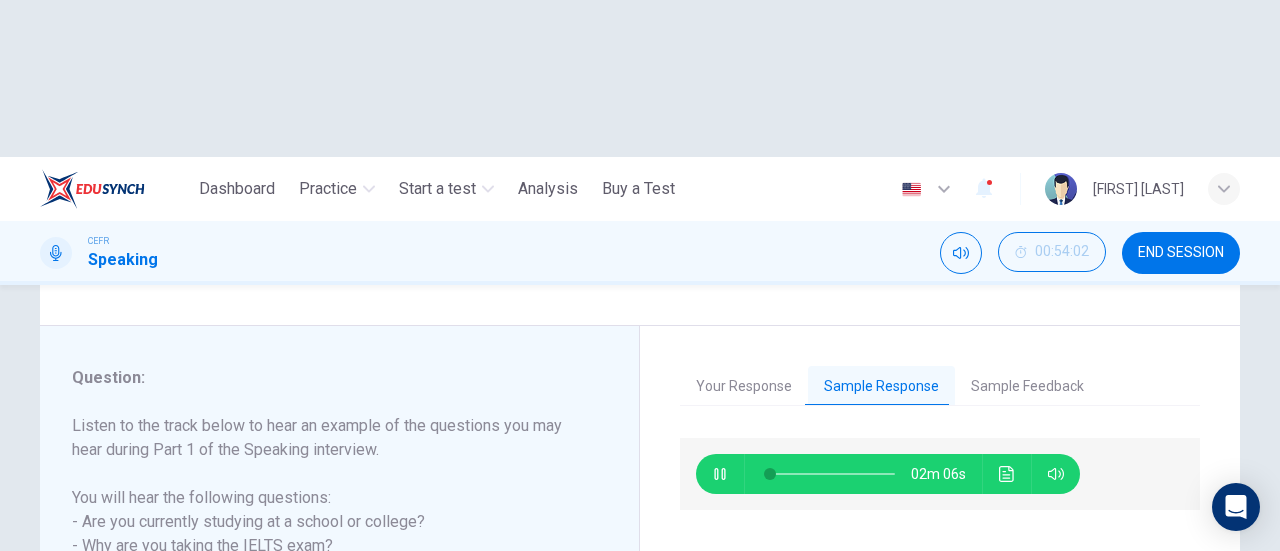 click 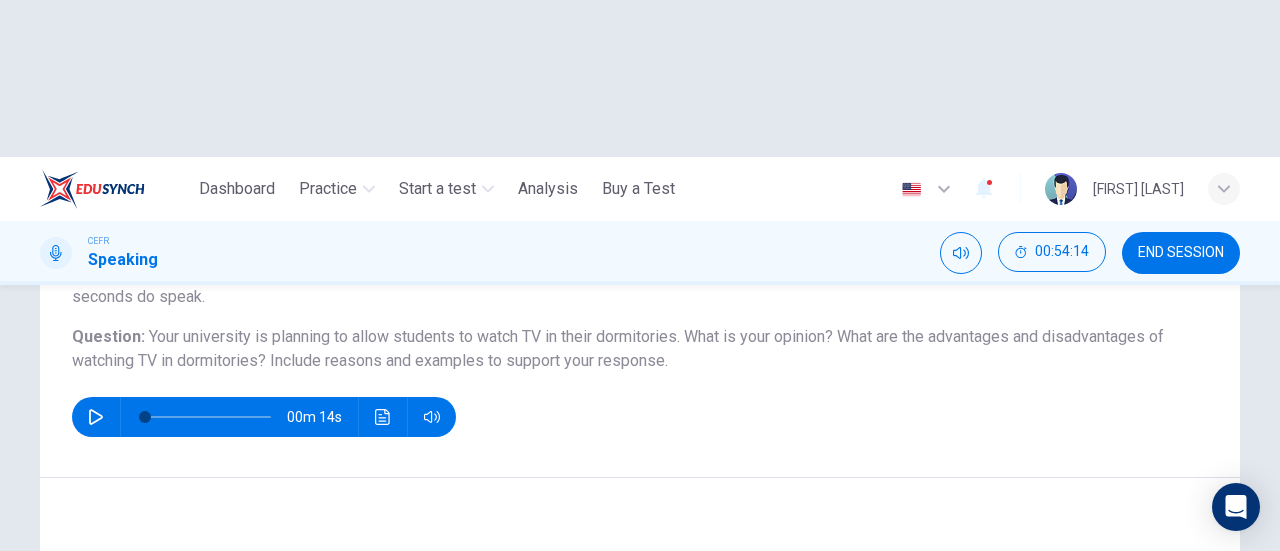 scroll, scrollTop: 300, scrollLeft: 0, axis: vertical 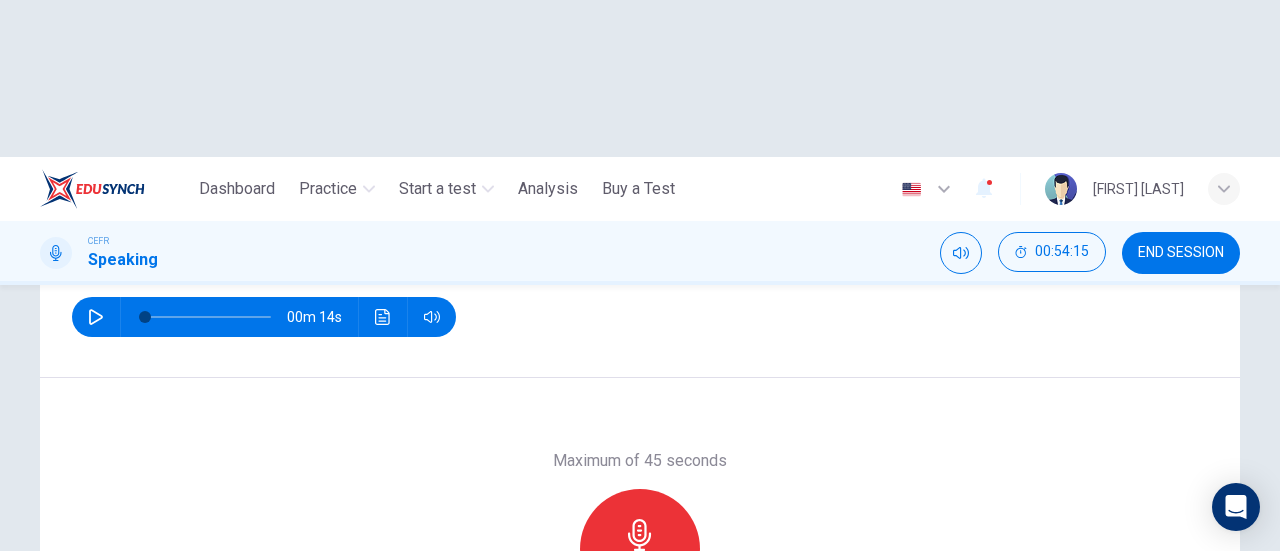 click 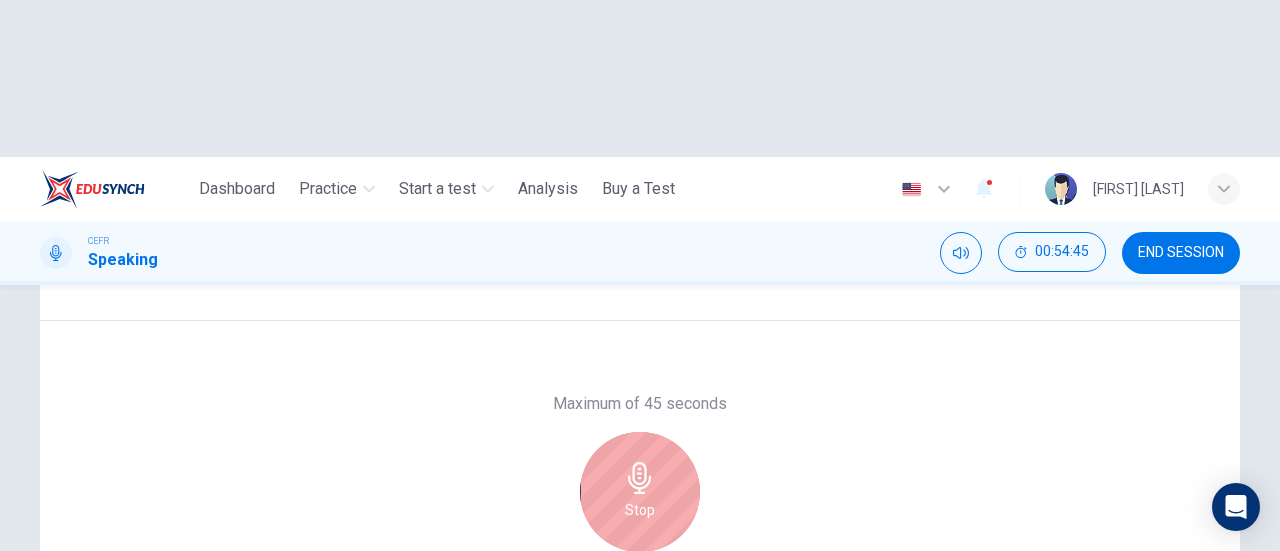 scroll, scrollTop: 400, scrollLeft: 0, axis: vertical 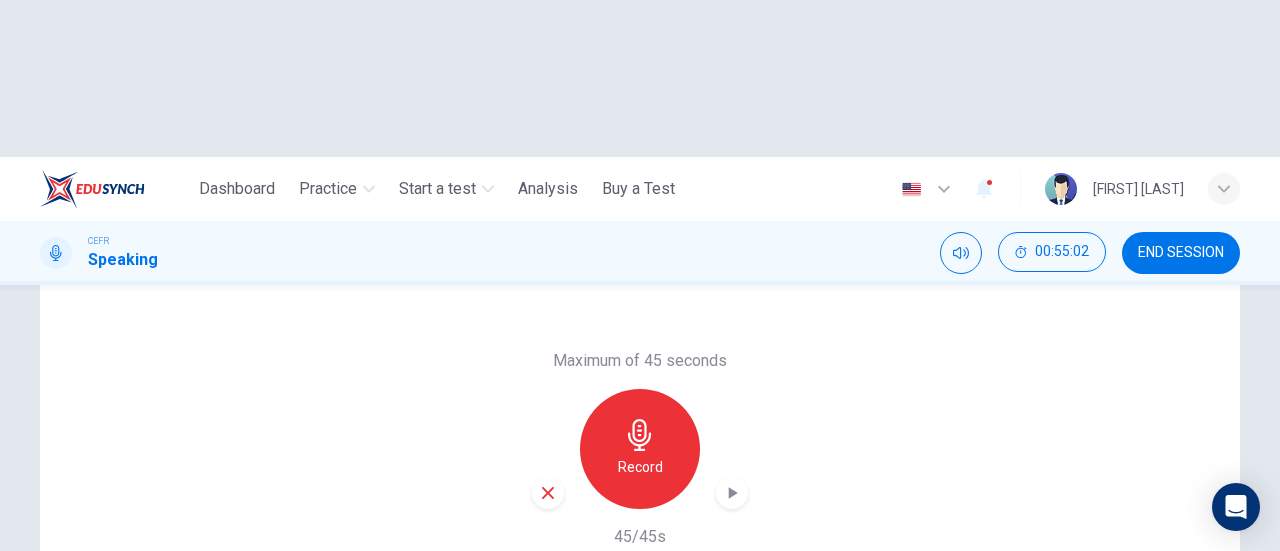click 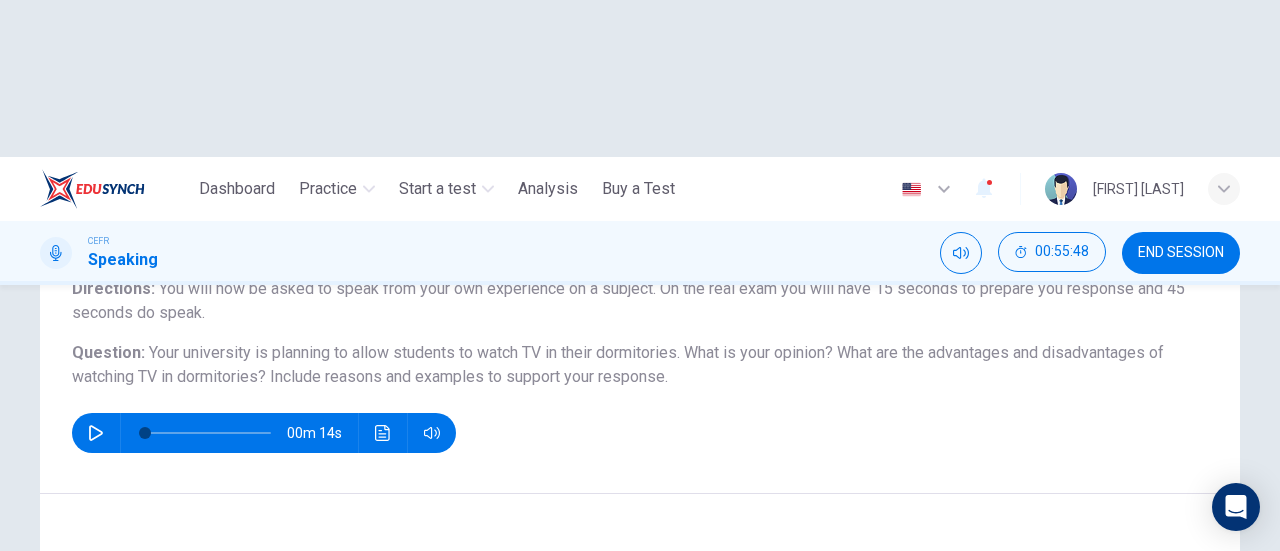 scroll, scrollTop: 300, scrollLeft: 0, axis: vertical 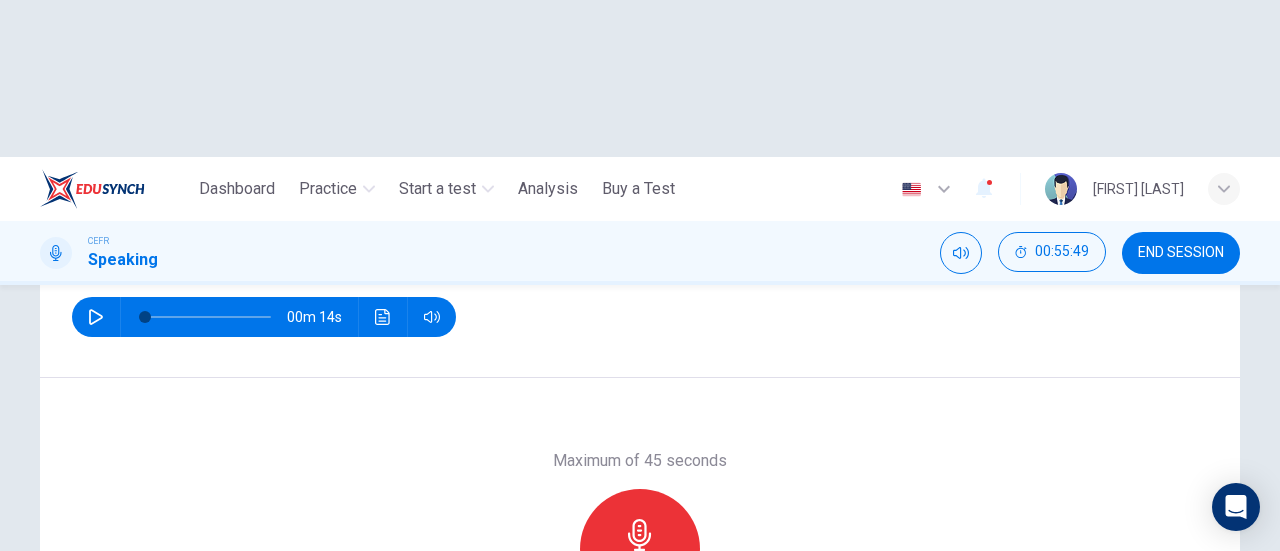 click 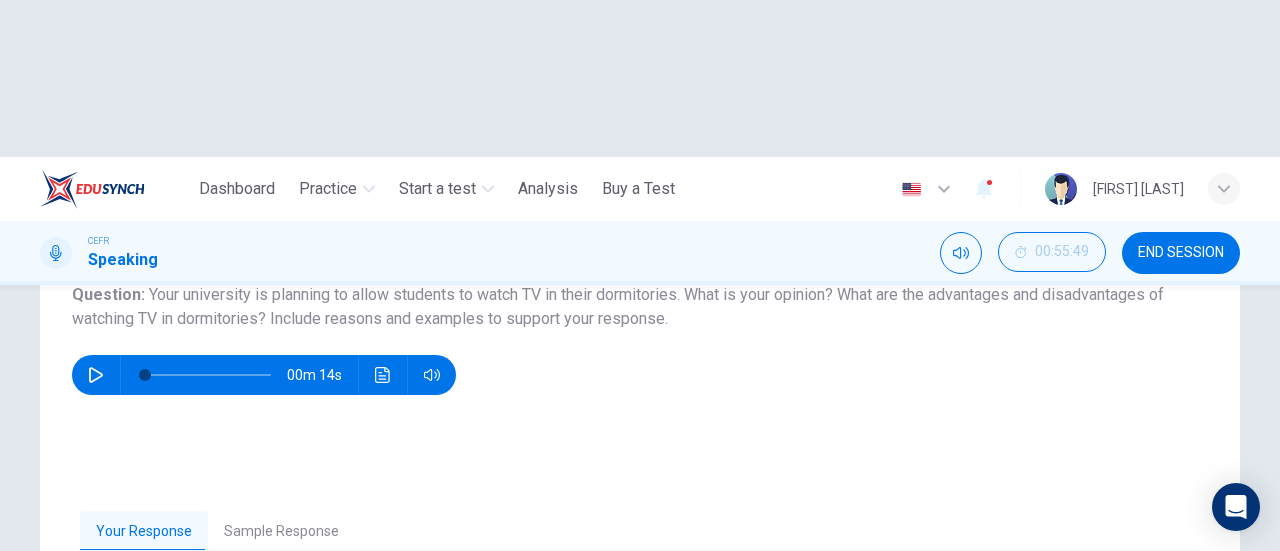 scroll, scrollTop: 200, scrollLeft: 0, axis: vertical 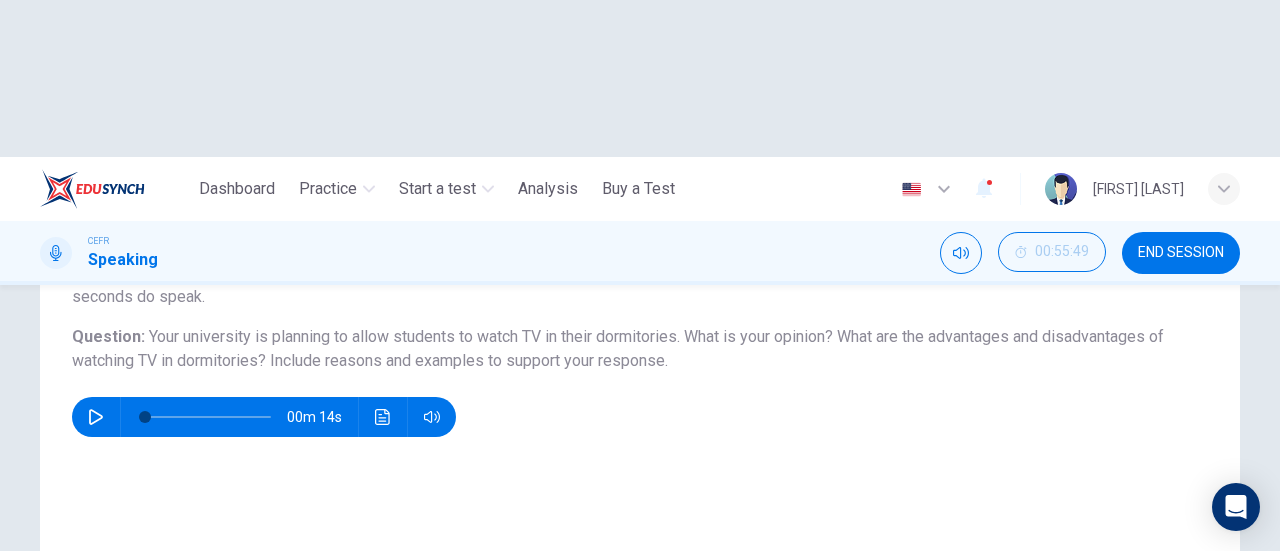 click 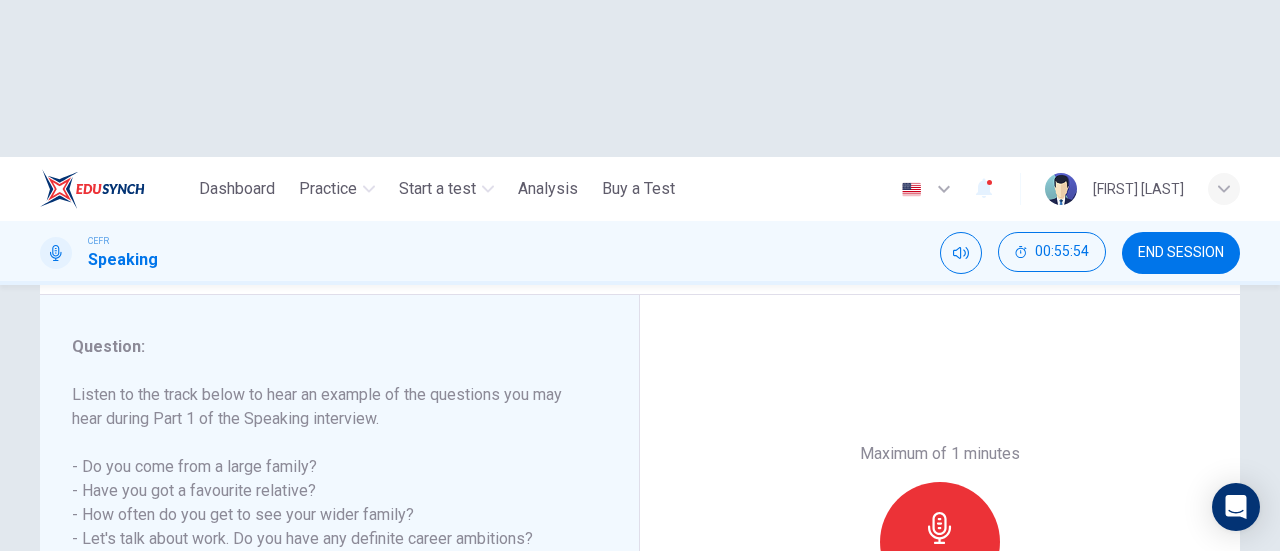 scroll, scrollTop: 200, scrollLeft: 0, axis: vertical 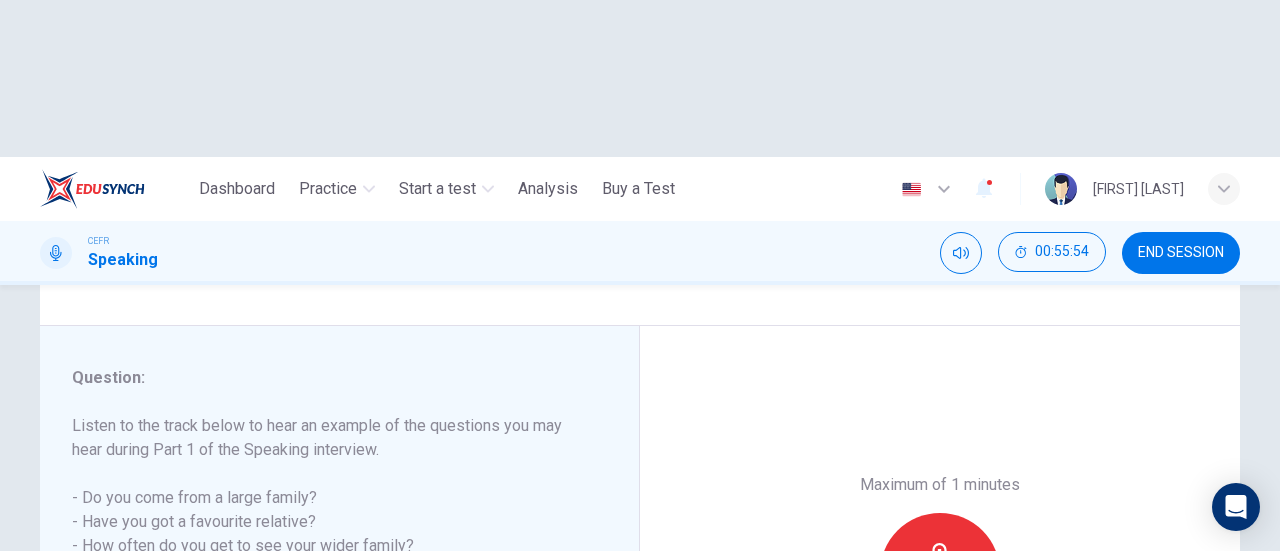 click on "SKIP" at bounding box center [551, 668] 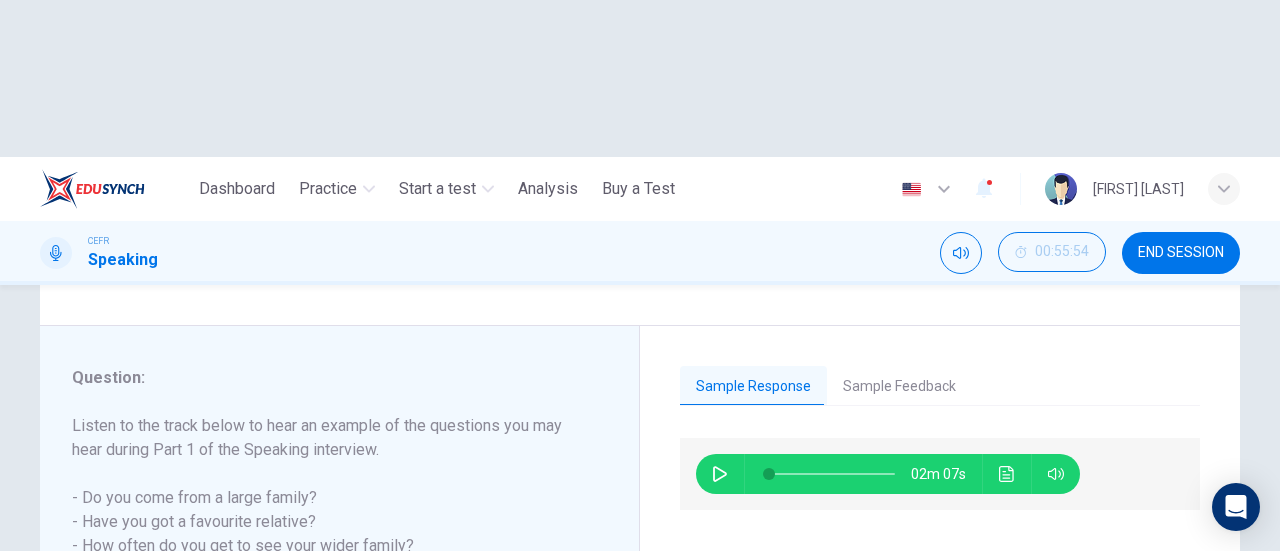 click on "NEXT" at bounding box center (752, 668) 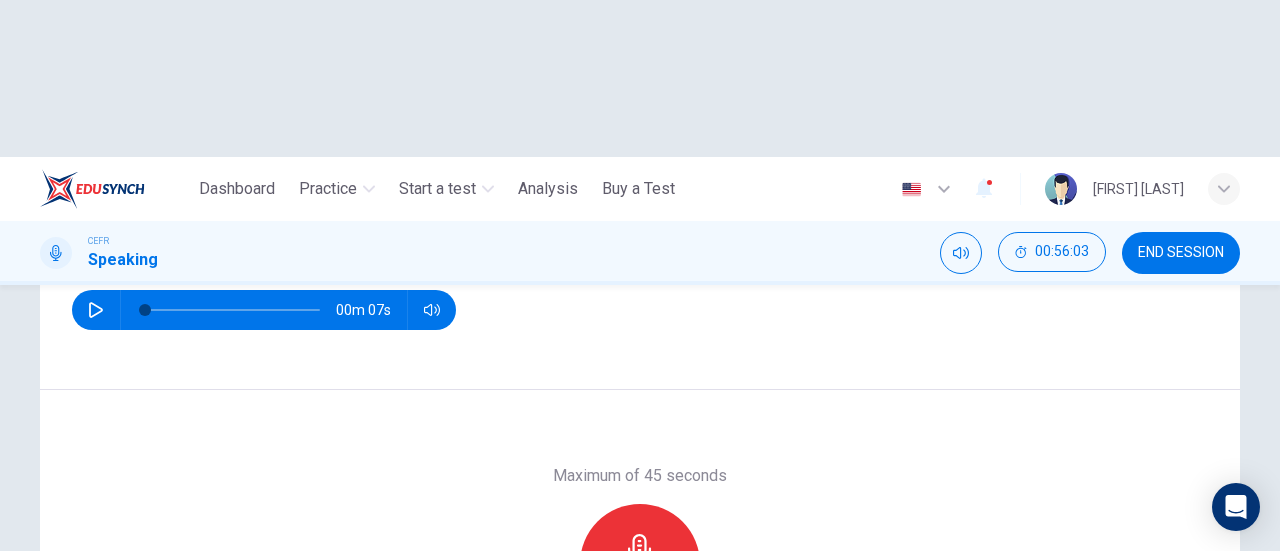 scroll, scrollTop: 300, scrollLeft: 0, axis: vertical 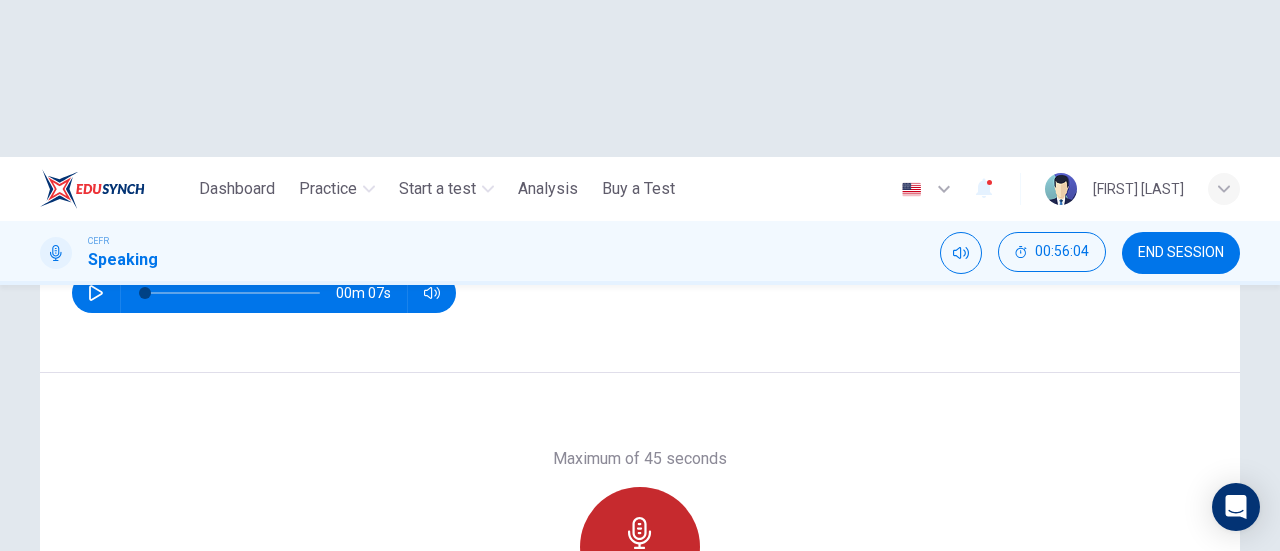 click 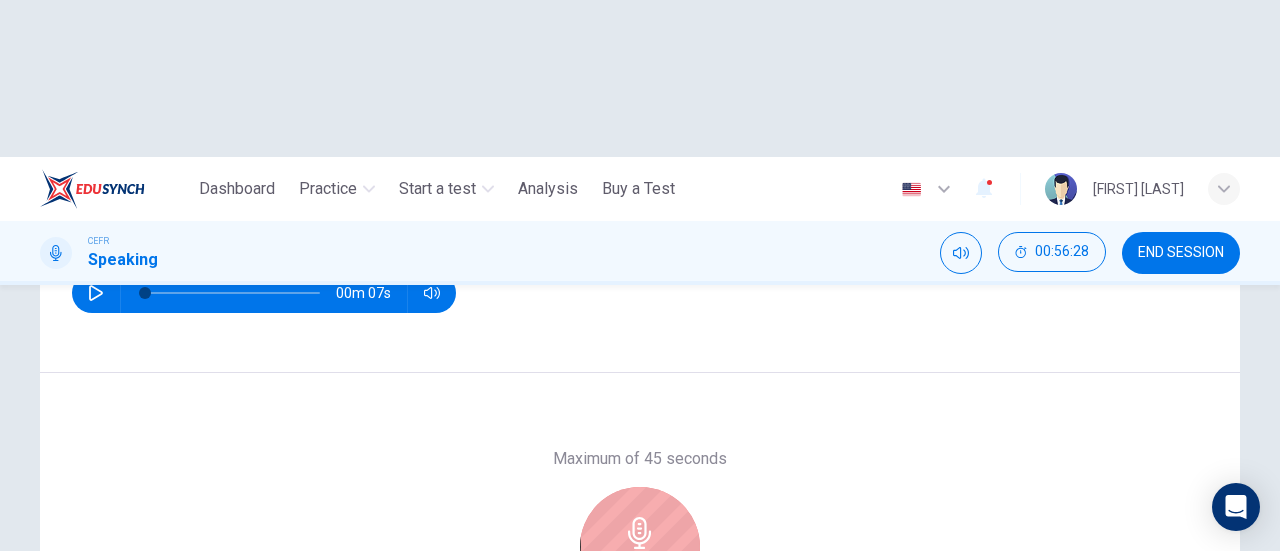 scroll, scrollTop: 400, scrollLeft: 0, axis: vertical 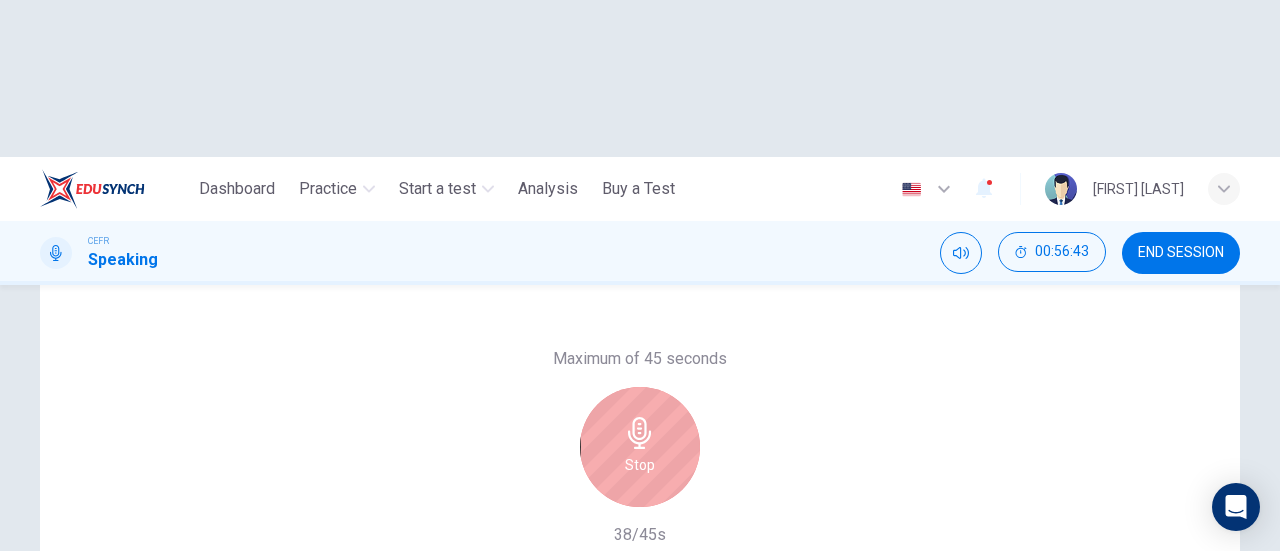 click on "Stop" at bounding box center [640, 447] 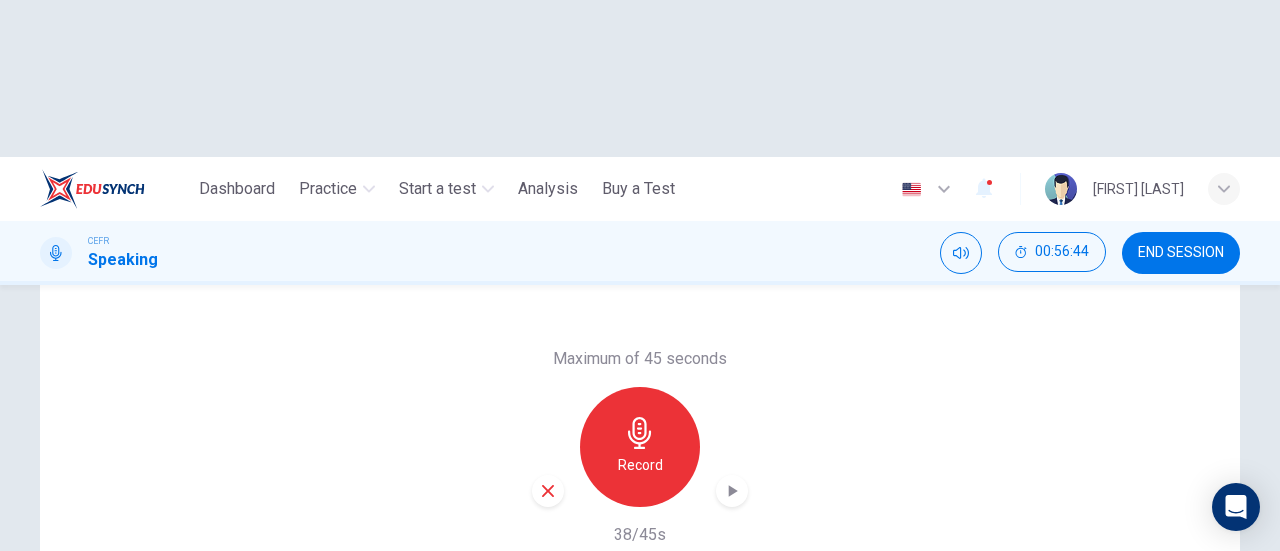 click 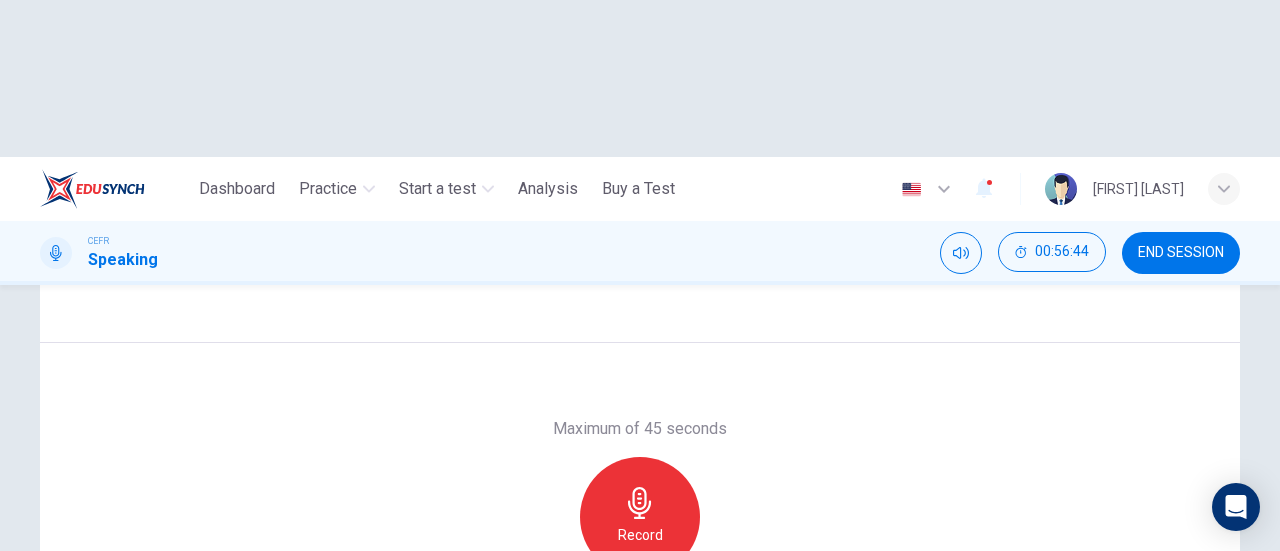 scroll, scrollTop: 300, scrollLeft: 0, axis: vertical 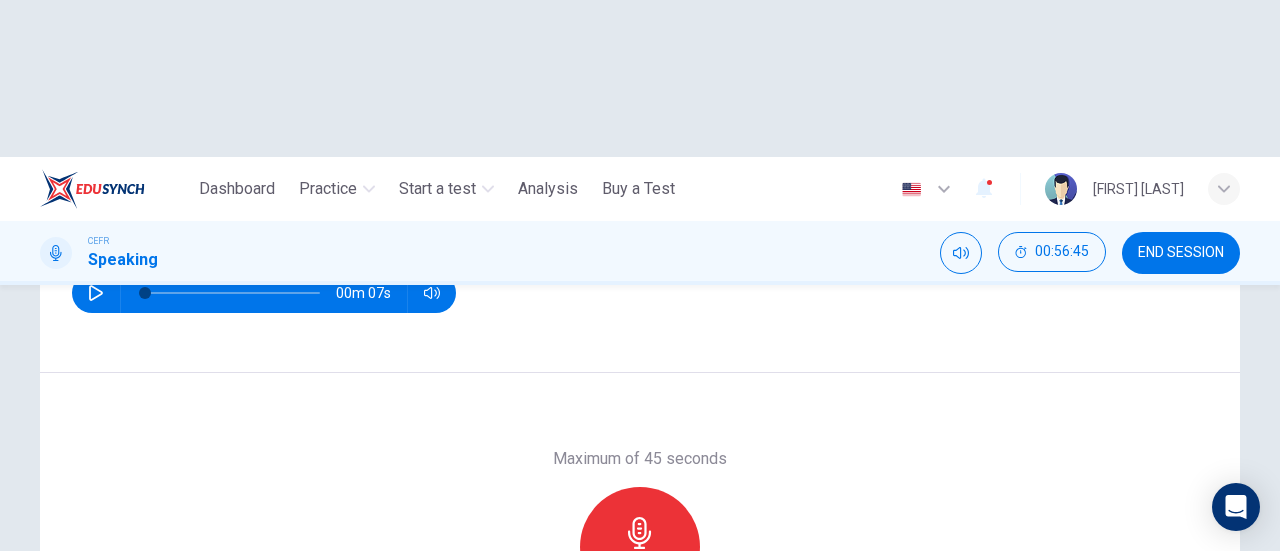 click 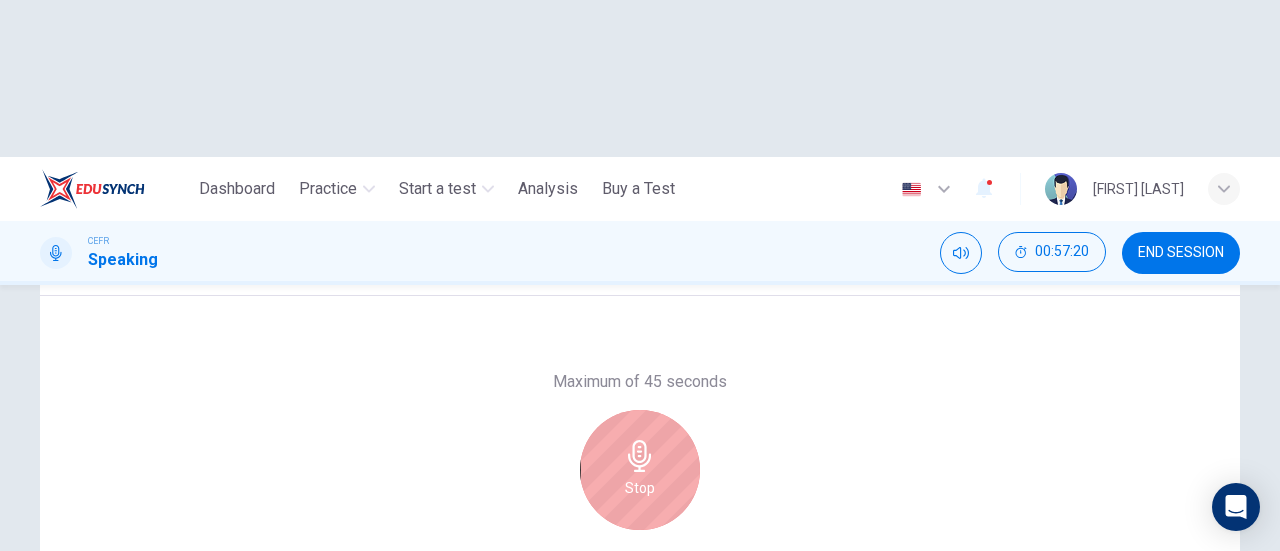 scroll, scrollTop: 332, scrollLeft: 0, axis: vertical 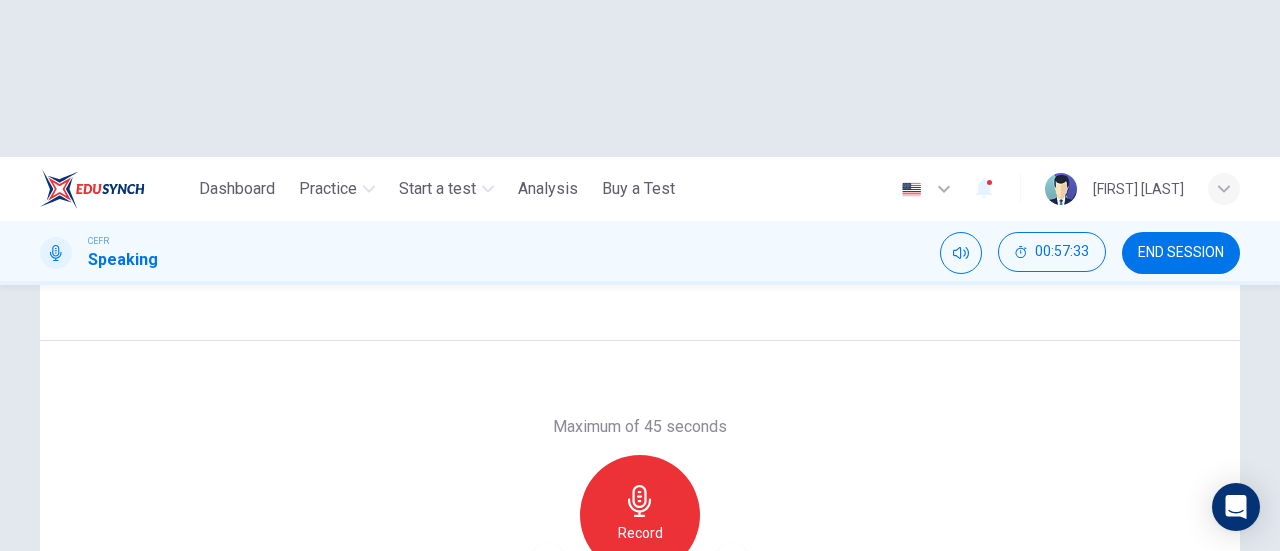 click 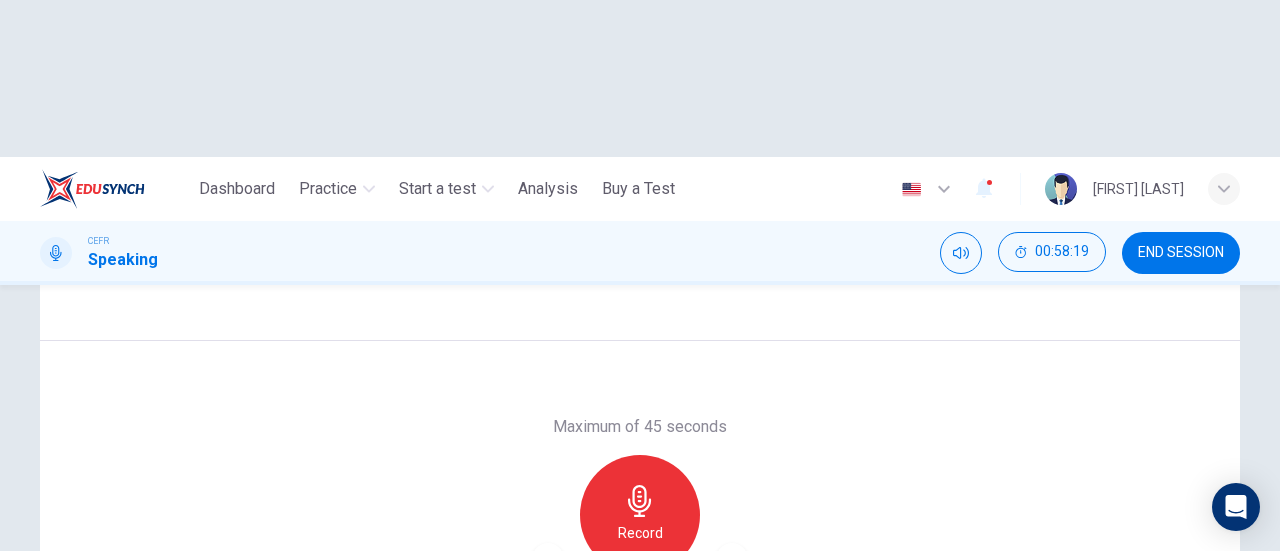 click on "SUBMIT" at bounding box center (709, 668) 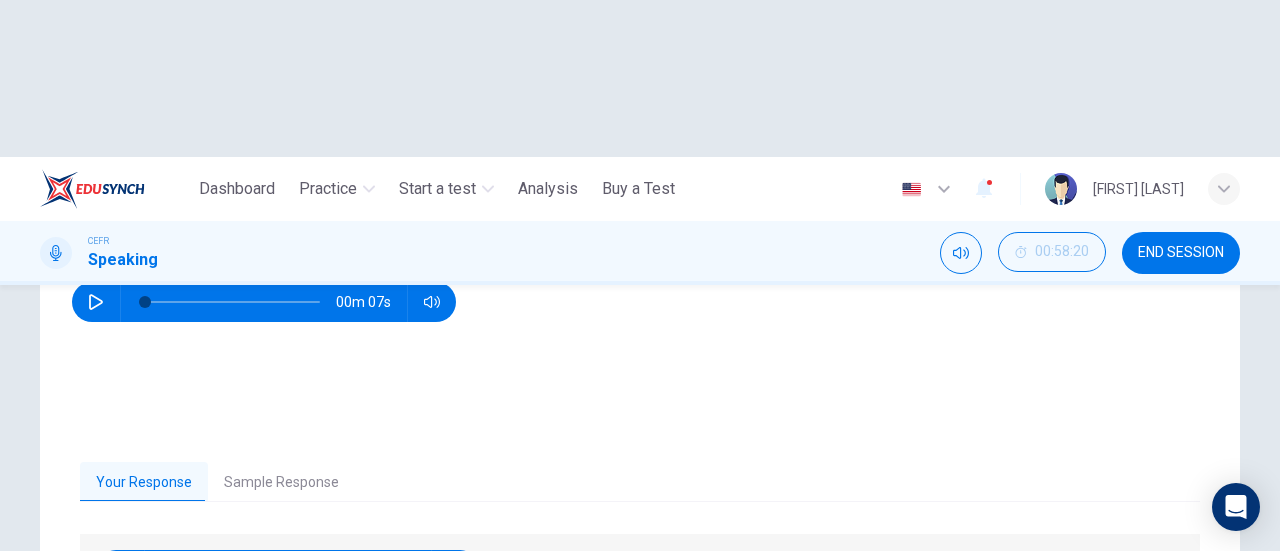 scroll, scrollTop: 332, scrollLeft: 0, axis: vertical 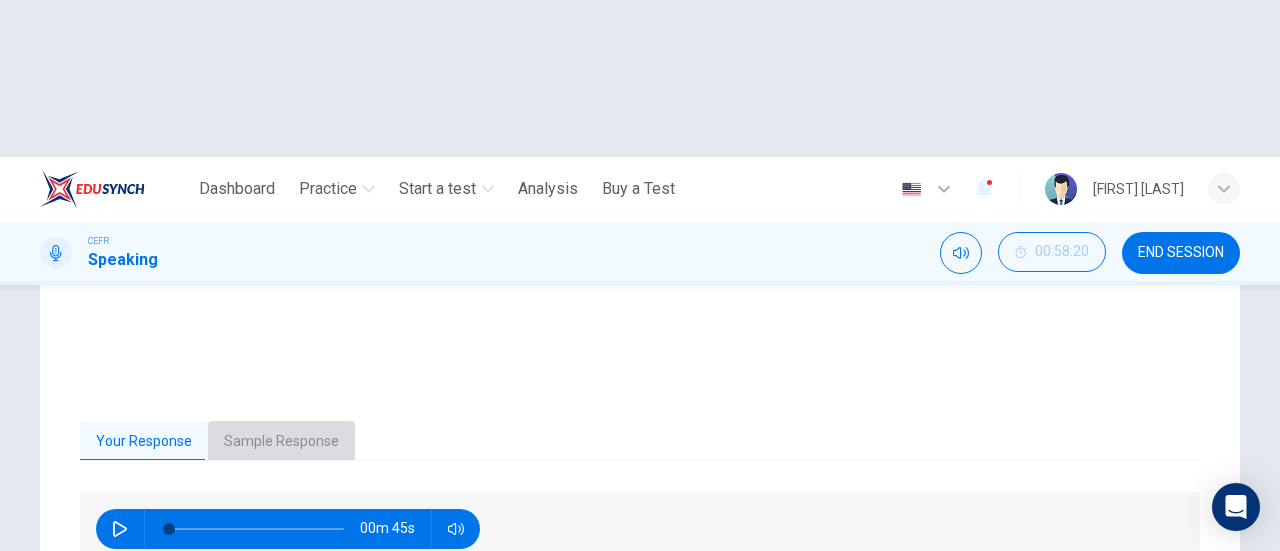 click on "Sample Response" at bounding box center (281, 442) 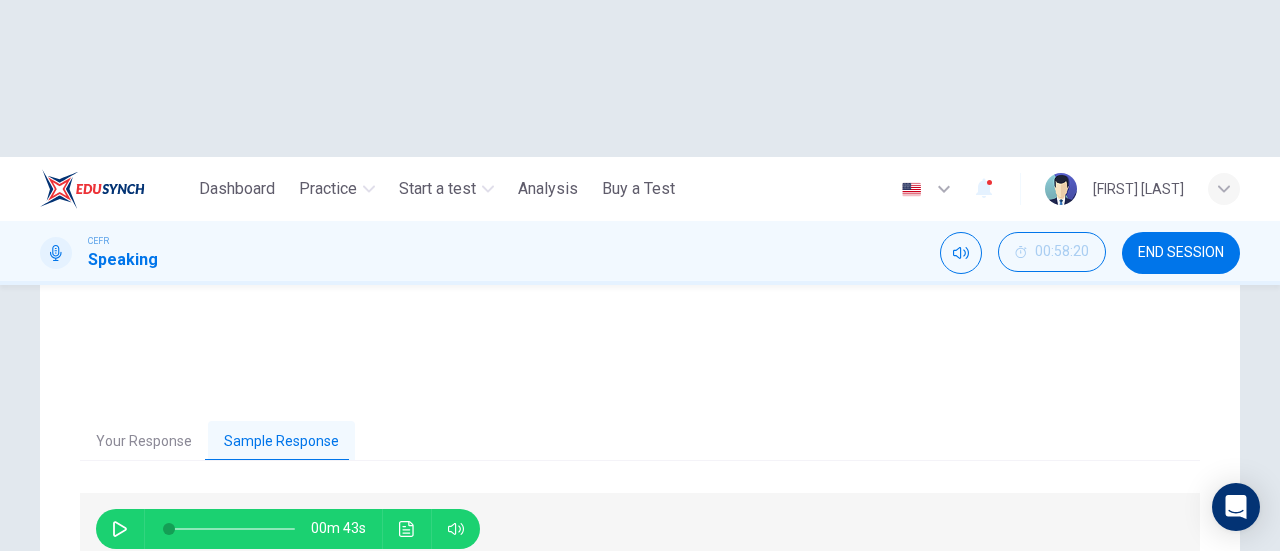 click 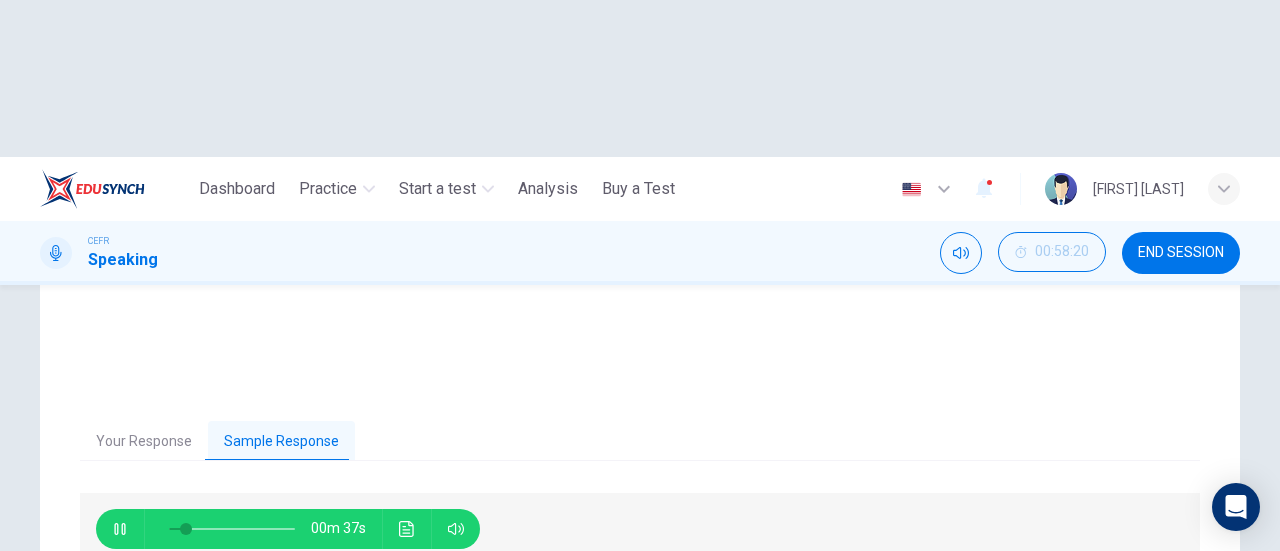 type on "**" 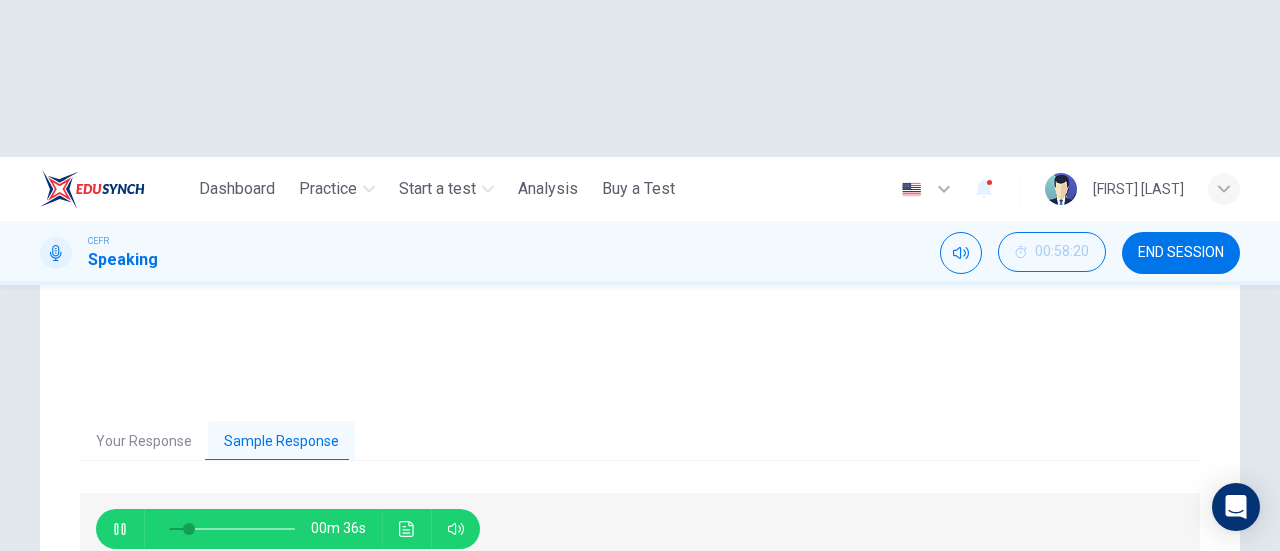click on "NEXT" at bounding box center [630, 668] 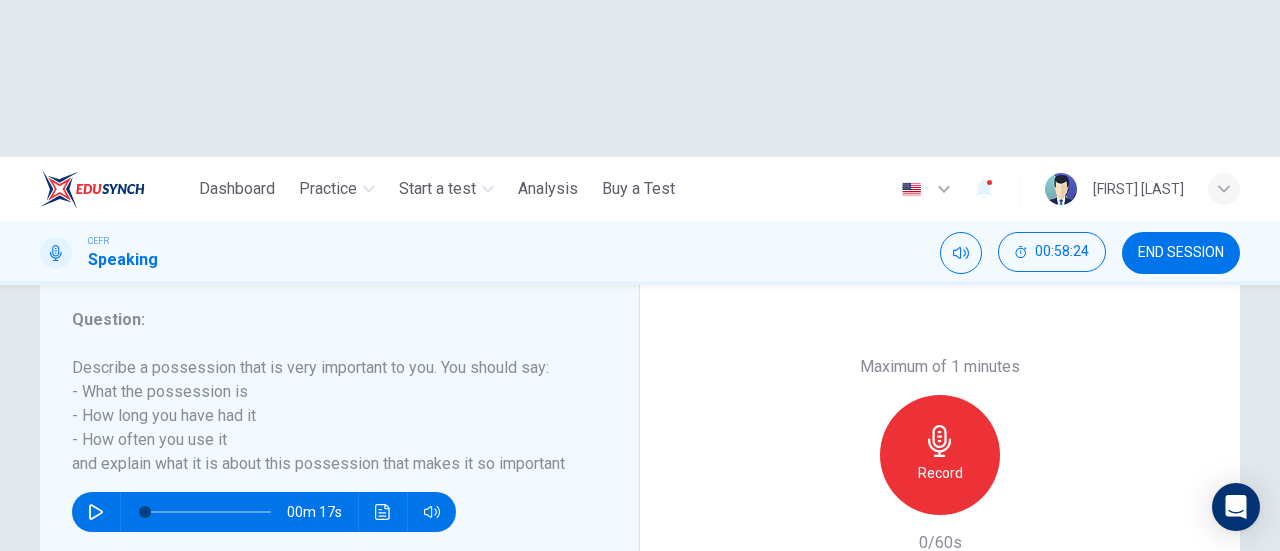 scroll, scrollTop: 332, scrollLeft: 0, axis: vertical 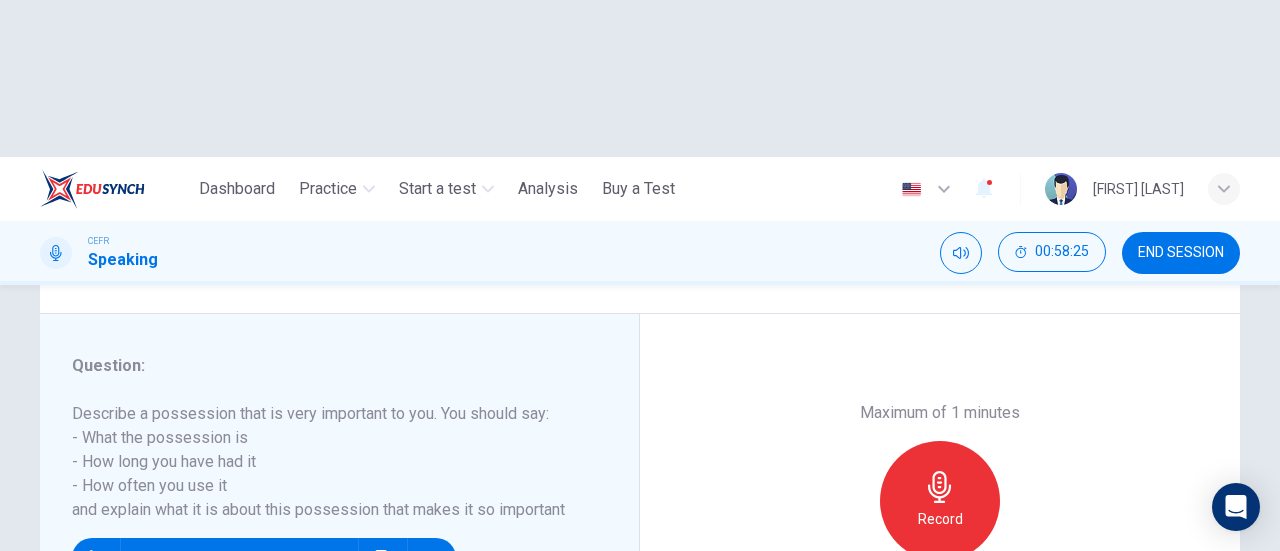 click on "SKIP" at bounding box center (551, 668) 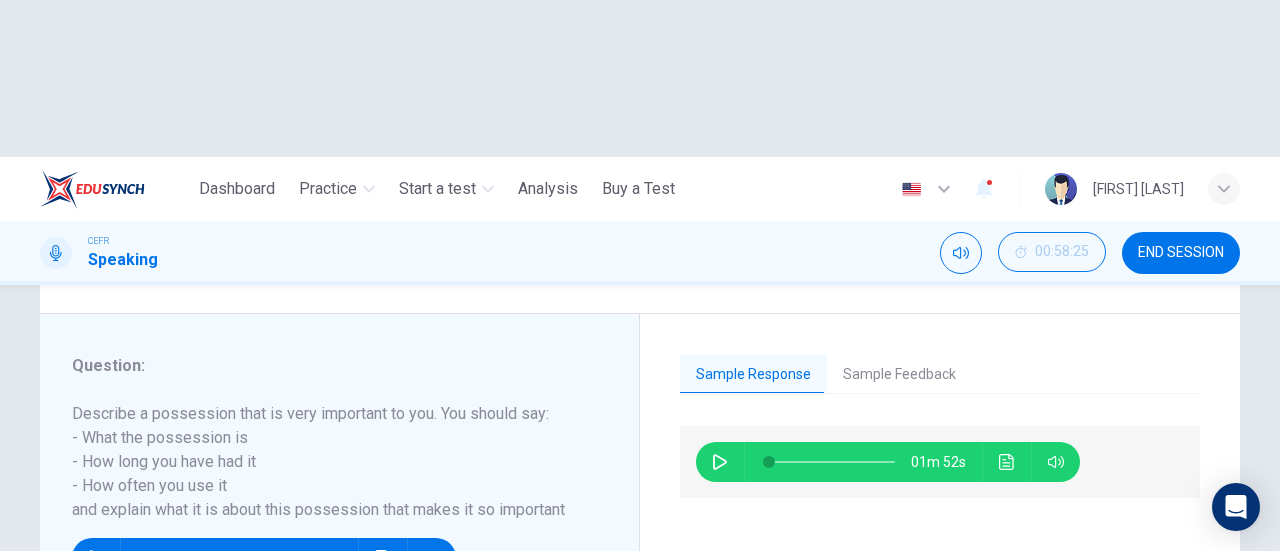 click on "NEXT" at bounding box center [752, 668] 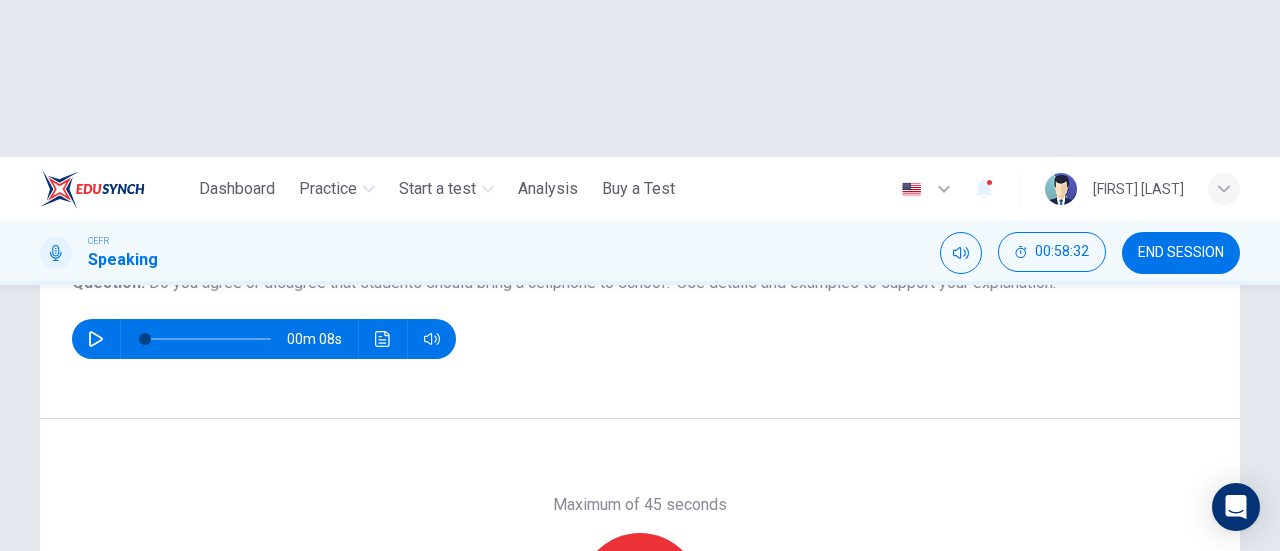 scroll, scrollTop: 300, scrollLeft: 0, axis: vertical 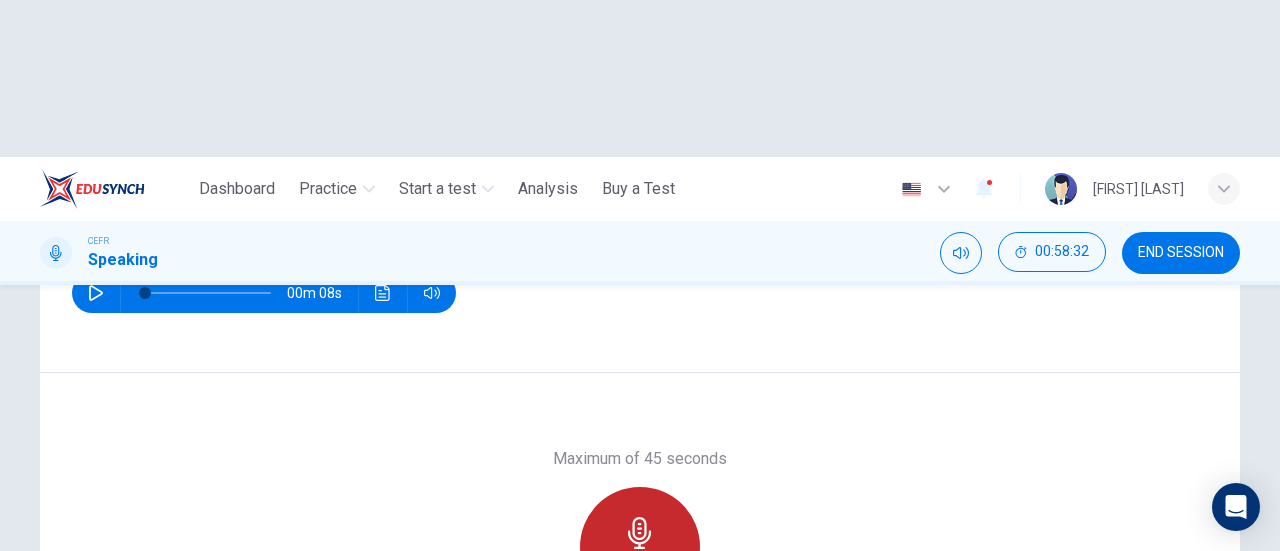 click on "Record" at bounding box center (640, 547) 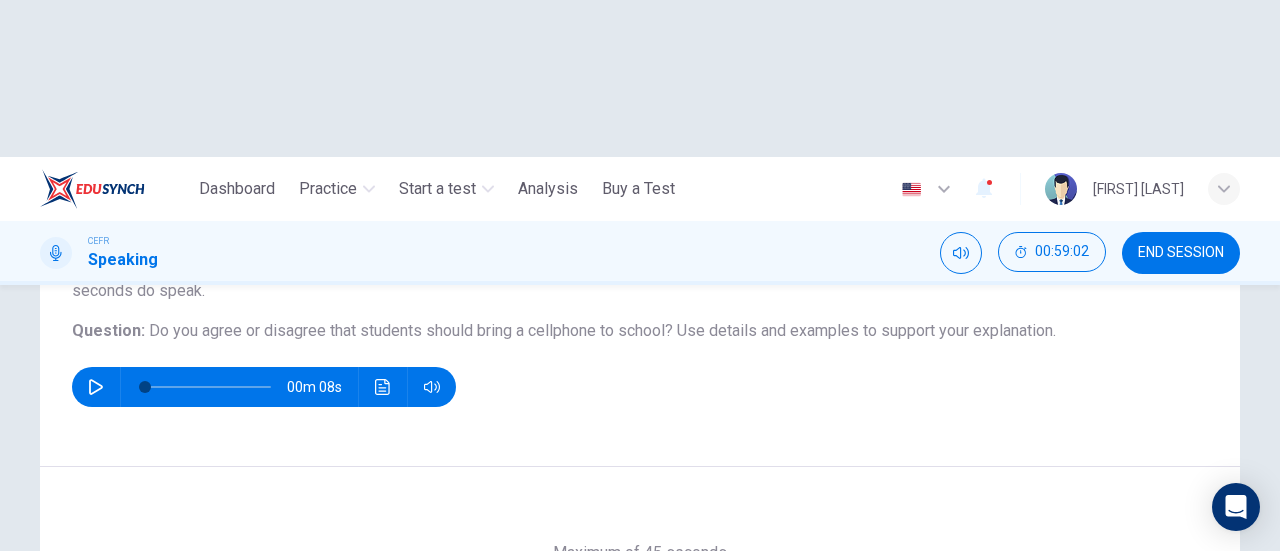 scroll, scrollTop: 400, scrollLeft: 0, axis: vertical 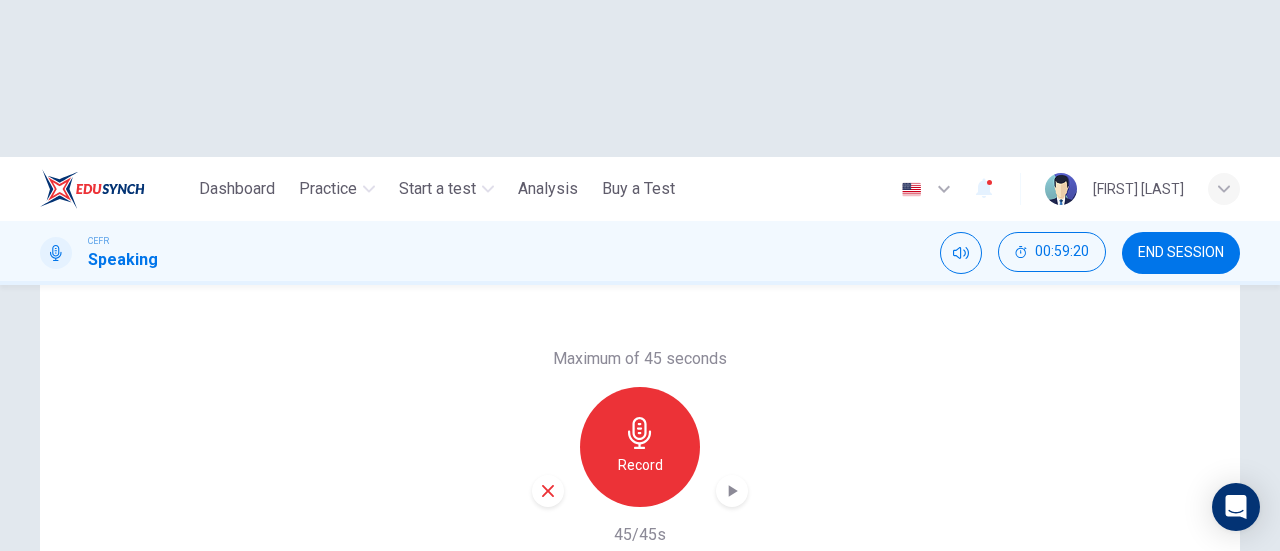 click on "Maximum of 45 seconds Record 45/45s" at bounding box center (640, 446) 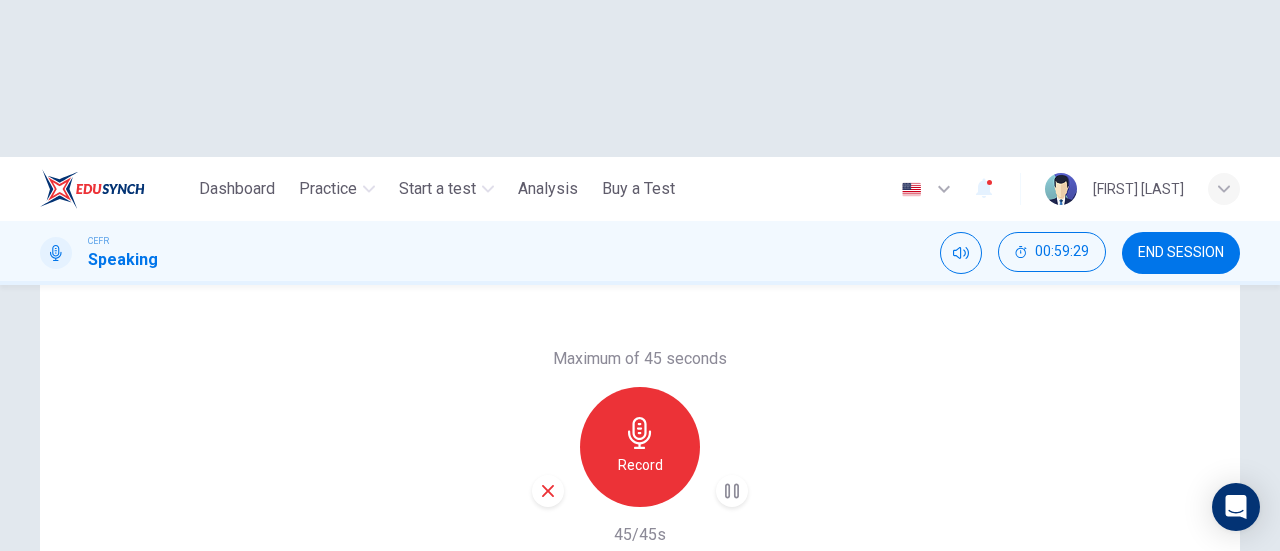 click at bounding box center [548, 491] 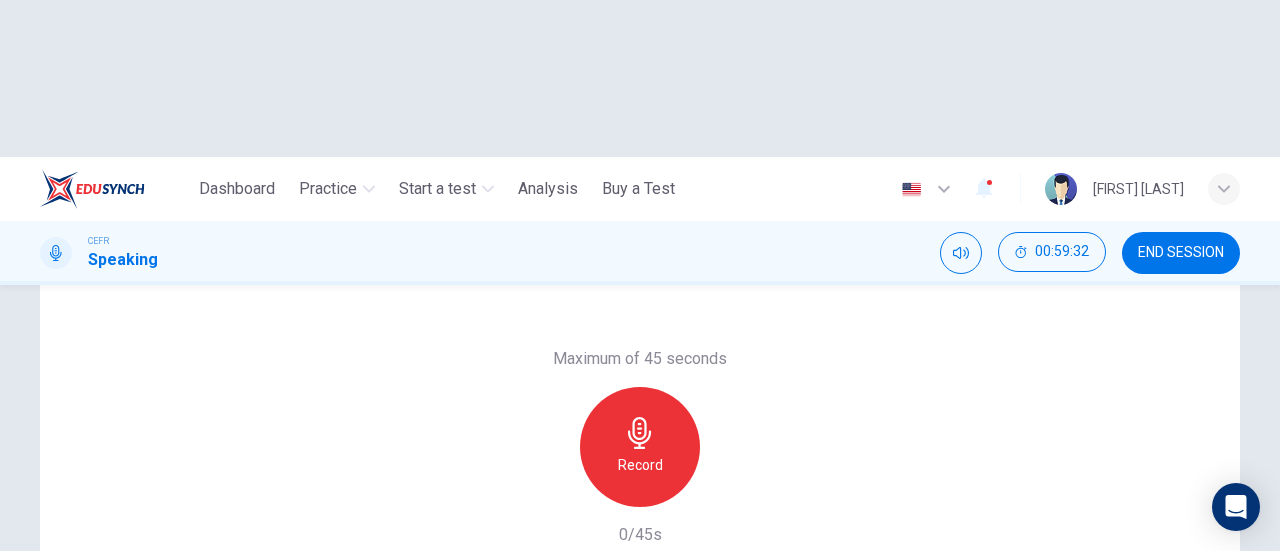 click on "Record" at bounding box center (640, 465) 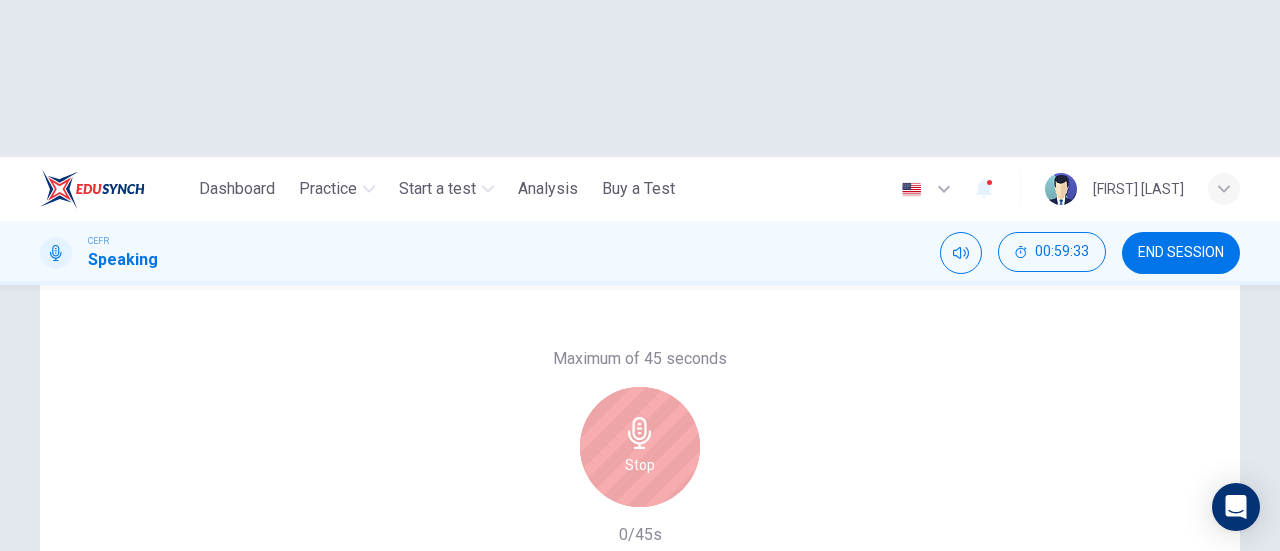 click on "Stop" at bounding box center (640, 465) 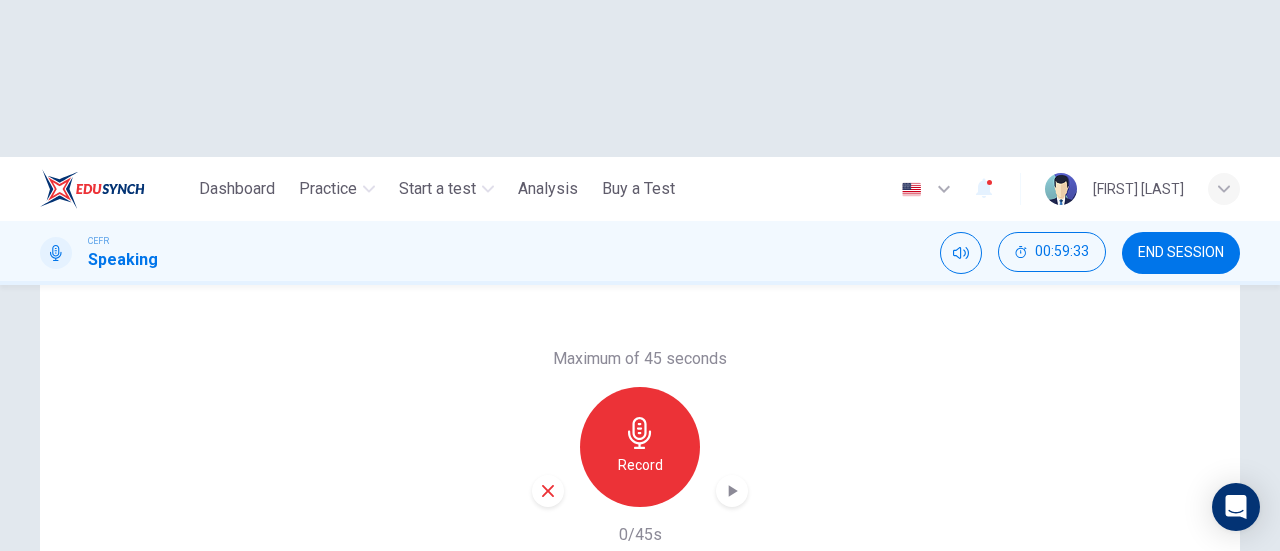 click at bounding box center [732, 491] 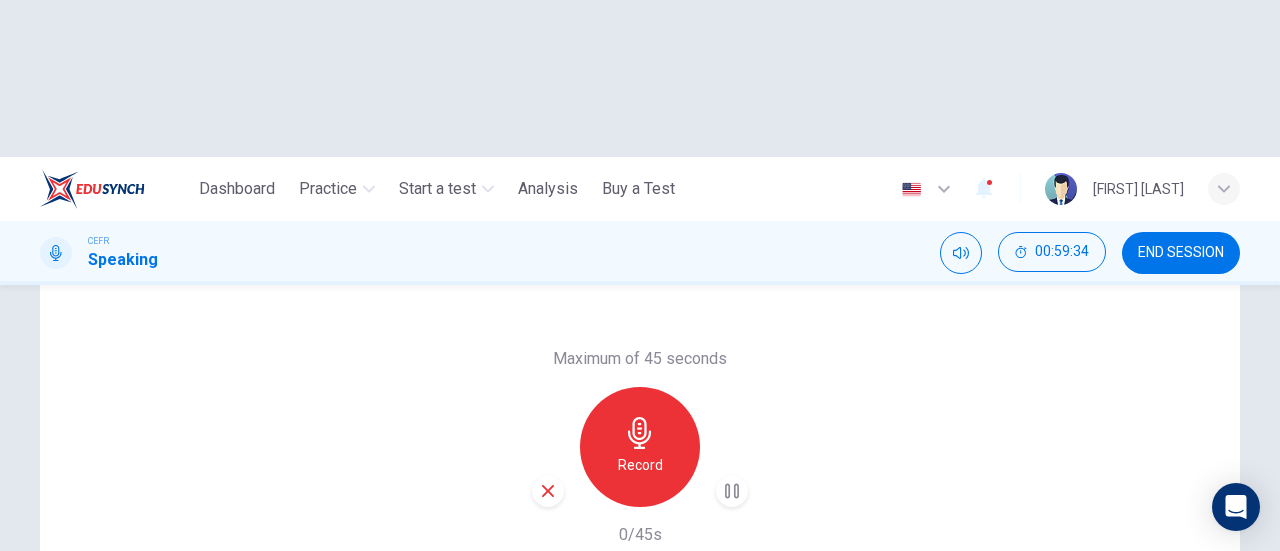 click 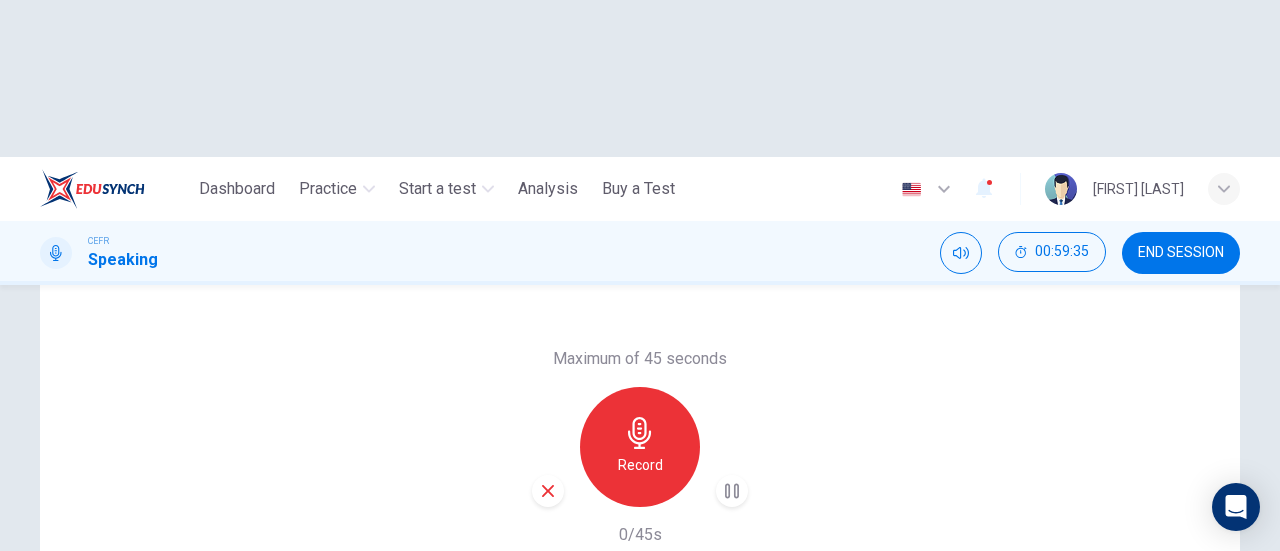 click 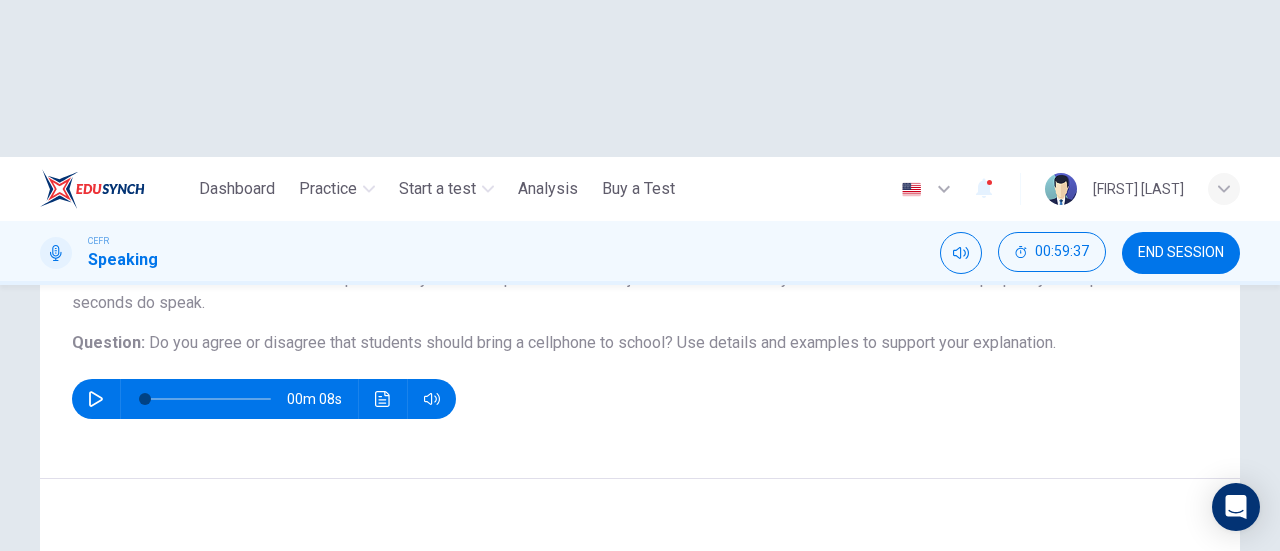 scroll, scrollTop: 200, scrollLeft: 0, axis: vertical 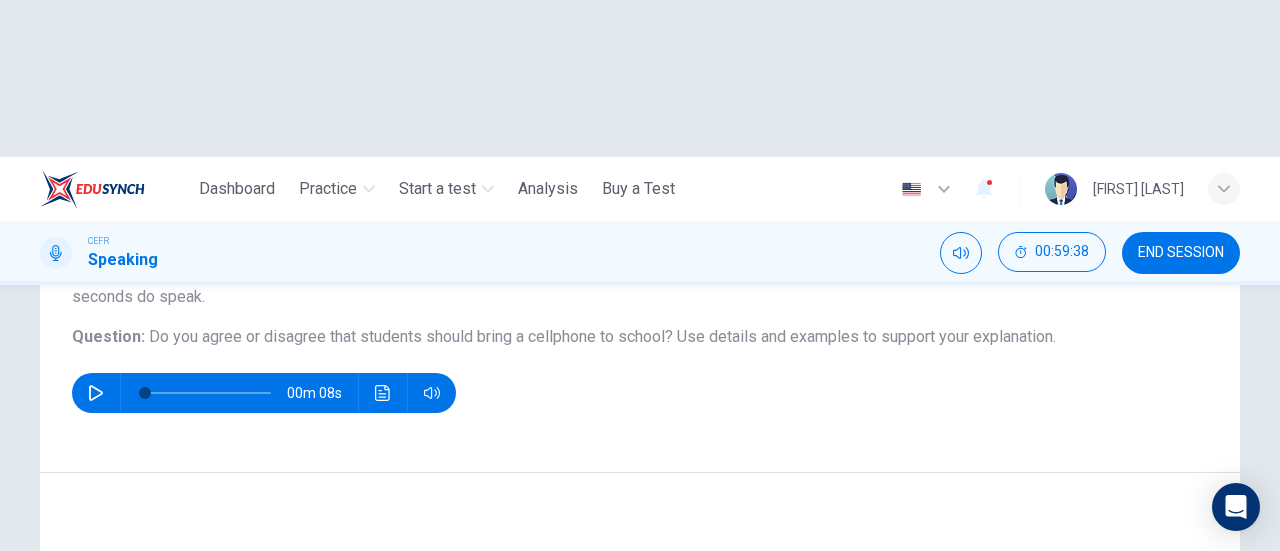 click on "Record" at bounding box center [640, 647] 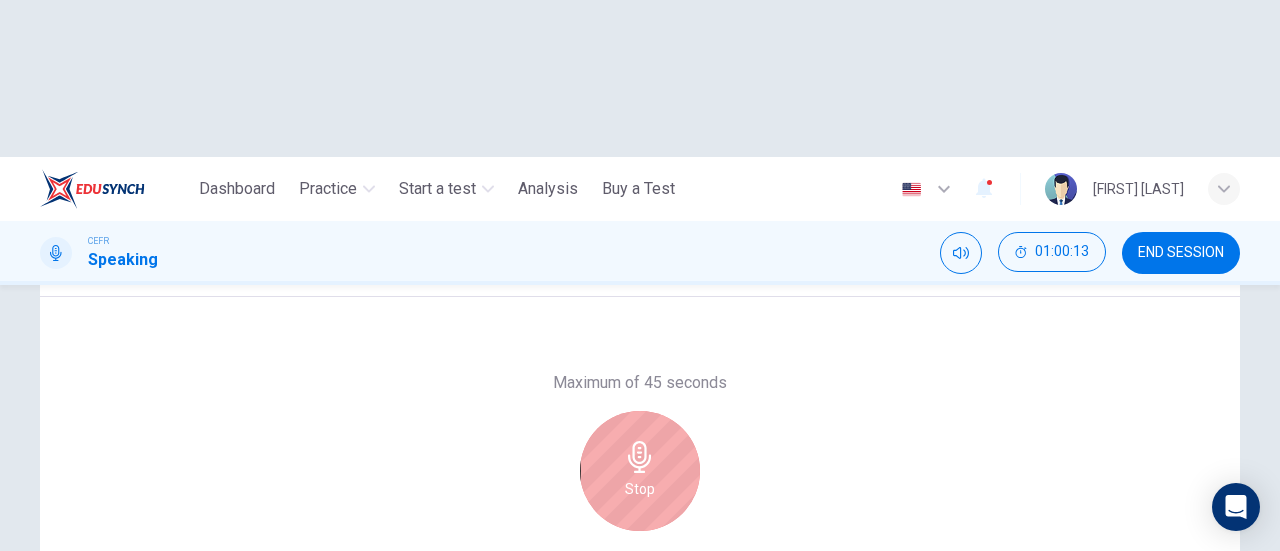 scroll, scrollTop: 332, scrollLeft: 0, axis: vertical 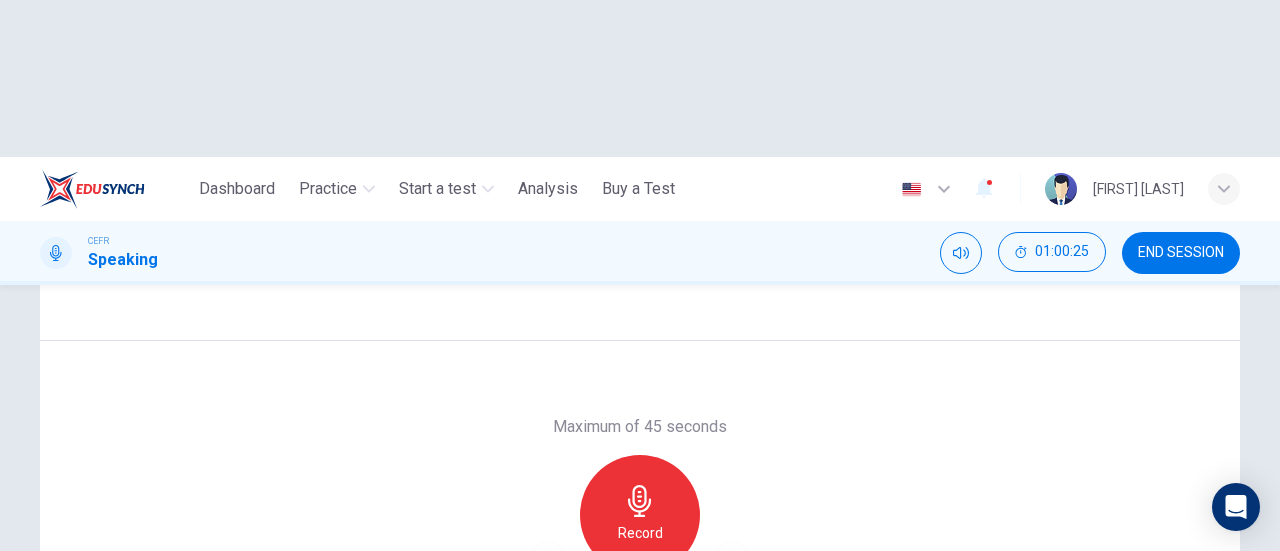 click at bounding box center [732, 559] 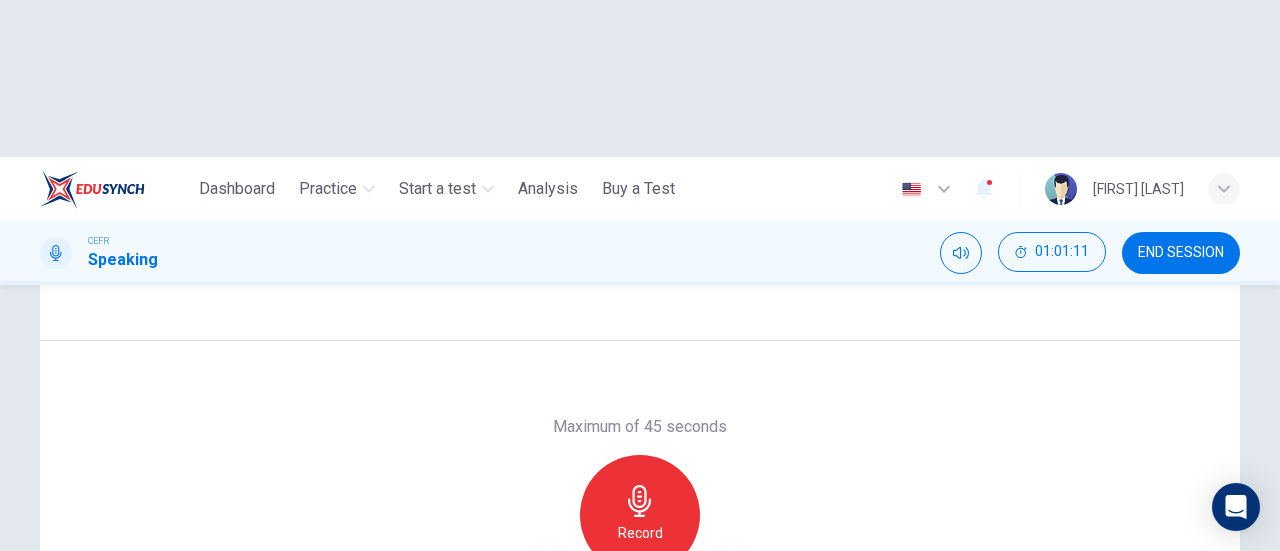 click on "SUBMIT" at bounding box center (709, 668) 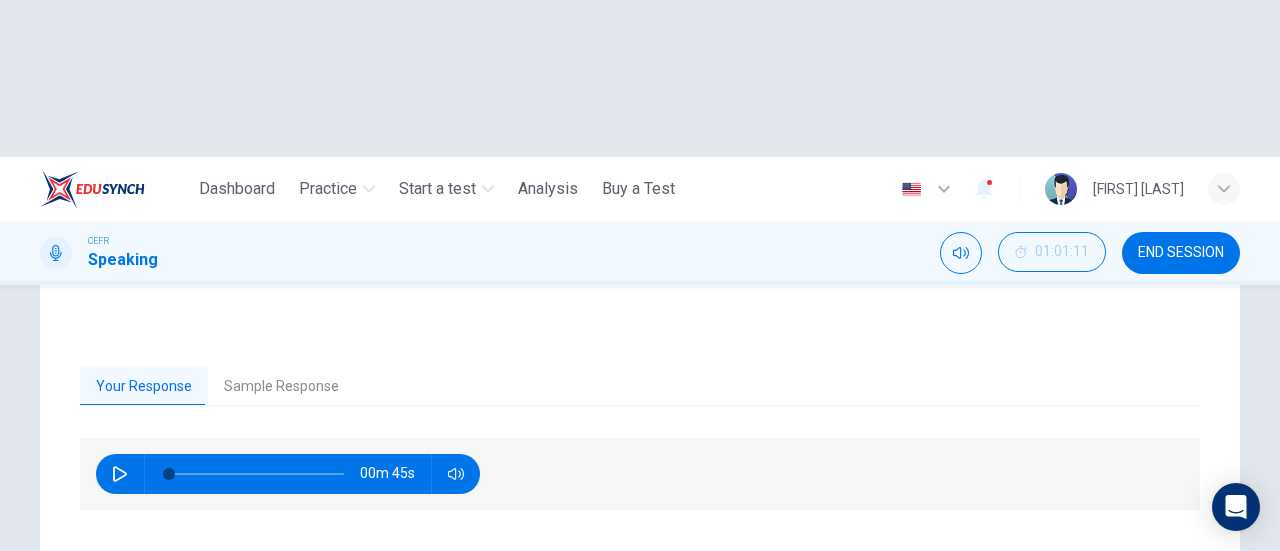 scroll, scrollTop: 432, scrollLeft: 0, axis: vertical 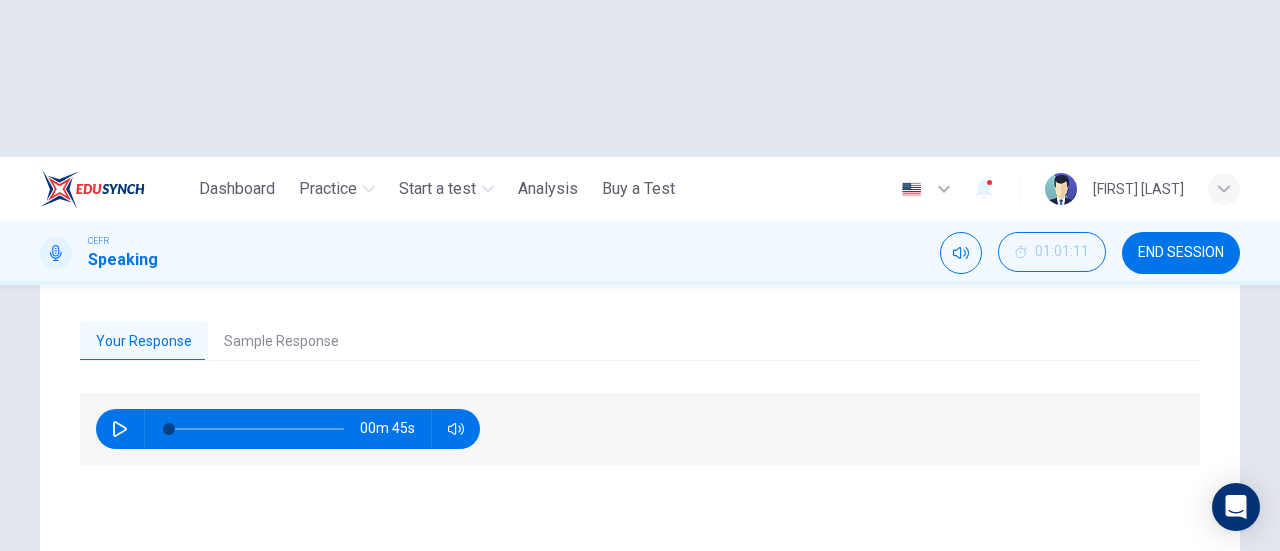 click on "NEXT" at bounding box center [640, 668] 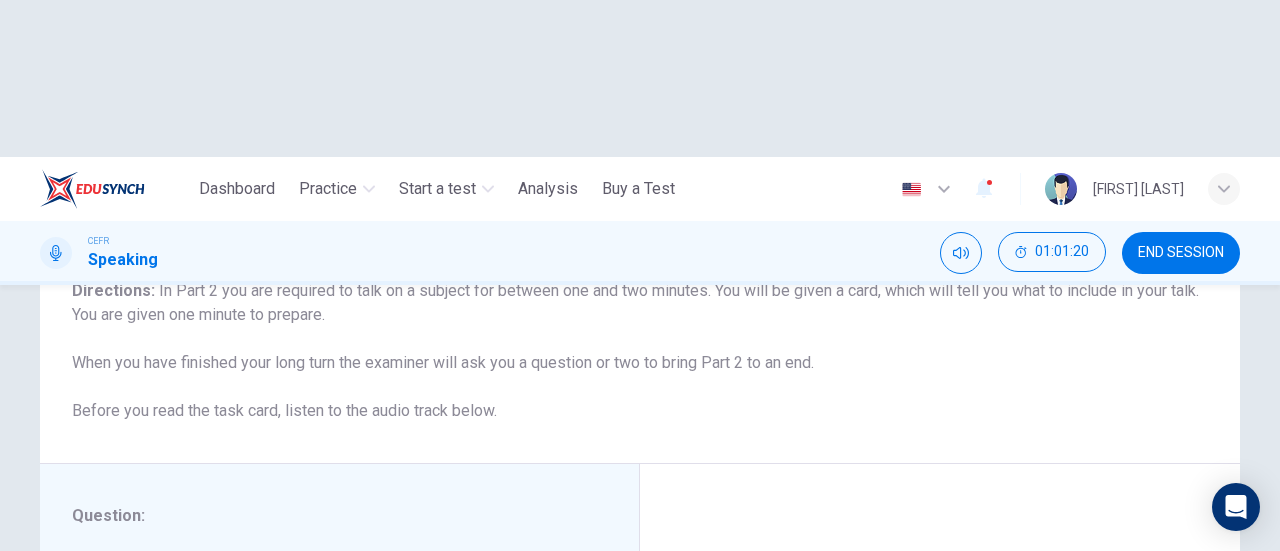 scroll, scrollTop: 100, scrollLeft: 0, axis: vertical 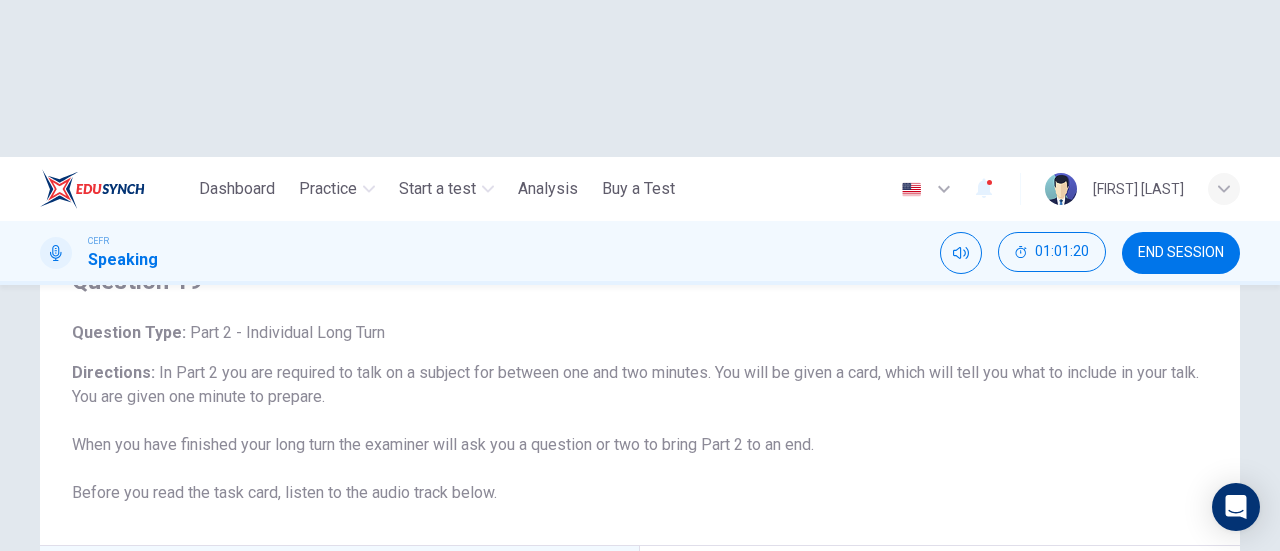 click on "SKIP" at bounding box center [561, 668] 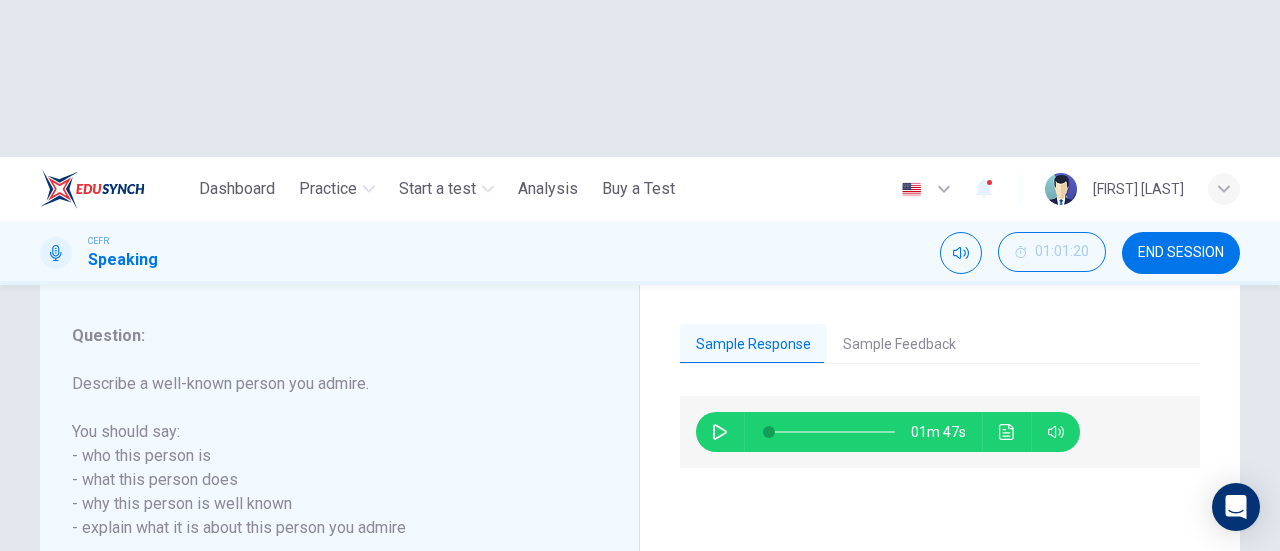 scroll, scrollTop: 400, scrollLeft: 0, axis: vertical 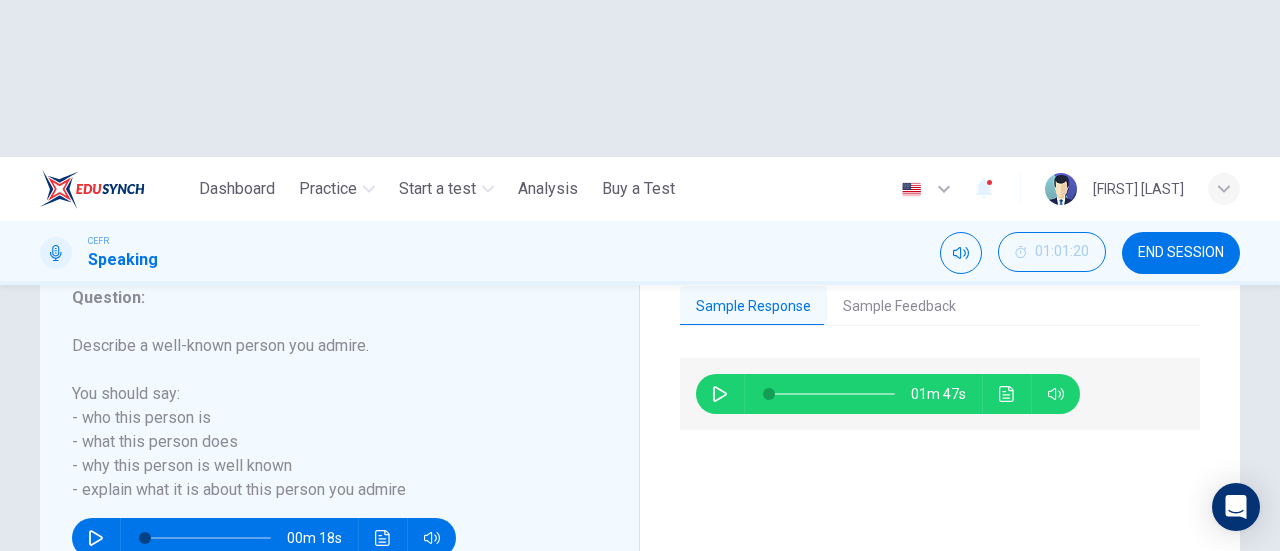 click on "NEXT" at bounding box center [762, 668] 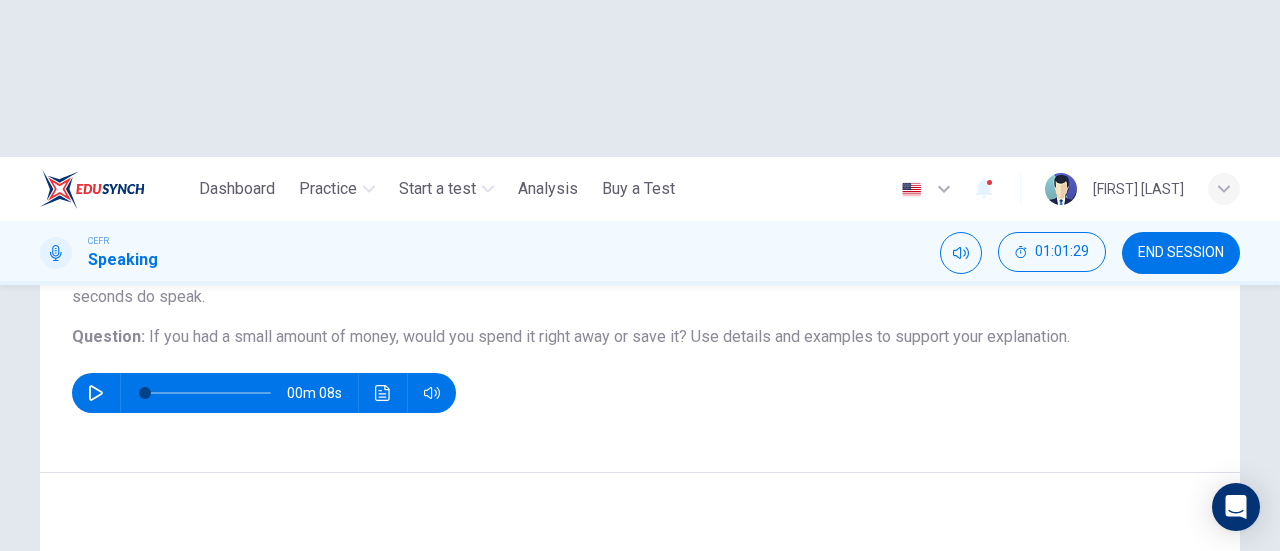 scroll, scrollTop: 300, scrollLeft: 0, axis: vertical 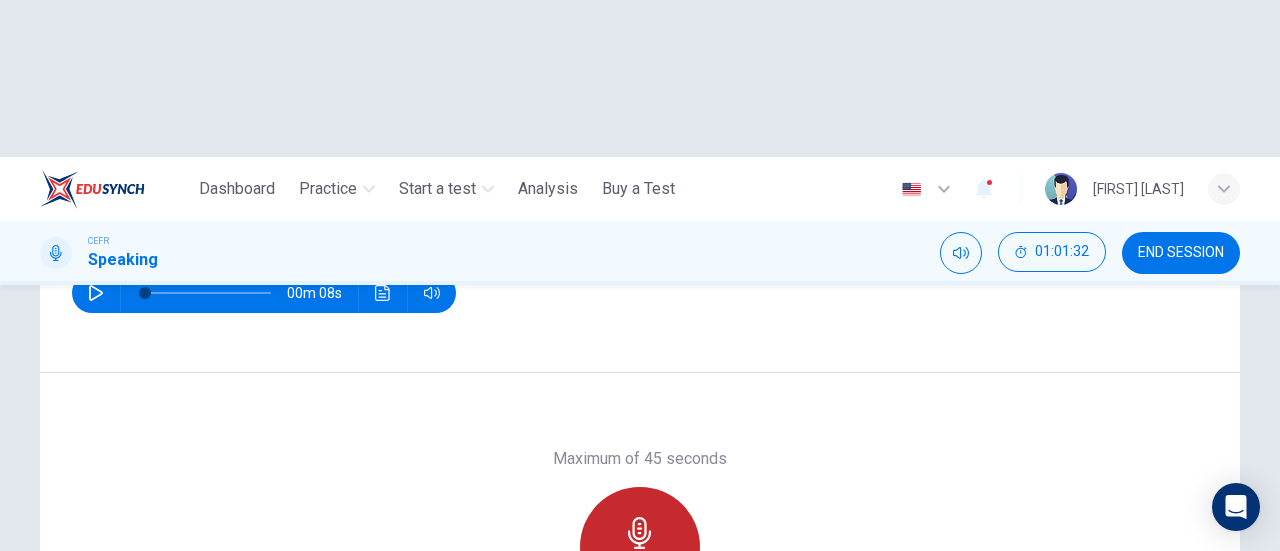 drag, startPoint x: 640, startPoint y: 379, endPoint x: 656, endPoint y: 373, distance: 17.088007 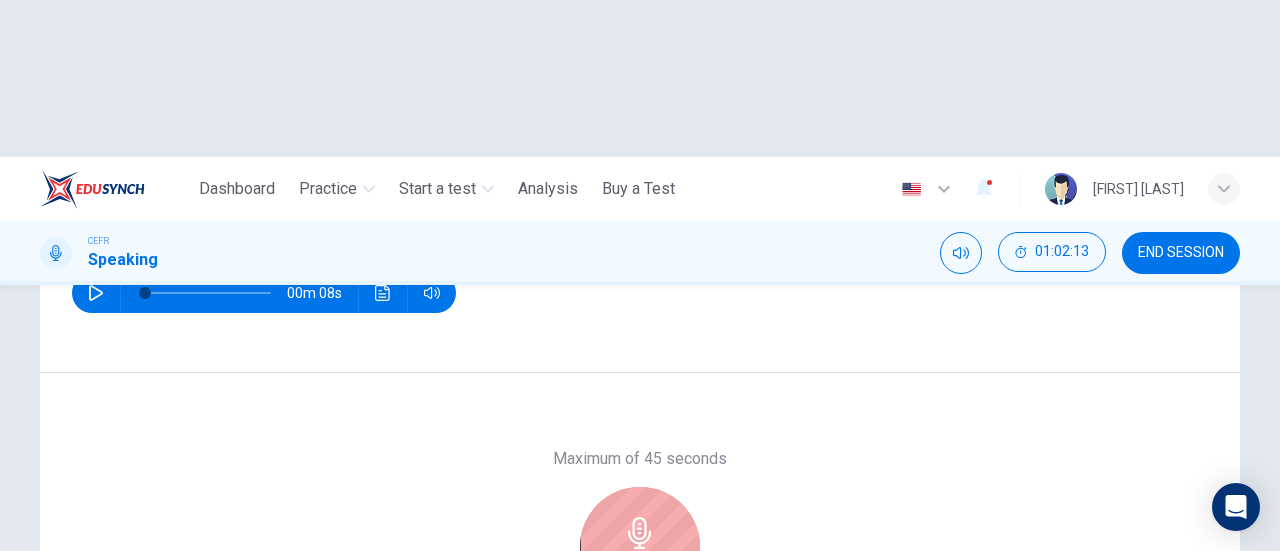 scroll, scrollTop: 432, scrollLeft: 0, axis: vertical 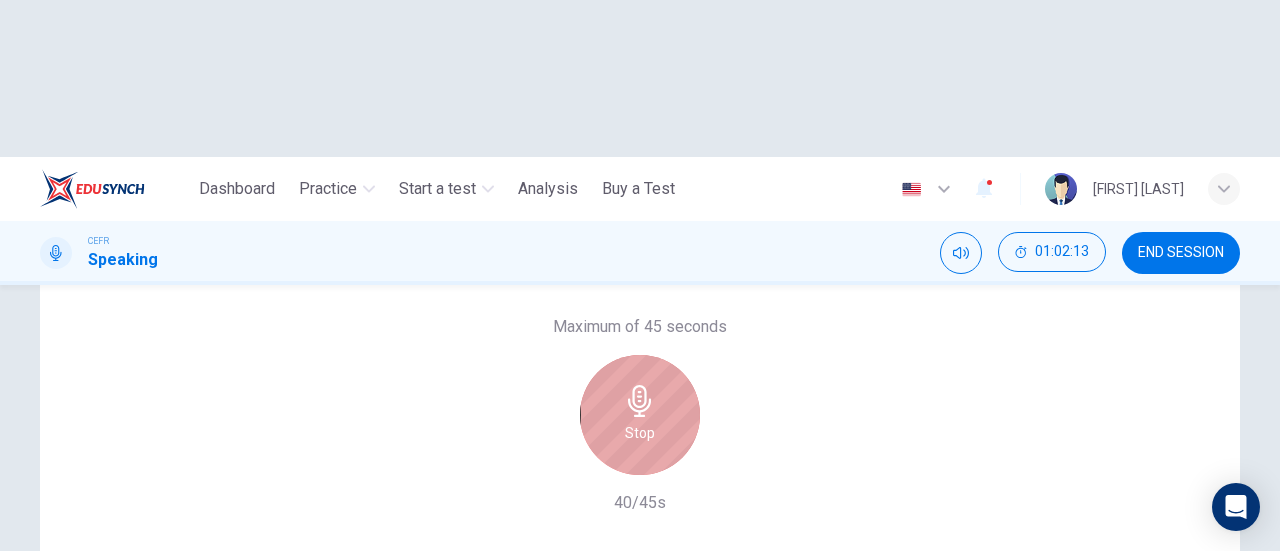 click on "Stop" at bounding box center (640, 415) 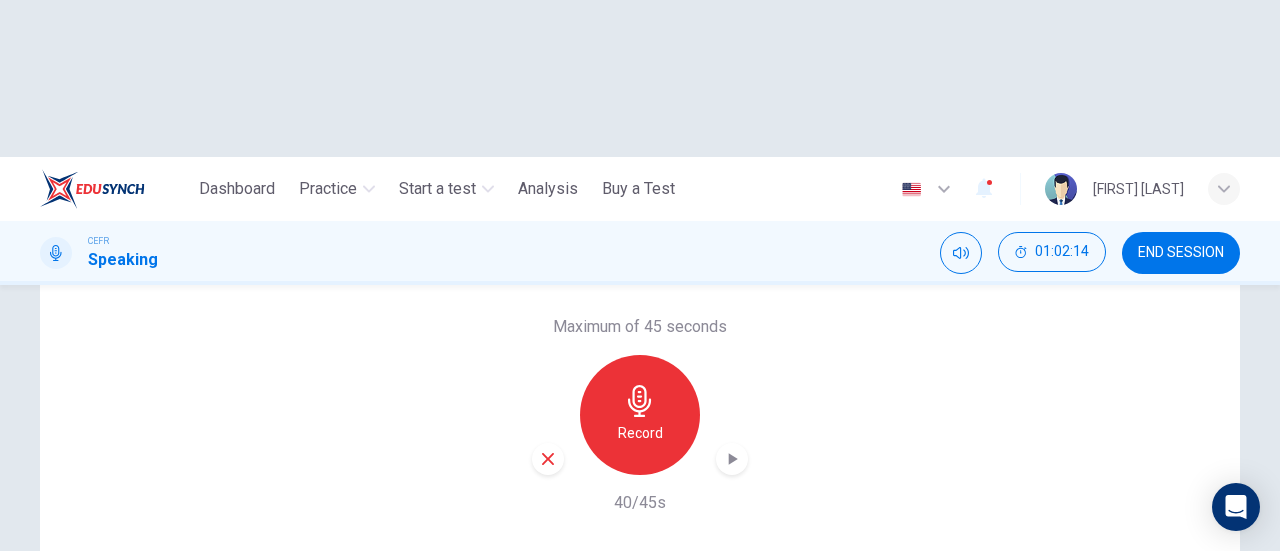 click 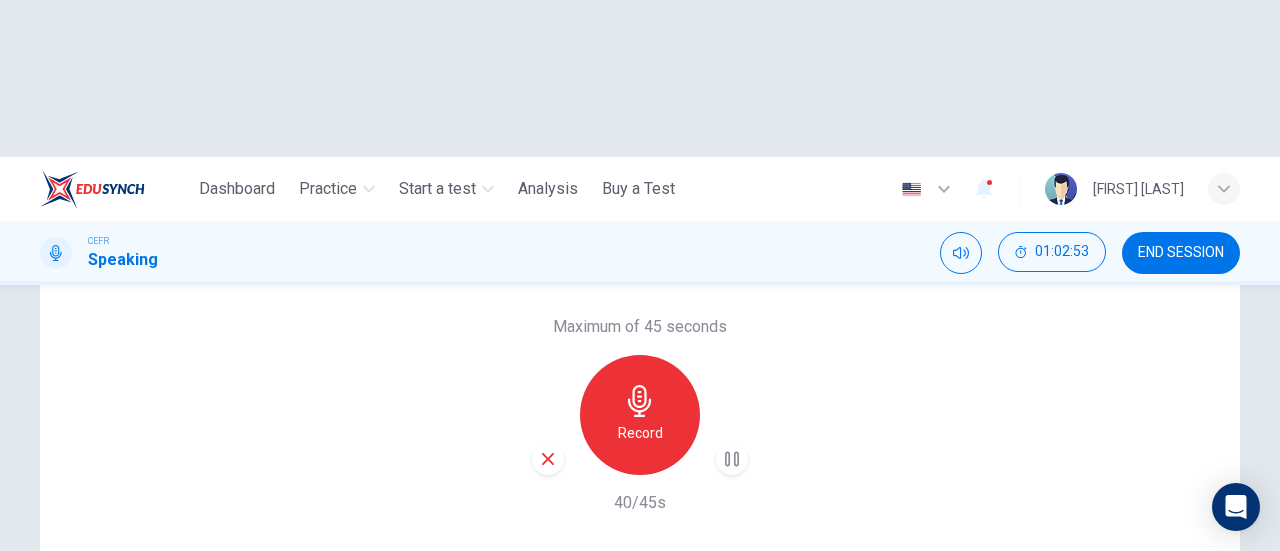 click on "SUBMIT" at bounding box center (709, 668) 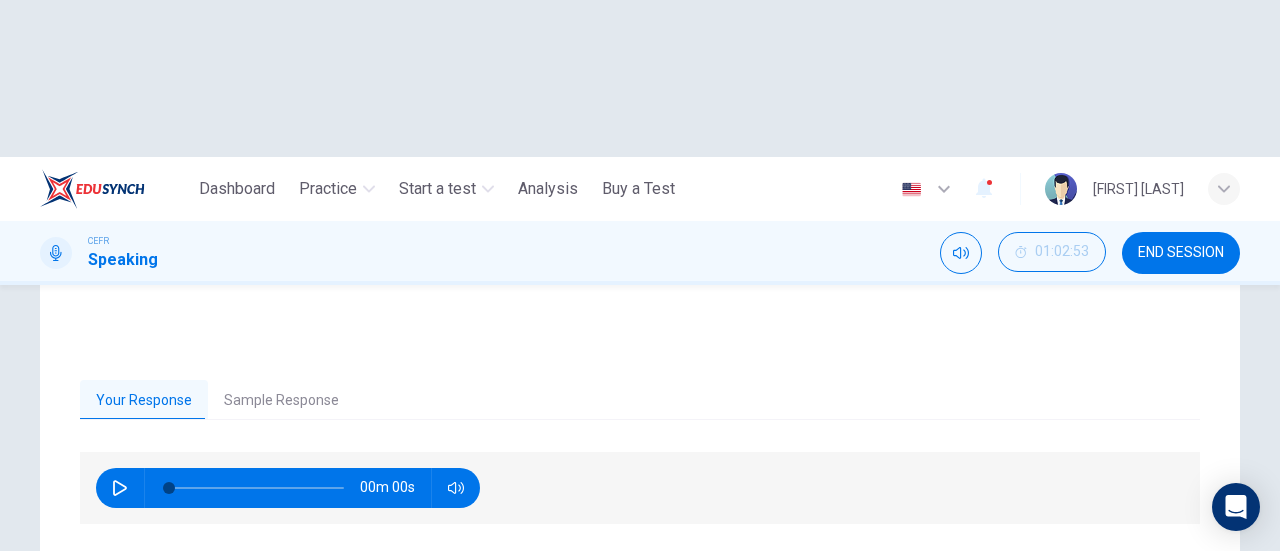 scroll, scrollTop: 332, scrollLeft: 0, axis: vertical 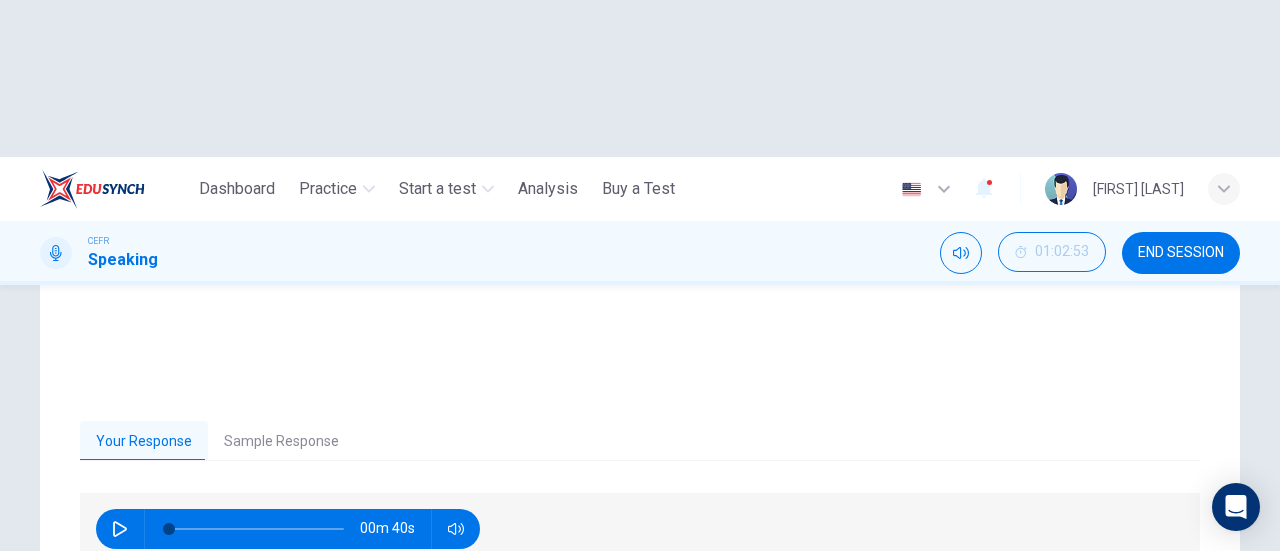 click on "NEXT" at bounding box center (640, 668) 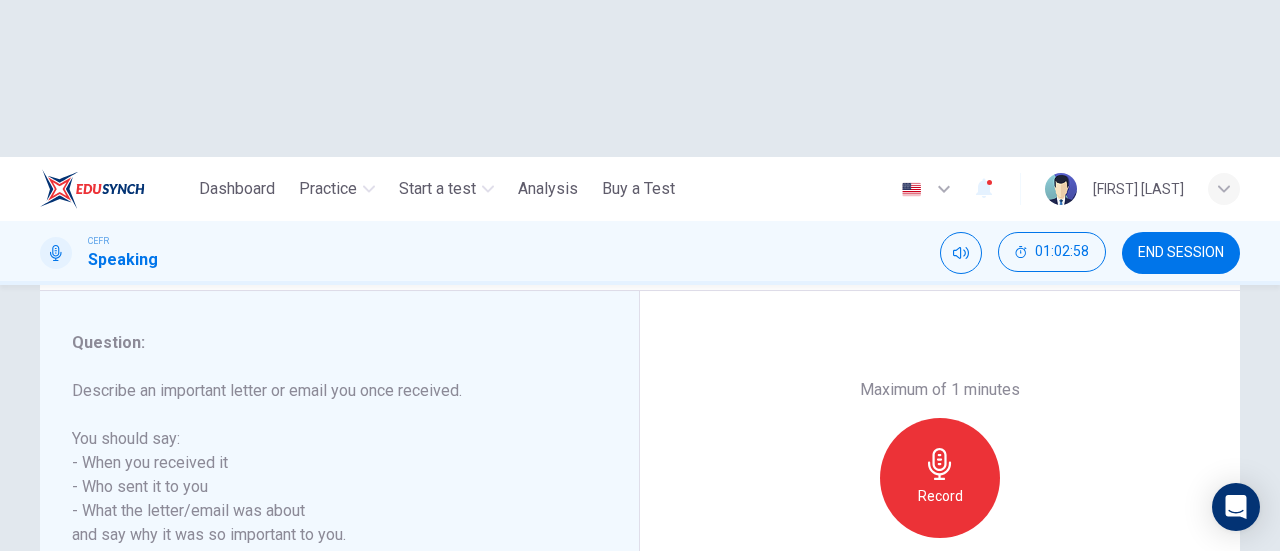 scroll, scrollTop: 400, scrollLeft: 0, axis: vertical 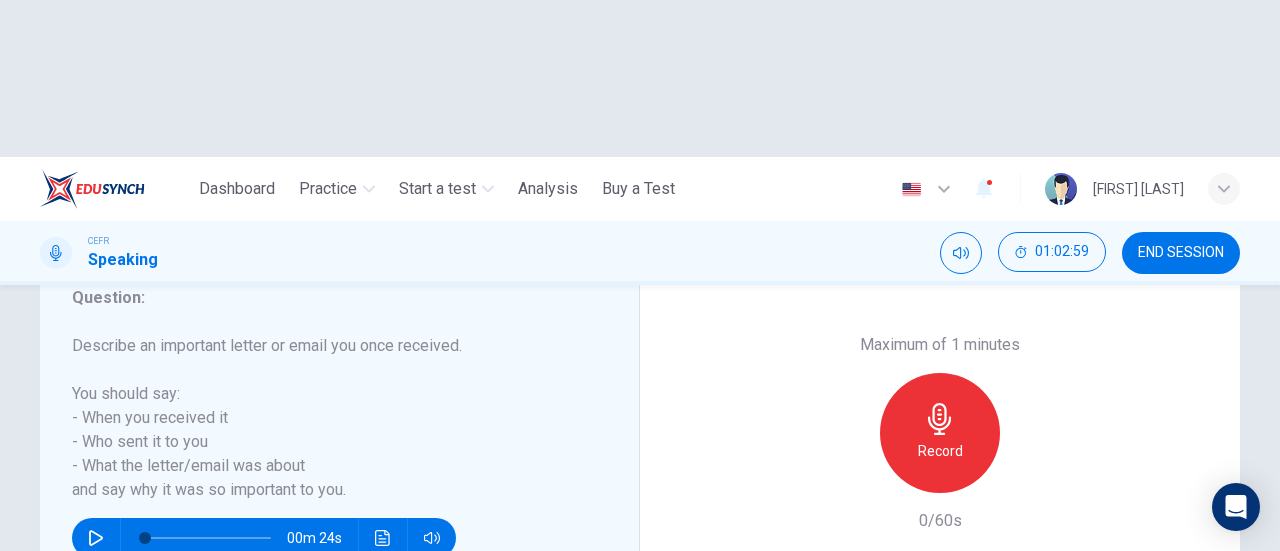 click on "SKIP" at bounding box center [561, 668] 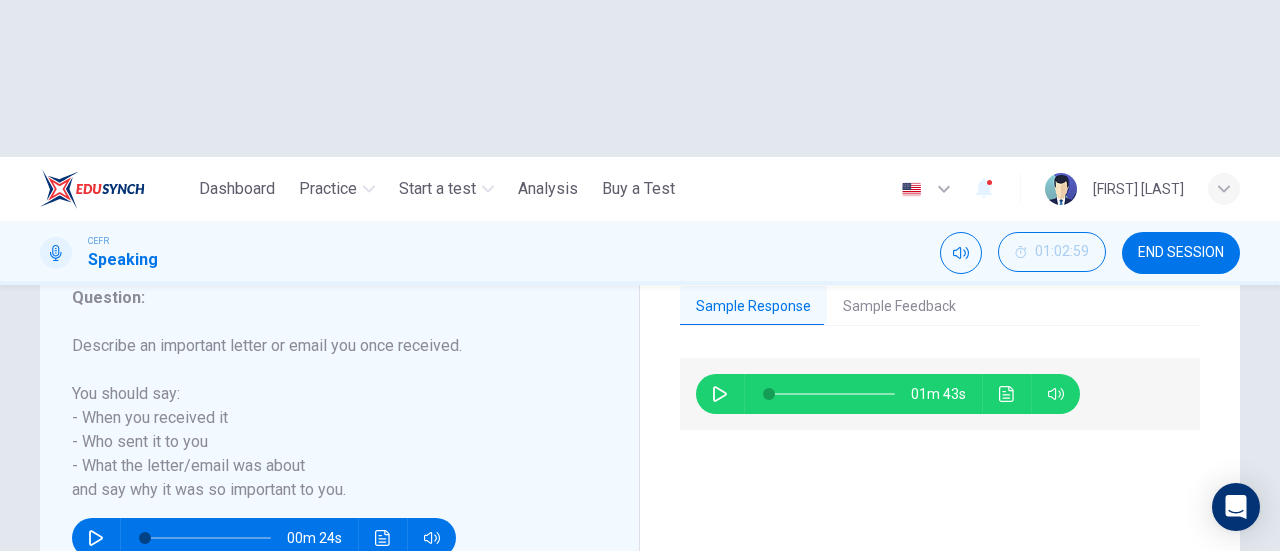 click on "NEXT" at bounding box center [752, 668] 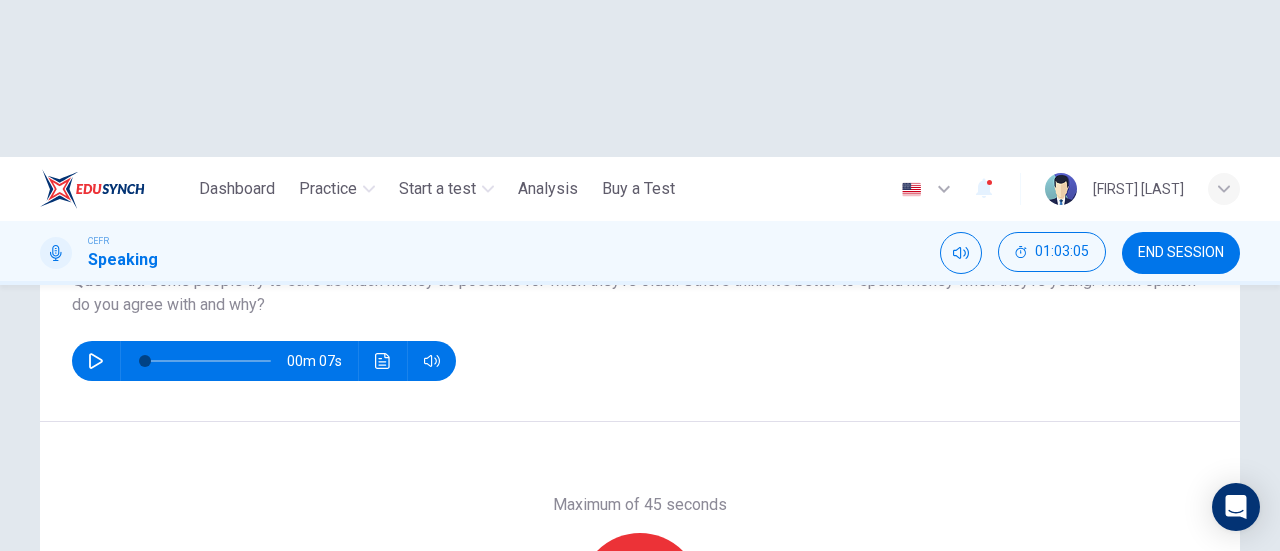 scroll, scrollTop: 300, scrollLeft: 0, axis: vertical 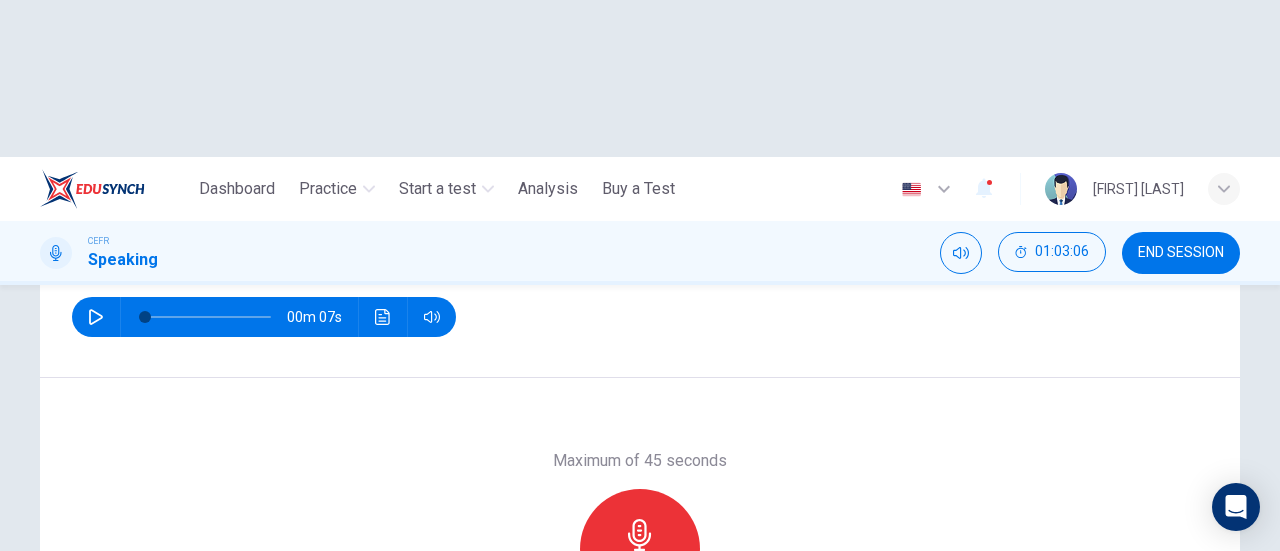 click 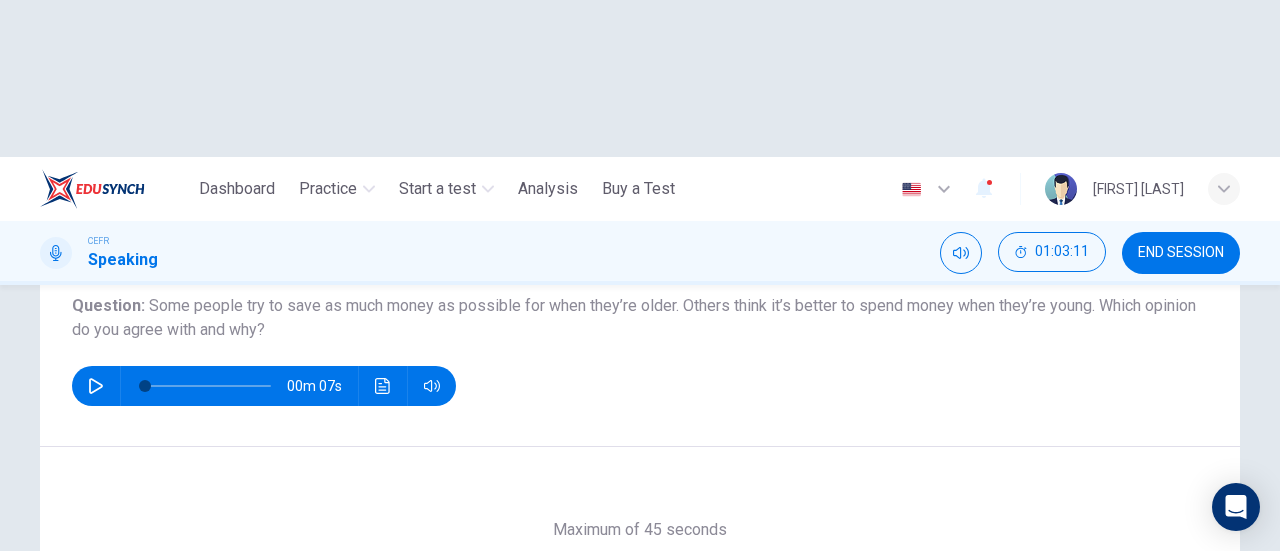 scroll, scrollTop: 200, scrollLeft: 0, axis: vertical 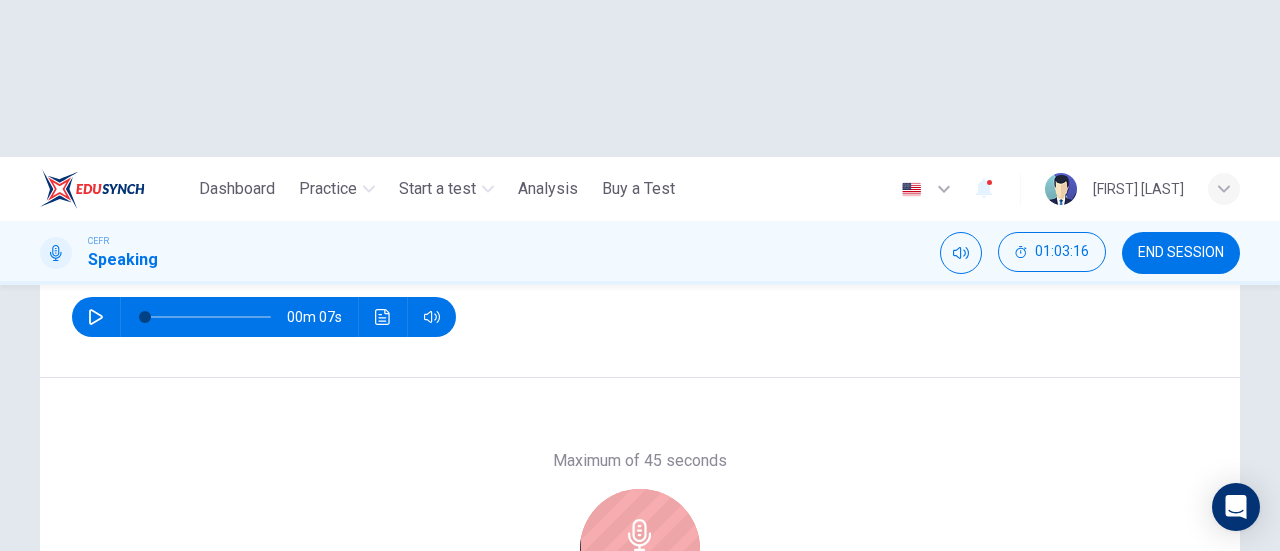 drag, startPoint x: 607, startPoint y: 385, endPoint x: 640, endPoint y: 375, distance: 34.48188 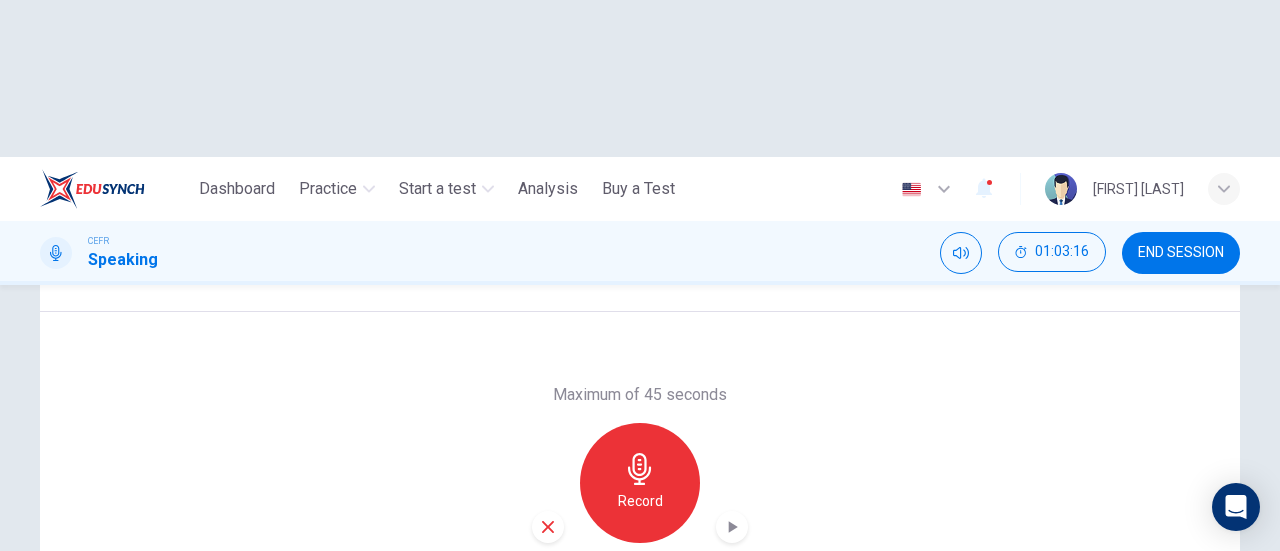 scroll, scrollTop: 432, scrollLeft: 0, axis: vertical 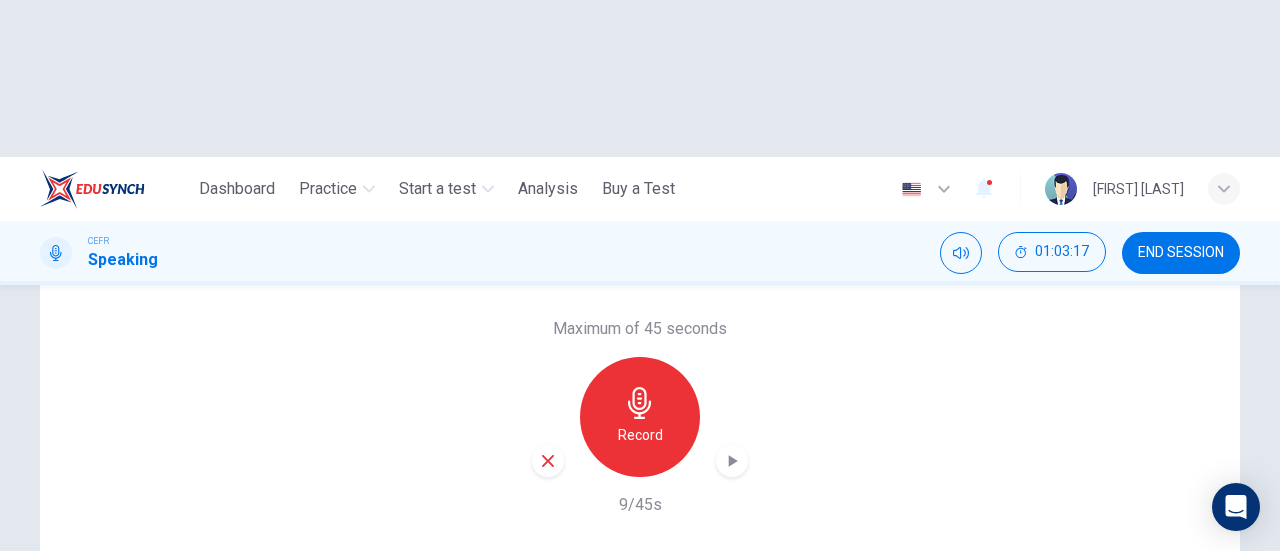 click 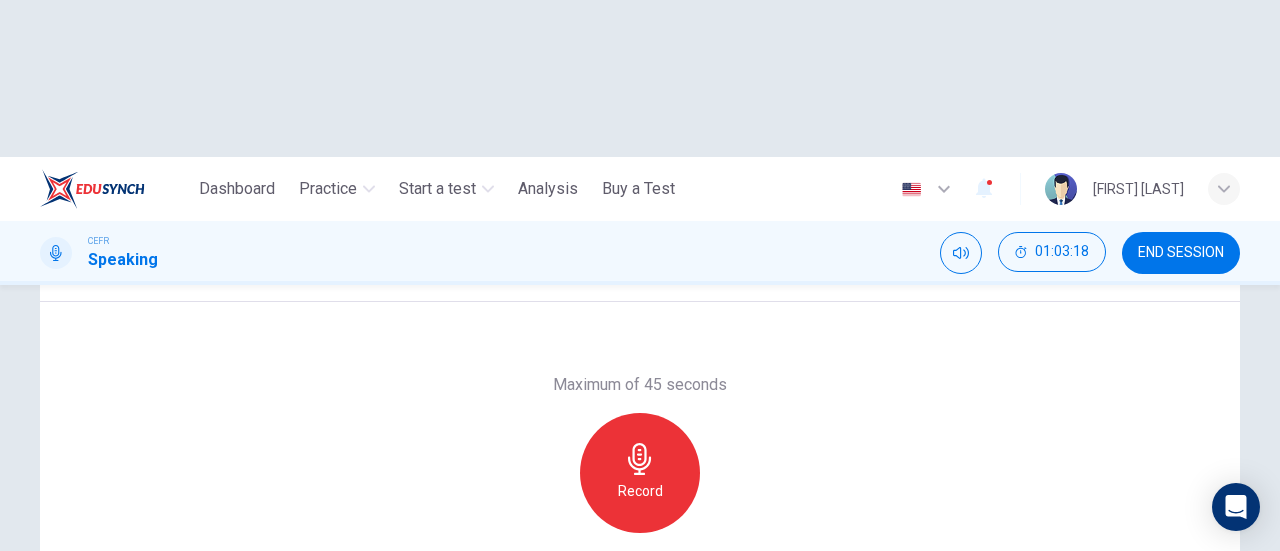 scroll, scrollTop: 332, scrollLeft: 0, axis: vertical 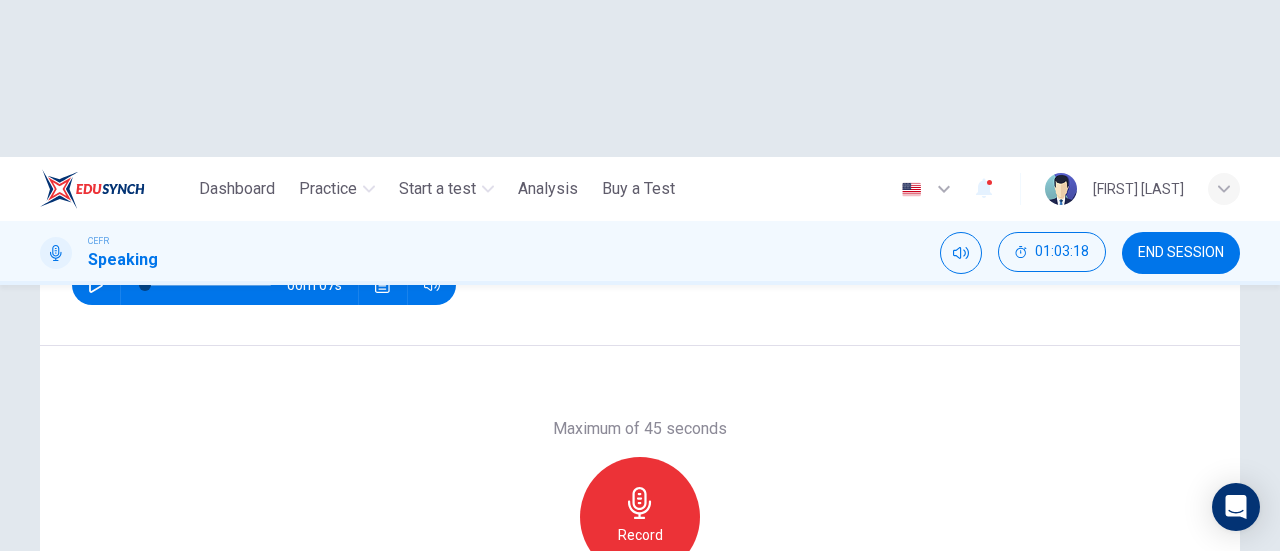 click 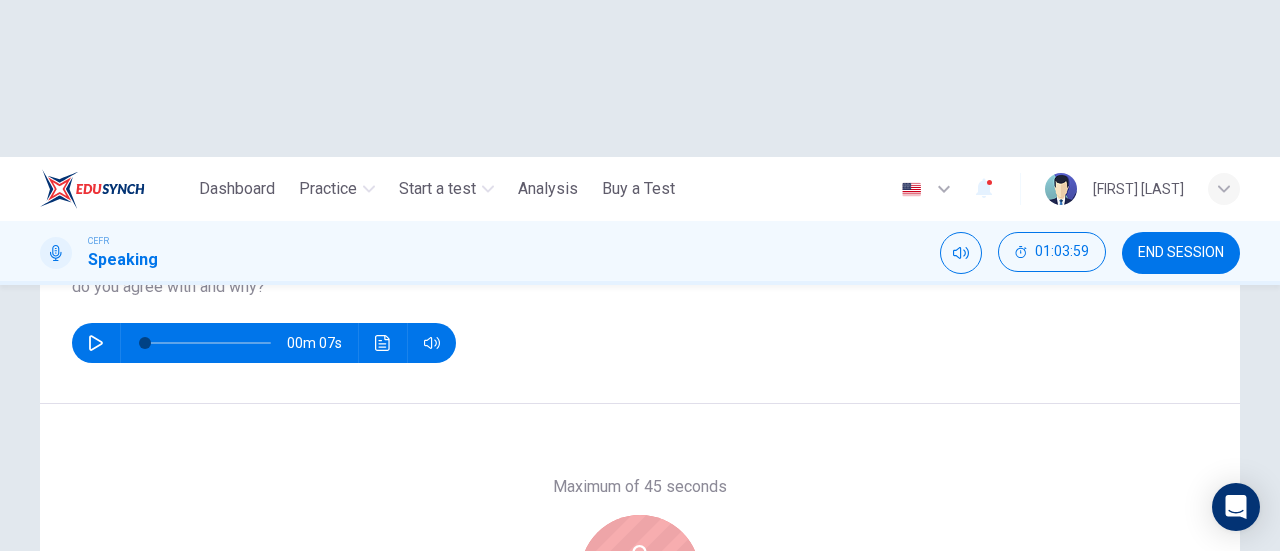 scroll, scrollTop: 232, scrollLeft: 0, axis: vertical 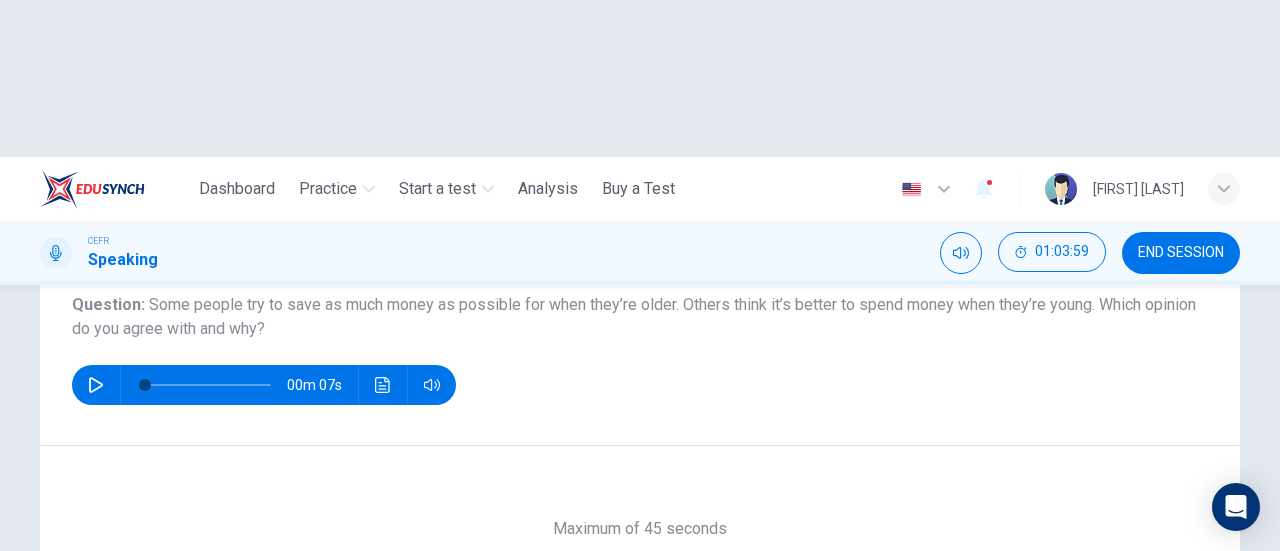click on "Stop" at bounding box center (640, 617) 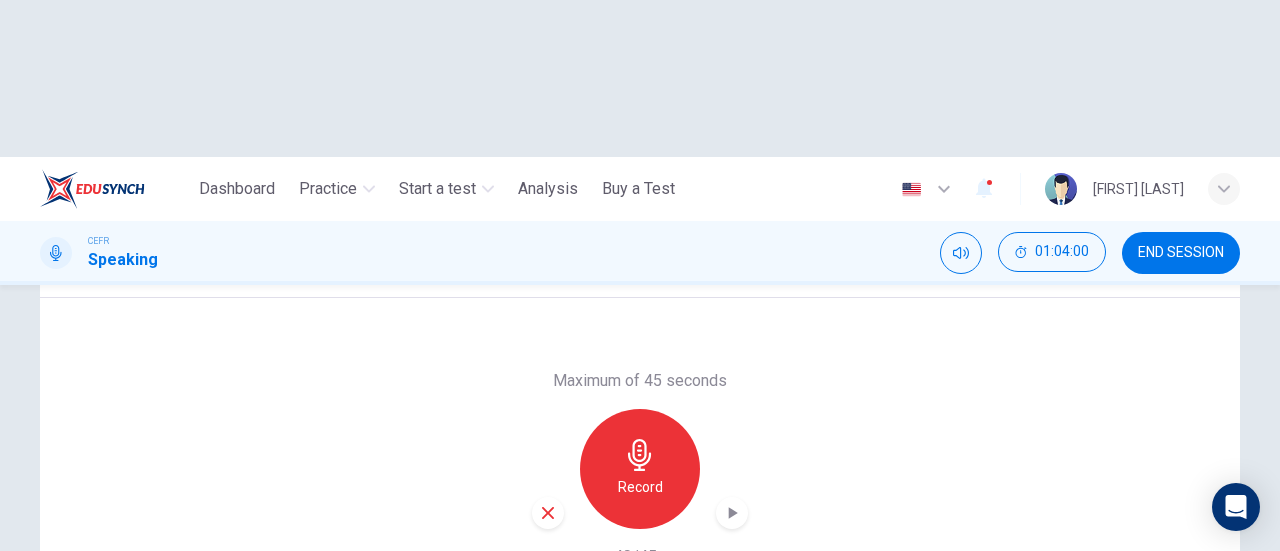 scroll, scrollTop: 432, scrollLeft: 0, axis: vertical 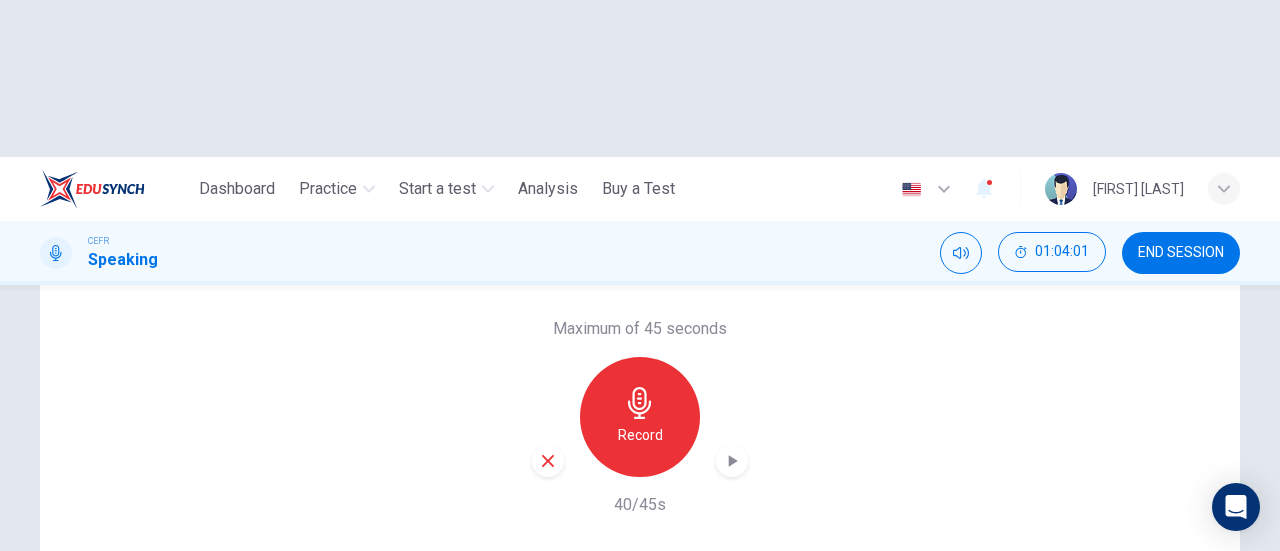 click at bounding box center [732, 461] 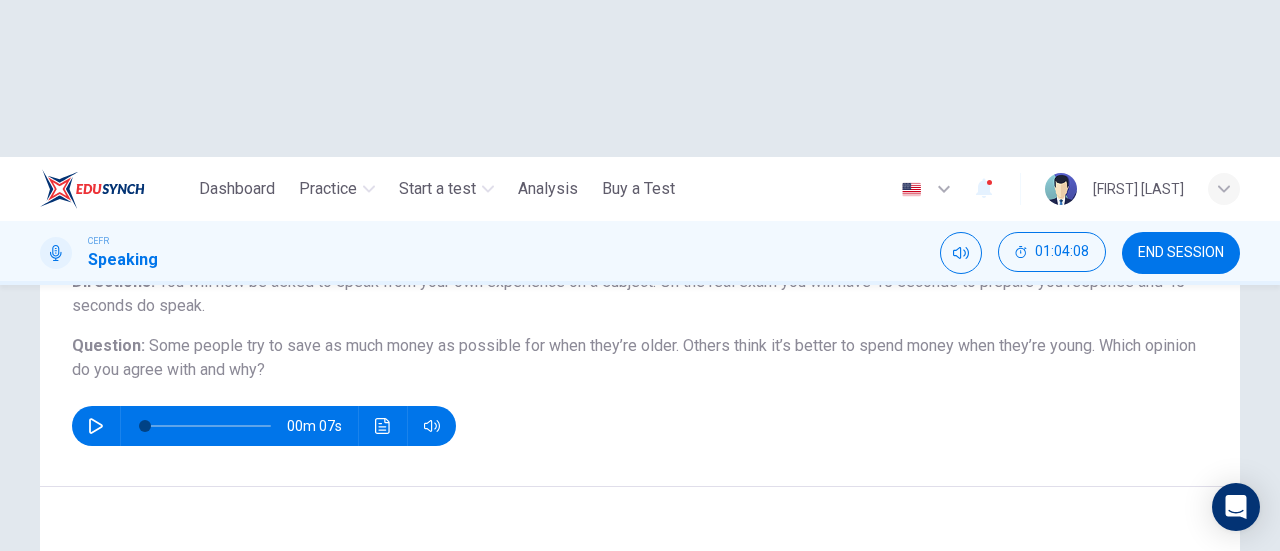scroll, scrollTop: 332, scrollLeft: 0, axis: vertical 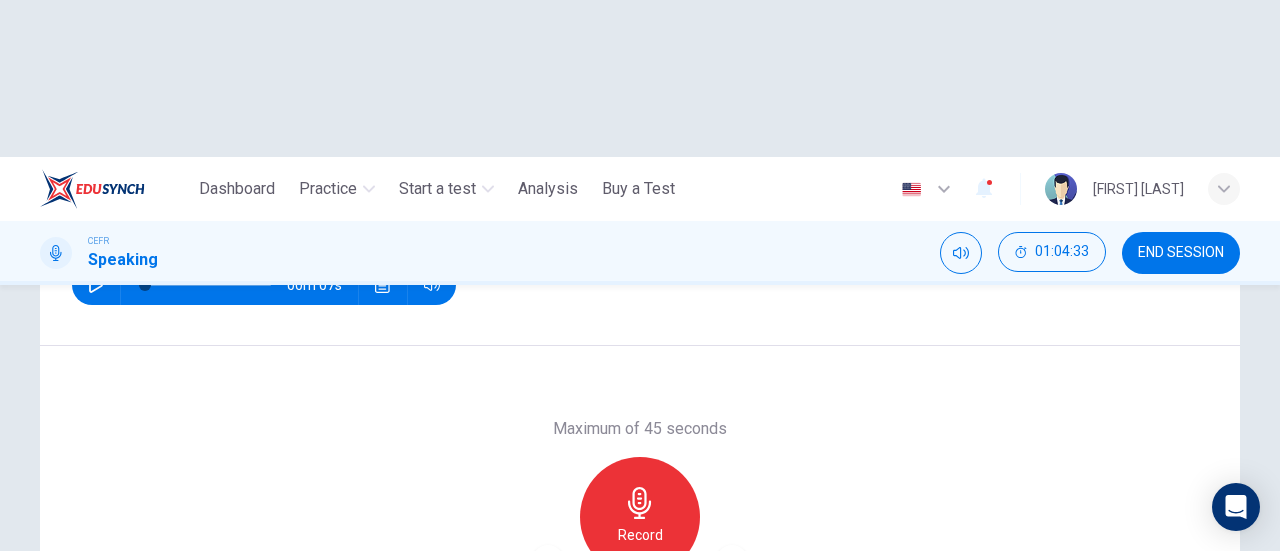 click on "SUBMIT" at bounding box center (709, 668) 